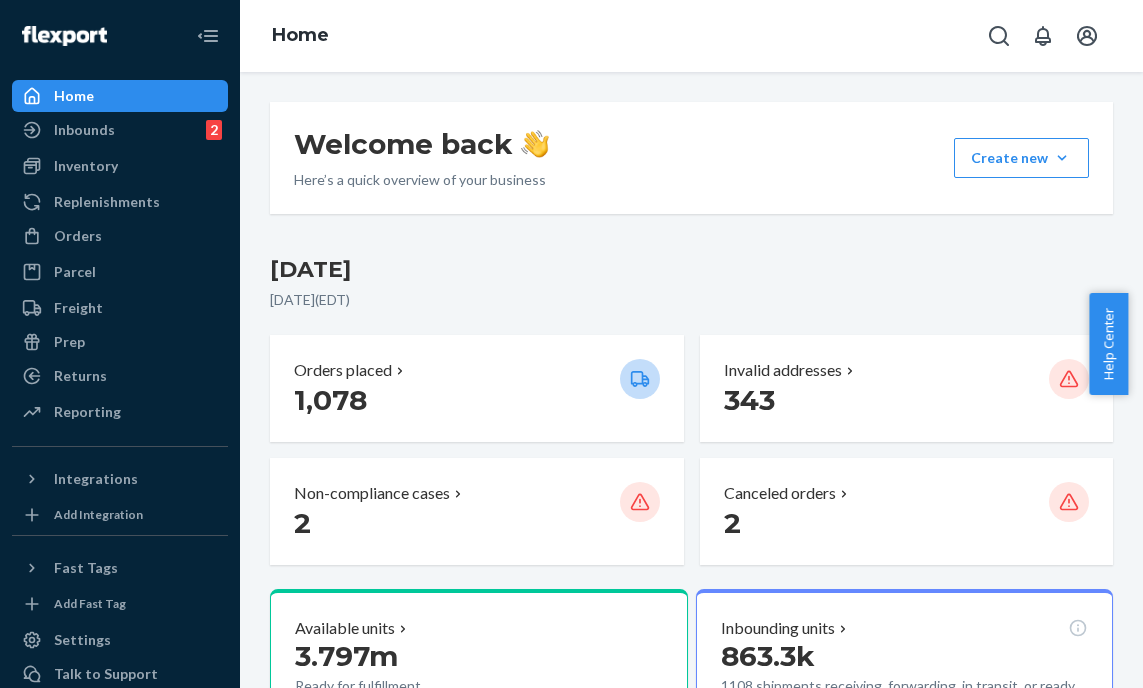 scroll, scrollTop: 0, scrollLeft: 0, axis: both 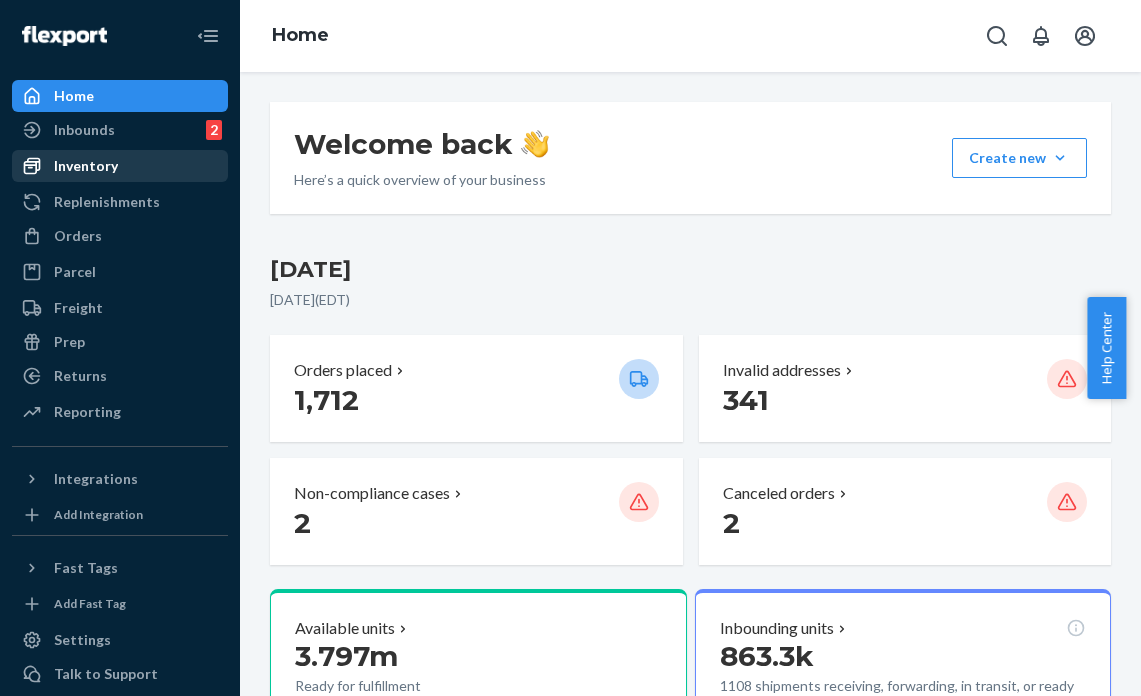 click on "Inventory" at bounding box center (86, 166) 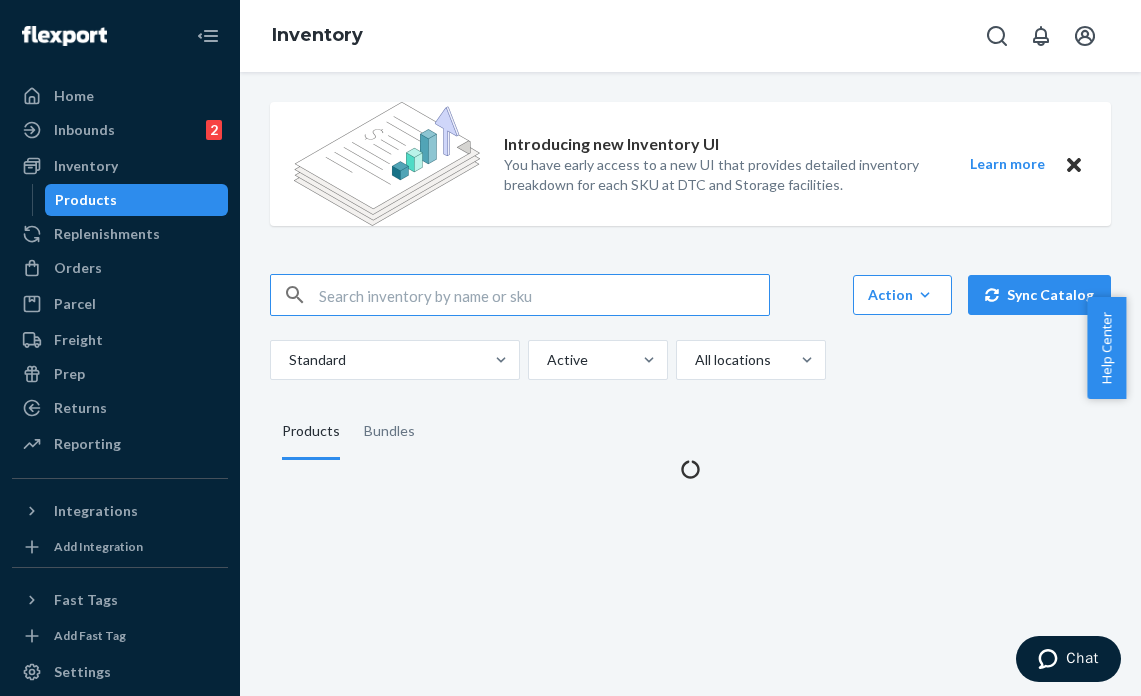 click at bounding box center (544, 295) 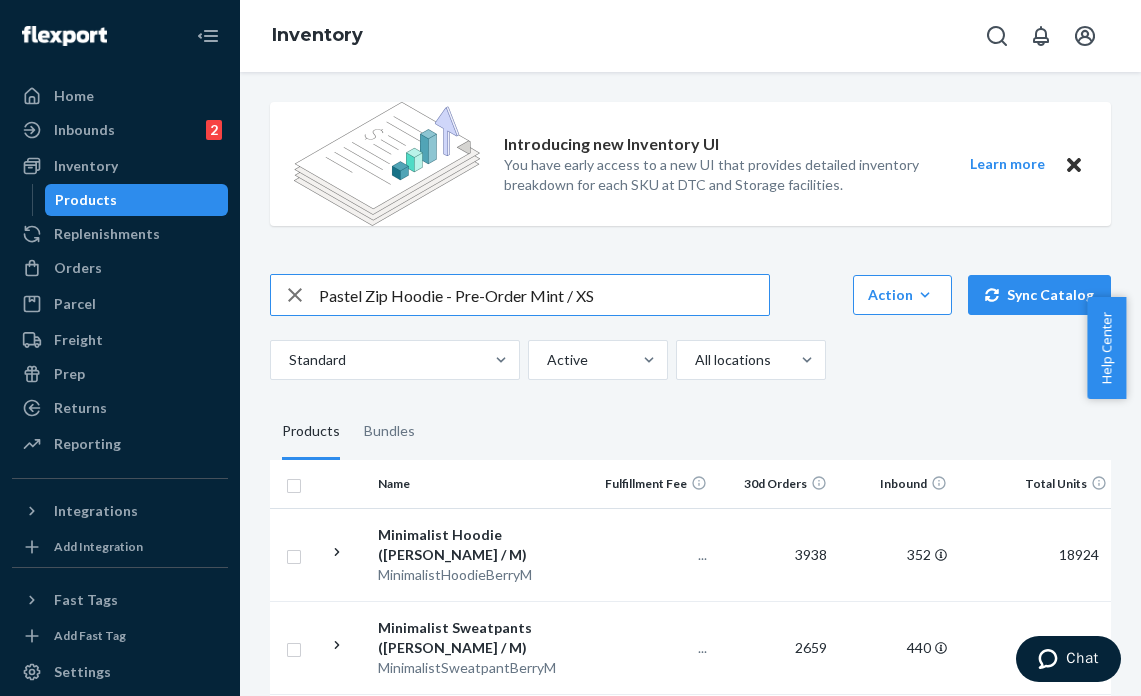 drag, startPoint x: 534, startPoint y: 293, endPoint x: 449, endPoint y: 294, distance: 85.00588 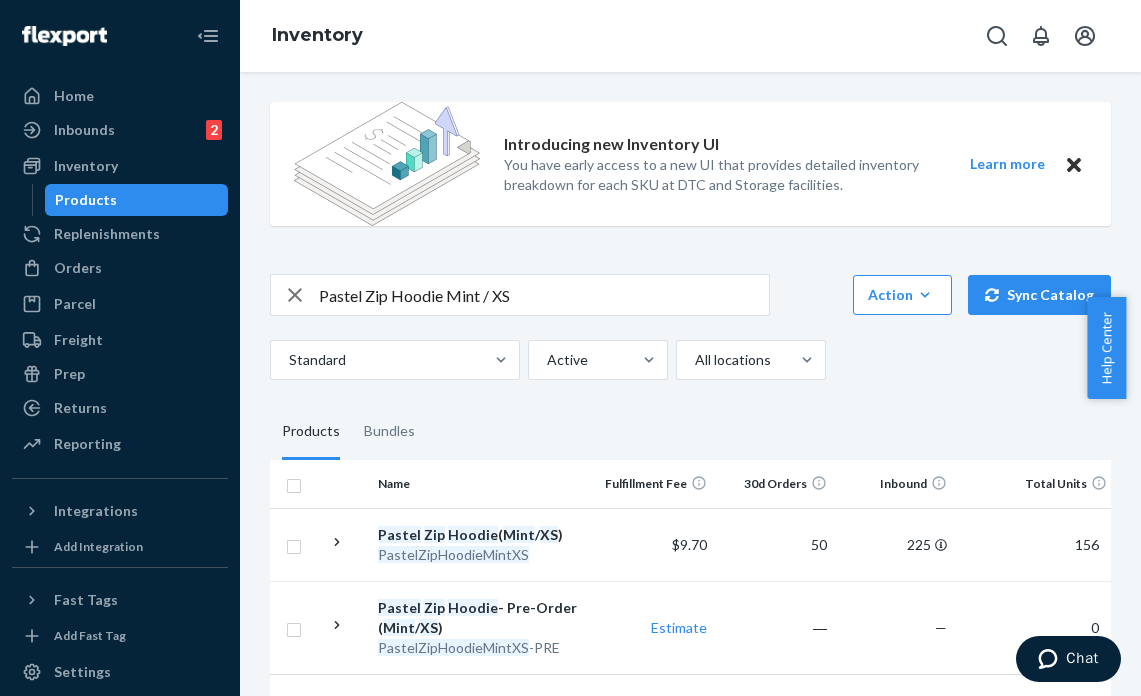 click on "Pastel Zip Hoodie Mint / XS" at bounding box center (544, 295) 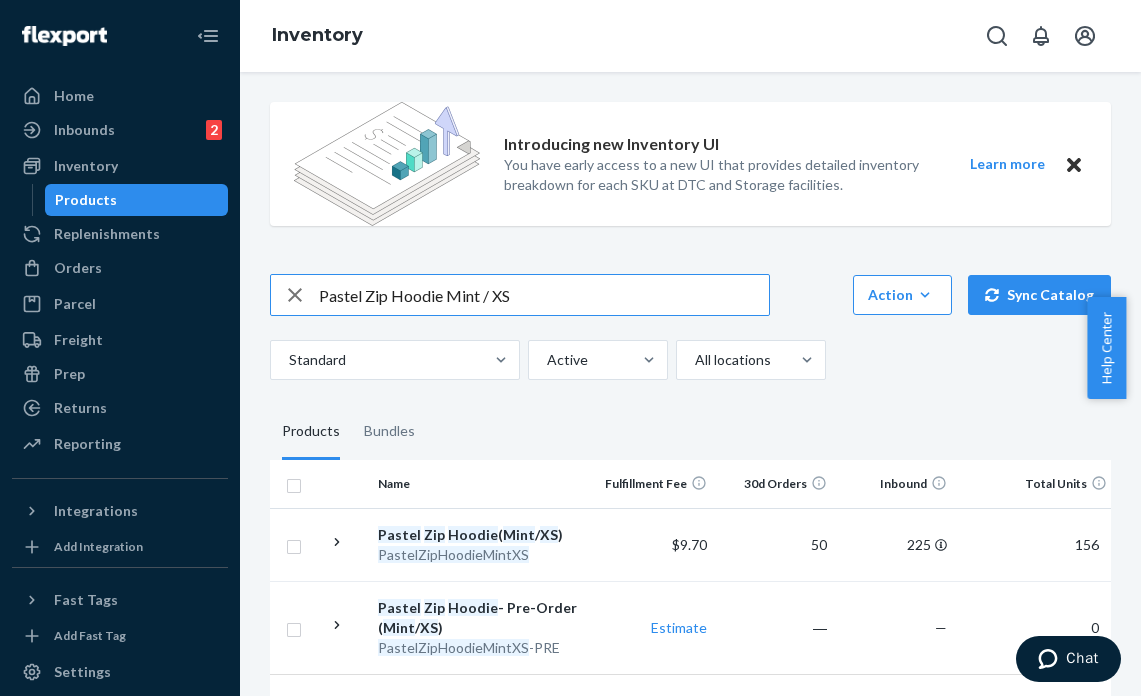 click on "Pastel Zip Hoodie Mint / XS" at bounding box center [544, 295] 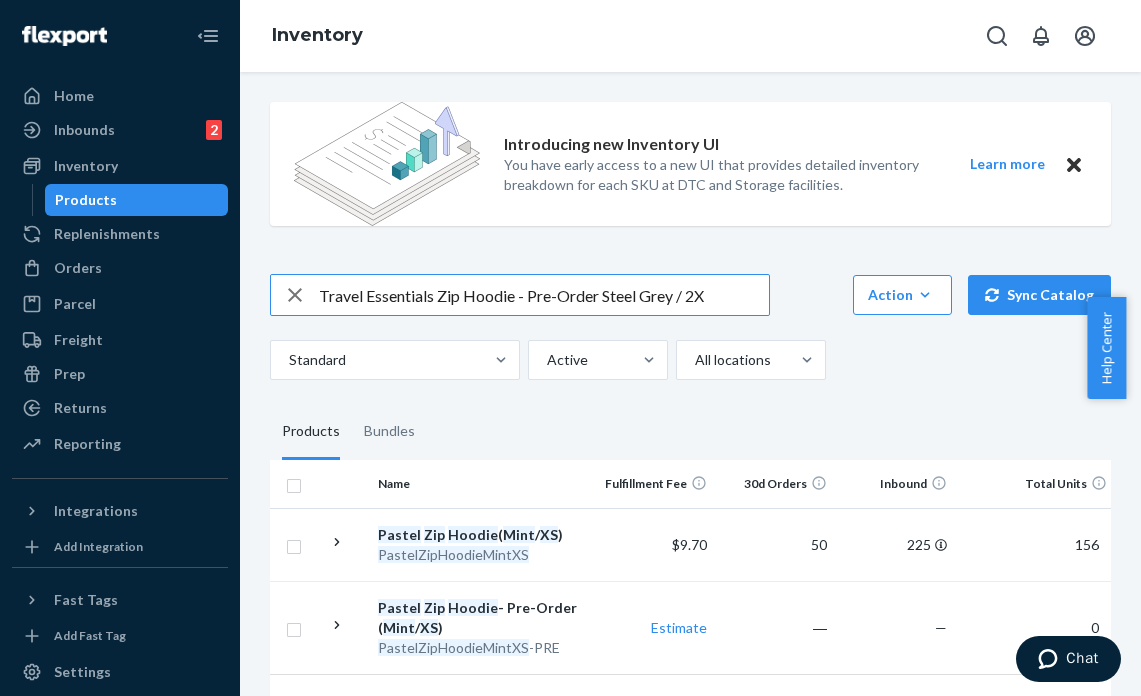 drag, startPoint x: 583, startPoint y: 293, endPoint x: 519, endPoint y: 292, distance: 64.00781 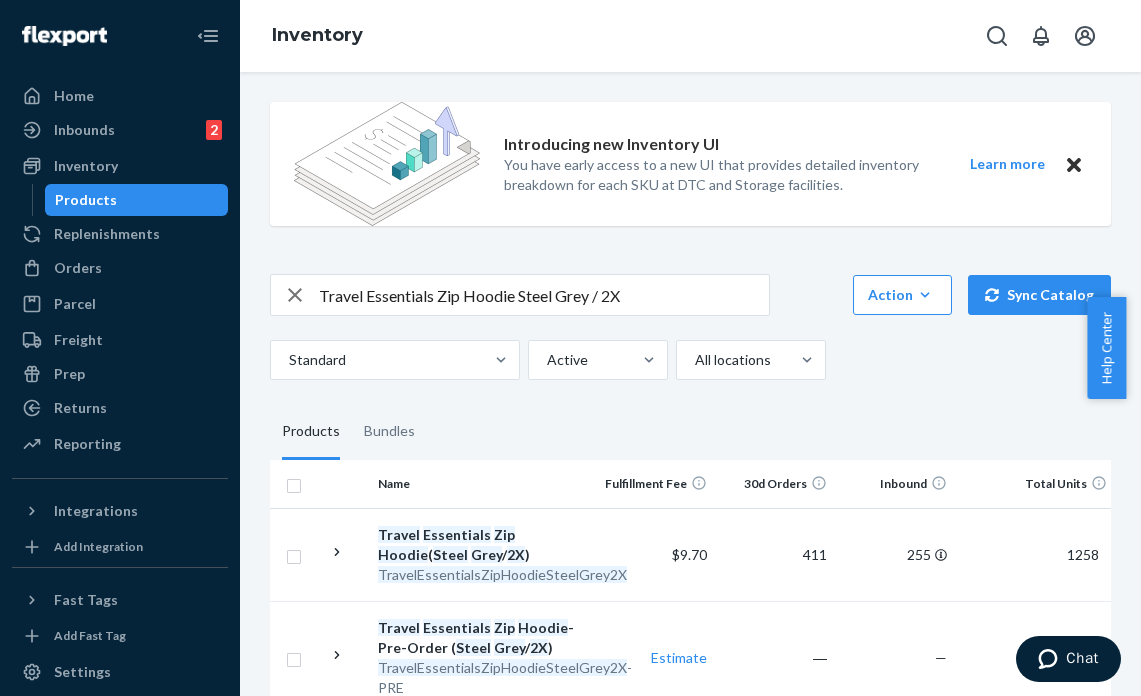click on "Travel Essentials Zip Hoodie Steel Grey / 2X" at bounding box center (544, 295) 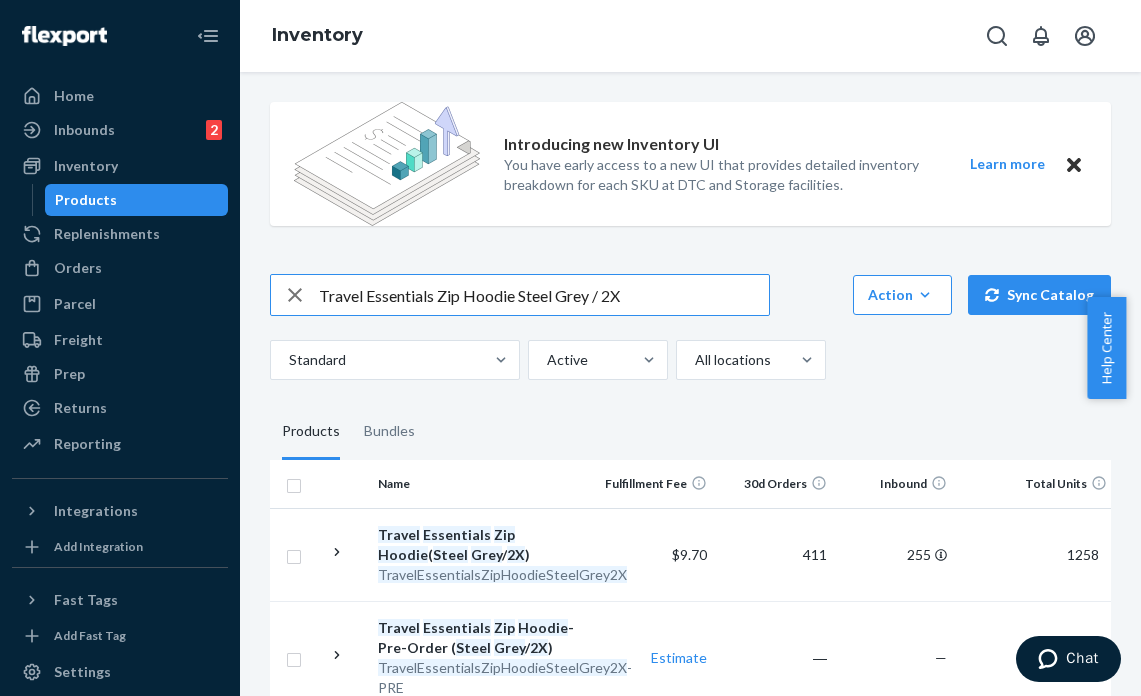 click on "Travel Essentials Zip Hoodie Steel Grey / 2X" at bounding box center (544, 295) 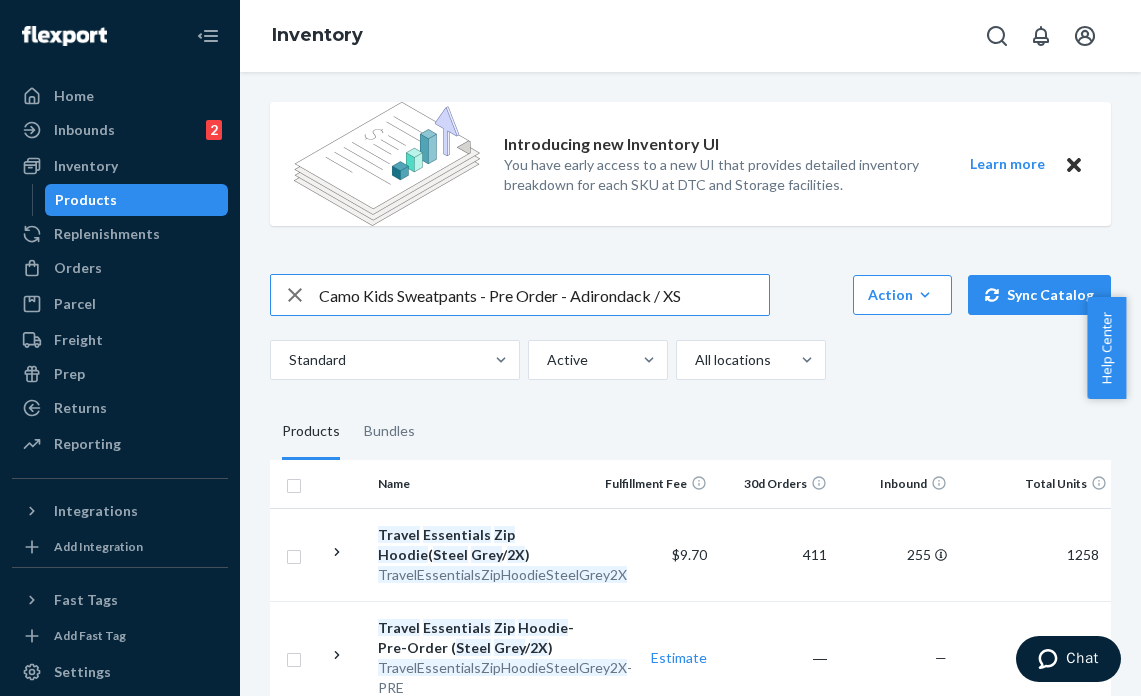 drag, startPoint x: 575, startPoint y: 297, endPoint x: 484, endPoint y: 296, distance: 91.00549 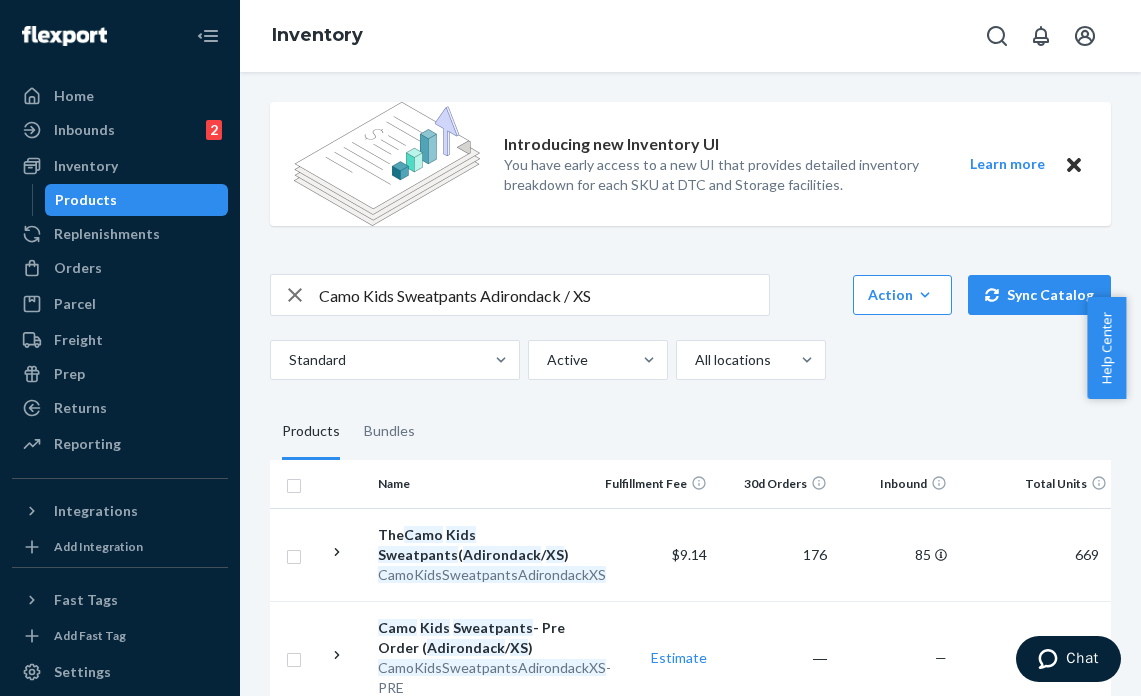 click on "Camo Kids Sweatpants Adirondack / XS" at bounding box center (544, 295) 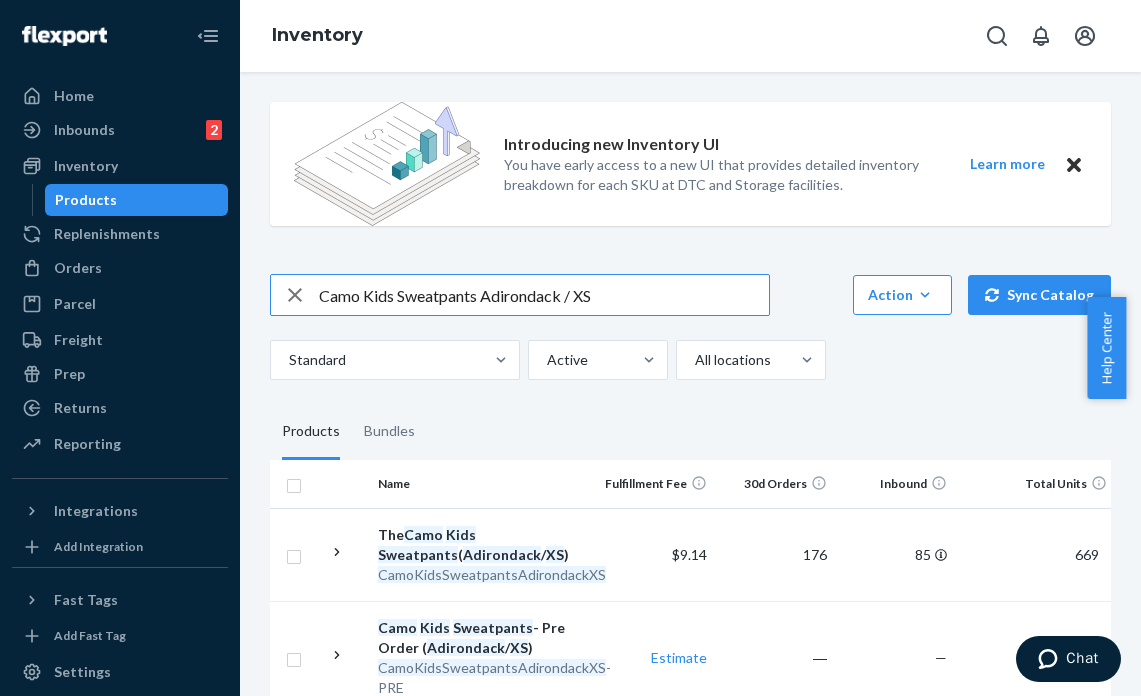 click on "Camo Kids Sweatpants Adirondack / XS" at bounding box center [544, 295] 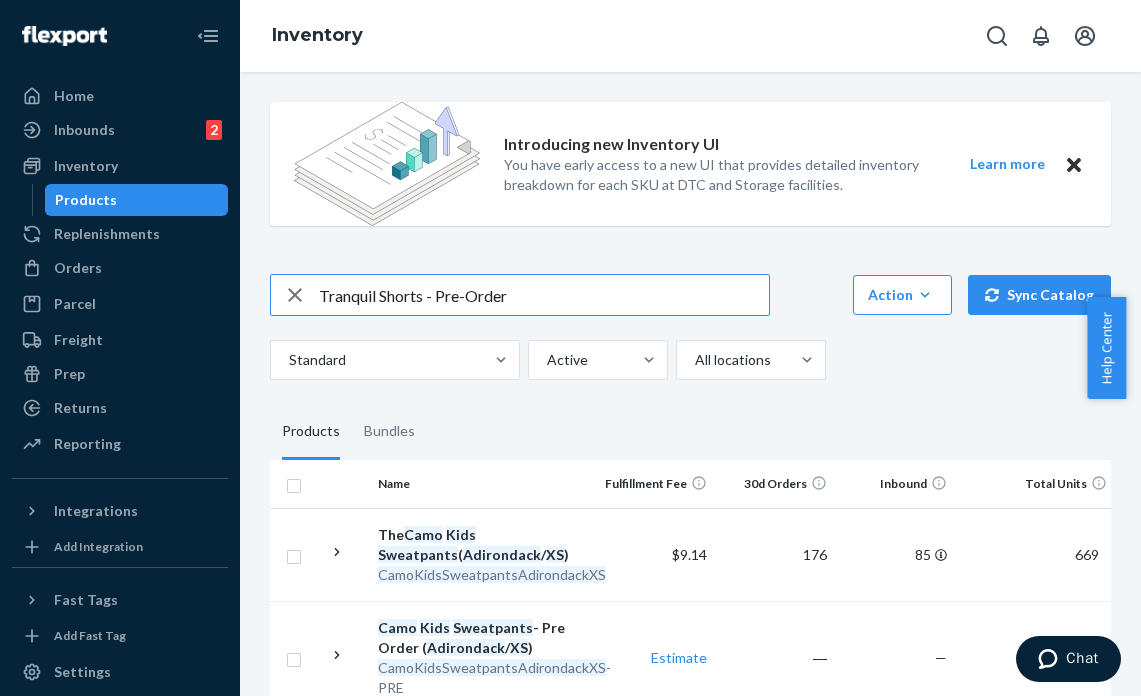 drag, startPoint x: 430, startPoint y: 297, endPoint x: 554, endPoint y: 288, distance: 124.32619 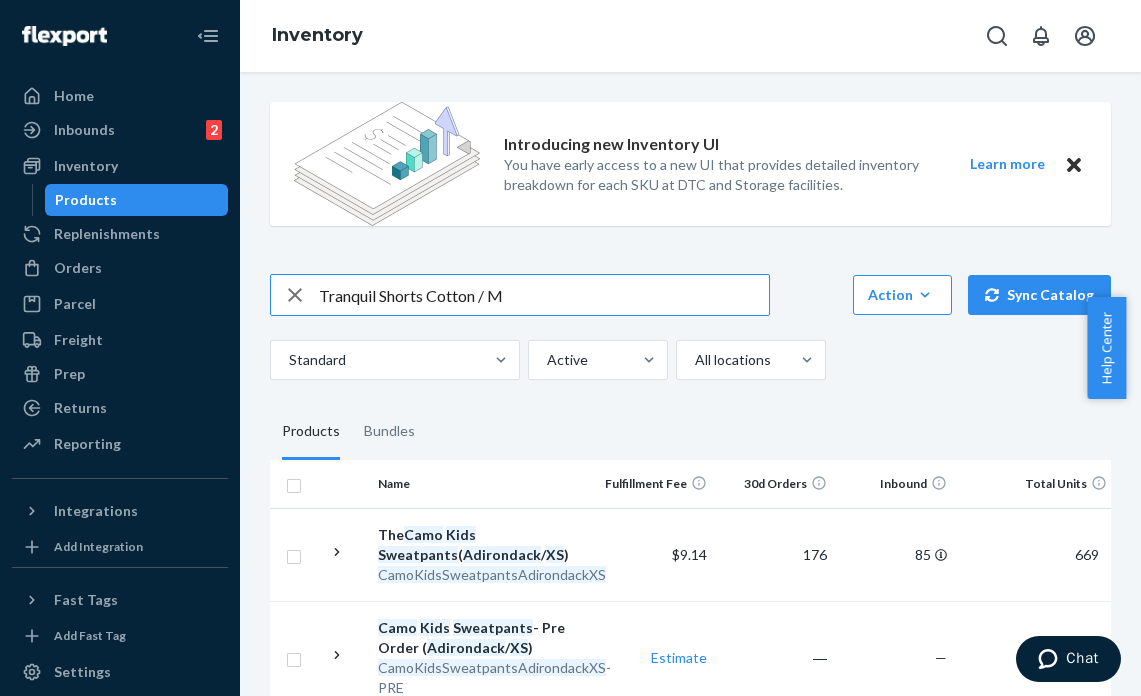 click on "Tranquil Shorts Cotton / M" at bounding box center [544, 295] 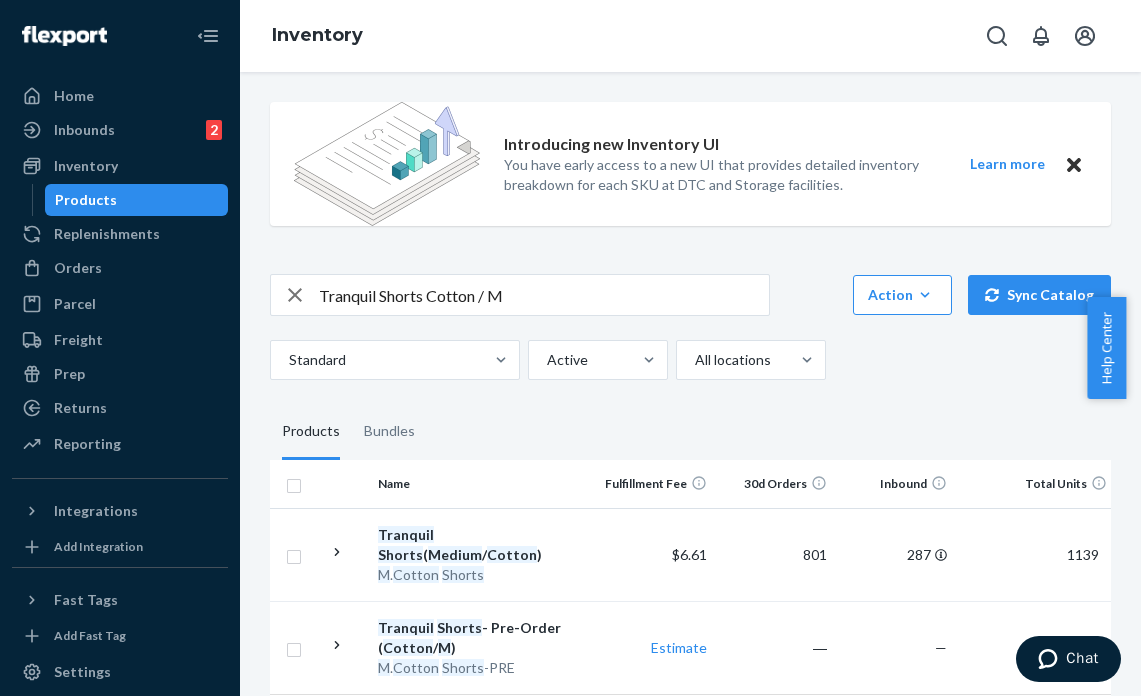 click on "Tranquil Shorts Cotton / M" at bounding box center [544, 295] 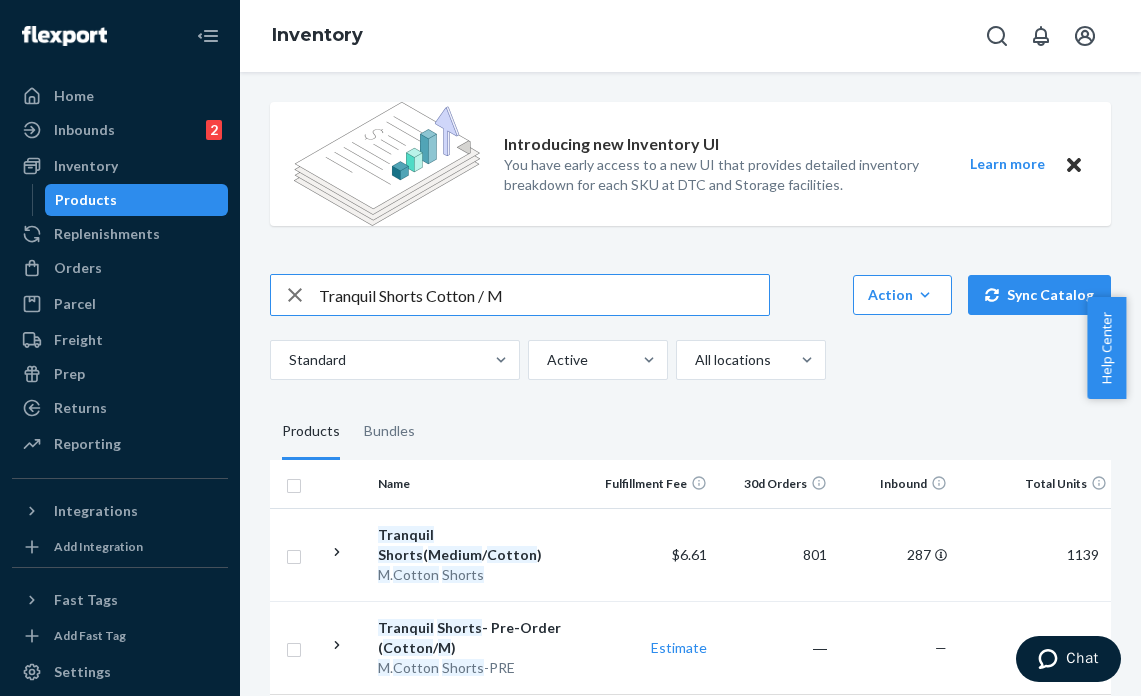 click on "Tranquil Shorts Cotton / M" at bounding box center (544, 295) 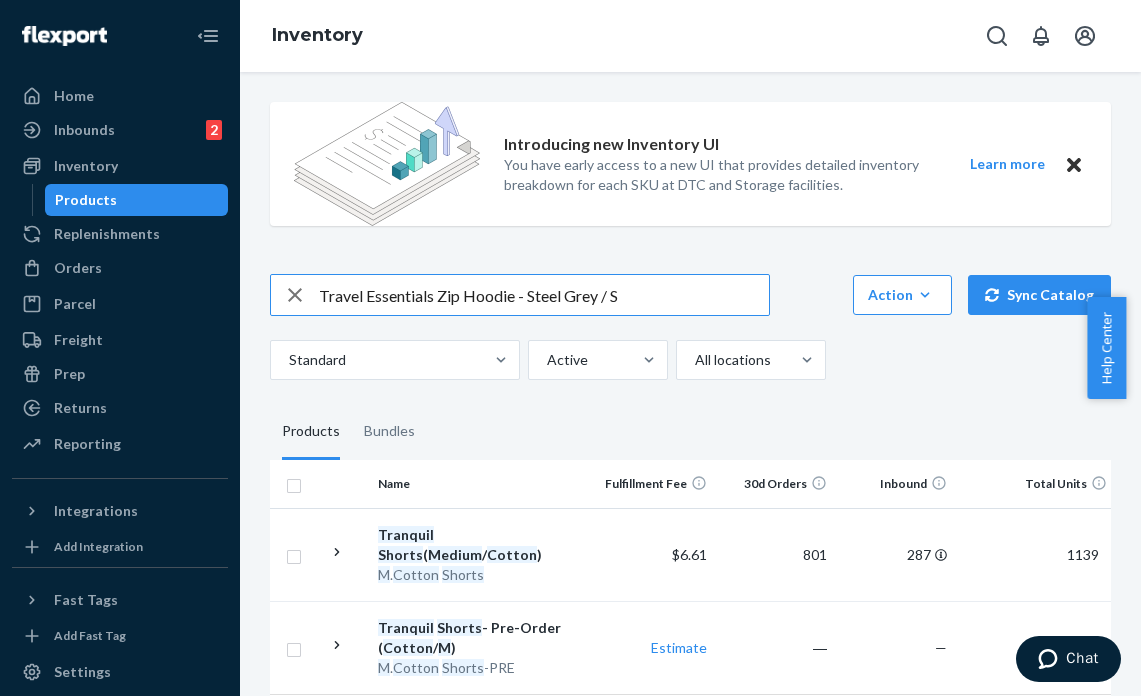 type on "Travel Essentials Zip Hoodie - Steel Grey / S" 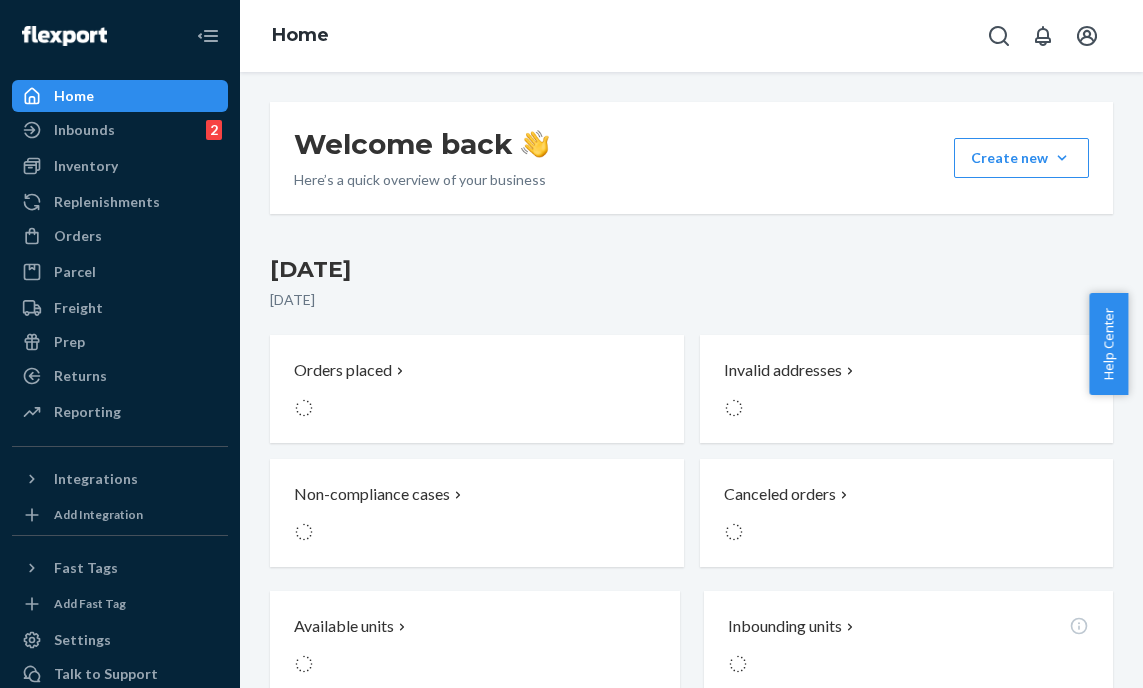 scroll, scrollTop: 0, scrollLeft: 0, axis: both 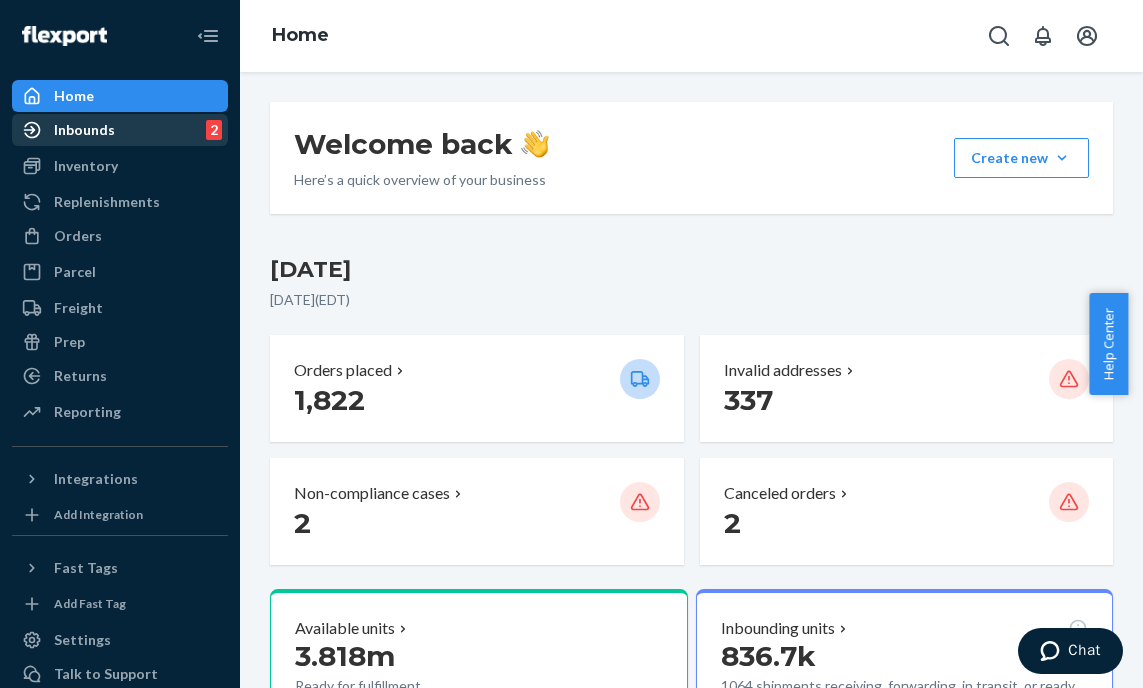 click on "Inbounds" at bounding box center [84, 130] 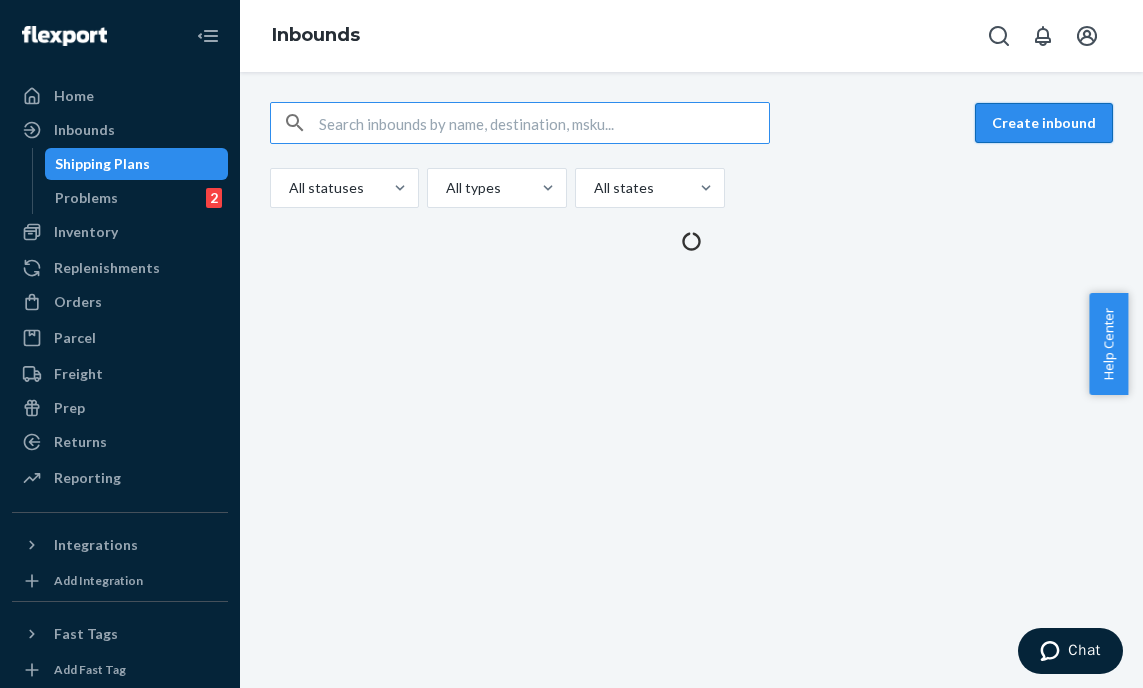 click on "Create inbound" at bounding box center [1044, 123] 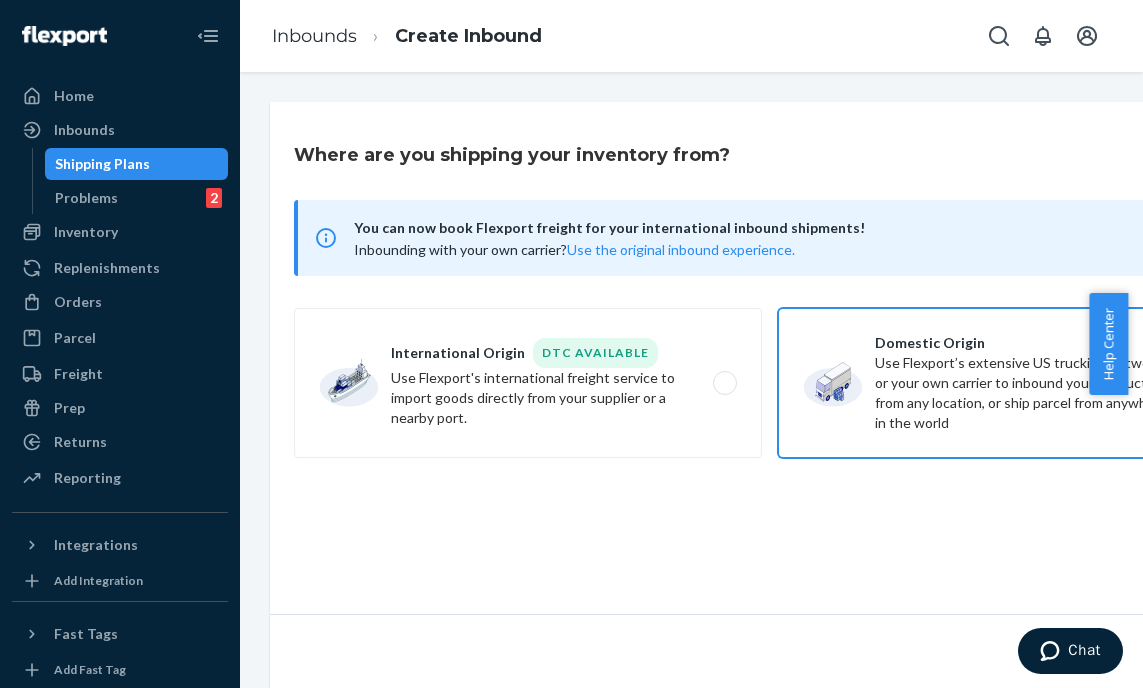 drag, startPoint x: 949, startPoint y: 363, endPoint x: 881, endPoint y: 426, distance: 92.69843 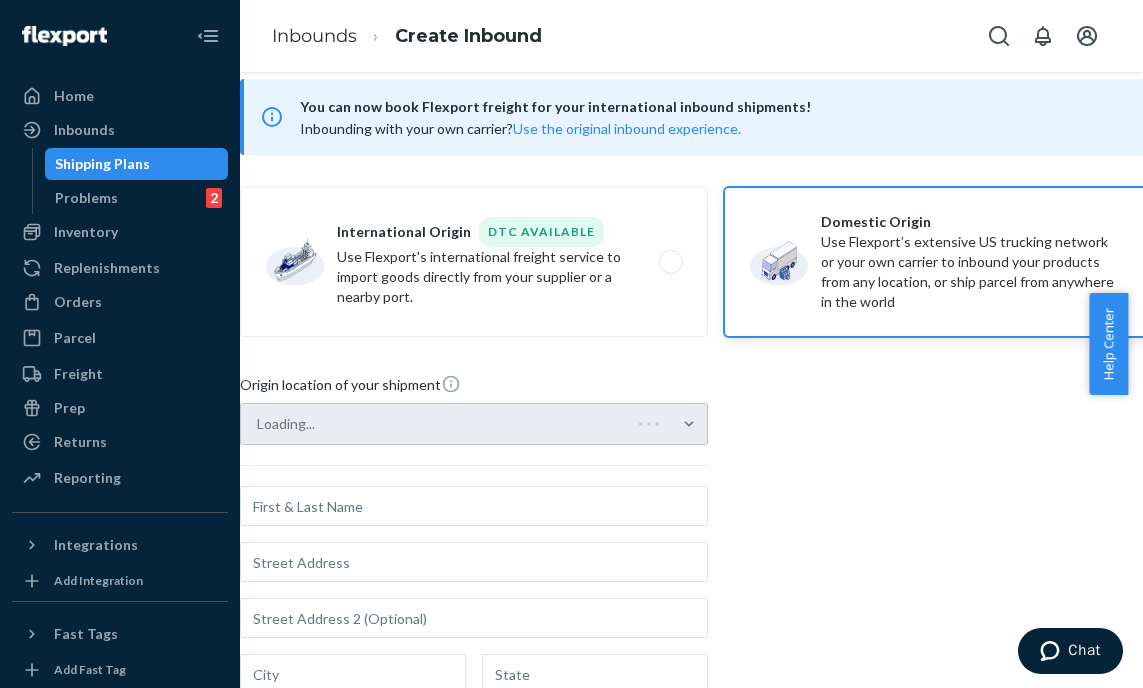 scroll, scrollTop: 135, scrollLeft: 54, axis: both 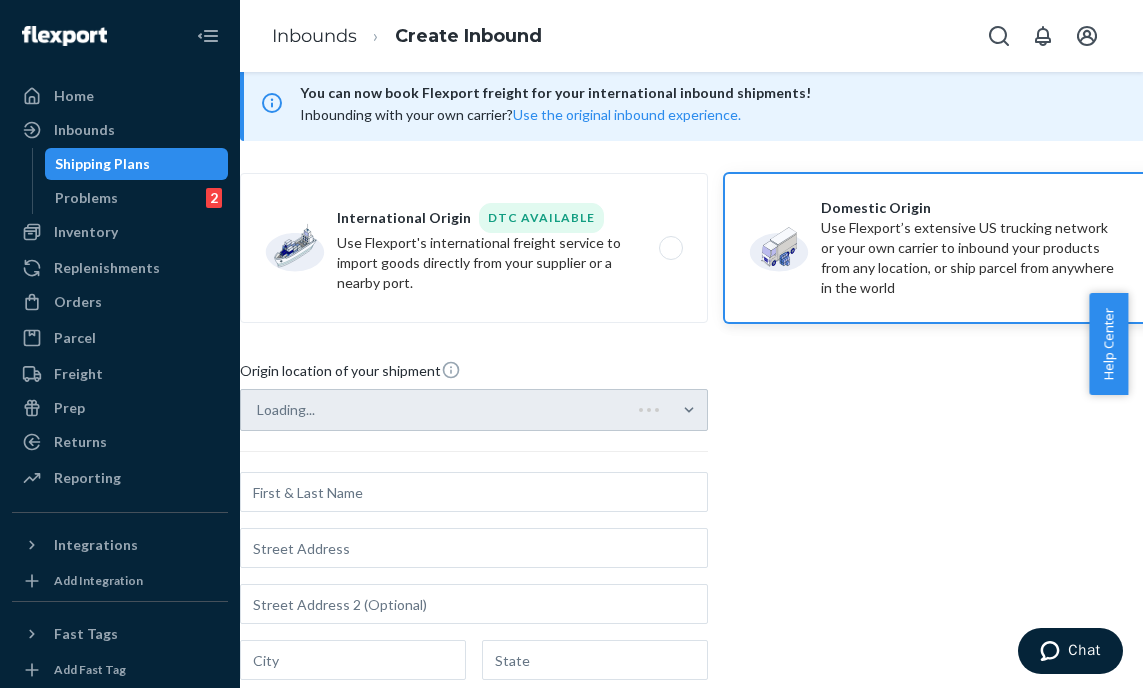 click on "Loading..." at bounding box center (474, 410) 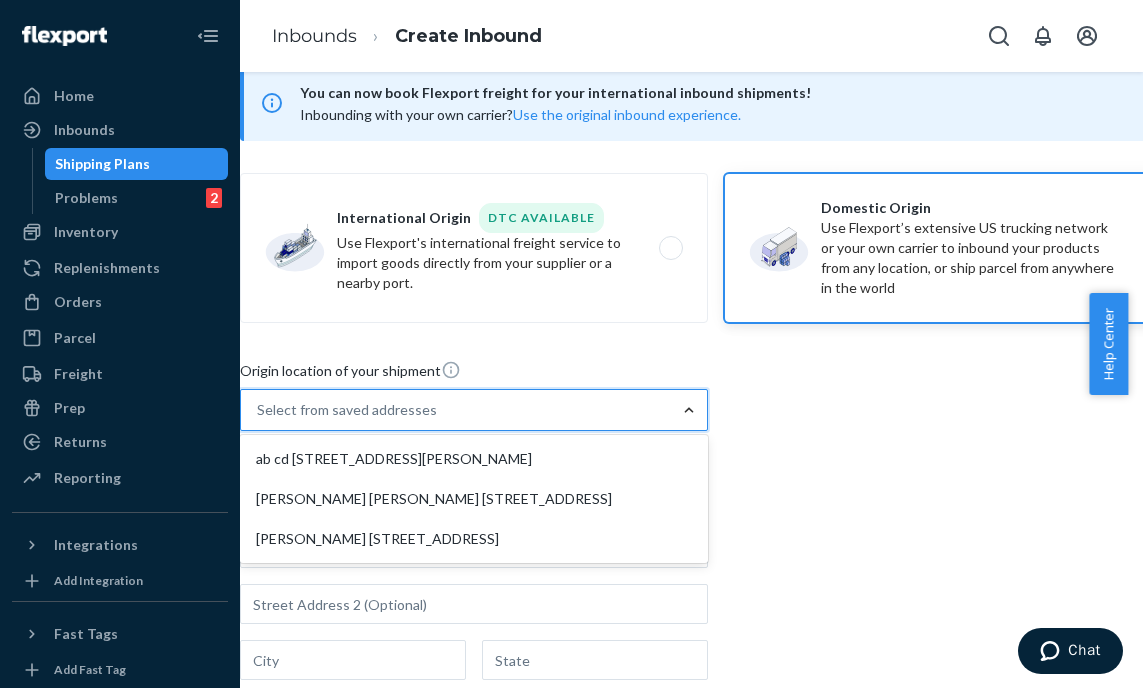 click at bounding box center (689, 410) 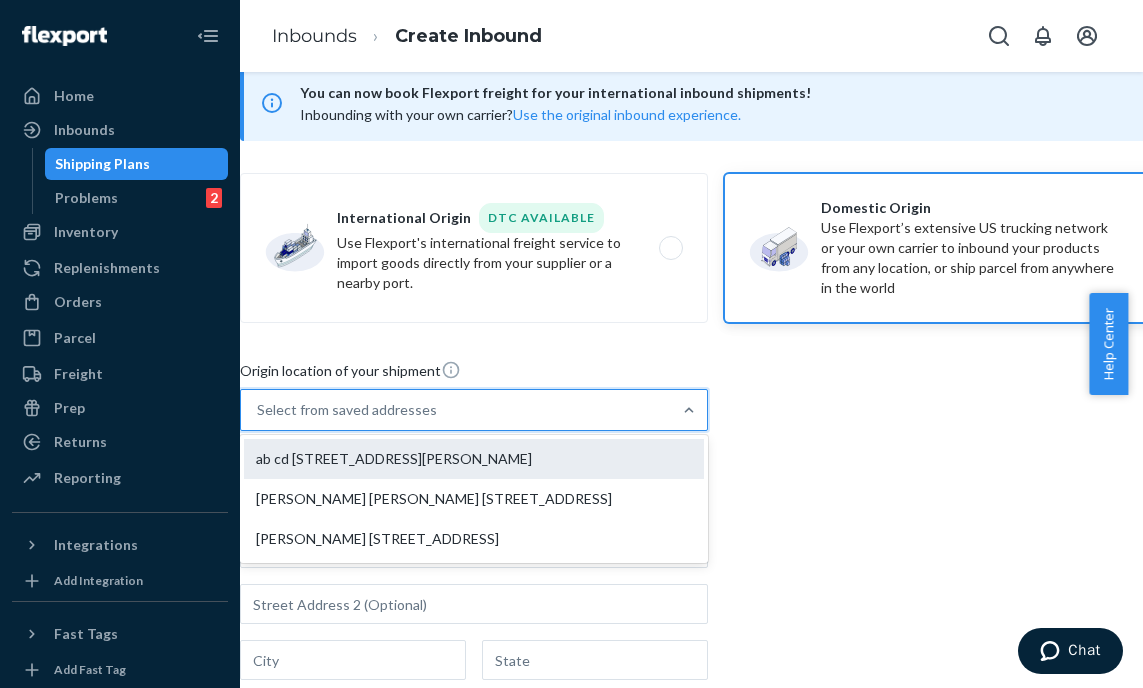 click on "ab cd
[STREET_ADDRESS][PERSON_NAME]" at bounding box center [474, 459] 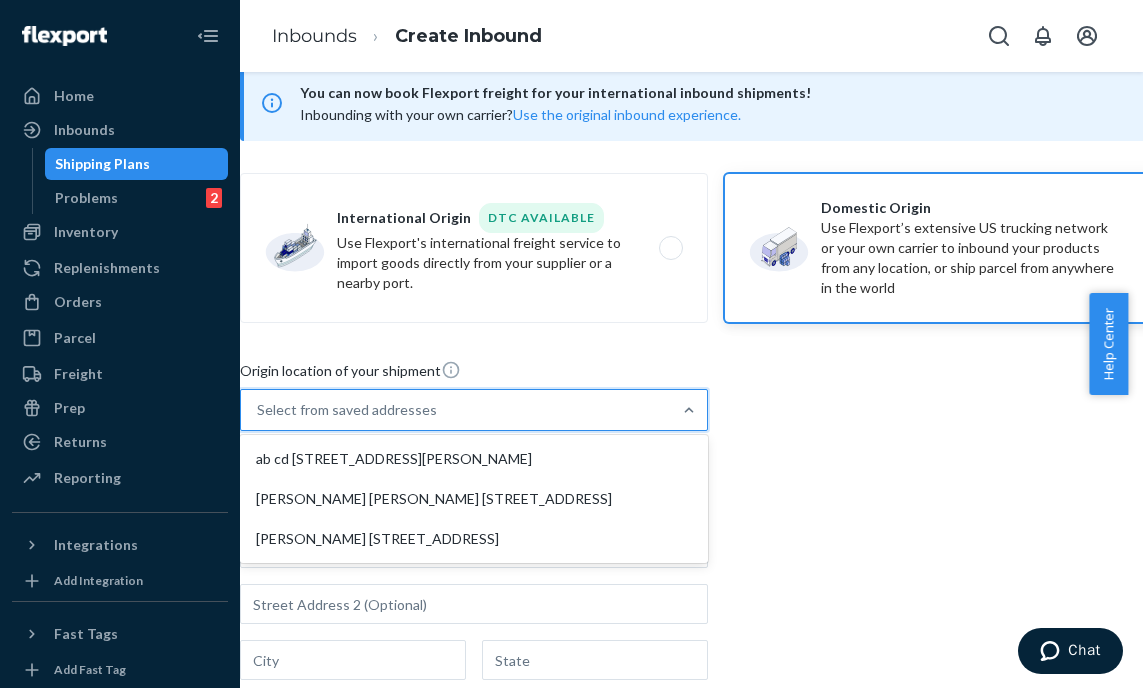 type on "ab cd" 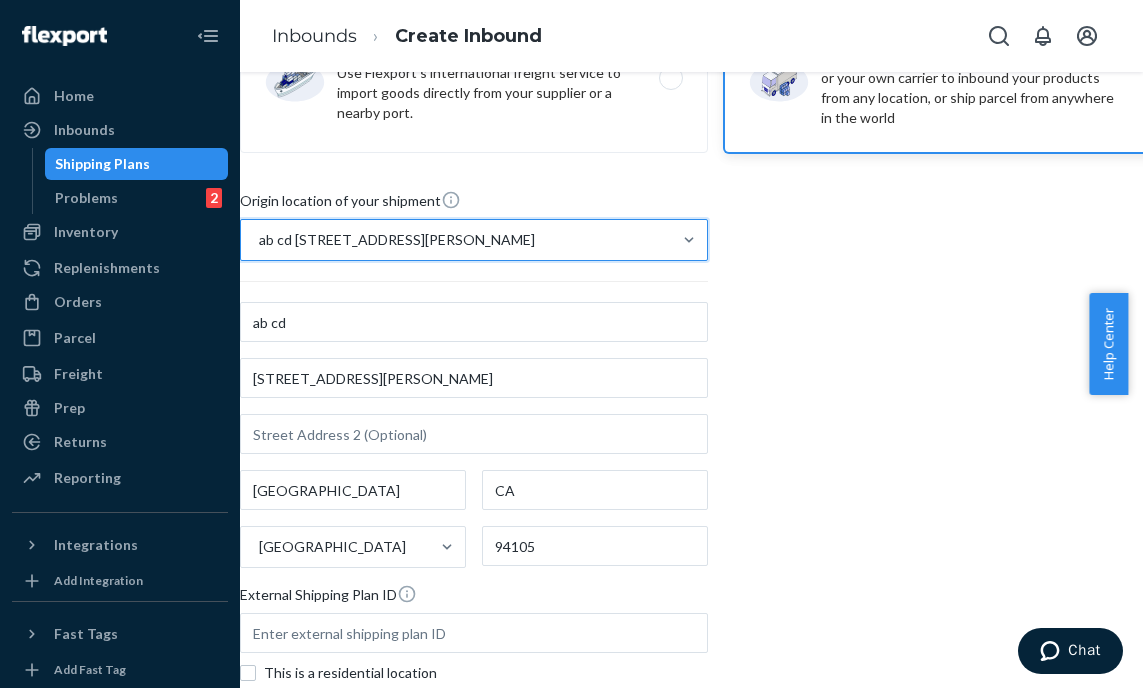 scroll, scrollTop: 495, scrollLeft: 54, axis: both 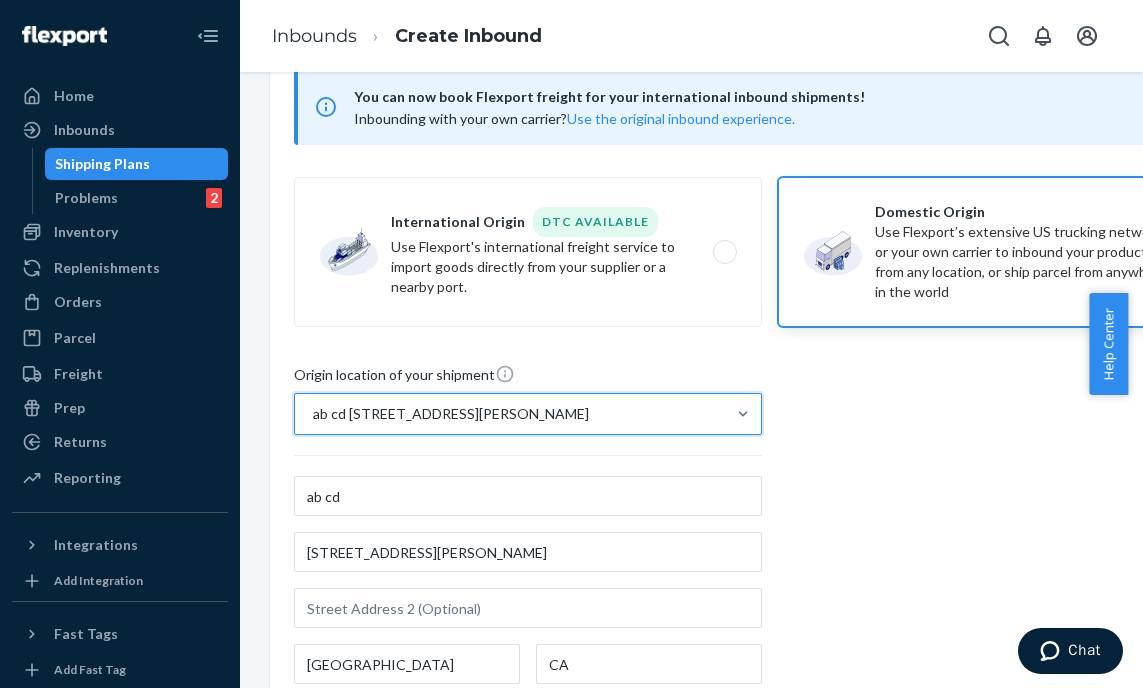 click on "ab cd
[STREET_ADDRESS][PERSON_NAME]" at bounding box center (451, 414) 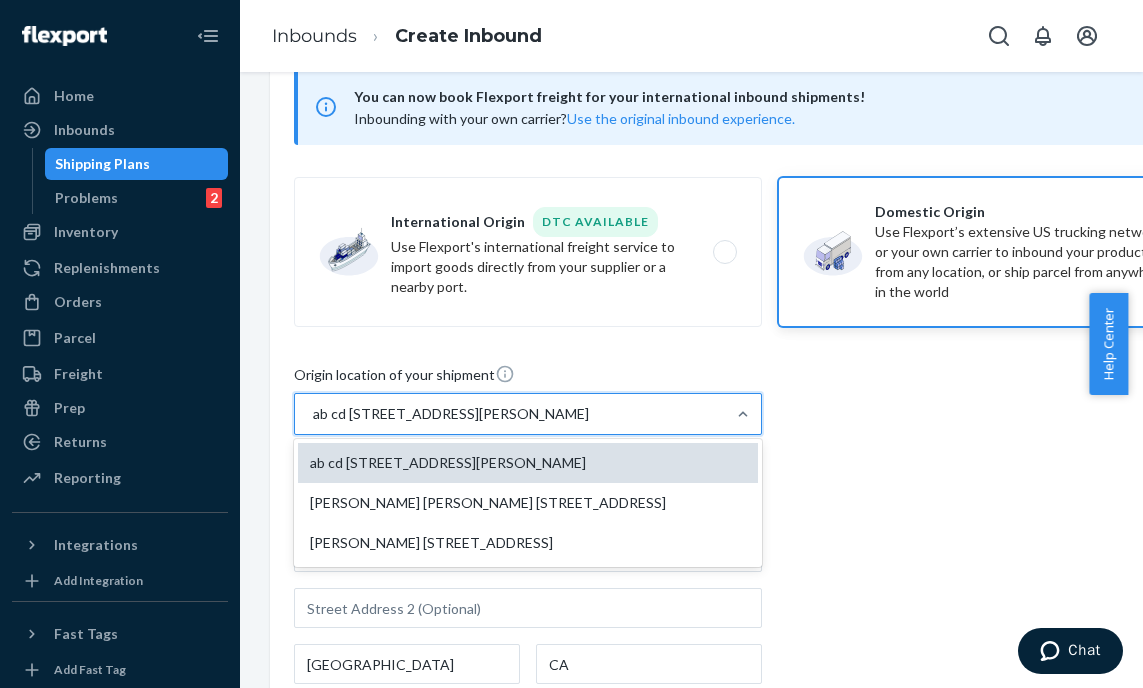 click on "ab cd
[STREET_ADDRESS][PERSON_NAME]" at bounding box center [528, 463] 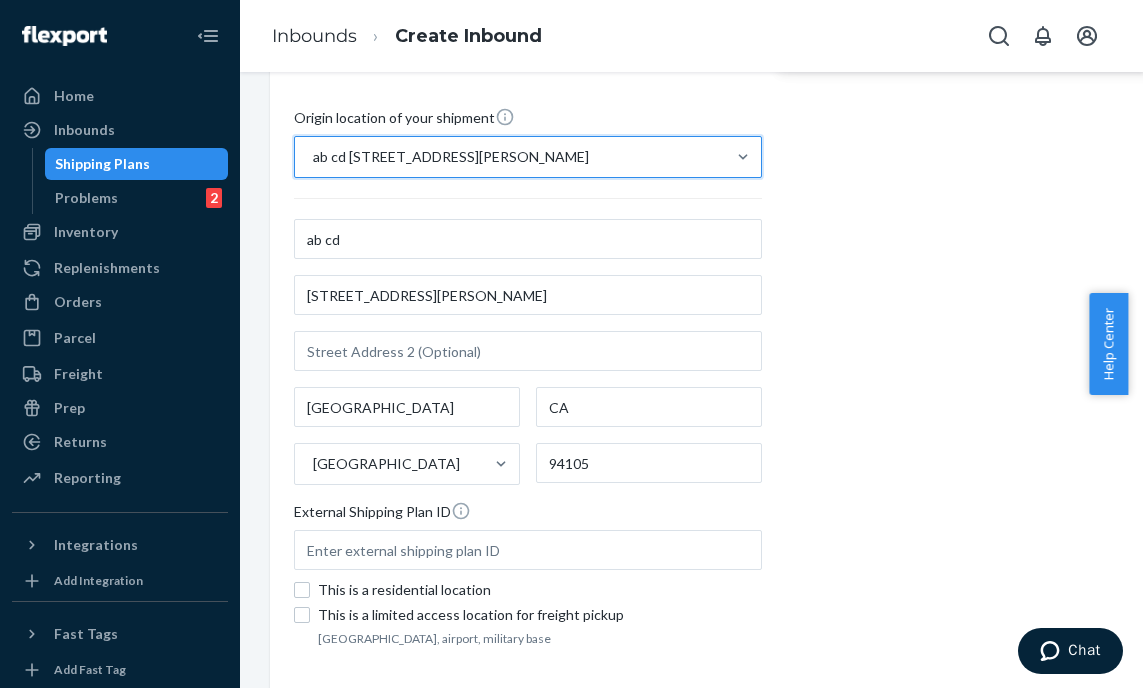 scroll, scrollTop: 495, scrollLeft: 0, axis: vertical 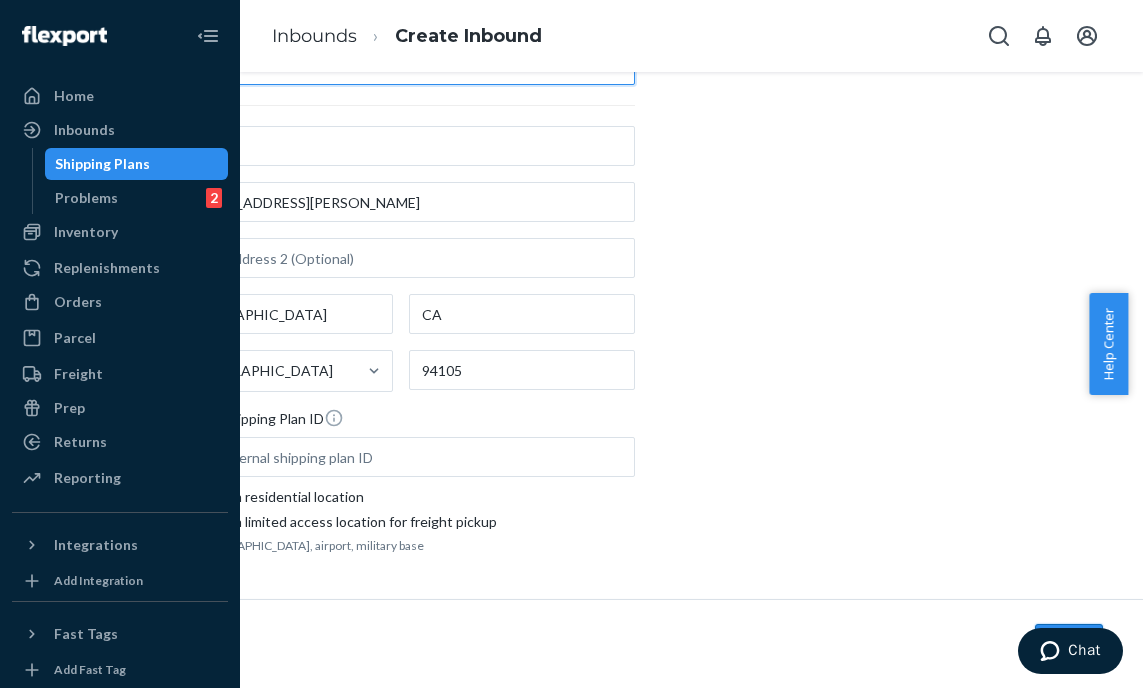 click on "Next" at bounding box center (1069, 644) 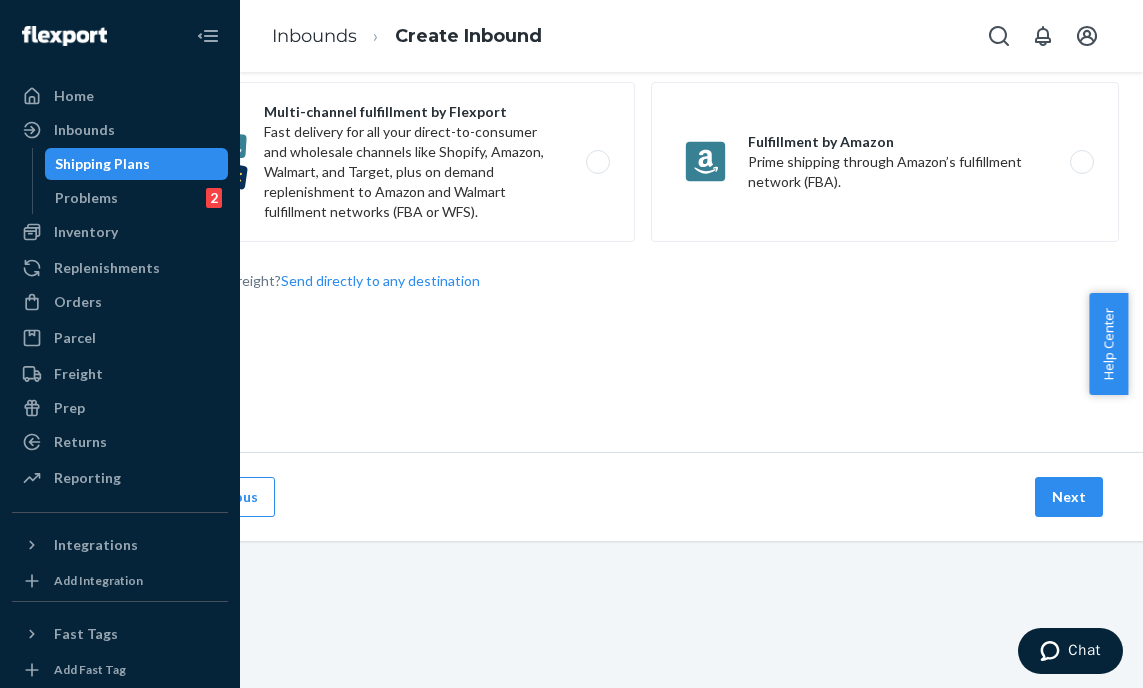 scroll, scrollTop: 0, scrollLeft: 0, axis: both 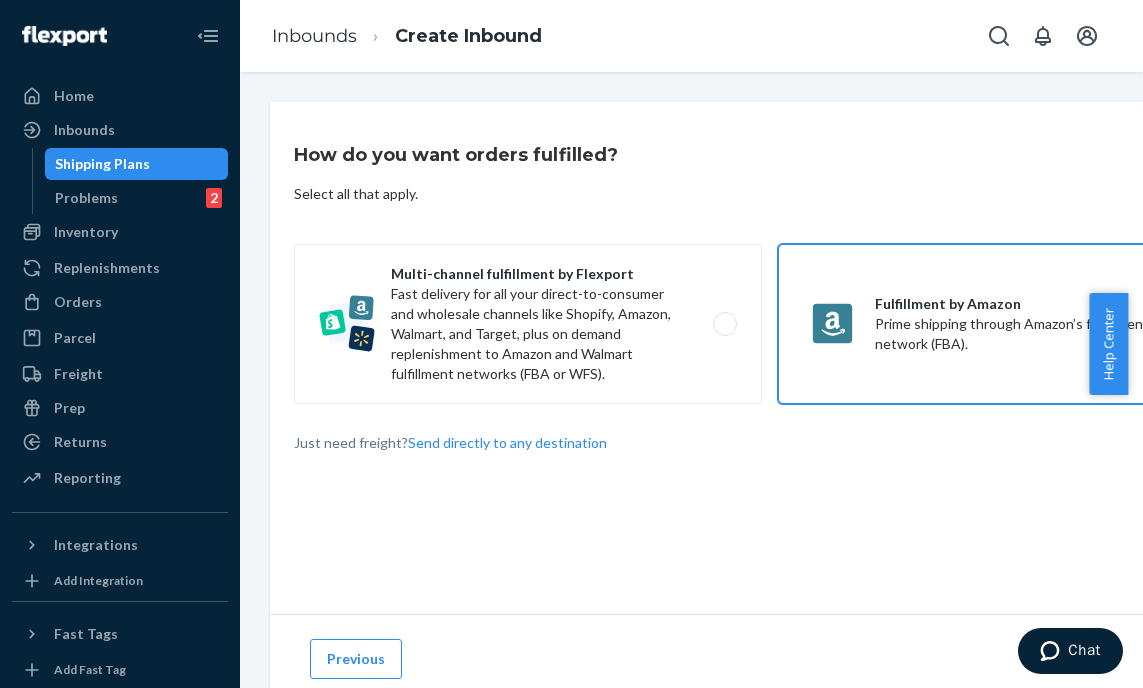 click on "Fulfillment by Amazon Prime shipping through Amazon’s fulfillment network (FBA)." at bounding box center (1012, 324) 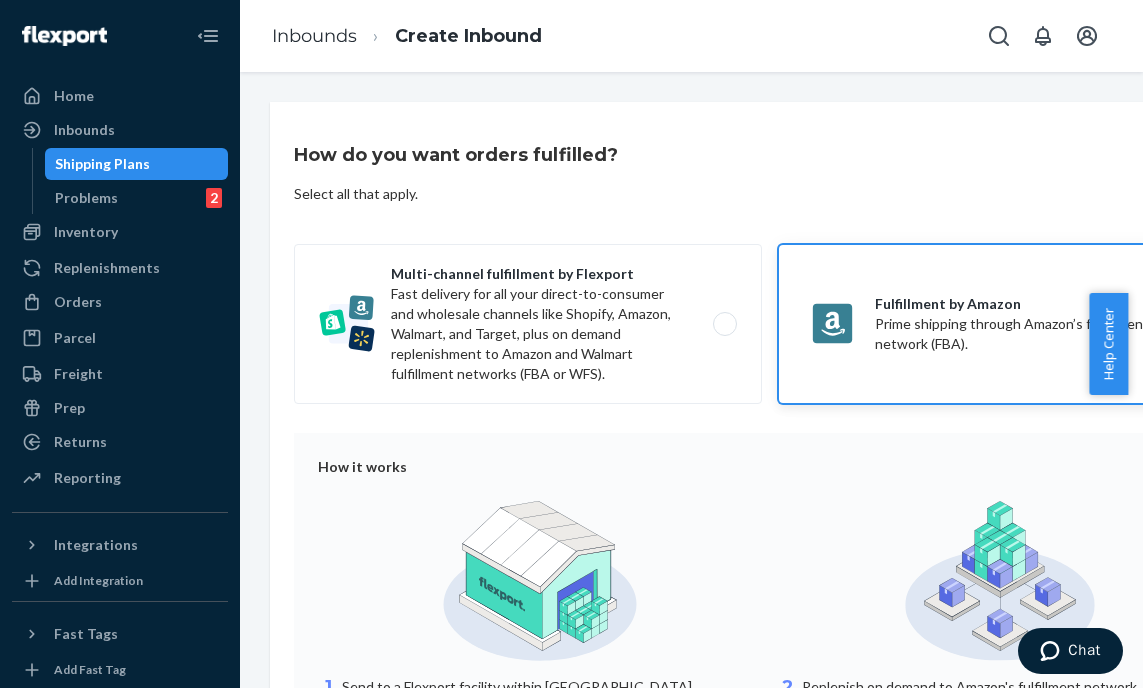 scroll, scrollTop: 0, scrollLeft: 142, axis: horizontal 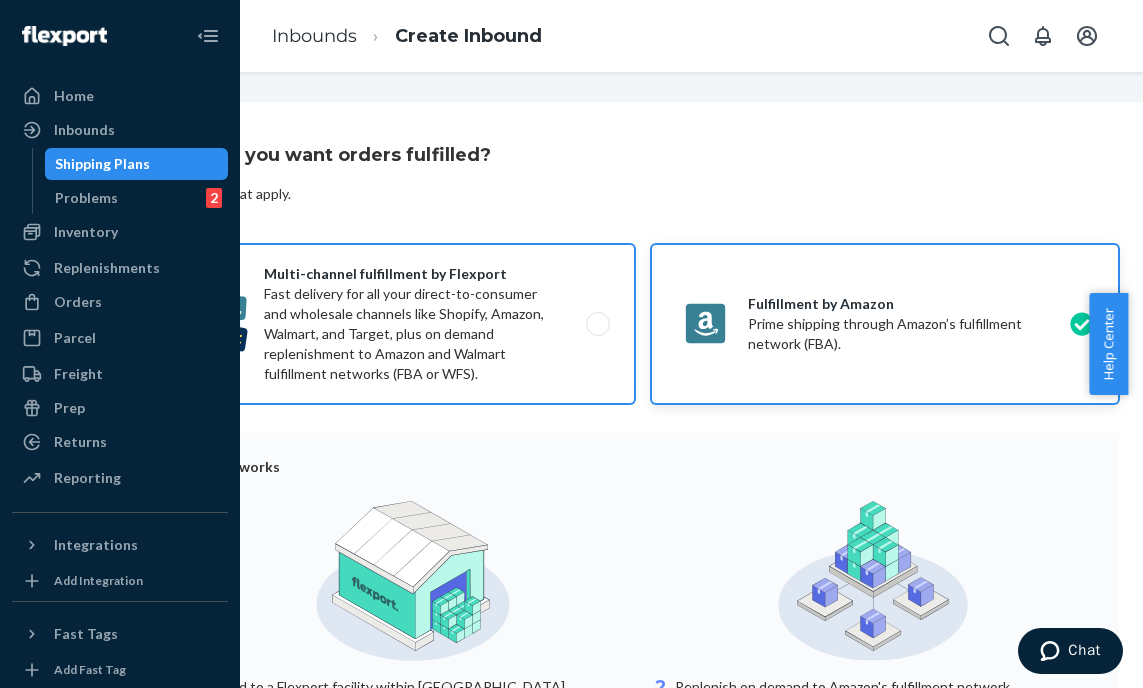 click on "Multi-channel fulfillment by Flexport Fast delivery for all your direct-to-consumer and wholesale channels like Shopify, Amazon, Walmart, and Target, plus on demand replenishment to Amazon and Walmart fulfillment networks (FBA or WFS)." at bounding box center [401, 324] 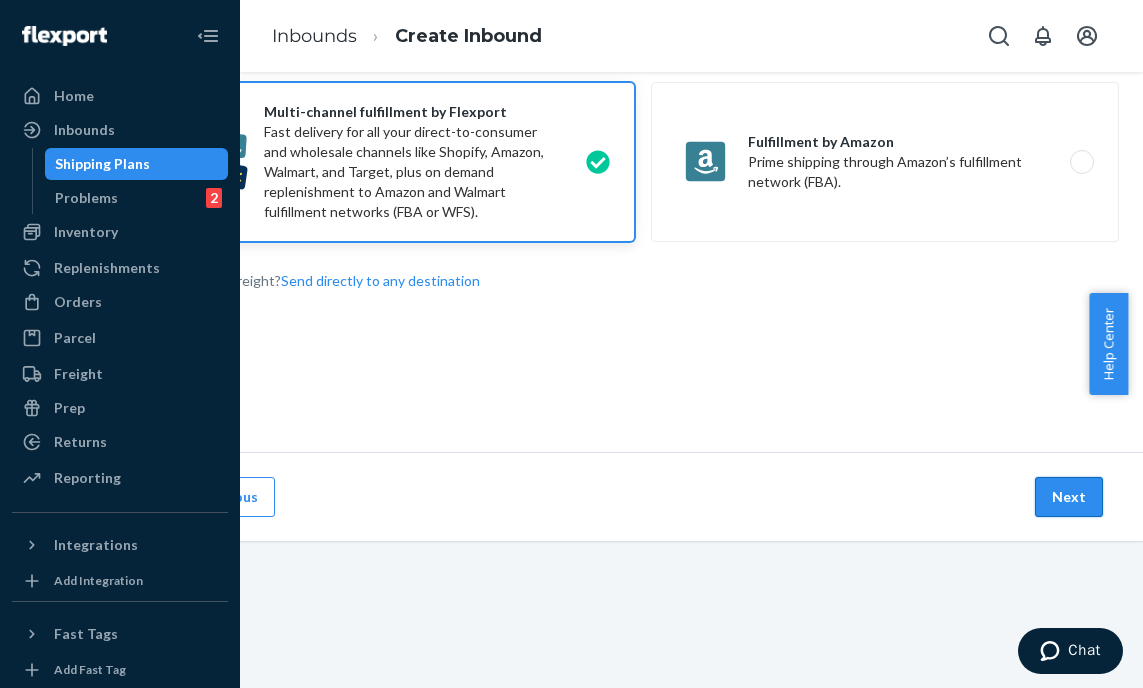 click on "Next" at bounding box center [1069, 497] 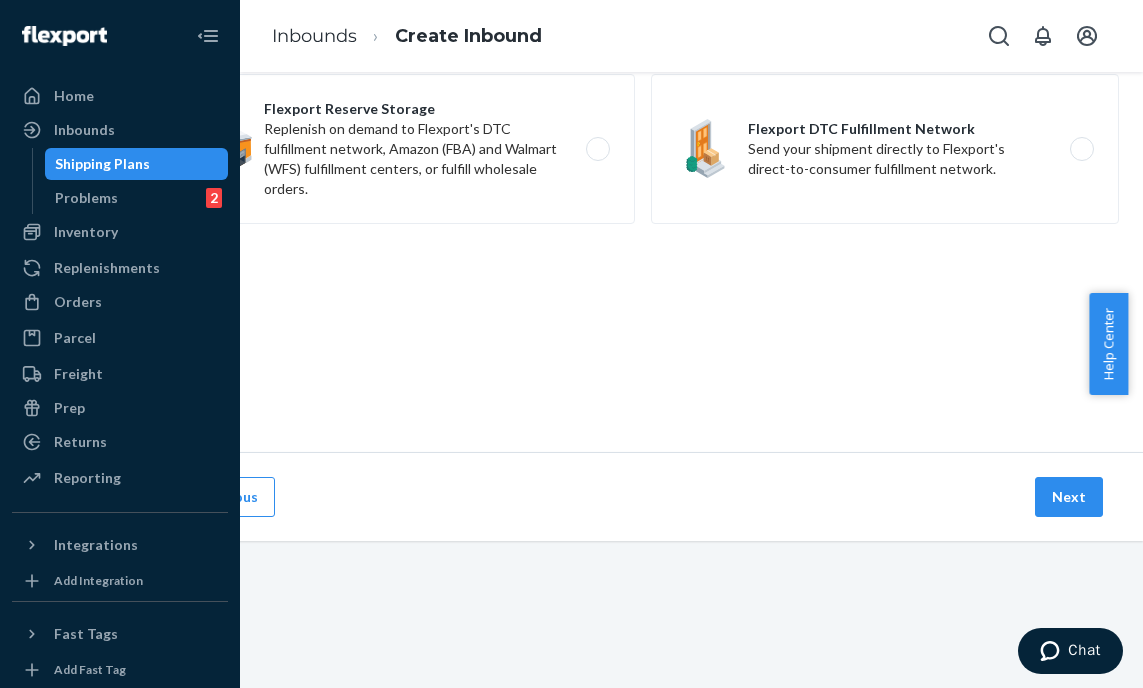 scroll, scrollTop: 0, scrollLeft: 0, axis: both 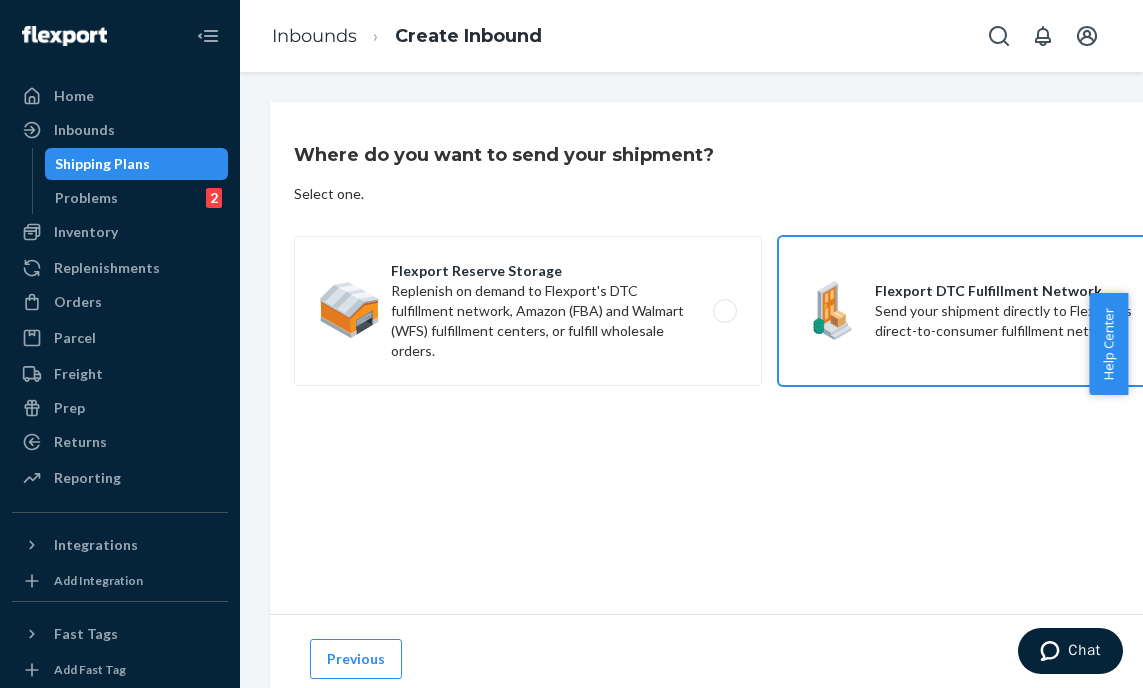 click on "Flexport DTC Fulfillment Network Send your shipment directly to Flexport's direct-to-consumer fulfillment network." at bounding box center (1012, 311) 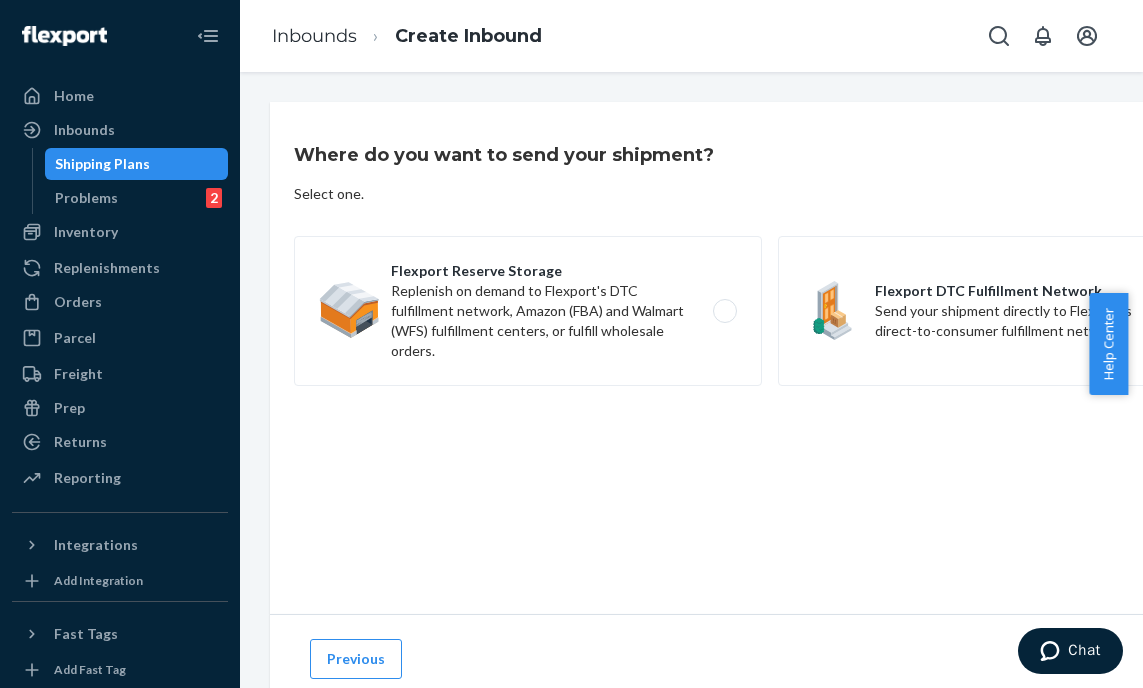 scroll, scrollTop: 0, scrollLeft: 142, axis: horizontal 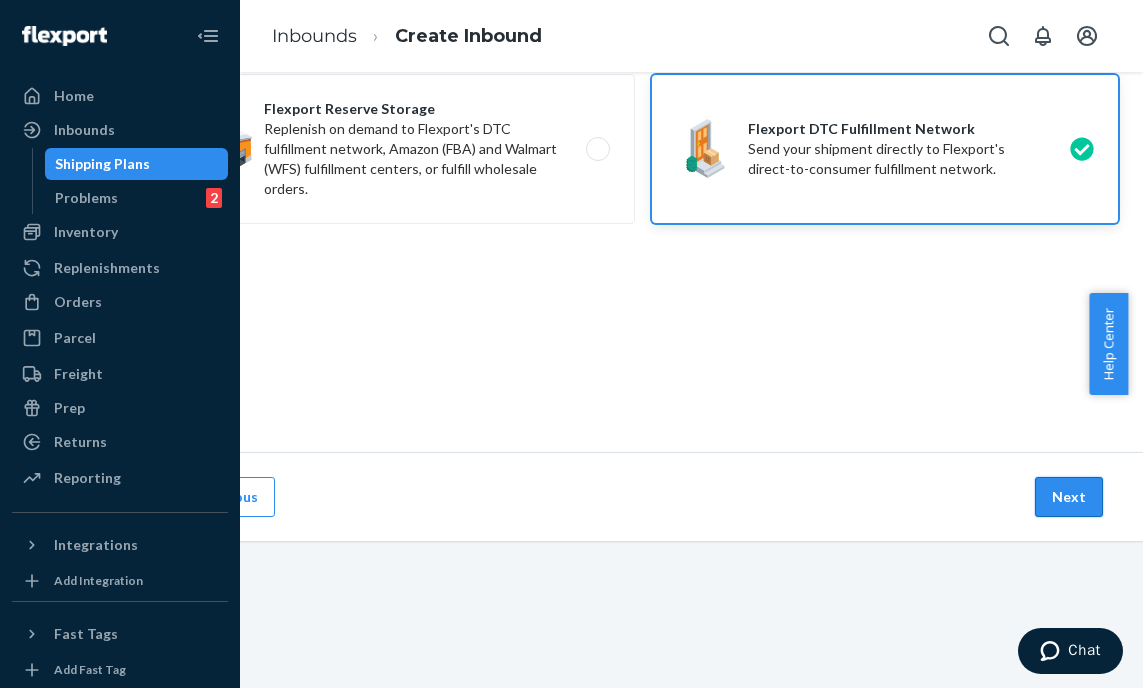 click on "Next" at bounding box center (1069, 497) 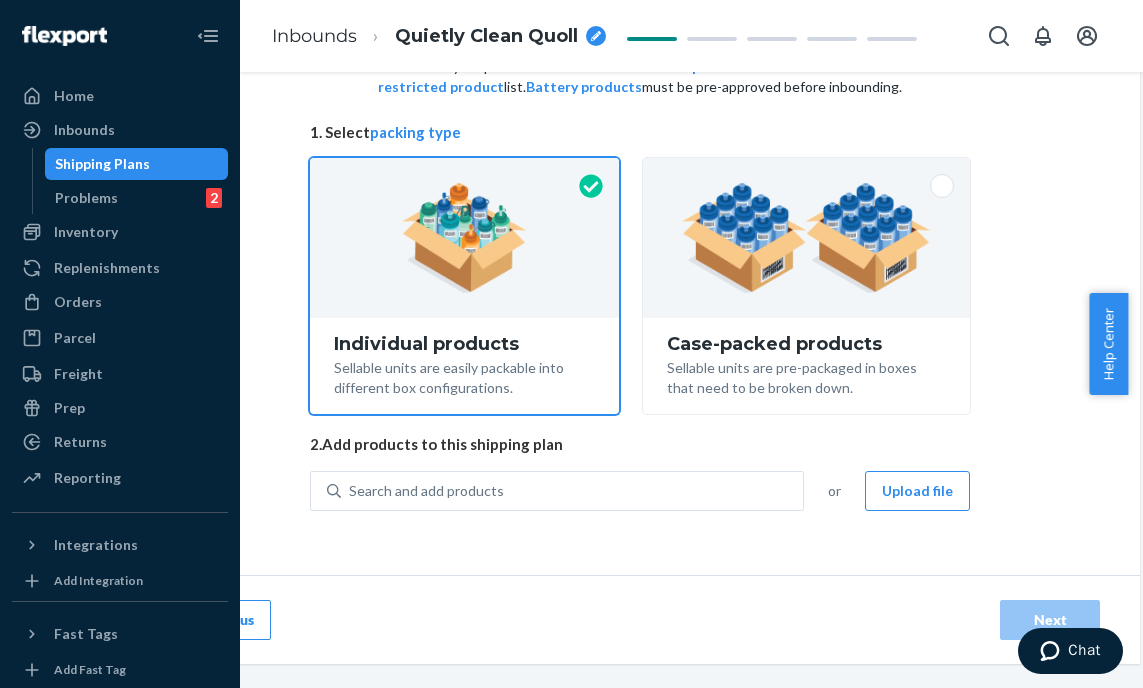scroll, scrollTop: 0, scrollLeft: 0, axis: both 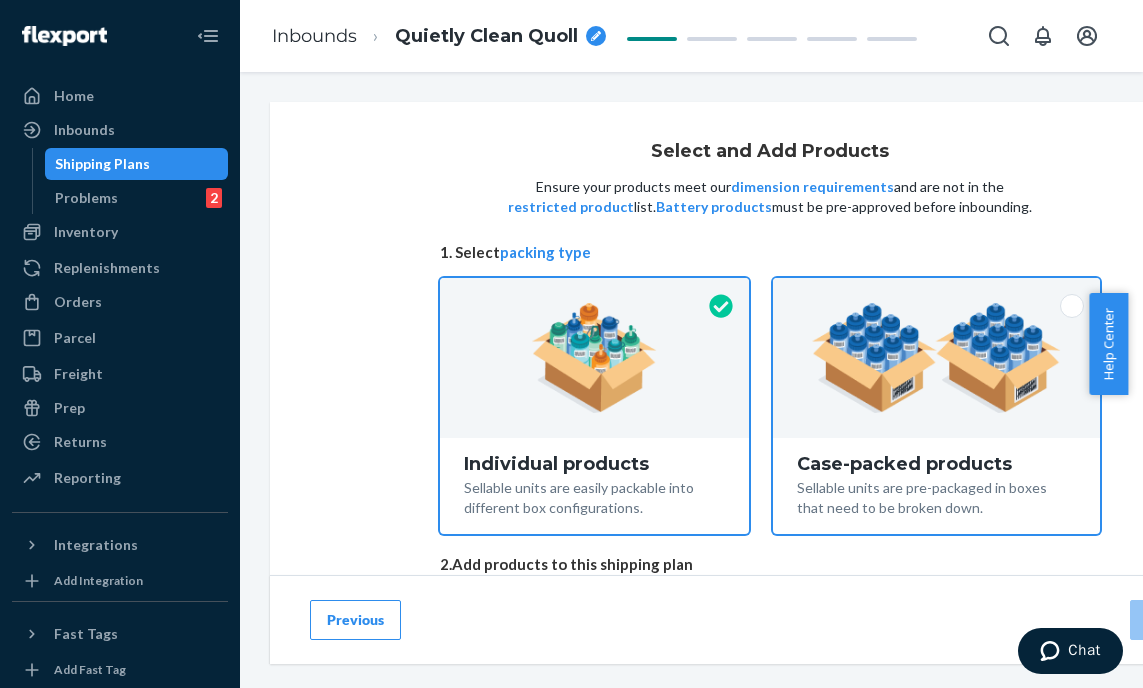 click at bounding box center [936, 358] 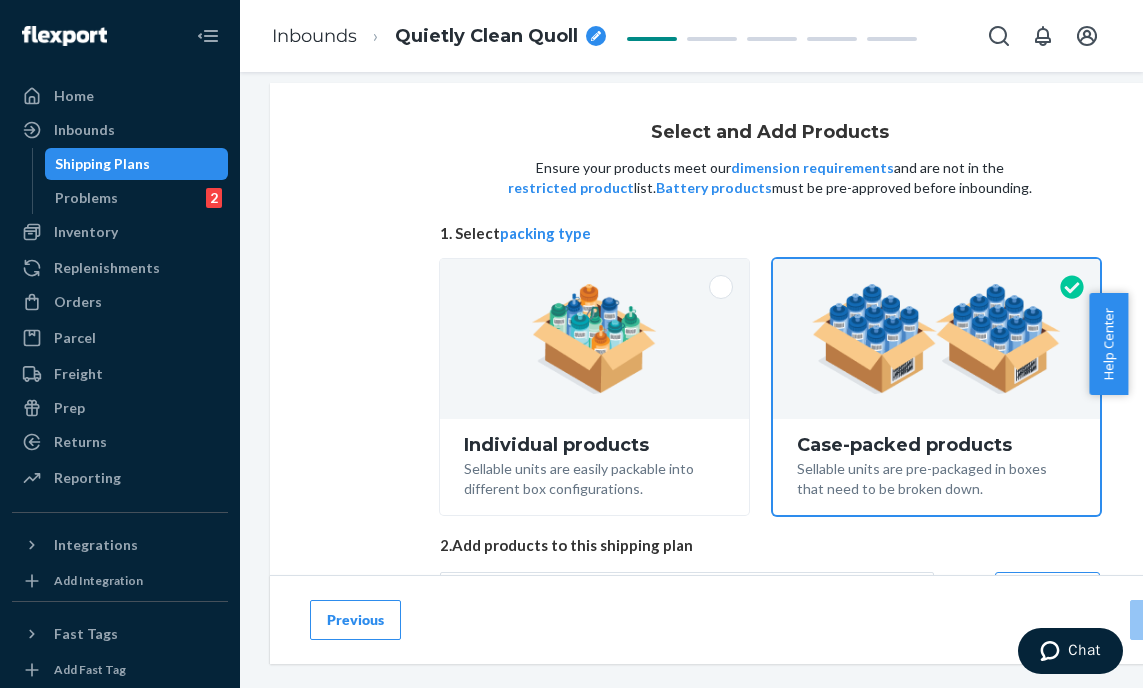scroll, scrollTop: 134, scrollLeft: 0, axis: vertical 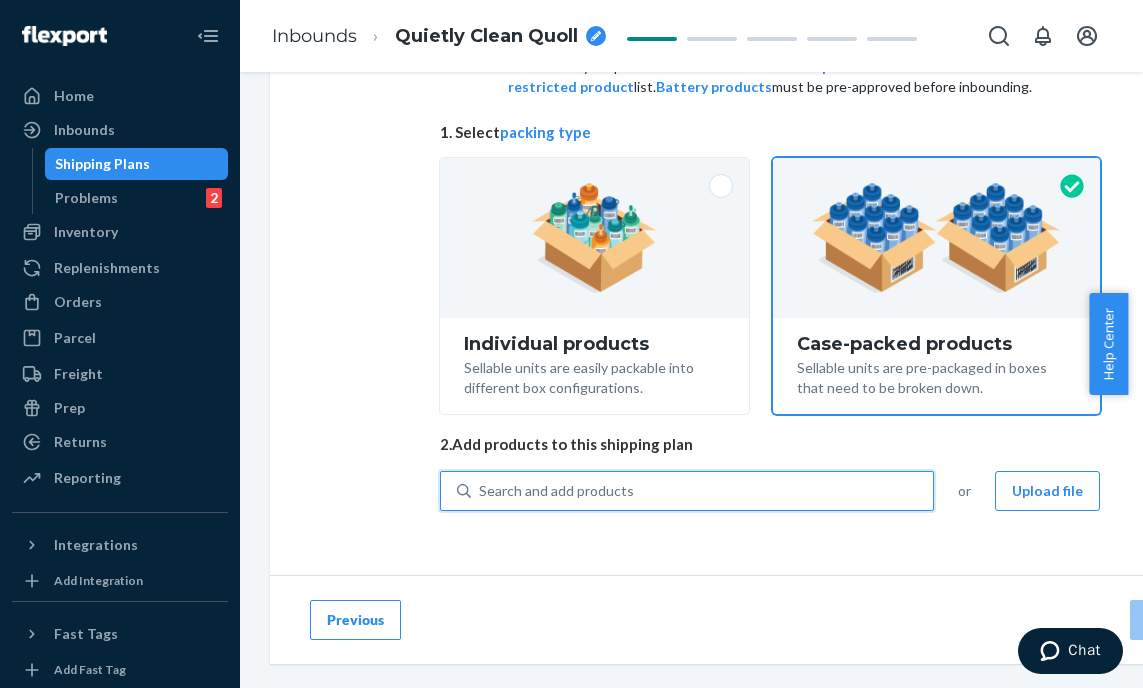 click on "Search and add products" at bounding box center [702, 491] 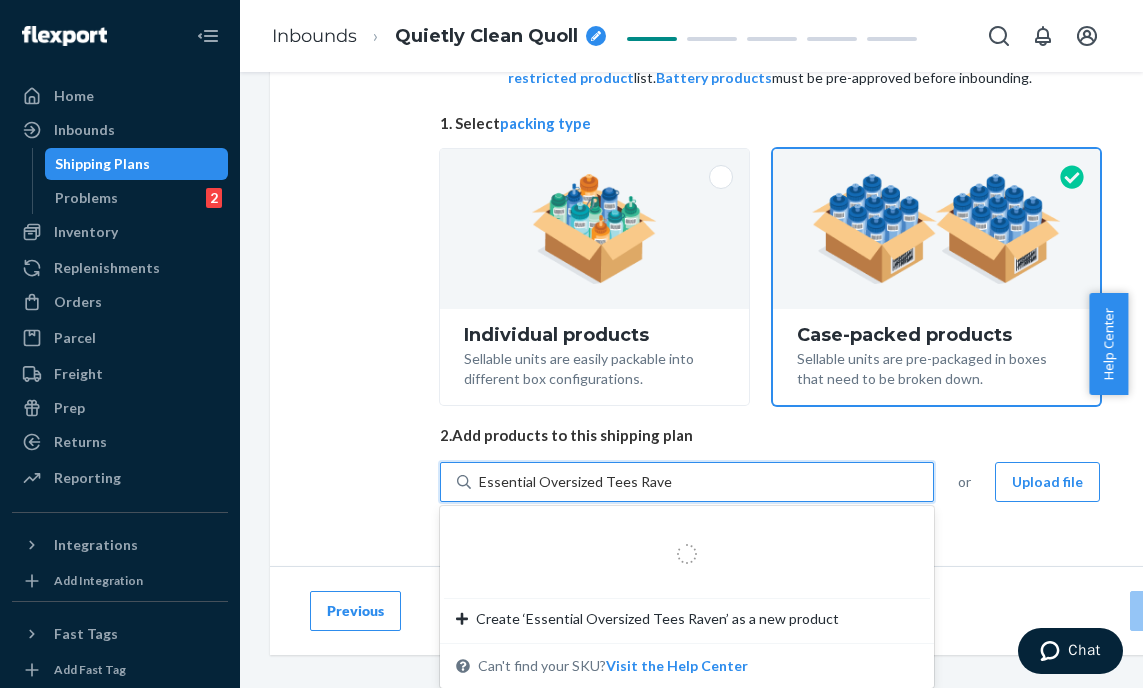 type on "Essential Oversized Tees Raven" 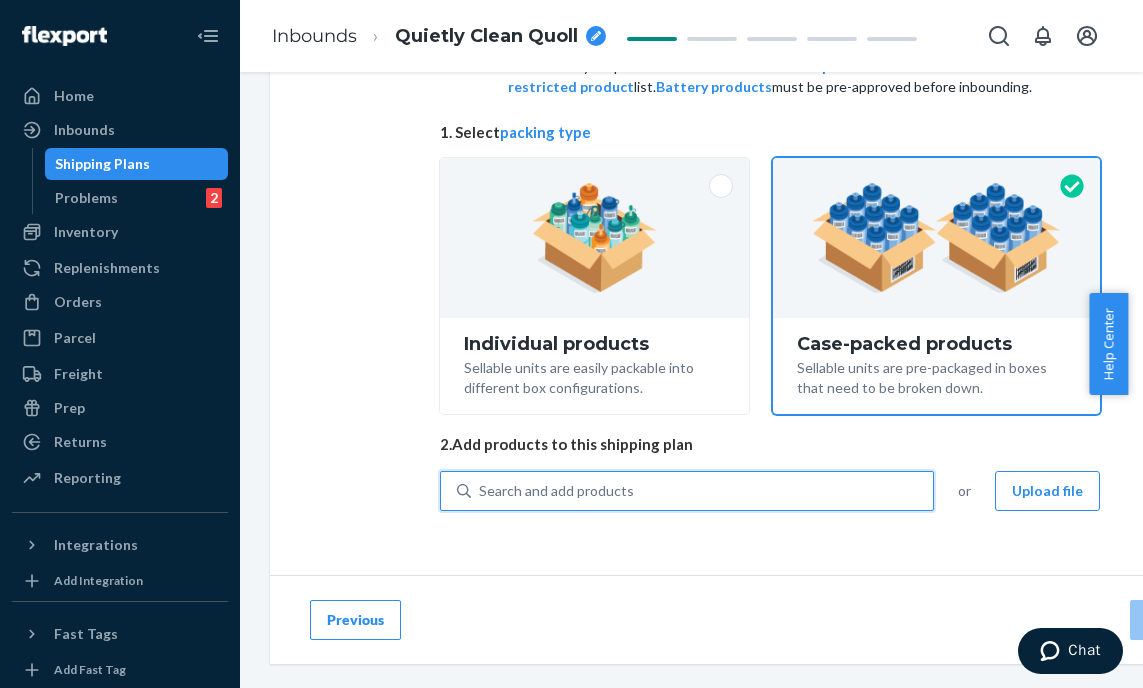 click on "Search and add products" at bounding box center (556, 491) 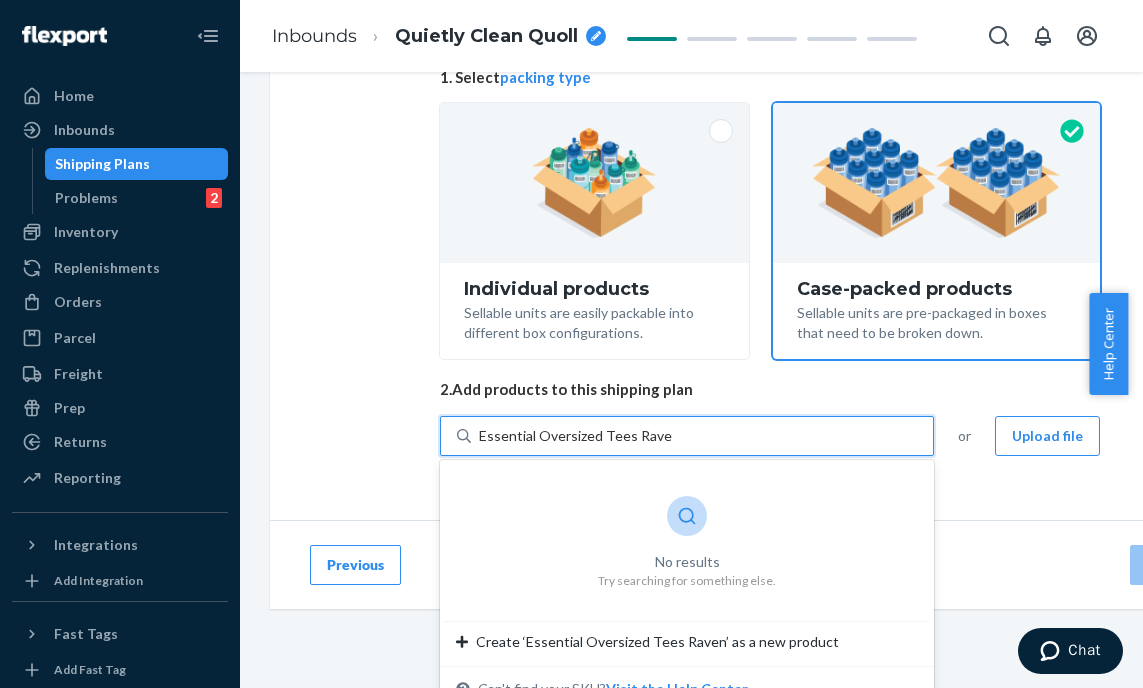 scroll, scrollTop: 213, scrollLeft: 0, axis: vertical 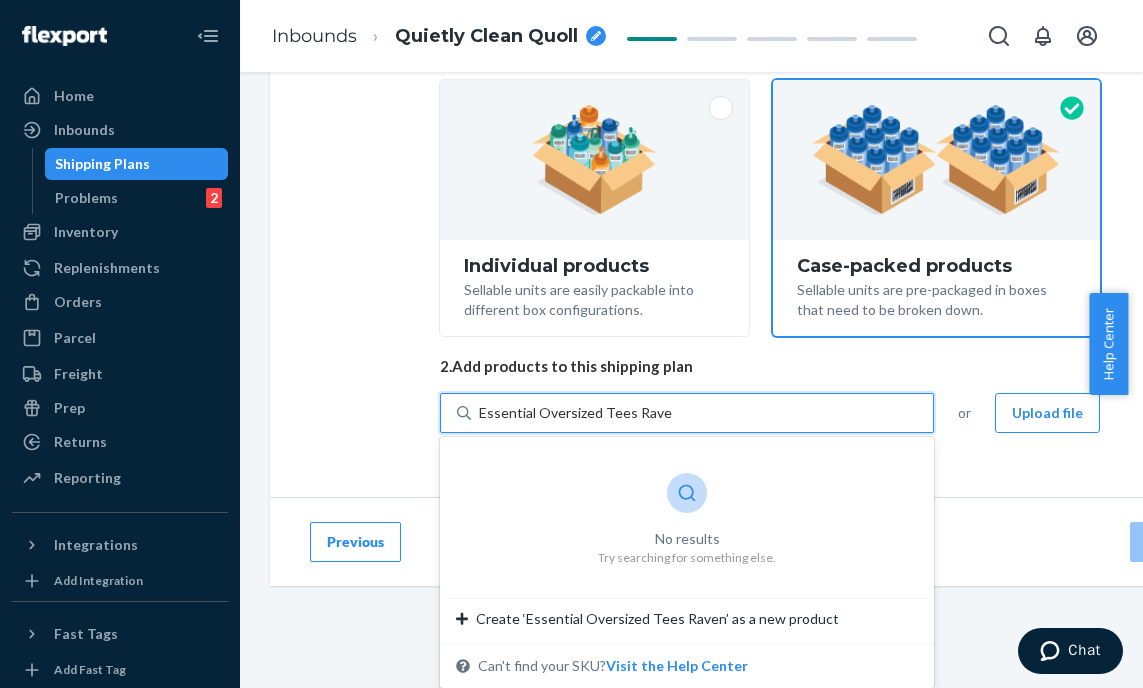 drag, startPoint x: 634, startPoint y: 399, endPoint x: 541, endPoint y: 397, distance: 93.0215 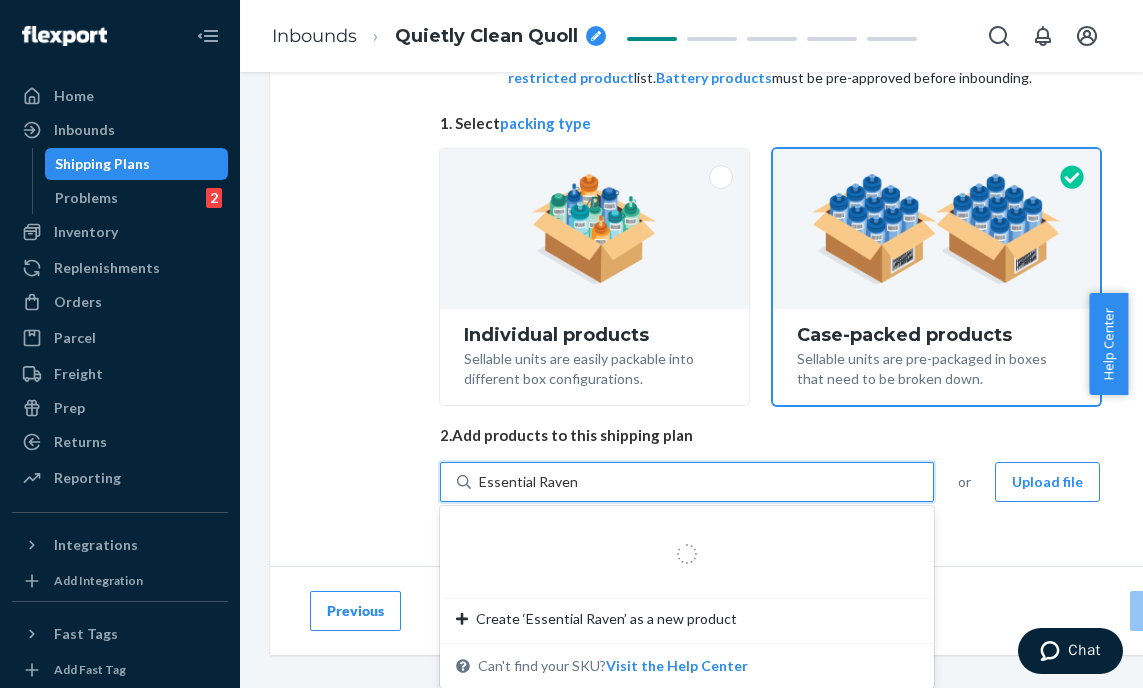 scroll, scrollTop: 213, scrollLeft: 0, axis: vertical 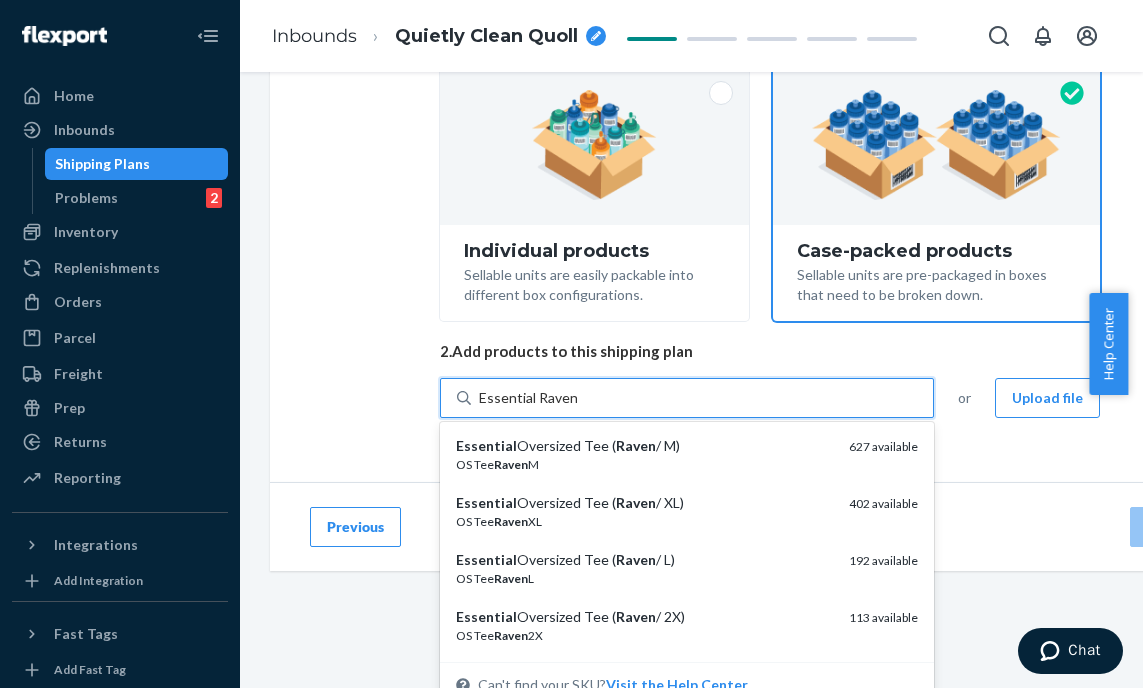click on "Essential Raven" at bounding box center (528, 398) 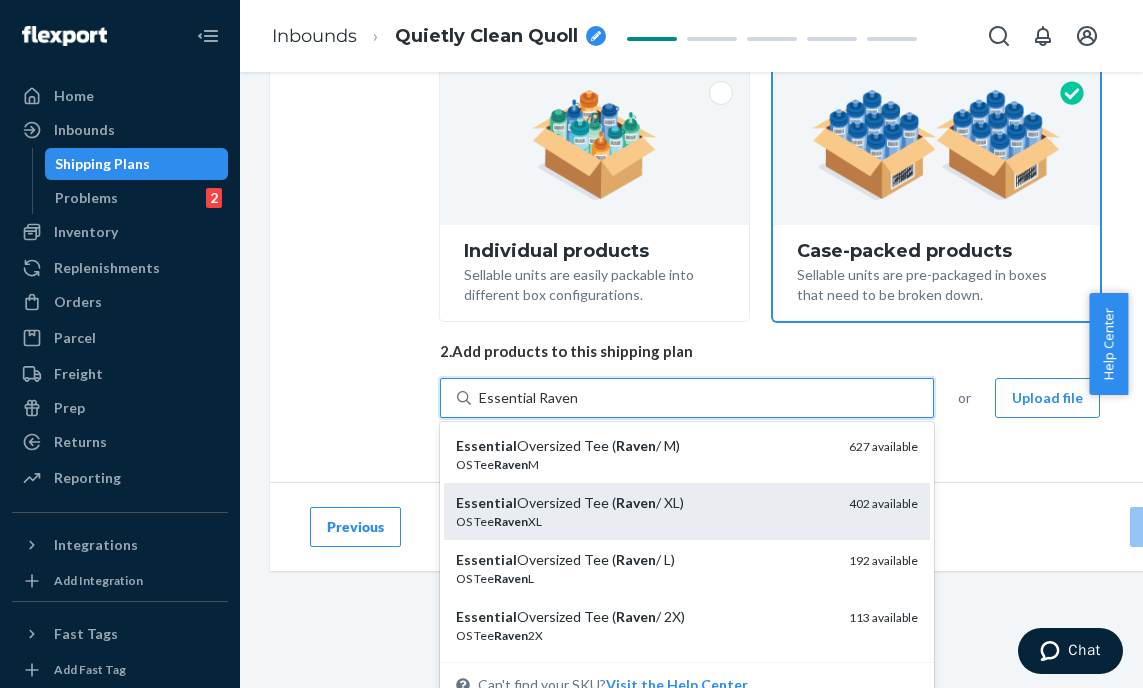 click on "Essential  Oversized Tee ( Raven  / XL)" at bounding box center [644, 503] 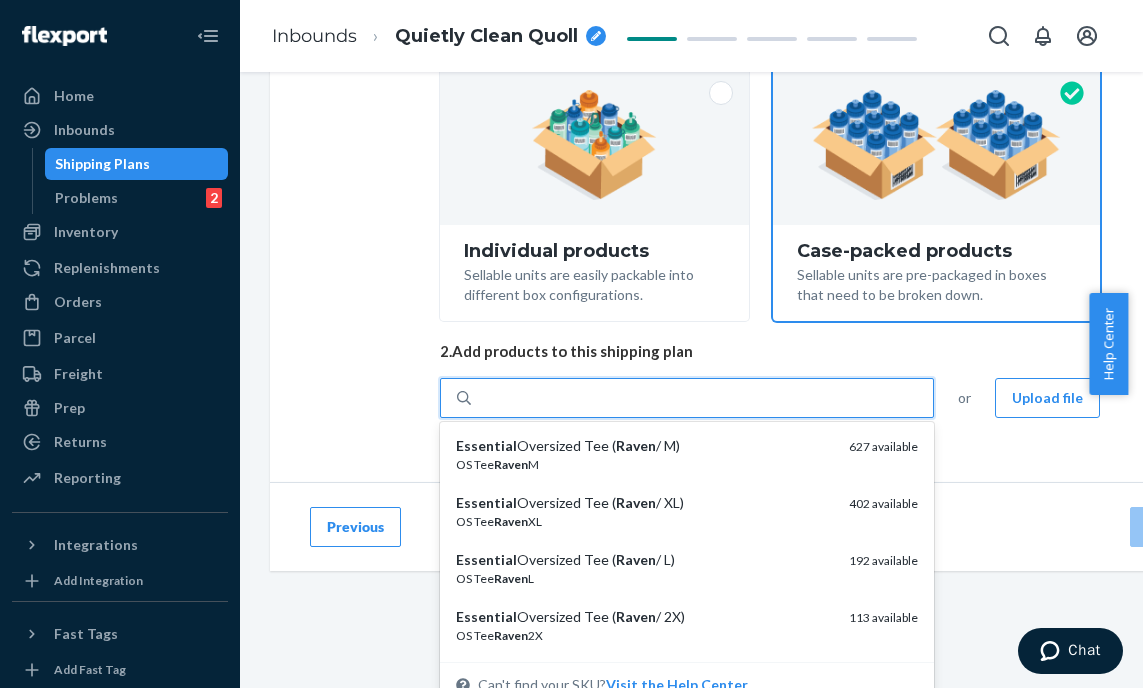 scroll, scrollTop: 134, scrollLeft: 0, axis: vertical 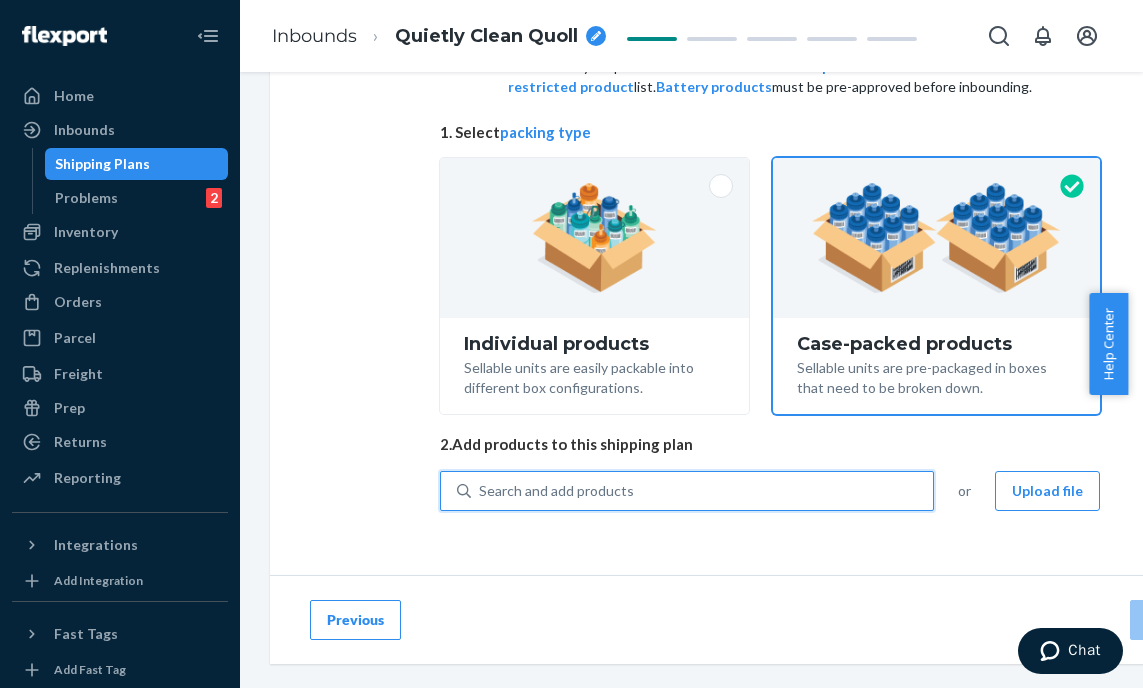 click on "Search and add products" at bounding box center [556, 491] 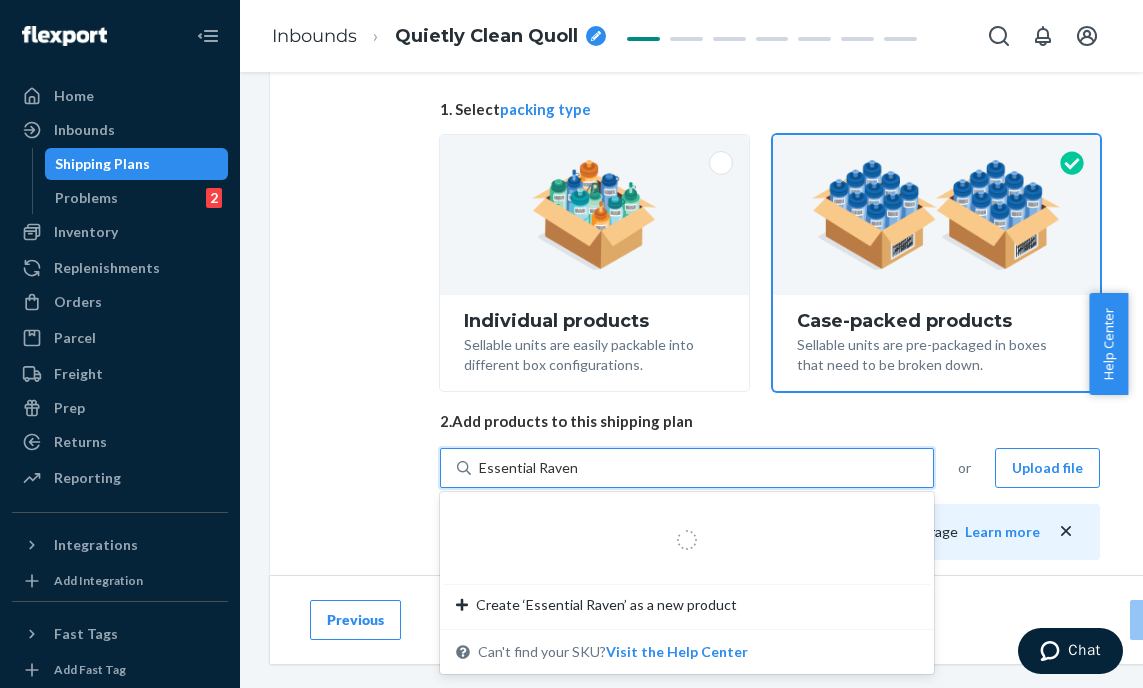 scroll, scrollTop: 213, scrollLeft: 0, axis: vertical 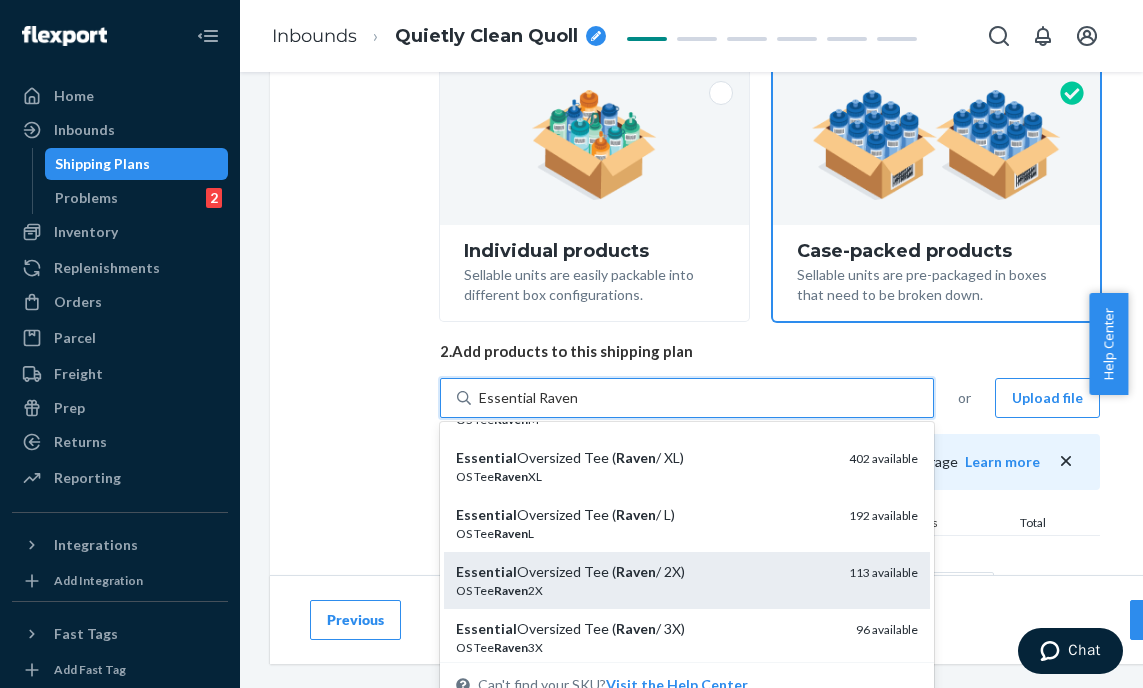 click on "Raven" at bounding box center (636, 571) 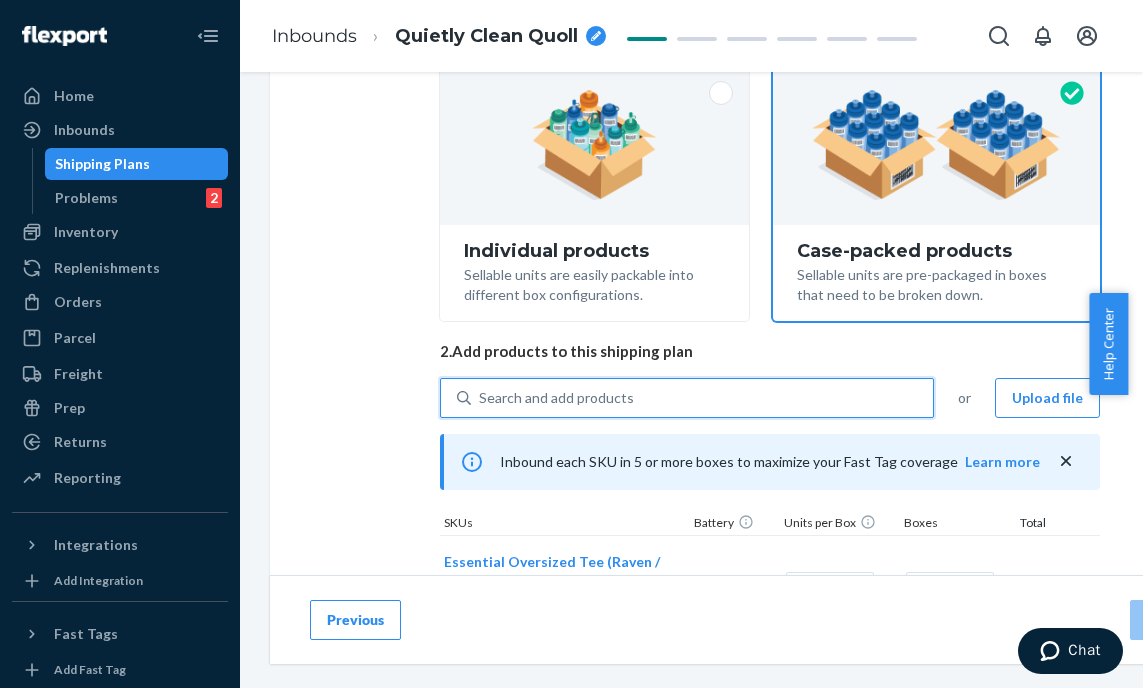 scroll, scrollTop: 323, scrollLeft: 0, axis: vertical 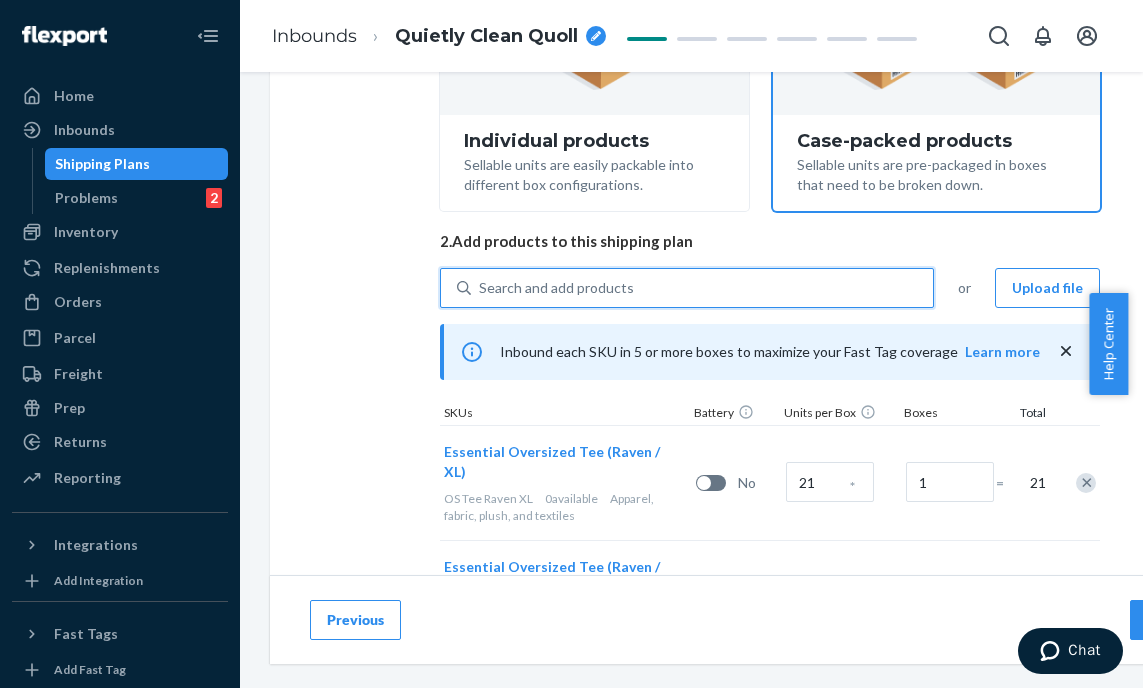 click on "Search and add products" at bounding box center [556, 288] 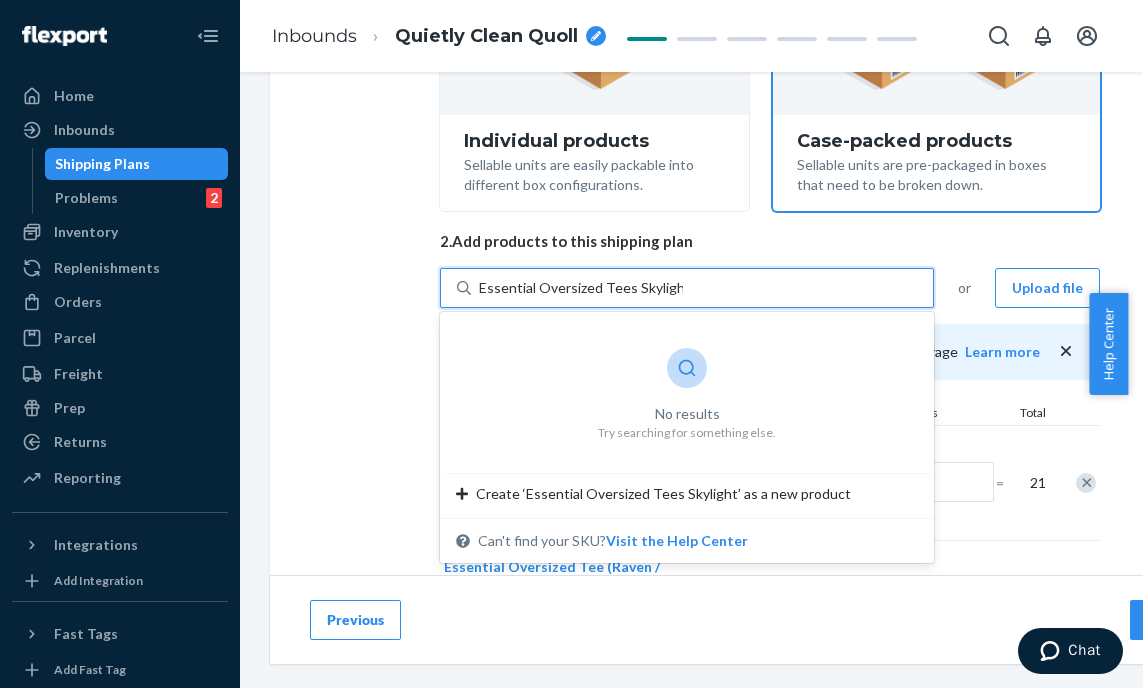 drag, startPoint x: 630, startPoint y: 289, endPoint x: 539, endPoint y: 285, distance: 91.08787 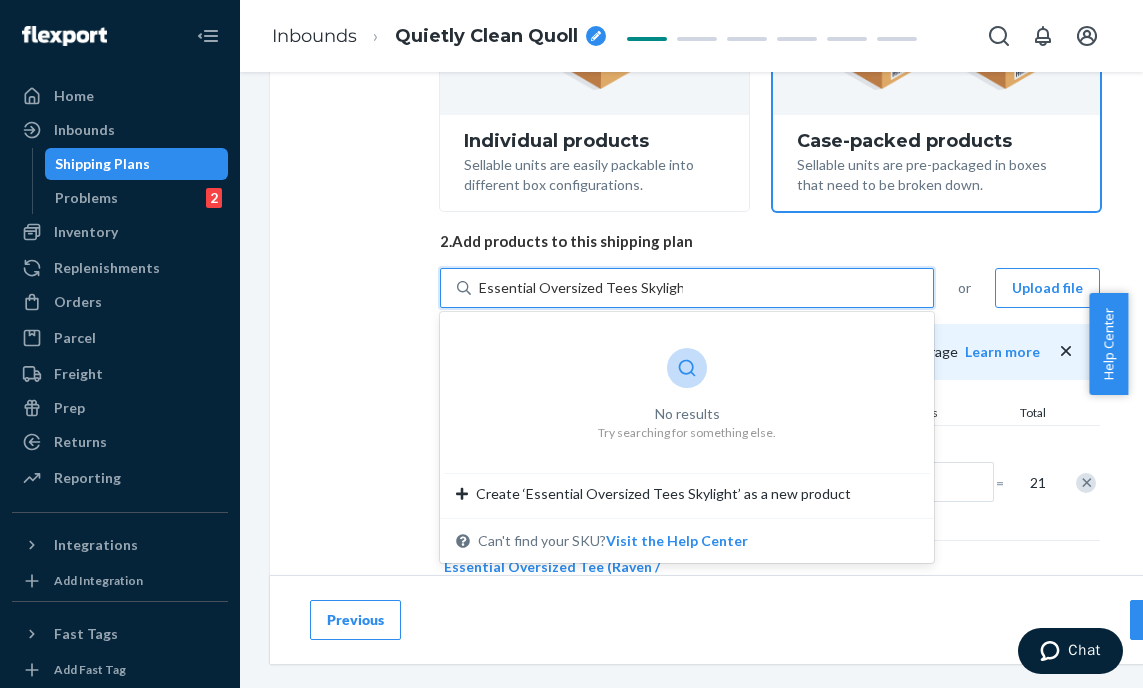 click on "Essential Oversized Tees Skylight" at bounding box center [581, 288] 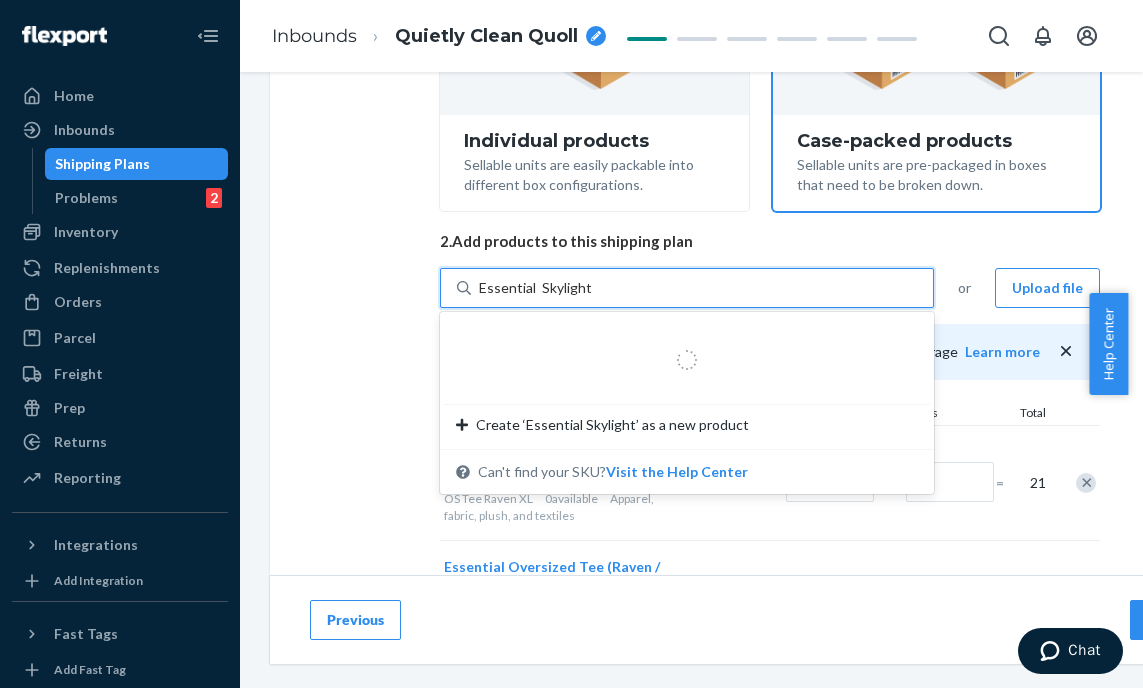 type on "Essential Skylight" 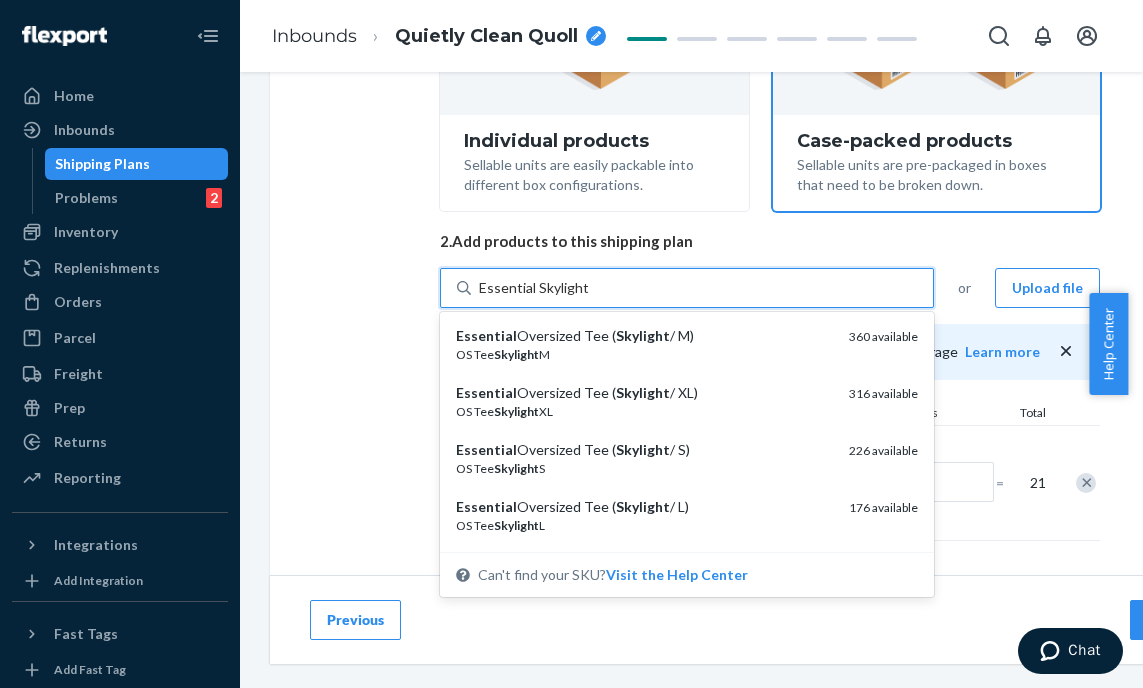 click on "Skylight" at bounding box center (643, 449) 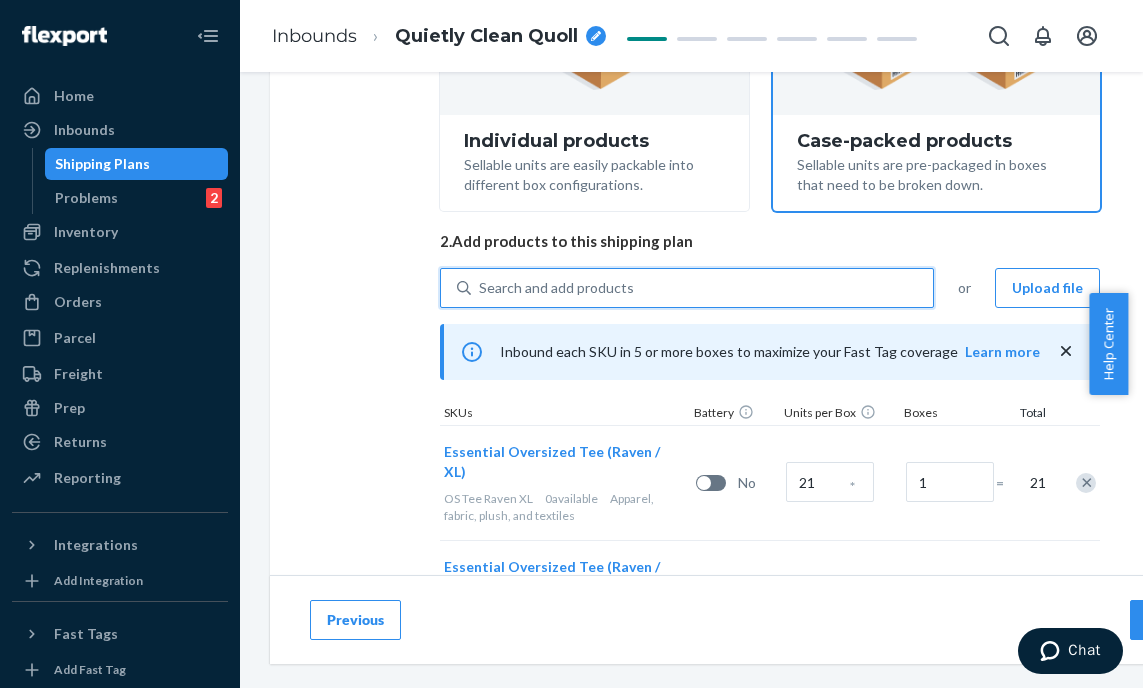 click on "Search and add products" at bounding box center (702, 288) 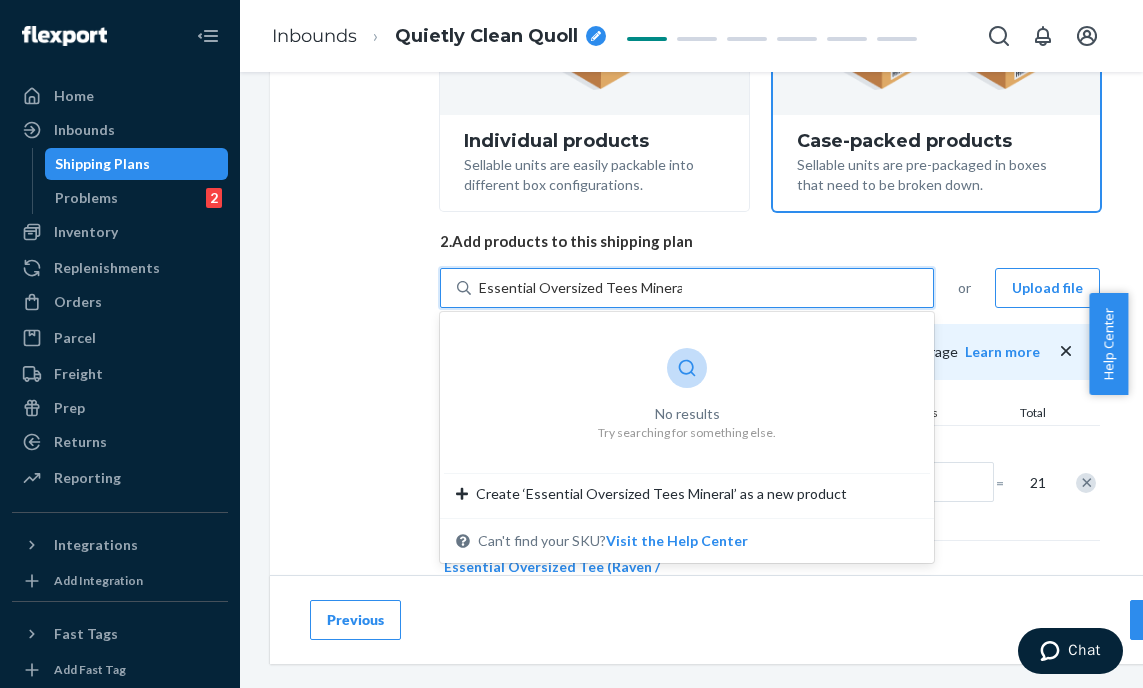 drag, startPoint x: 537, startPoint y: 287, endPoint x: 629, endPoint y: 288, distance: 92.00543 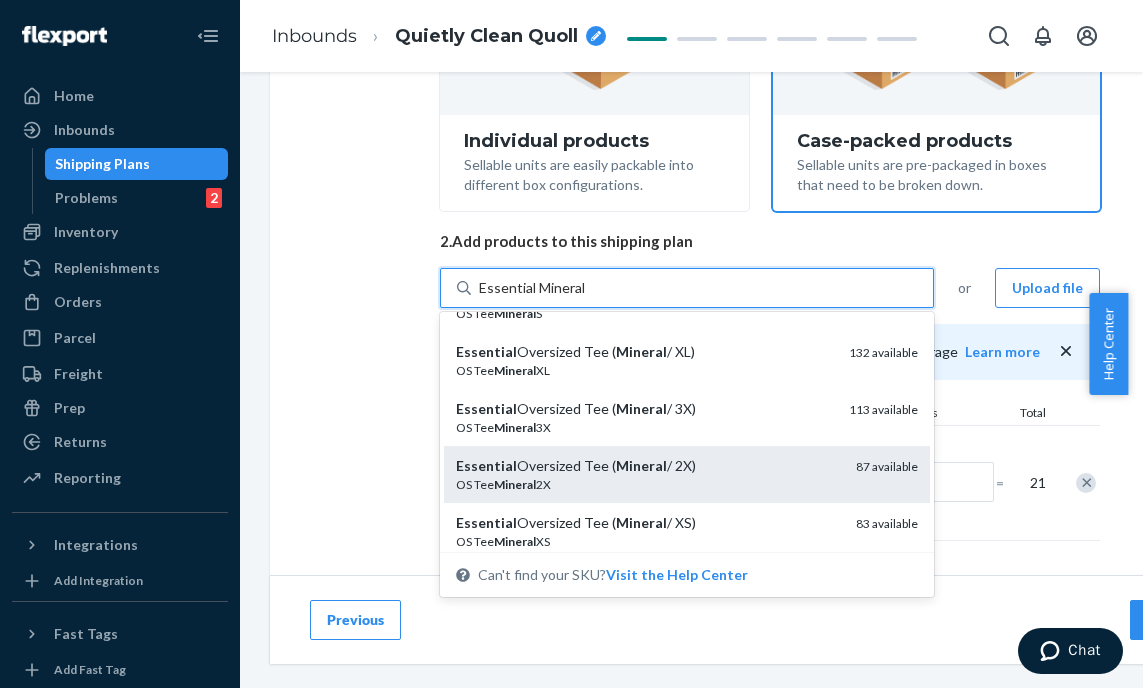 scroll, scrollTop: 156, scrollLeft: 0, axis: vertical 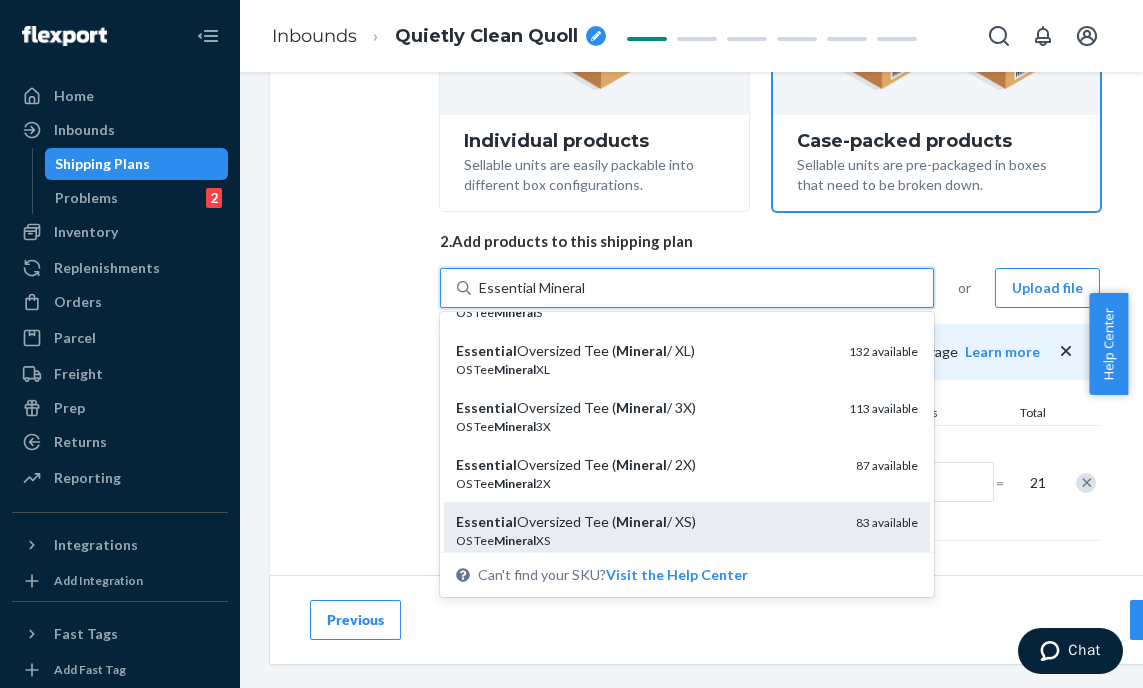 click on "Essential  Oversized Tee ( Mineral  / XS)" at bounding box center [648, 522] 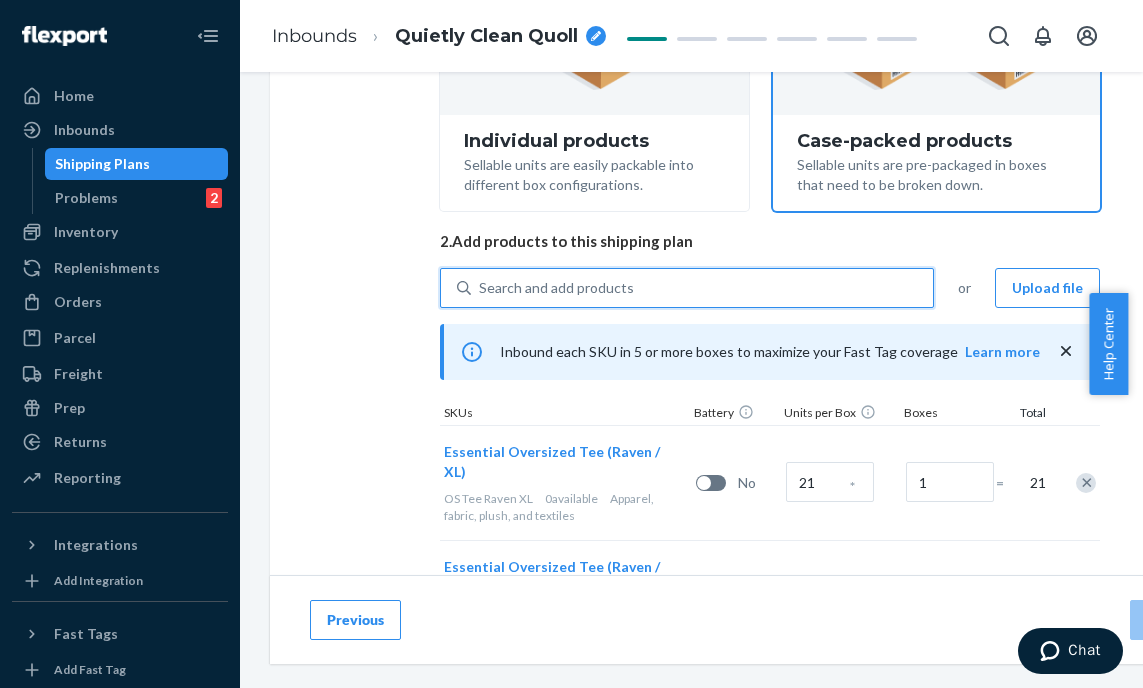 click on "Search and add products" at bounding box center [556, 288] 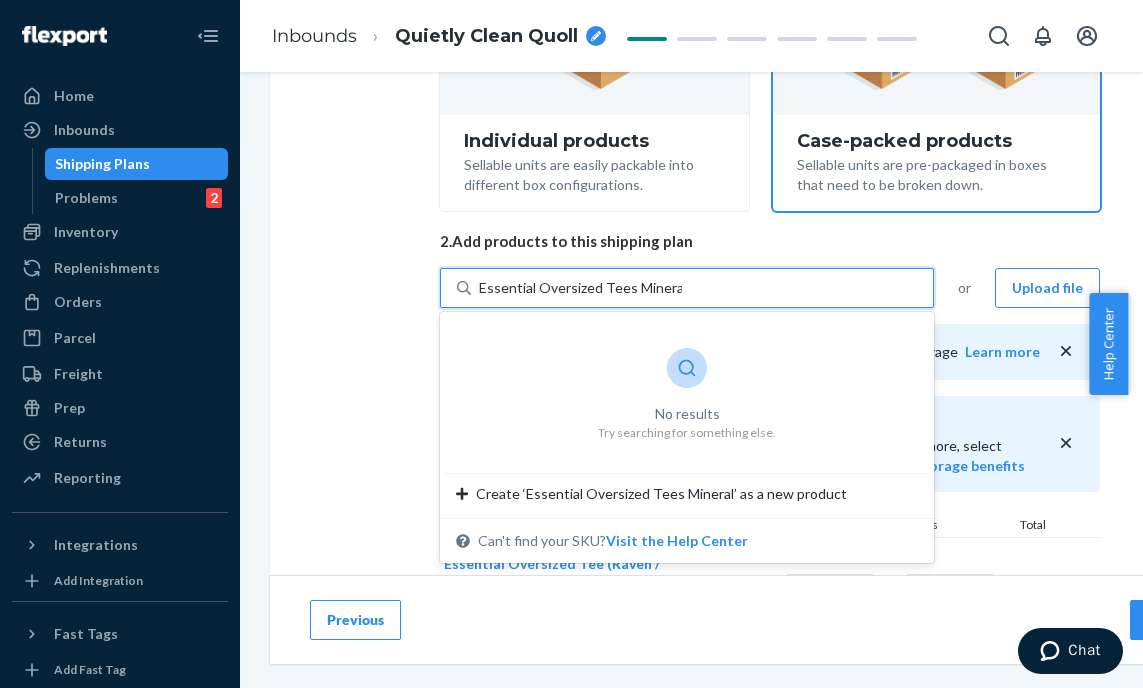 drag, startPoint x: 537, startPoint y: 285, endPoint x: 629, endPoint y: 293, distance: 92.34717 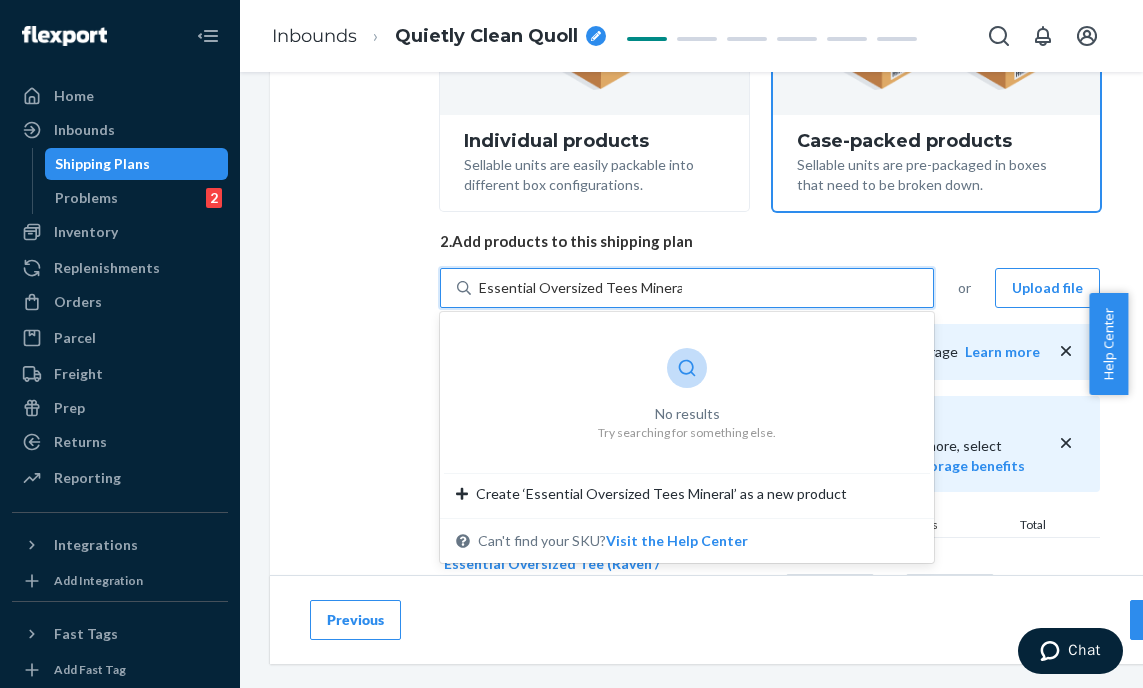 click on "Essential Oversized Tees Mineral" at bounding box center [580, 288] 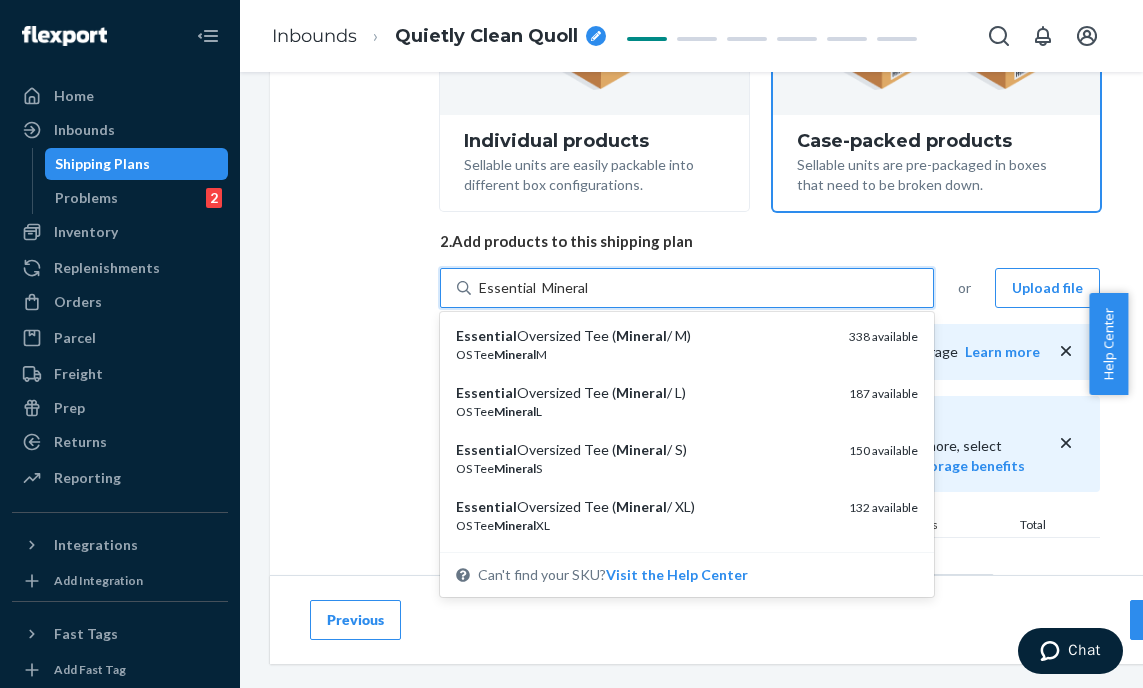 type on "Essential Mineral" 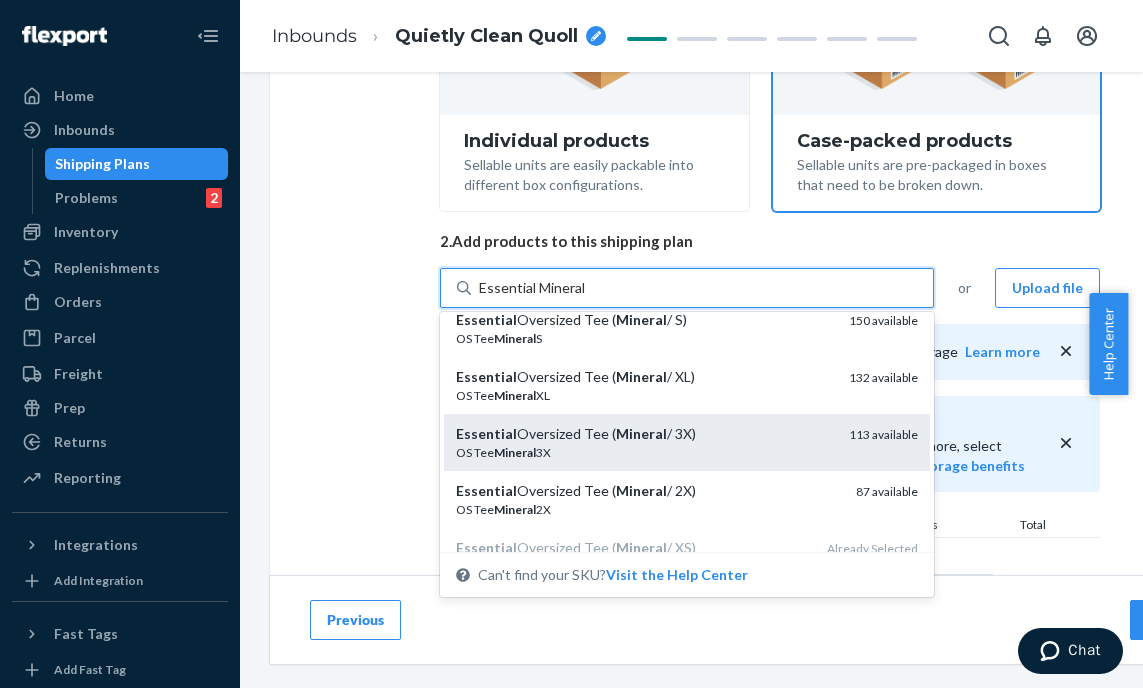 scroll, scrollTop: 132, scrollLeft: 0, axis: vertical 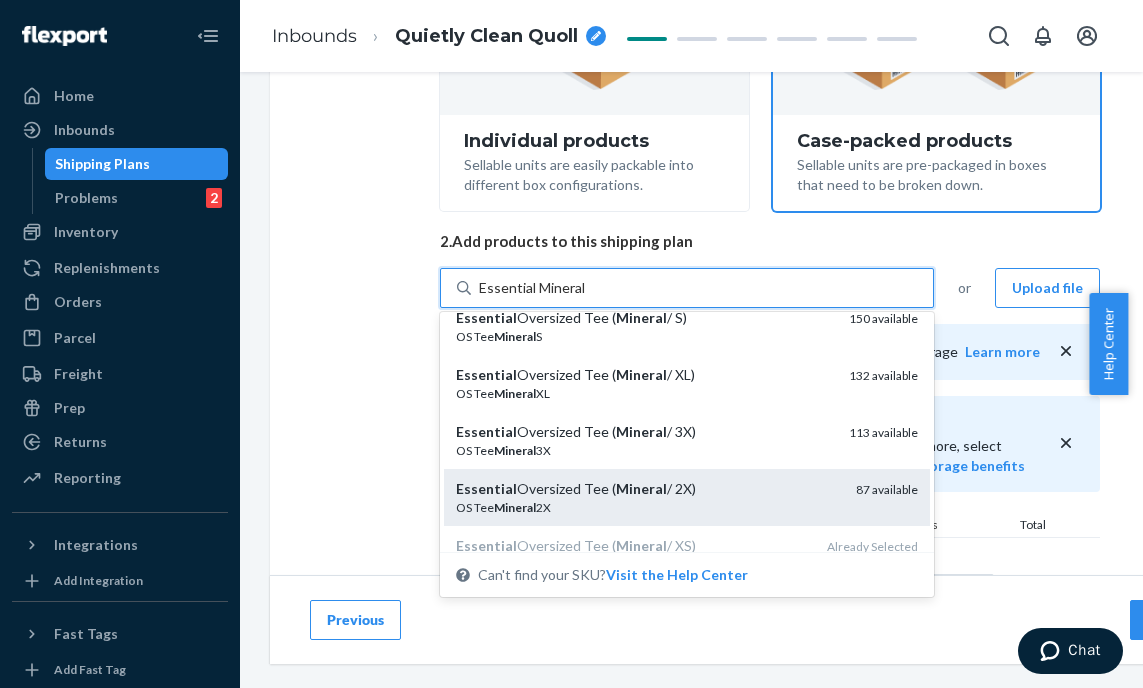 click on "Essential  Oversized Tee ( Mineral  / 2X)" at bounding box center (648, 489) 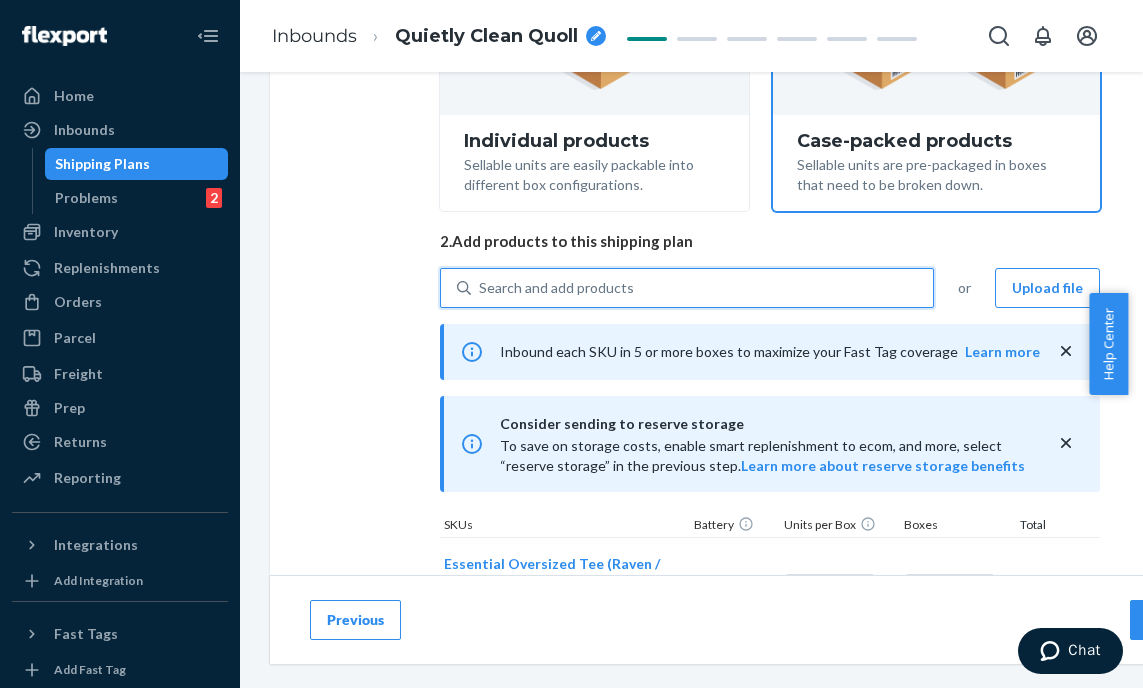 click on "Search and add products" at bounding box center (556, 288) 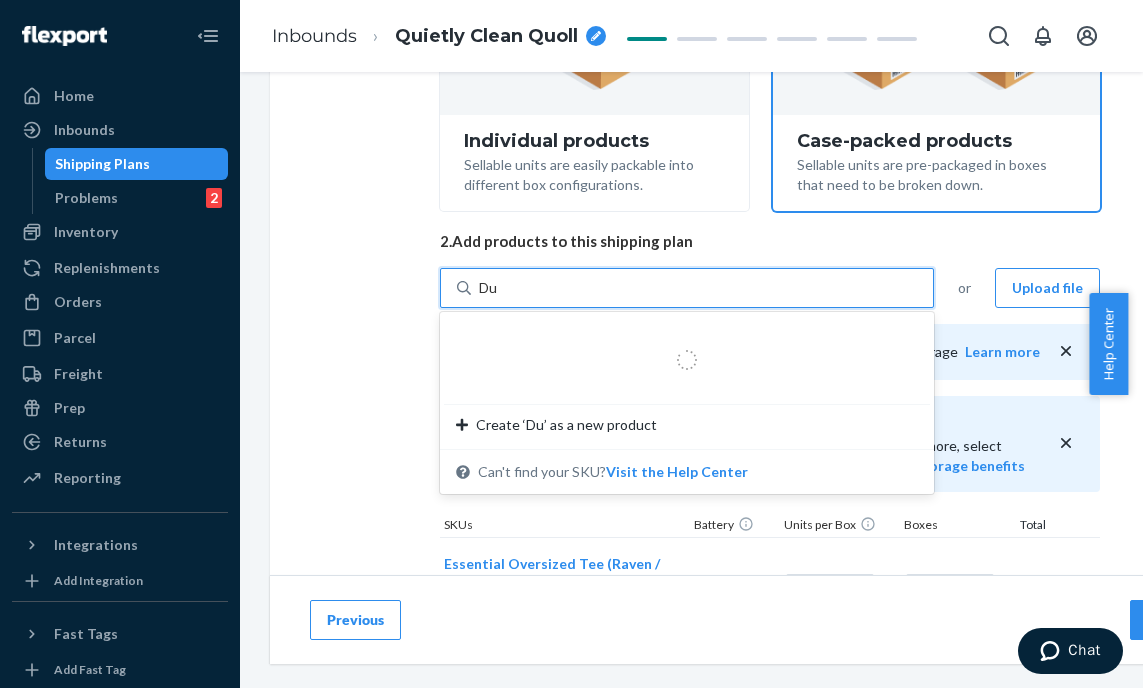 type on "D" 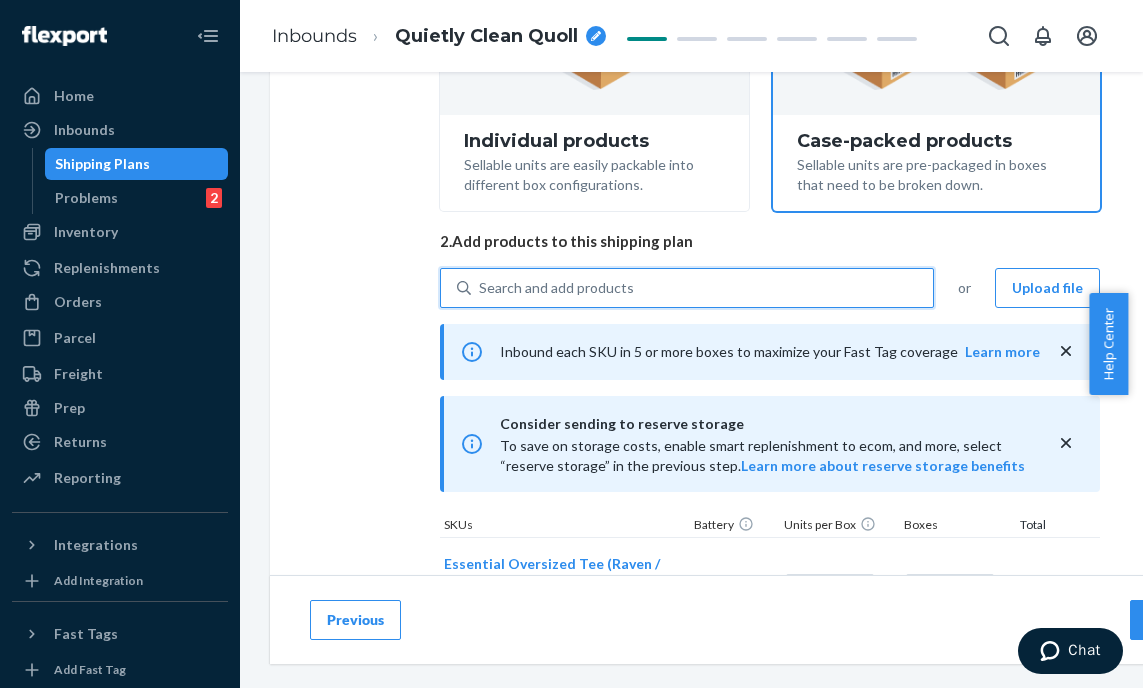 paste on "Essential Oversized Tees Dust" 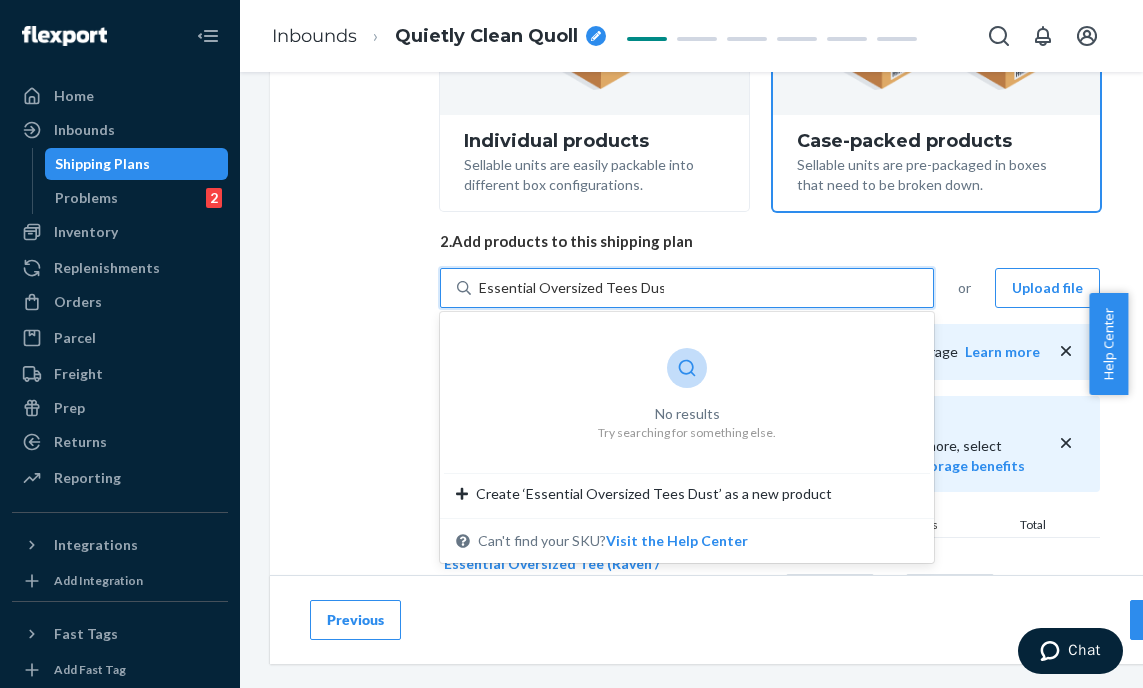 drag, startPoint x: 539, startPoint y: 287, endPoint x: 628, endPoint y: 286, distance: 89.005615 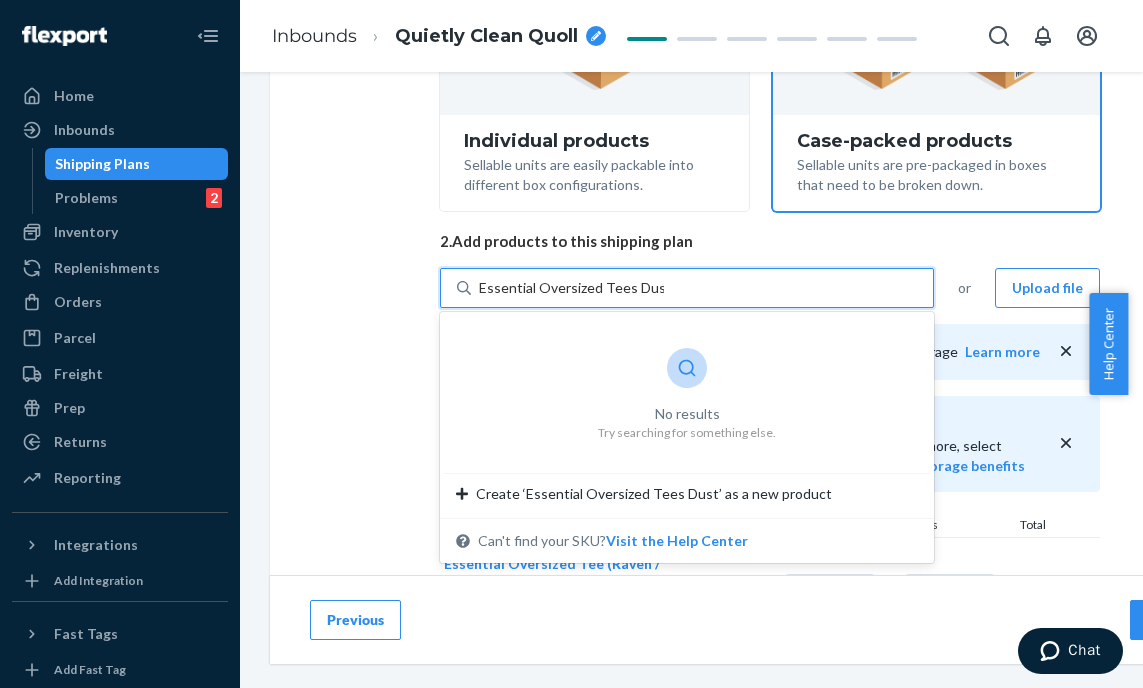 click on "Essential Oversized Tees Dust" at bounding box center [571, 288] 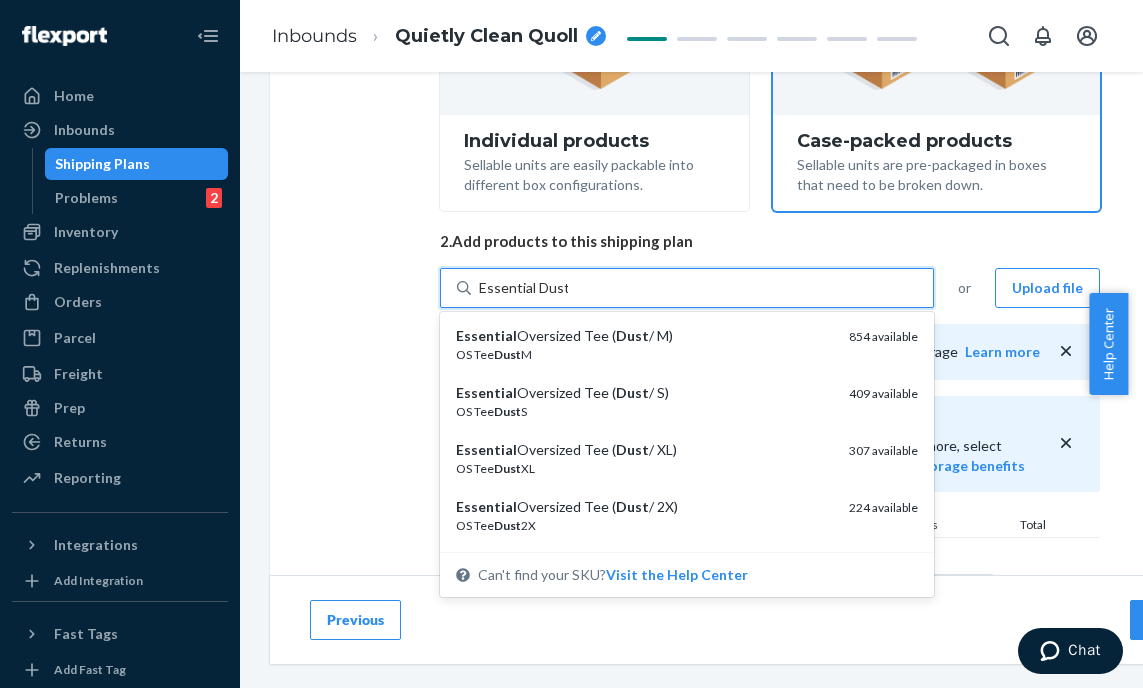 click on "Essential Dust" at bounding box center [523, 288] 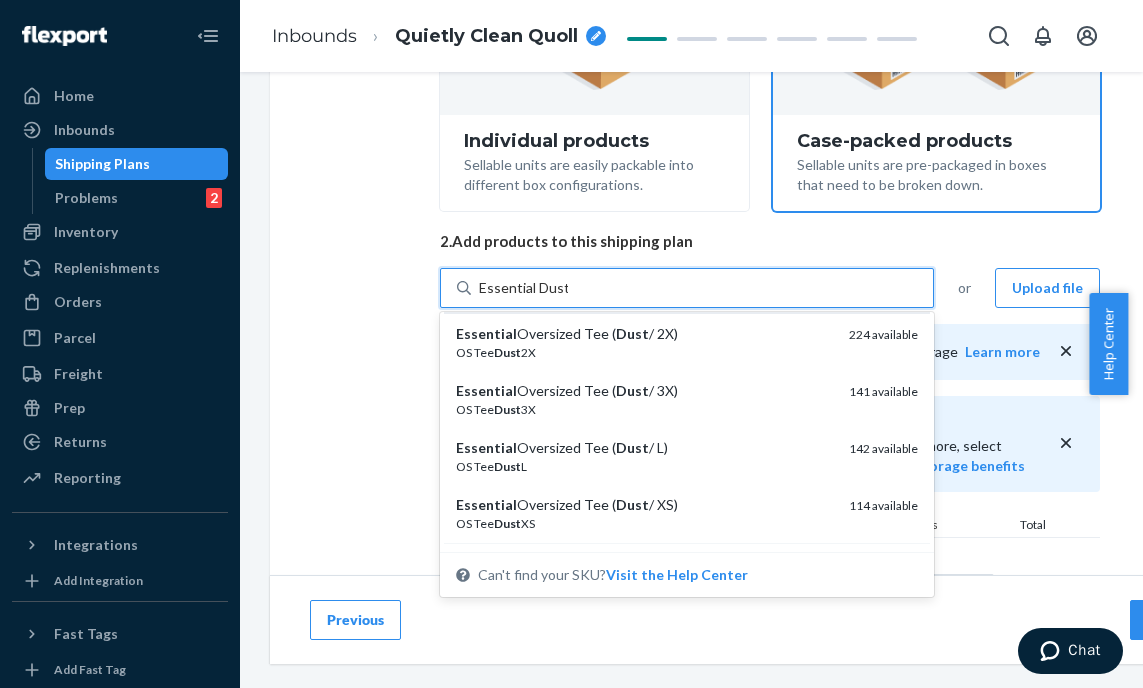 scroll, scrollTop: 209, scrollLeft: 0, axis: vertical 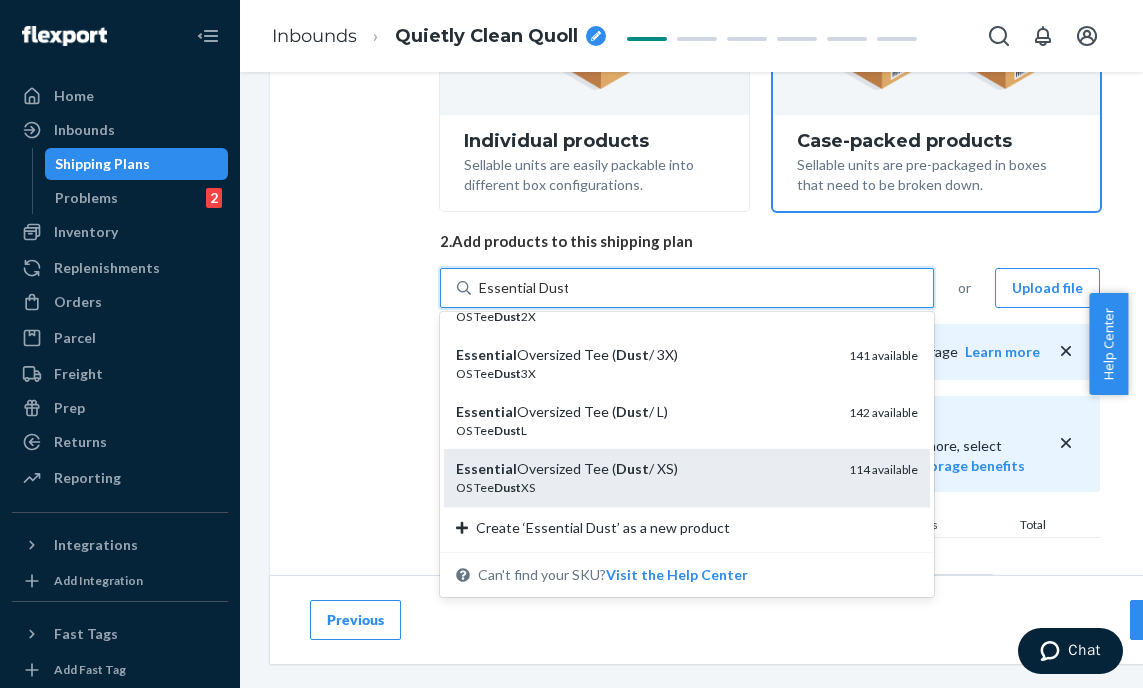 click on "Essential  Oversized Tee ( Dust  / XS)" at bounding box center (644, 469) 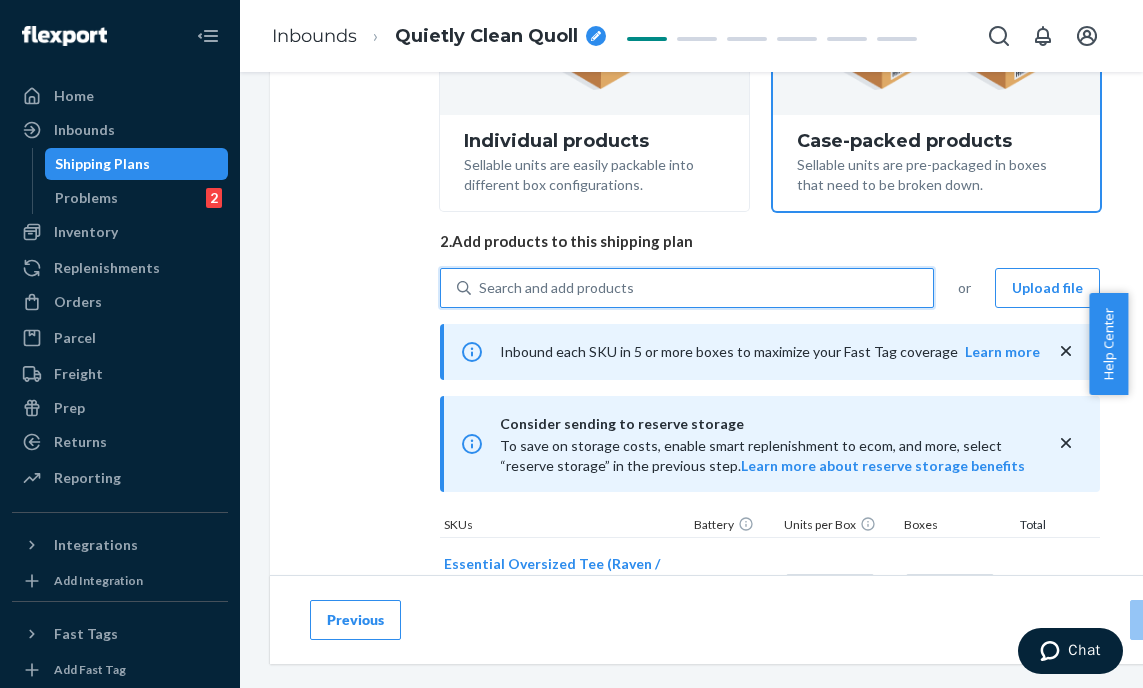 click on "Search and add products" at bounding box center [556, 288] 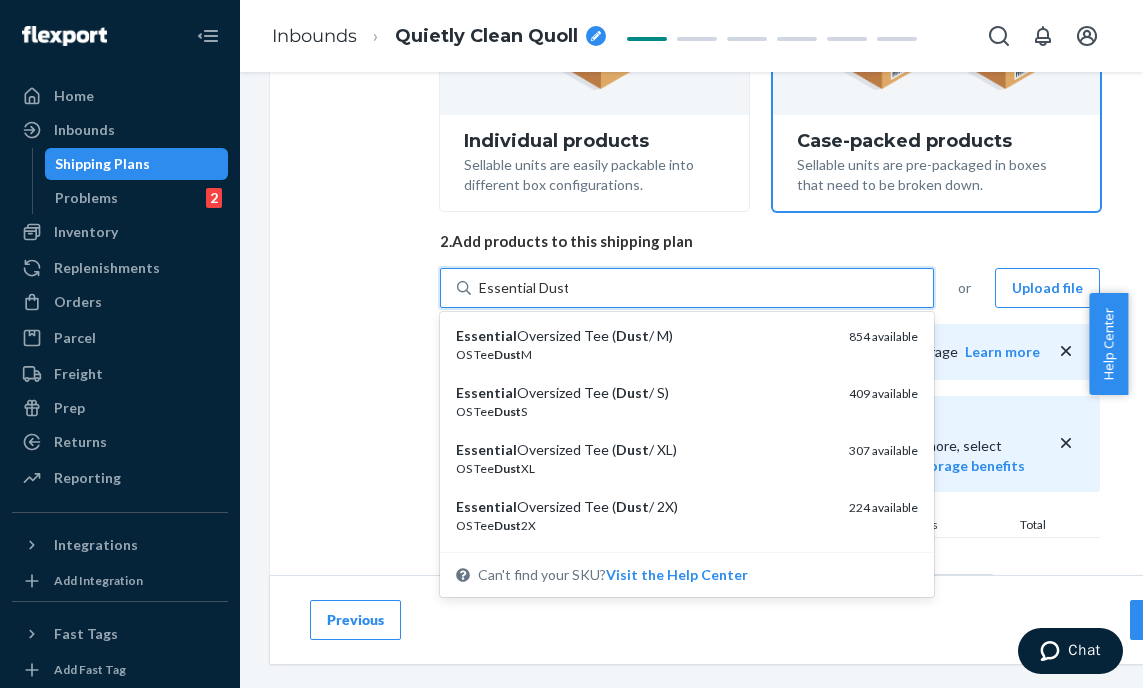 click on "Dust" at bounding box center (632, 506) 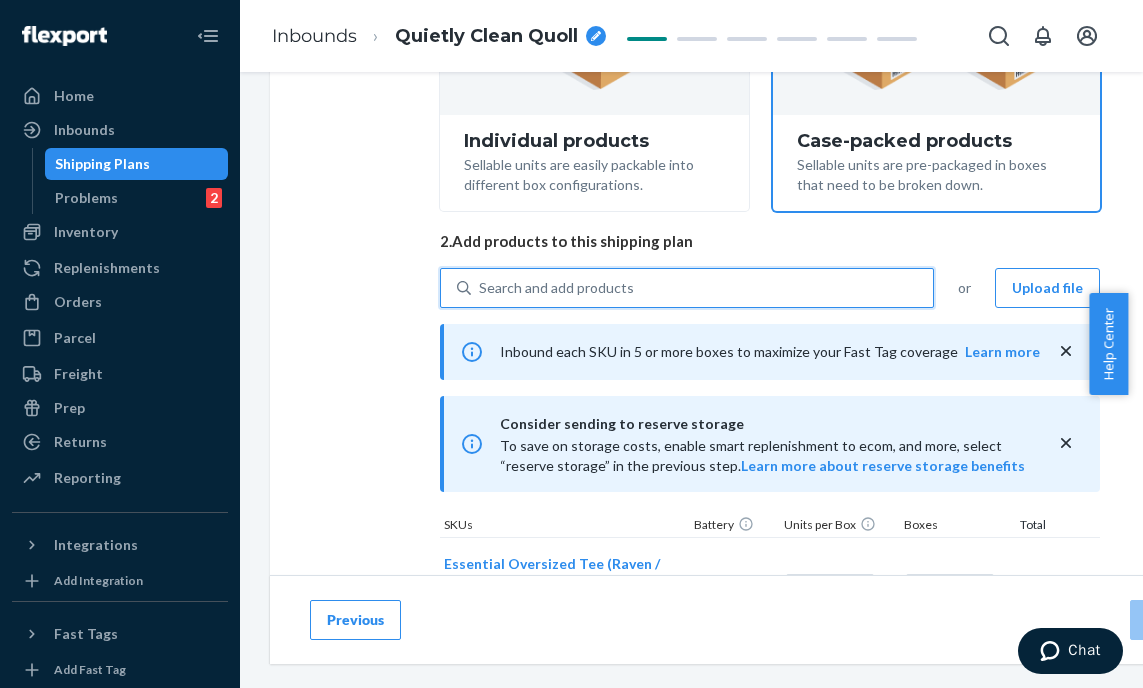 click on "Search and add products" at bounding box center [556, 288] 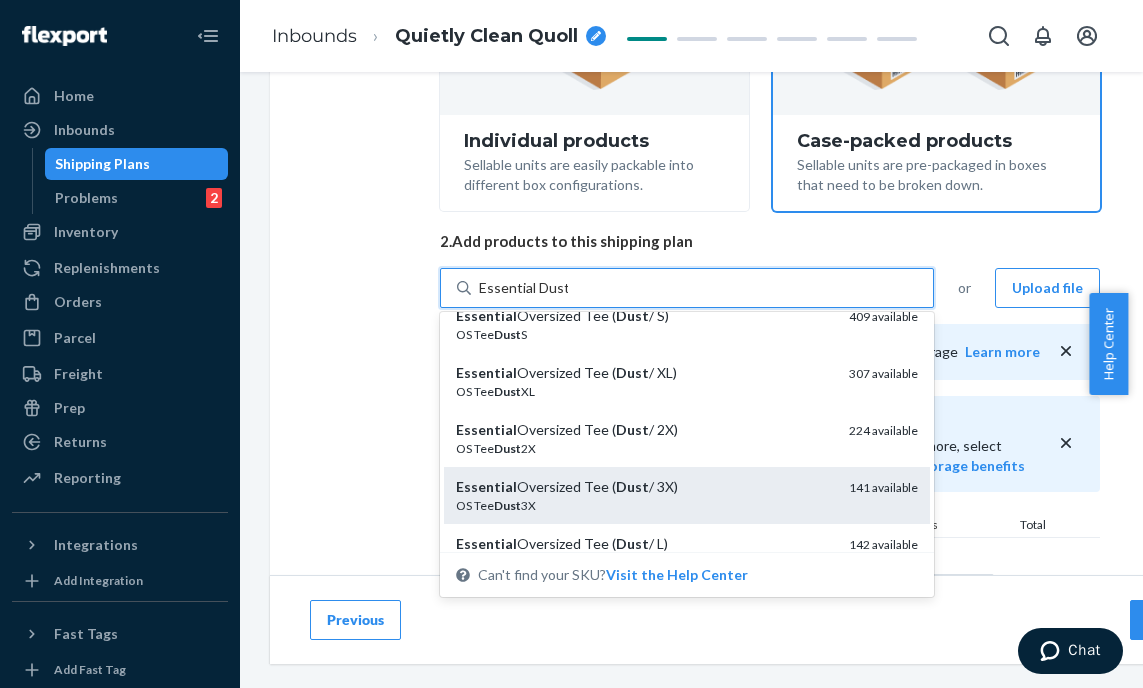 scroll, scrollTop: 80, scrollLeft: 0, axis: vertical 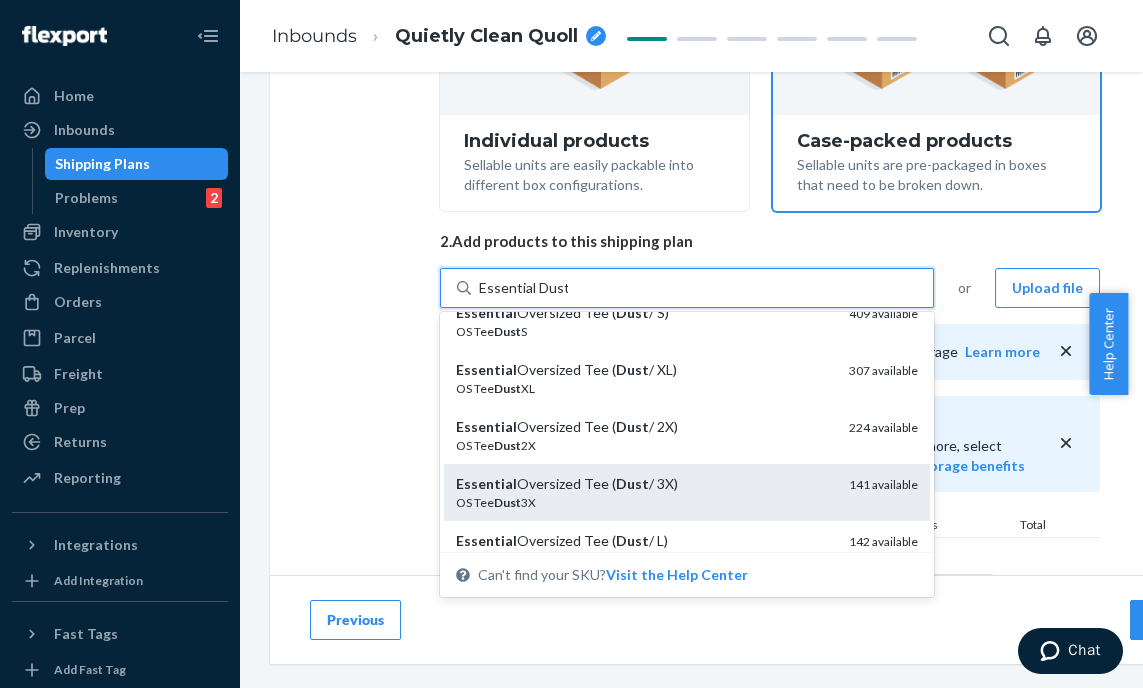 click on "Essential  Oversized Tee ( Dust  / 3X)" at bounding box center [644, 484] 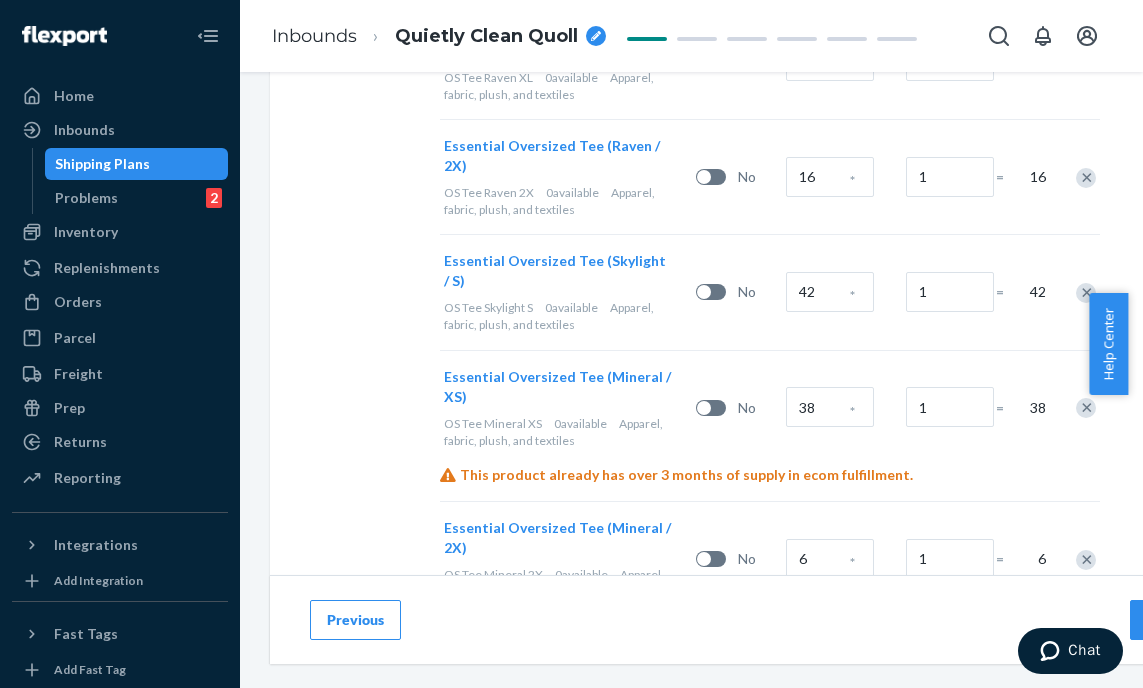 scroll, scrollTop: 1322, scrollLeft: 0, axis: vertical 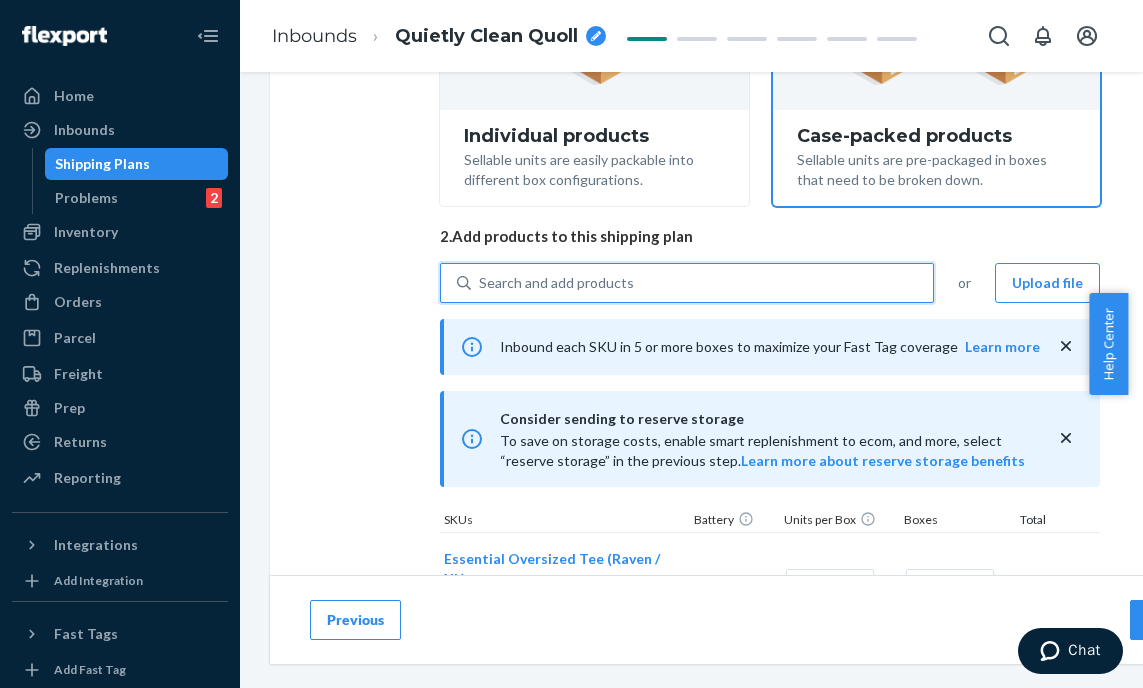 click on "Search and add products" at bounding box center (556, 283) 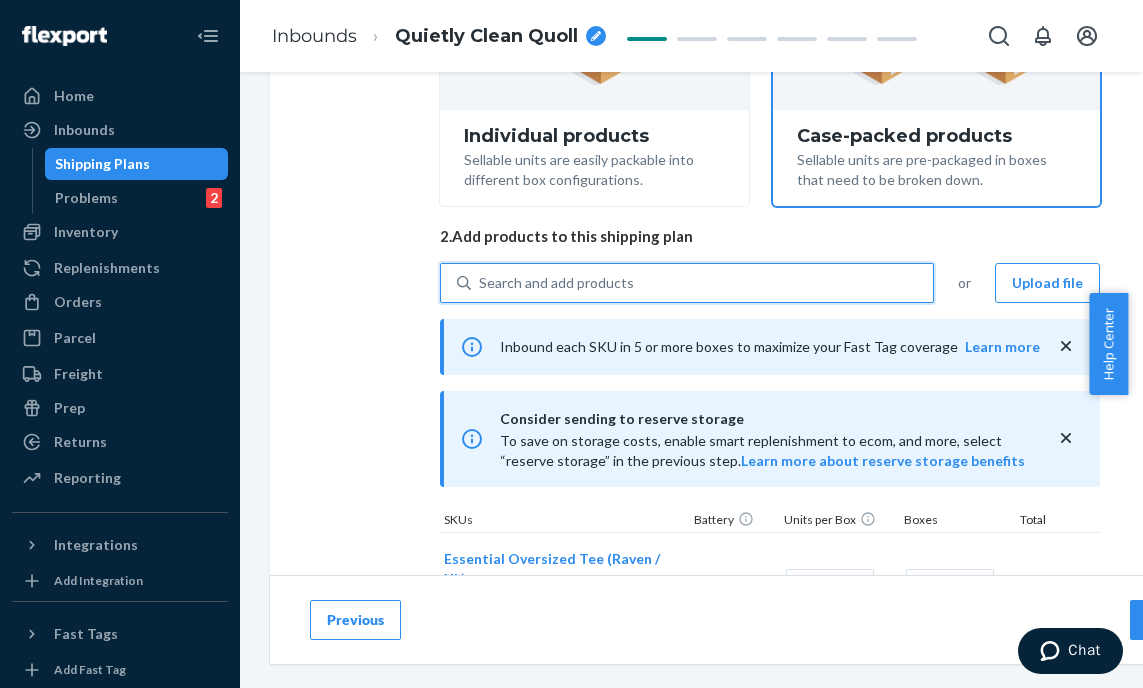 paste on "Essential Oversized Tees Dune" 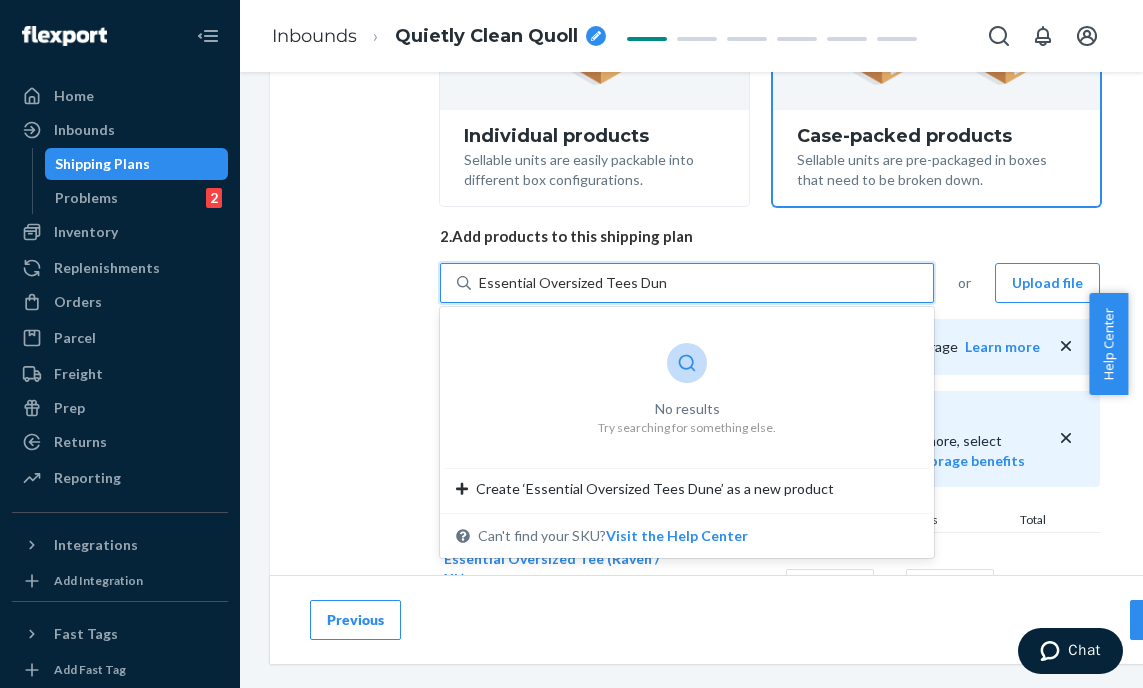 drag, startPoint x: 533, startPoint y: 280, endPoint x: 630, endPoint y: 285, distance: 97.128784 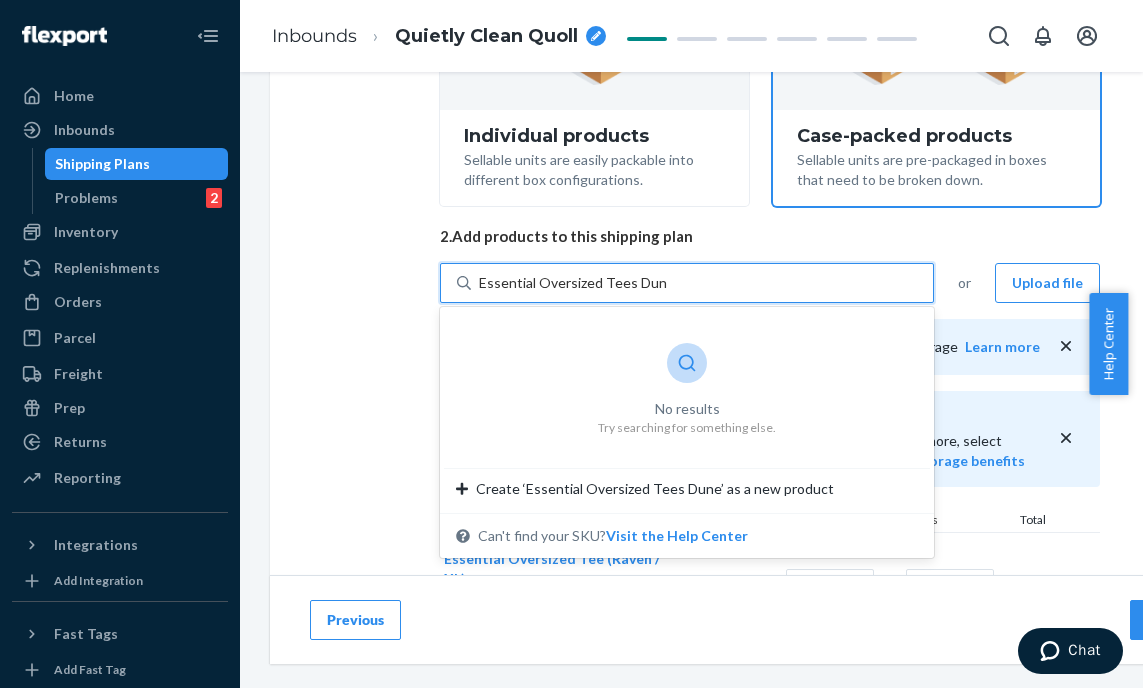 click on "Essential Oversized Tees Dune" at bounding box center [573, 283] 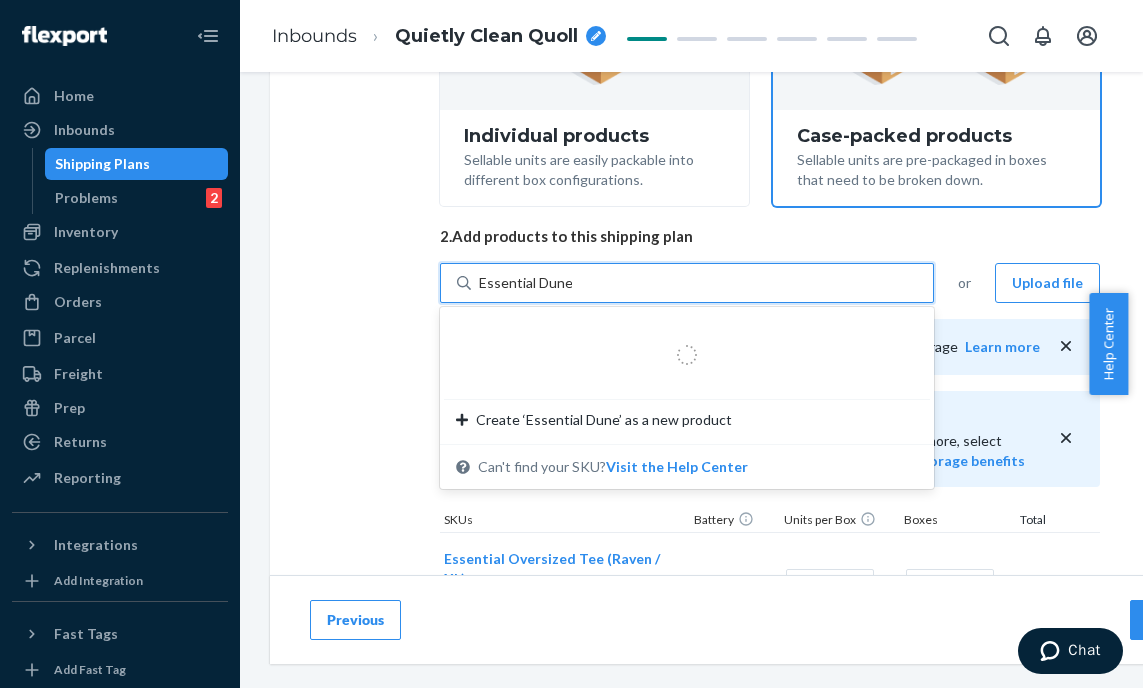 click on "Essential Dune" at bounding box center [525, 283] 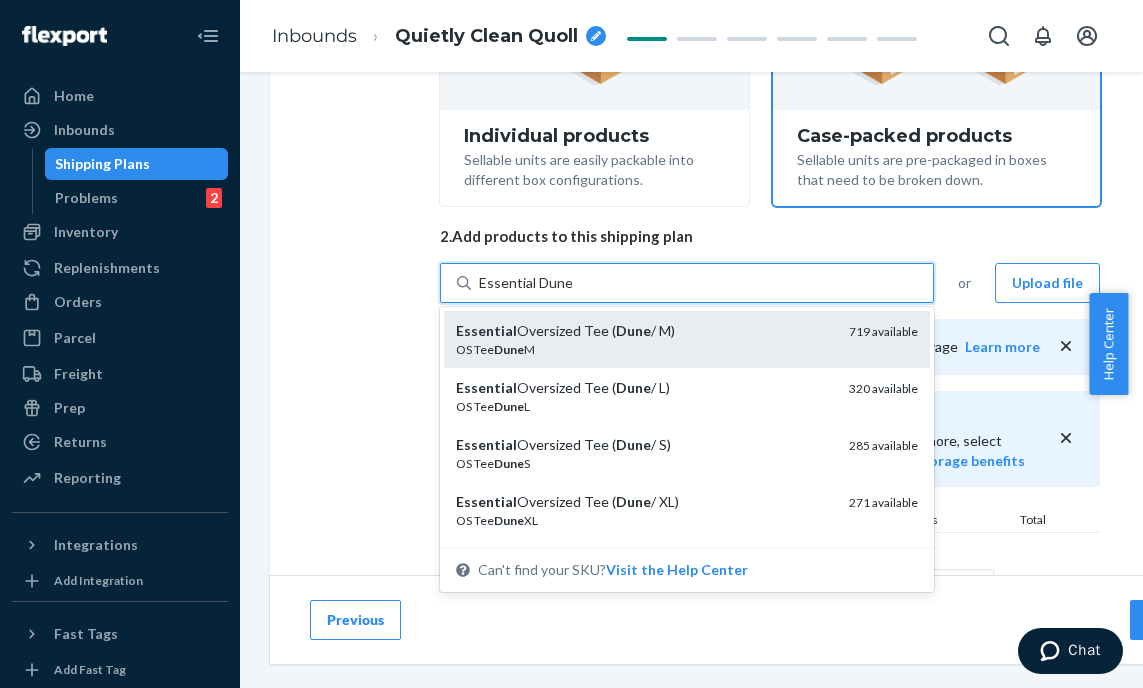 click on "Essential  Oversized Tee ( Dune  / M)" at bounding box center (644, 331) 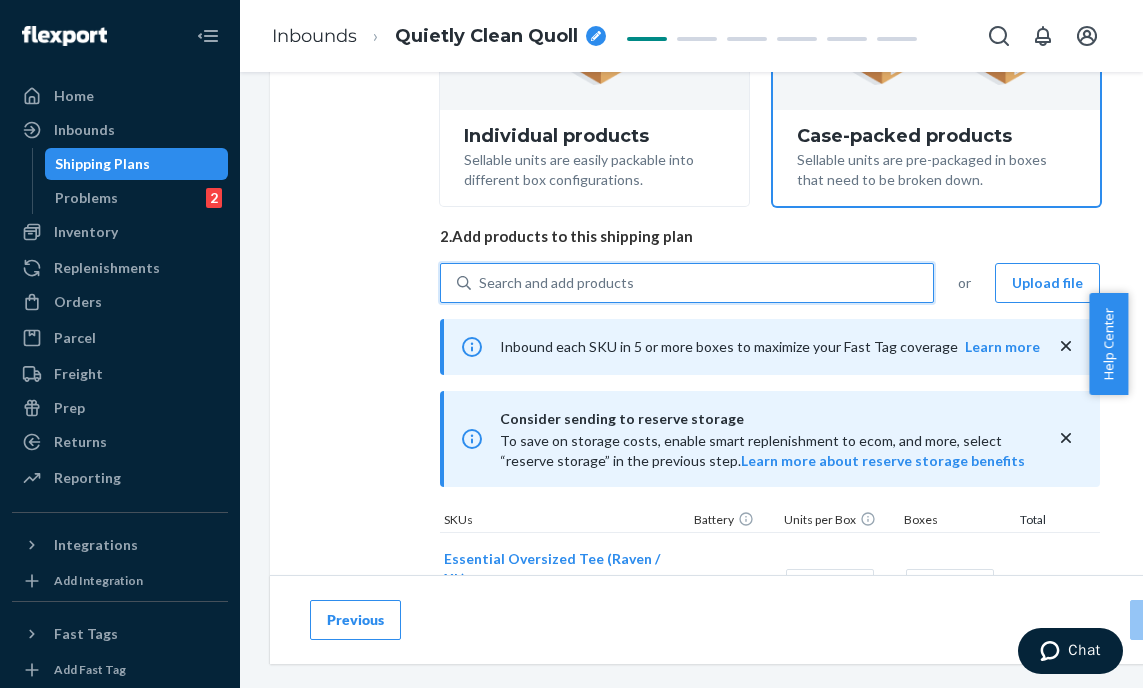 click on "Search and add products" at bounding box center [556, 283] 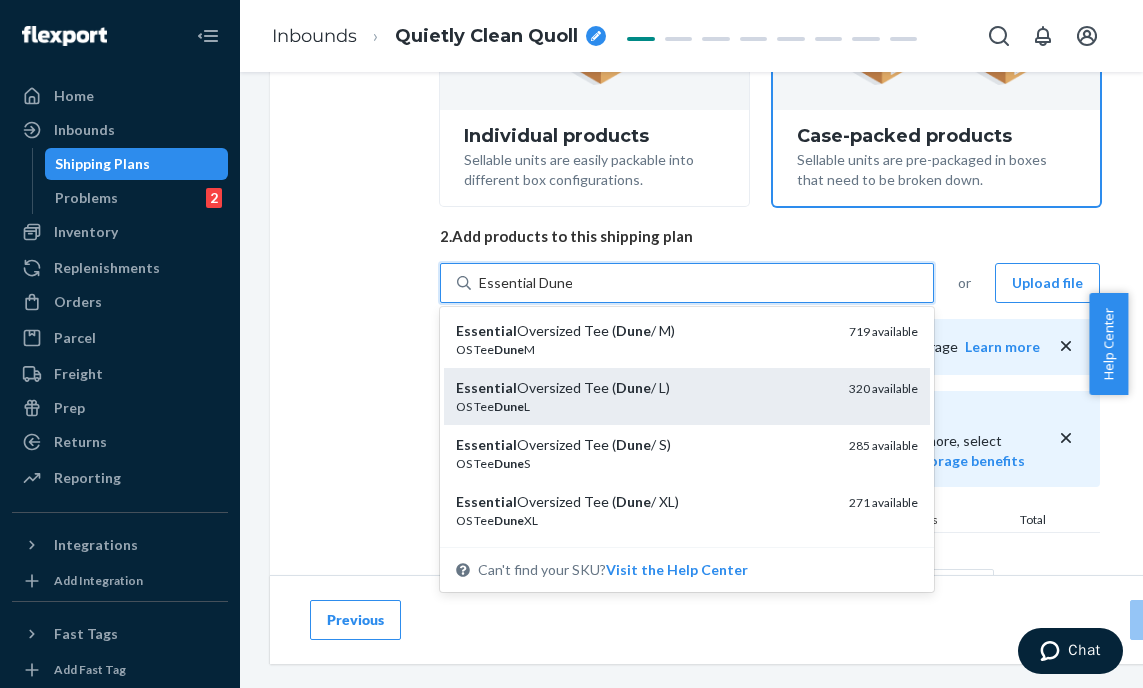 click on "Essential  Oversized Tee ( Dune  / L)" at bounding box center [644, 388] 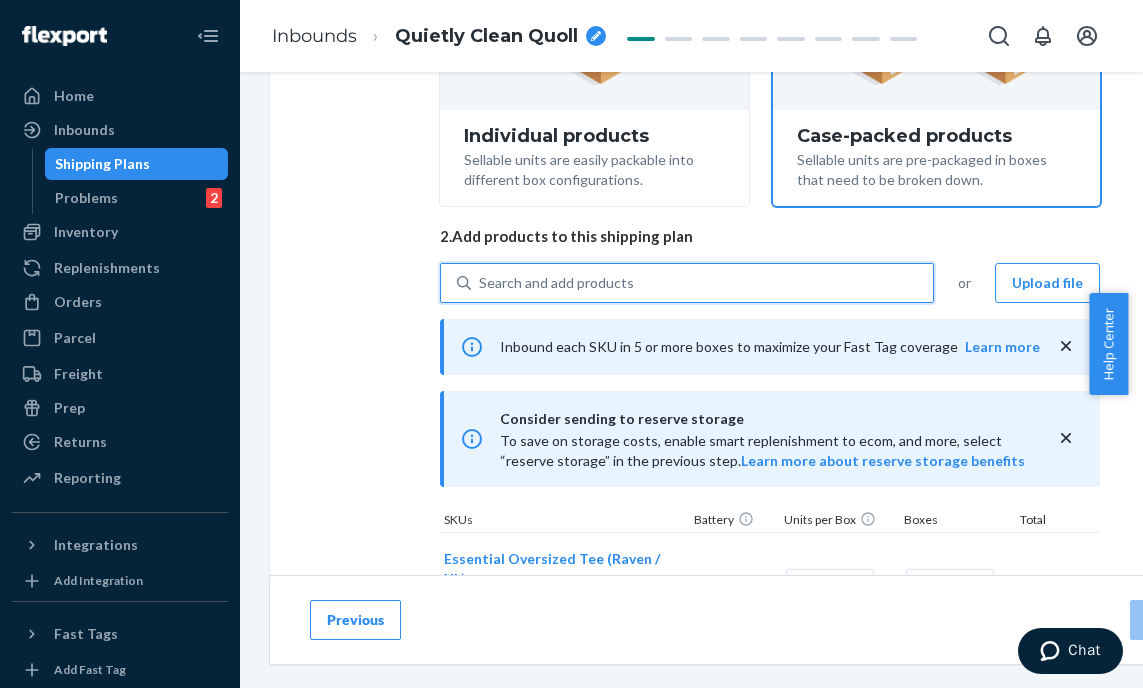 click on "Search and add products" at bounding box center [556, 283] 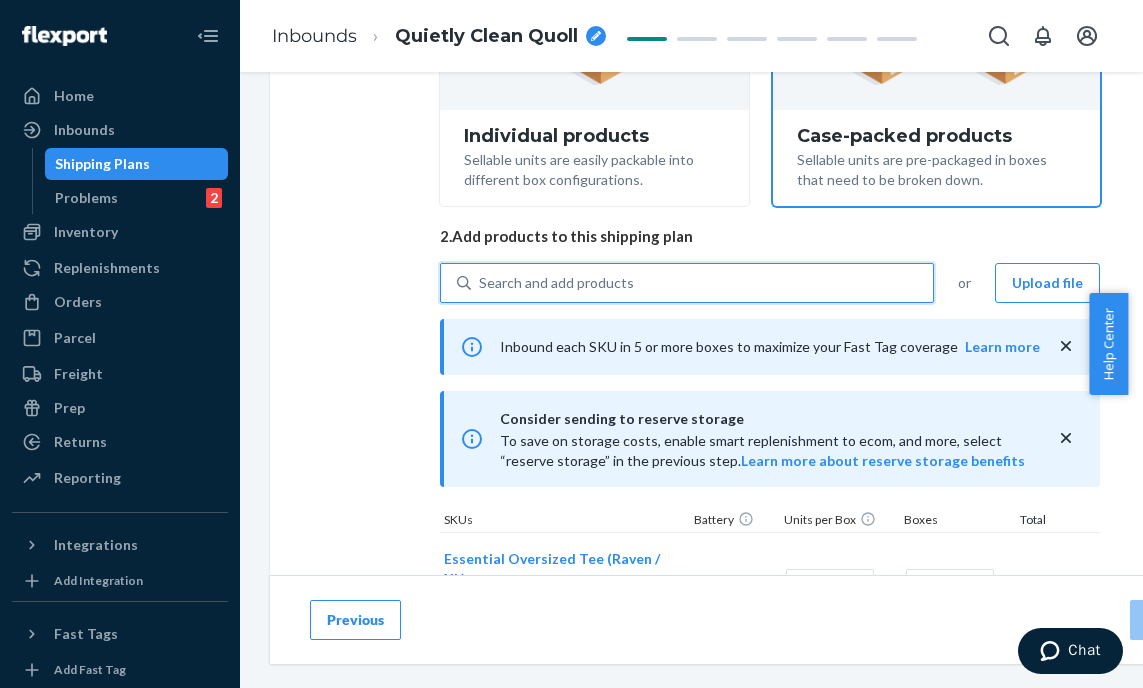 paste on "Essential Dune" 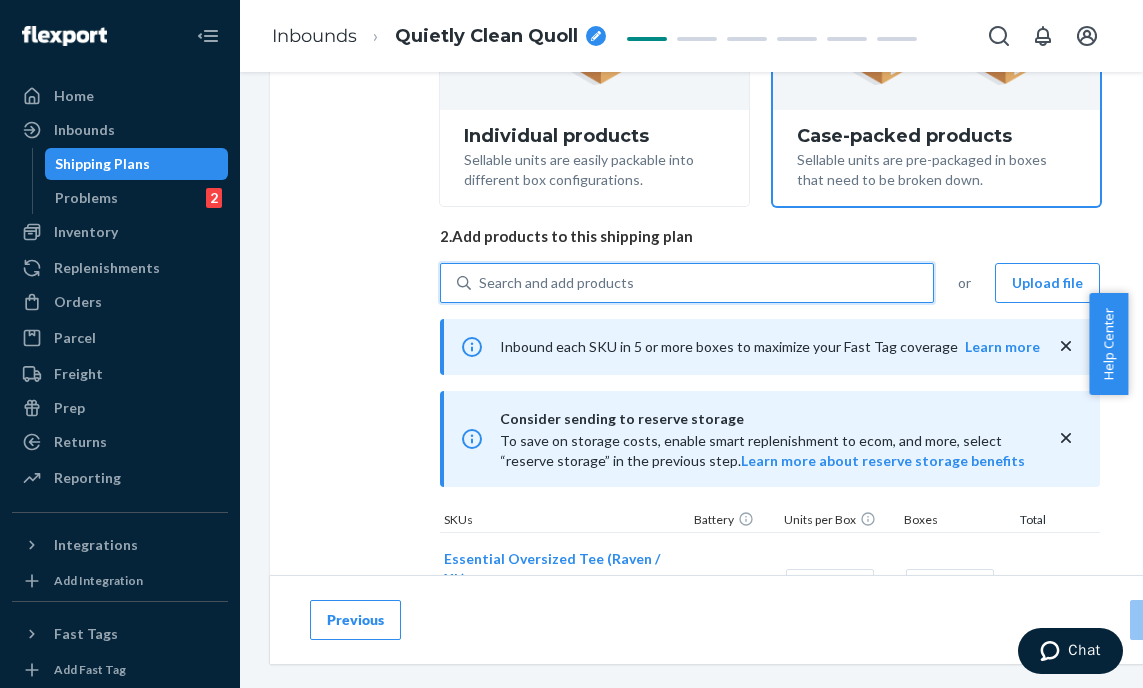 type on "Essential Dune" 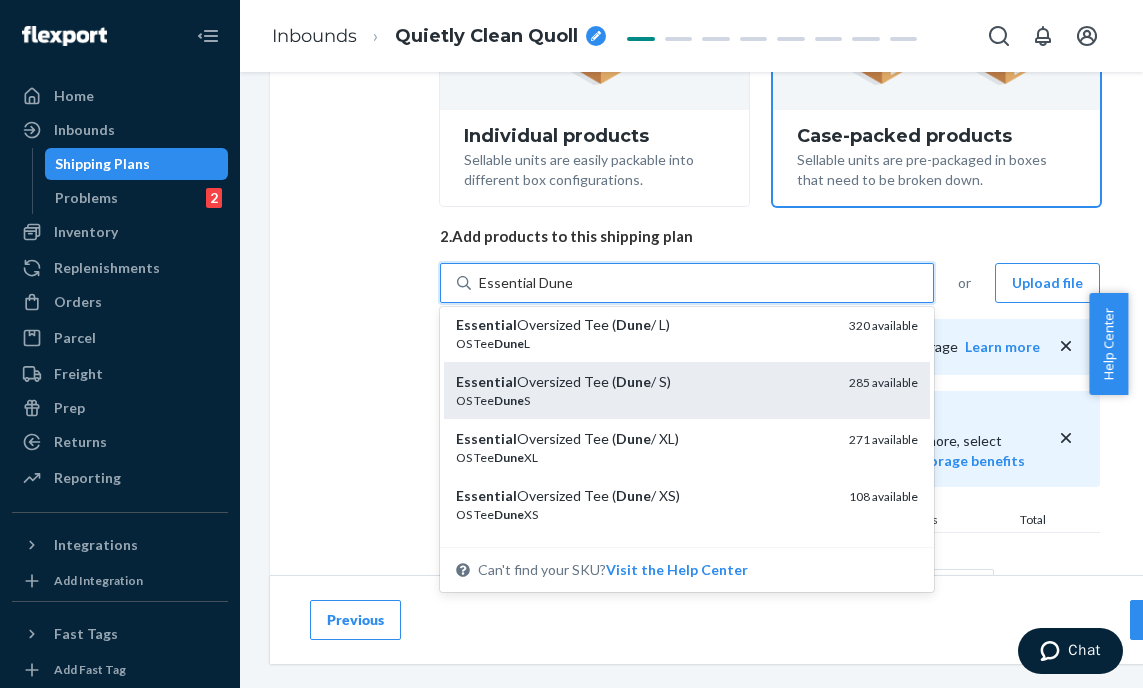 scroll, scrollTop: 142, scrollLeft: 0, axis: vertical 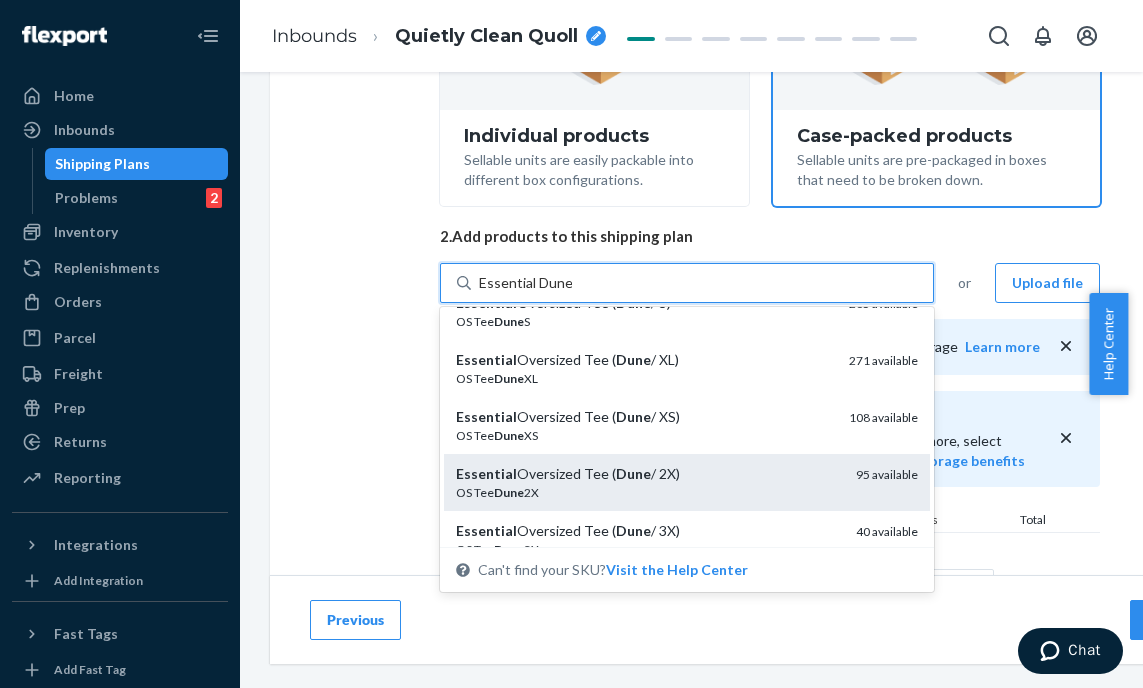 click on "Essential  Oversized Tee ( Dune  / 2X)" at bounding box center [648, 474] 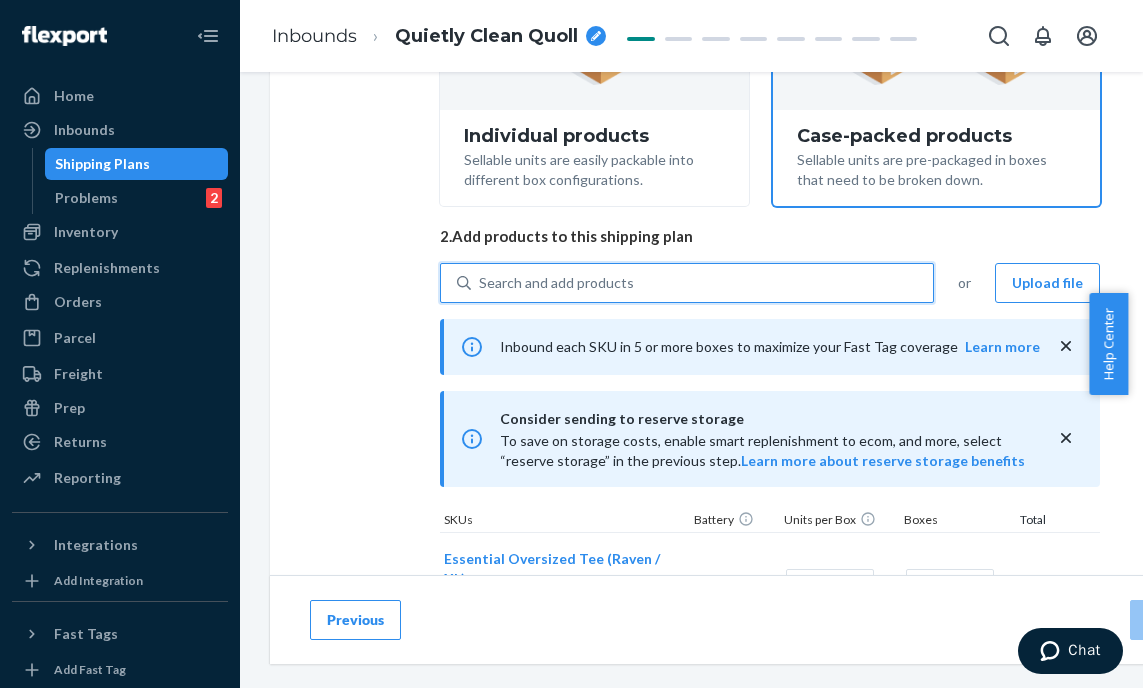 click on "Search and add products" at bounding box center (556, 283) 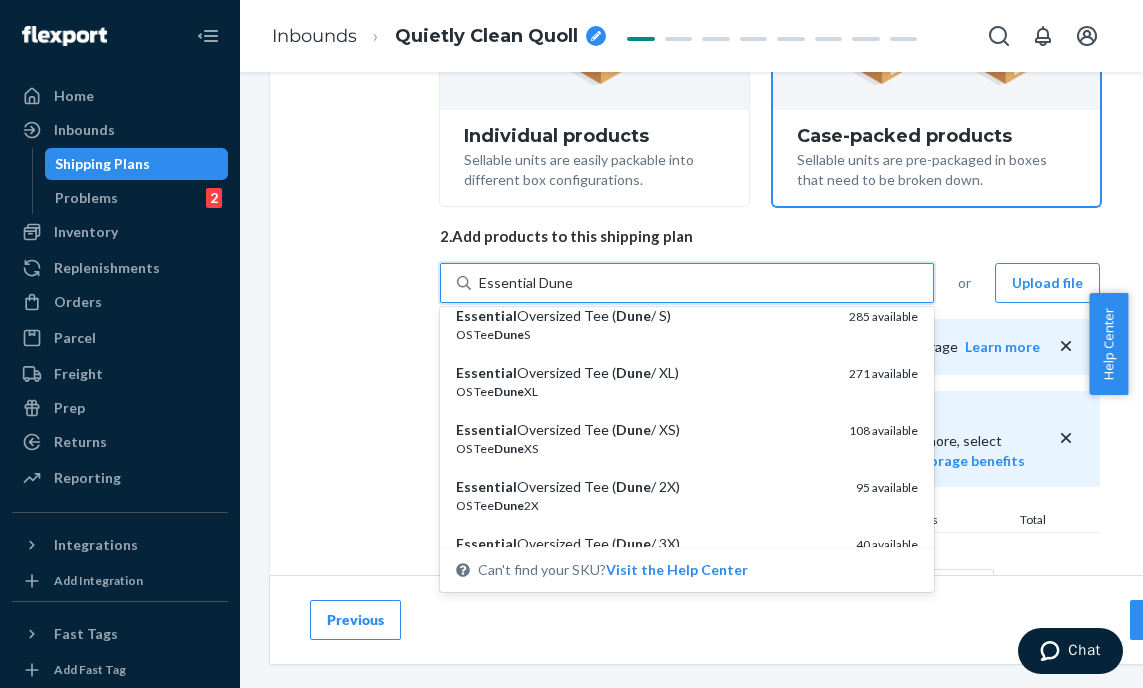 scroll, scrollTop: 133, scrollLeft: 0, axis: vertical 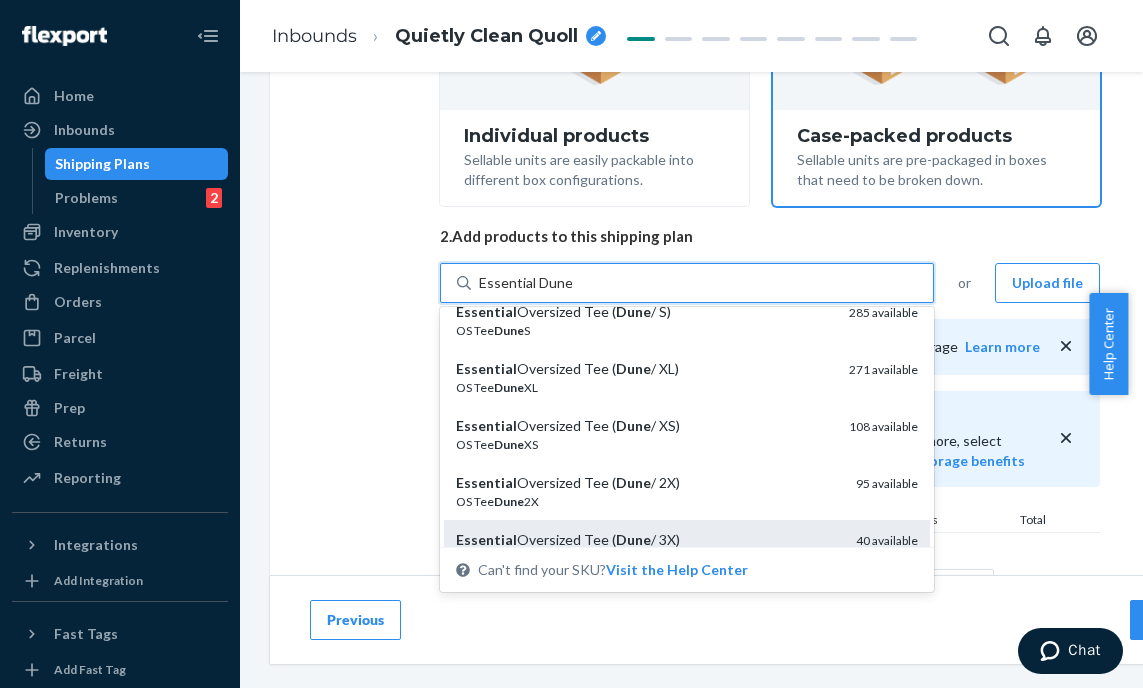 click on "Essential  Oversized Tee ( Dune  / 3X)" at bounding box center (648, 540) 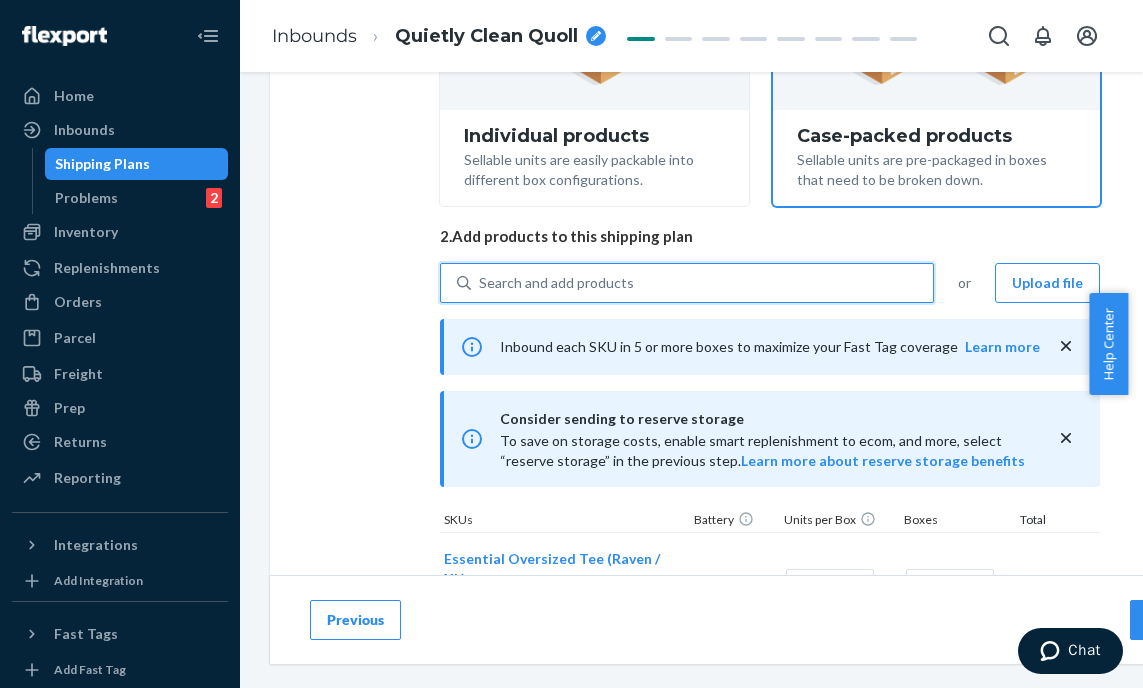scroll, scrollTop: 1274, scrollLeft: 0, axis: vertical 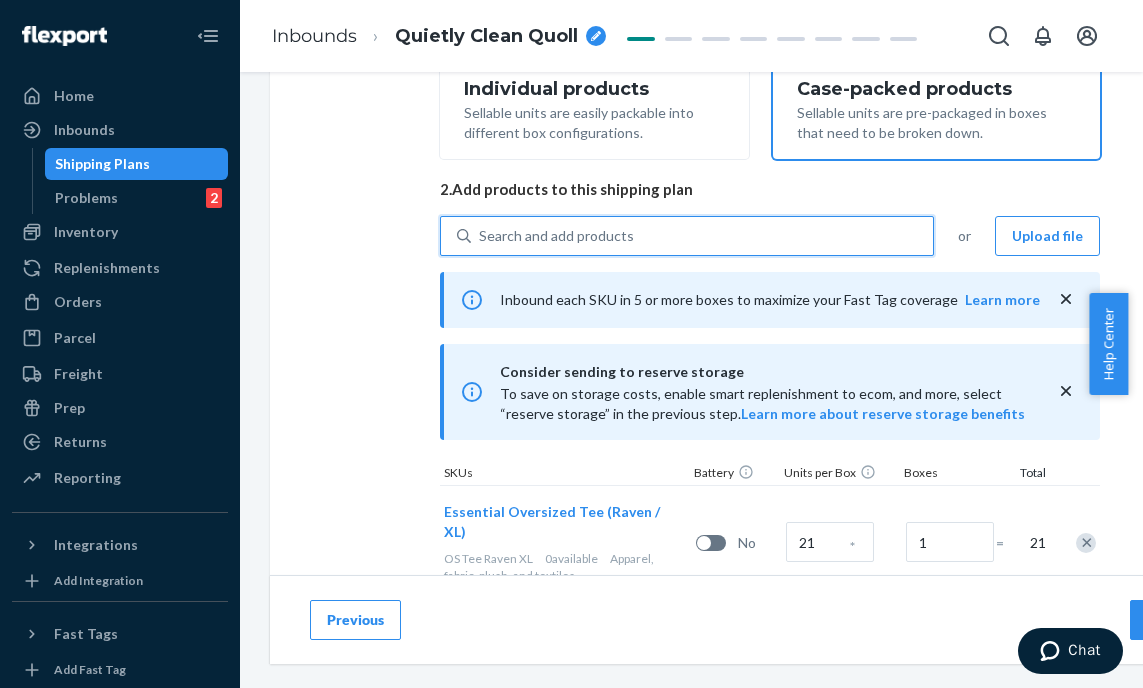 click on "Search and add products" at bounding box center (556, 236) 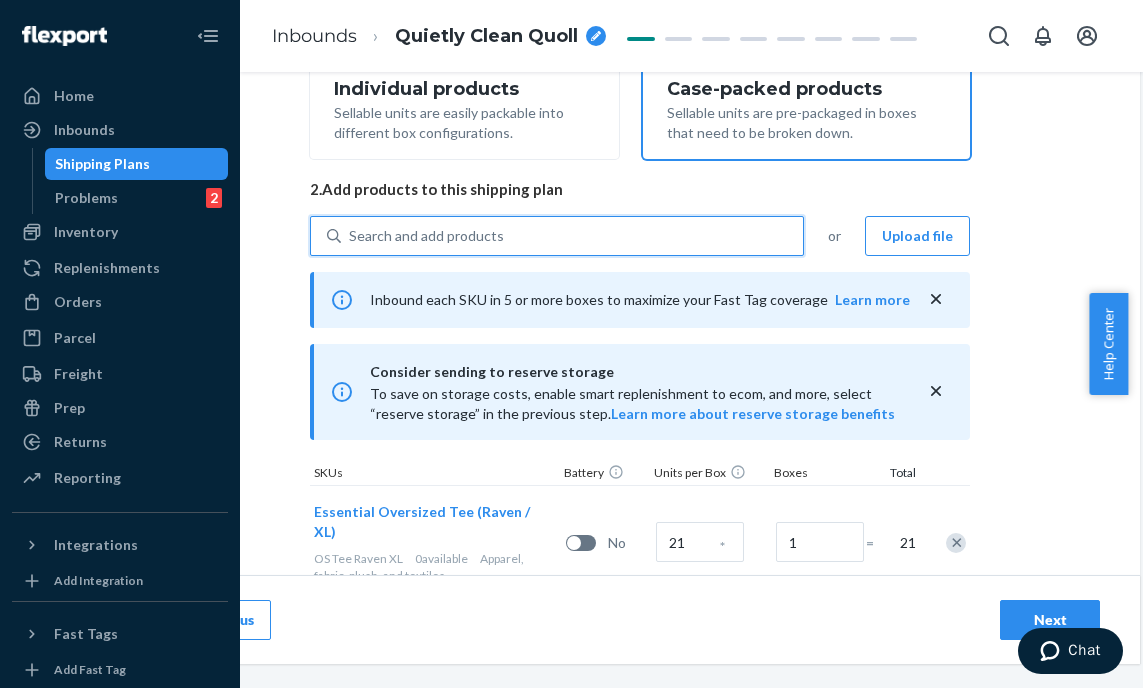 scroll, scrollTop: 375, scrollLeft: 145, axis: both 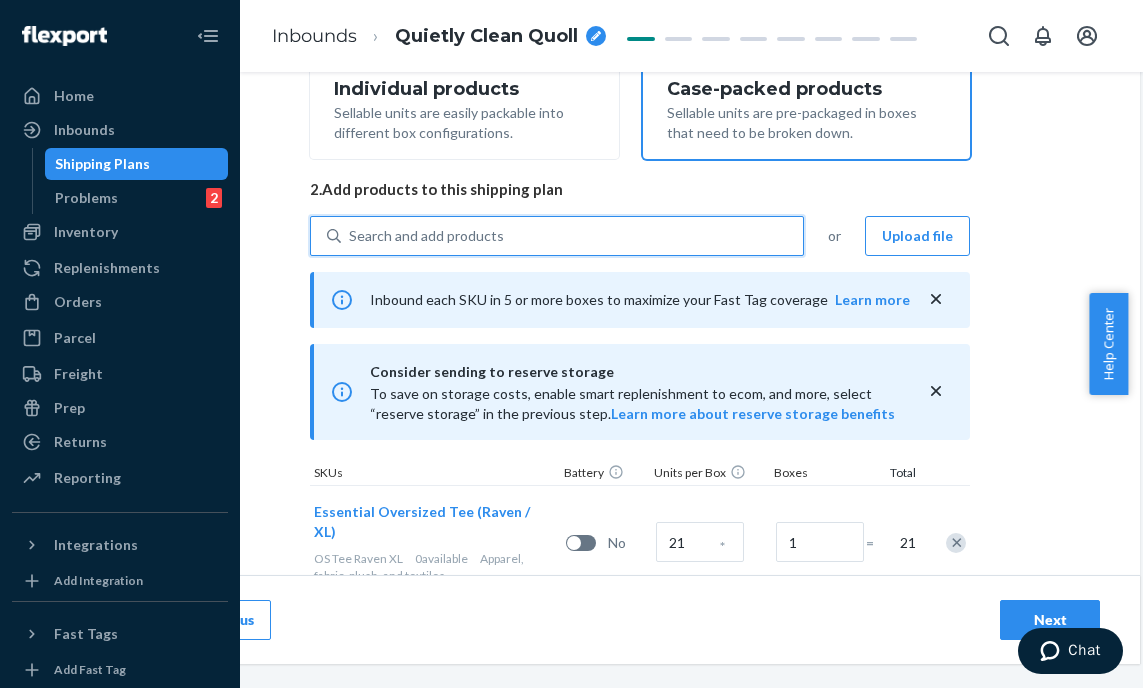 click on "Search and add products" at bounding box center [572, 236] 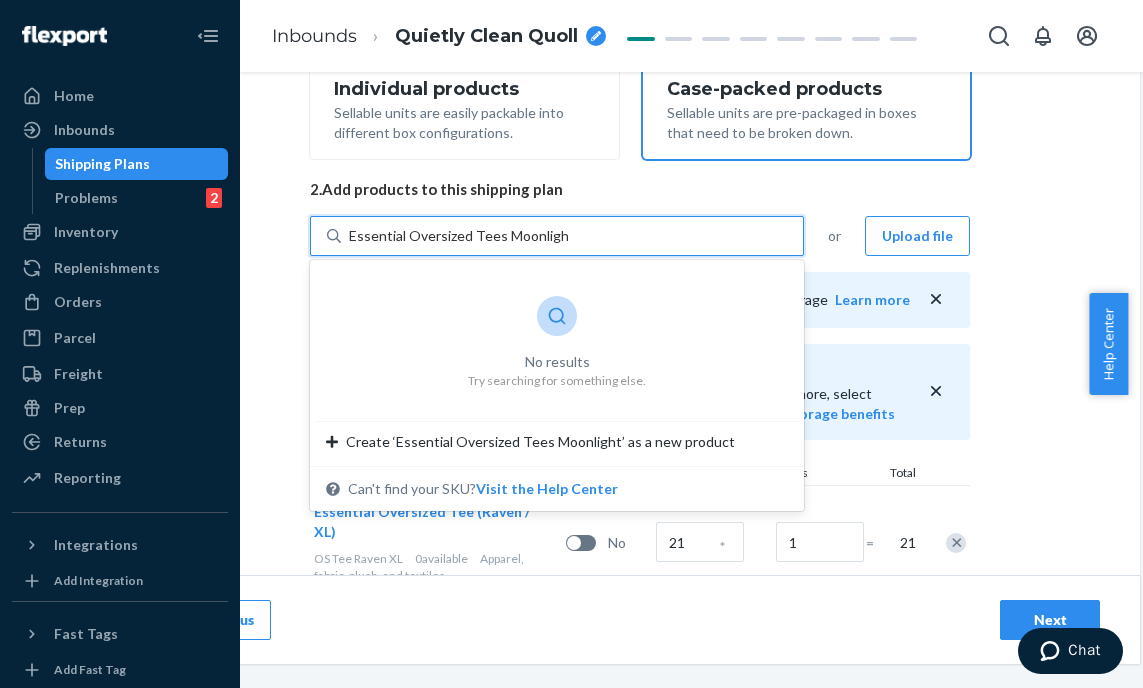 drag, startPoint x: 391, startPoint y: 236, endPoint x: 485, endPoint y: 235, distance: 94.00532 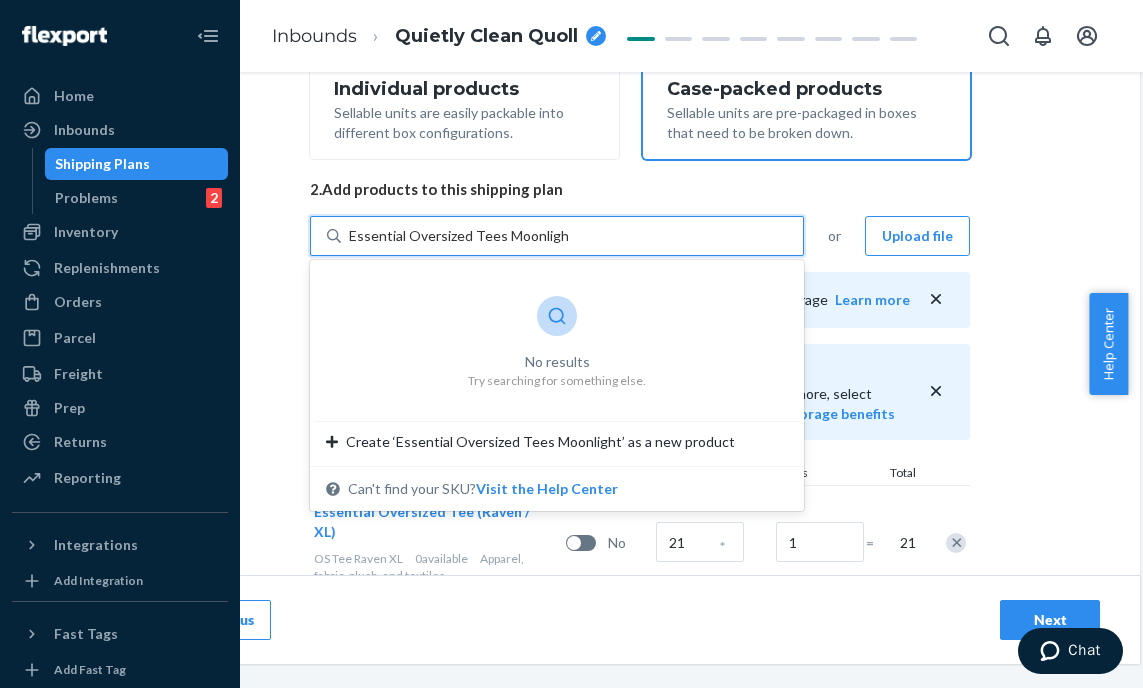 click on "Essential Oversized Tees Moonlight" at bounding box center [458, 236] 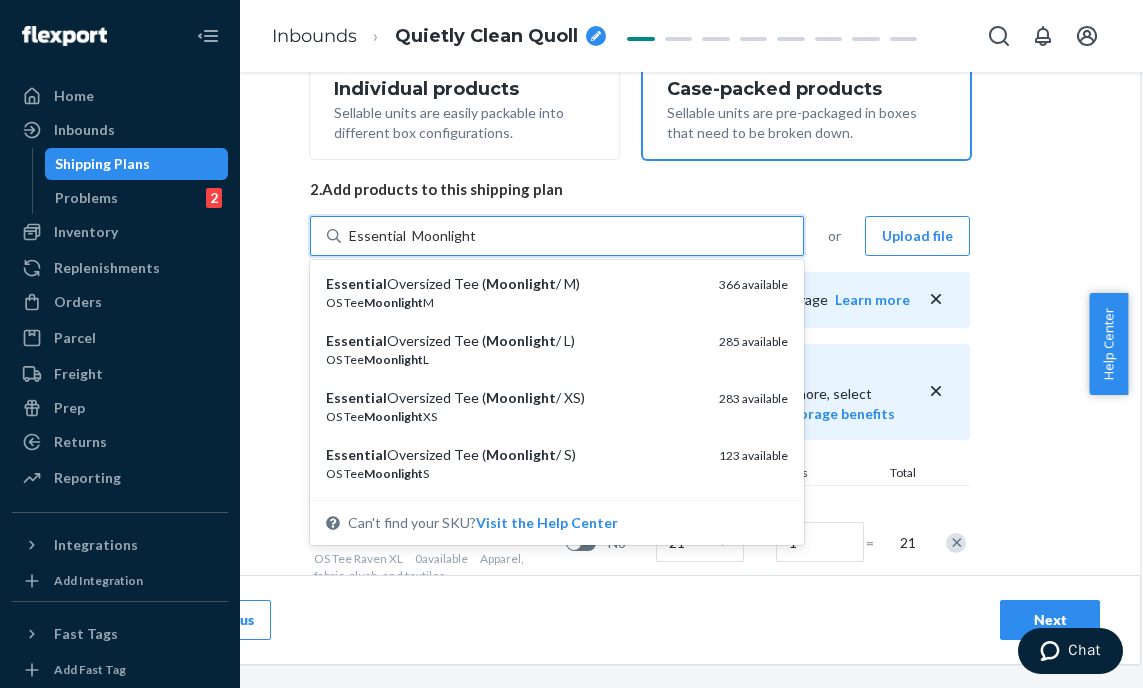 type on "Essential Moonlight" 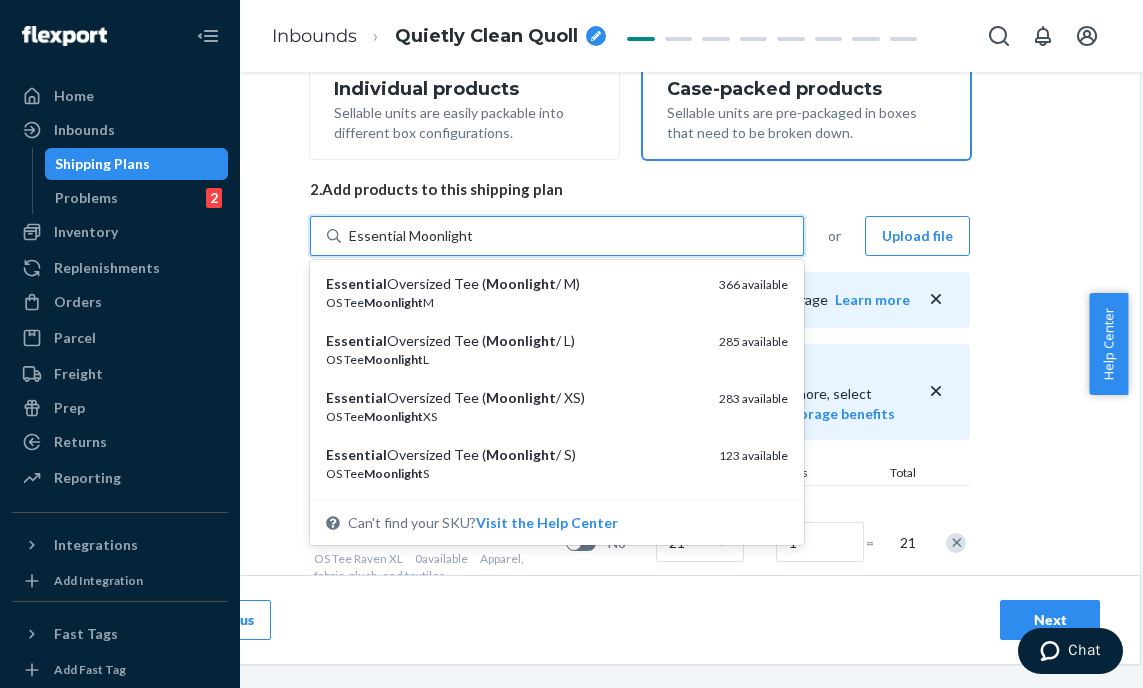 click on "Essential Moonlight" at bounding box center [410, 236] 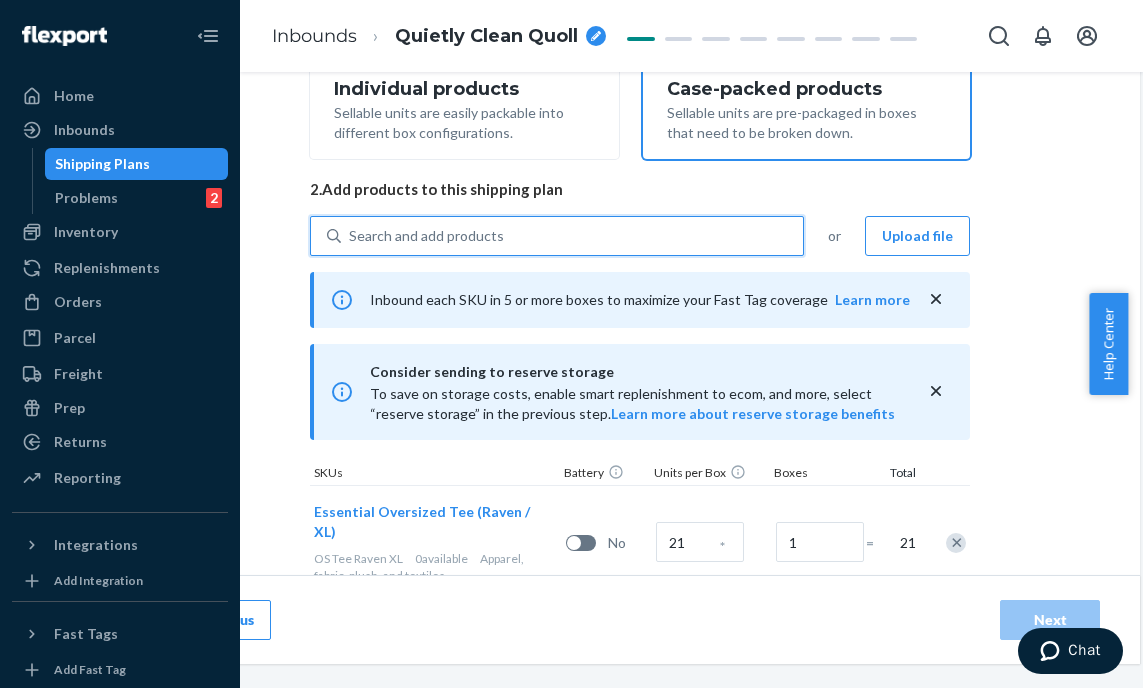 click on "Search and add products" at bounding box center [426, 236] 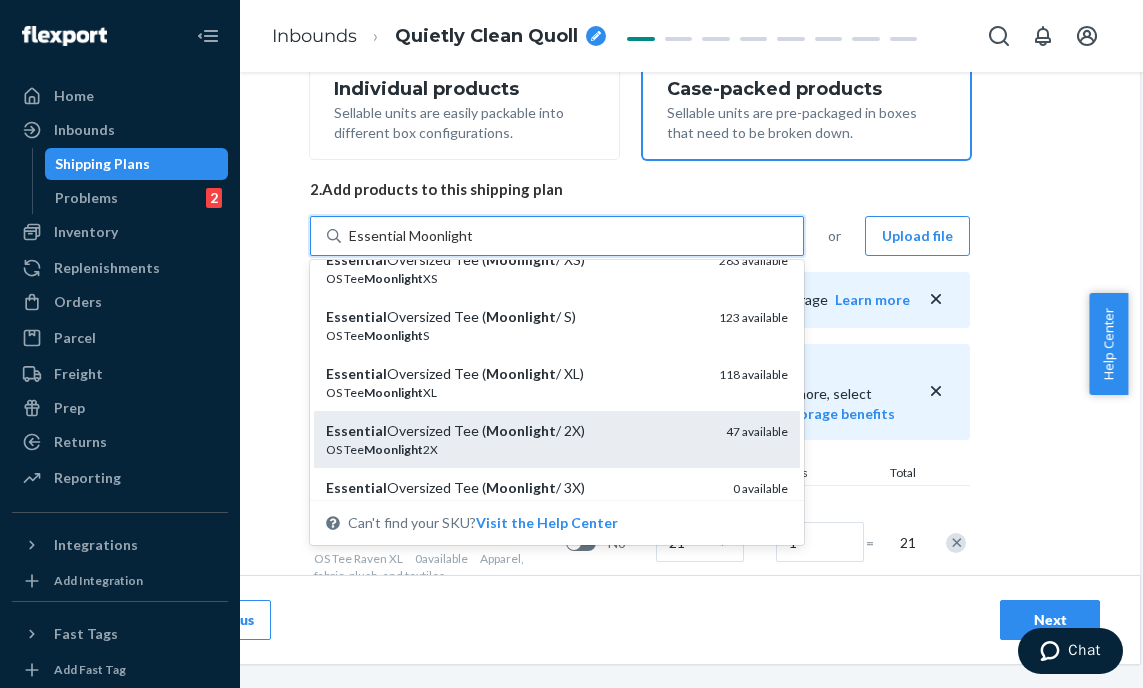 scroll, scrollTop: 138, scrollLeft: 0, axis: vertical 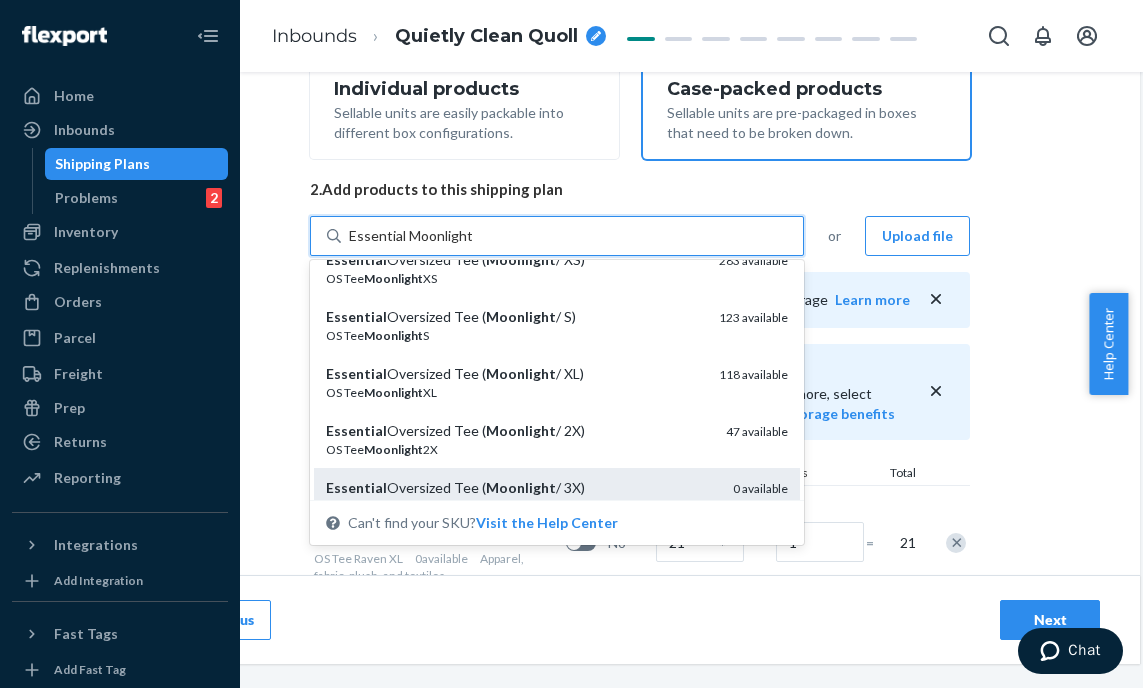 click on "Essential  Oversized Tee ( Moonlight  / 3X)" at bounding box center (521, 488) 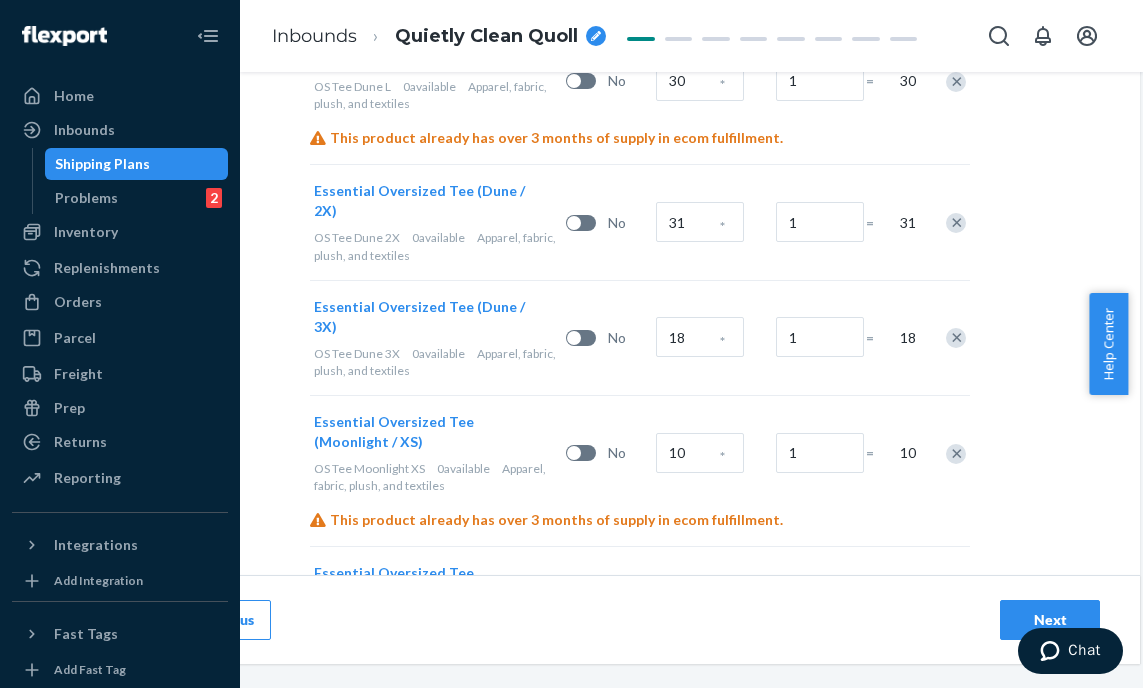 scroll, scrollTop: 2028, scrollLeft: 145, axis: both 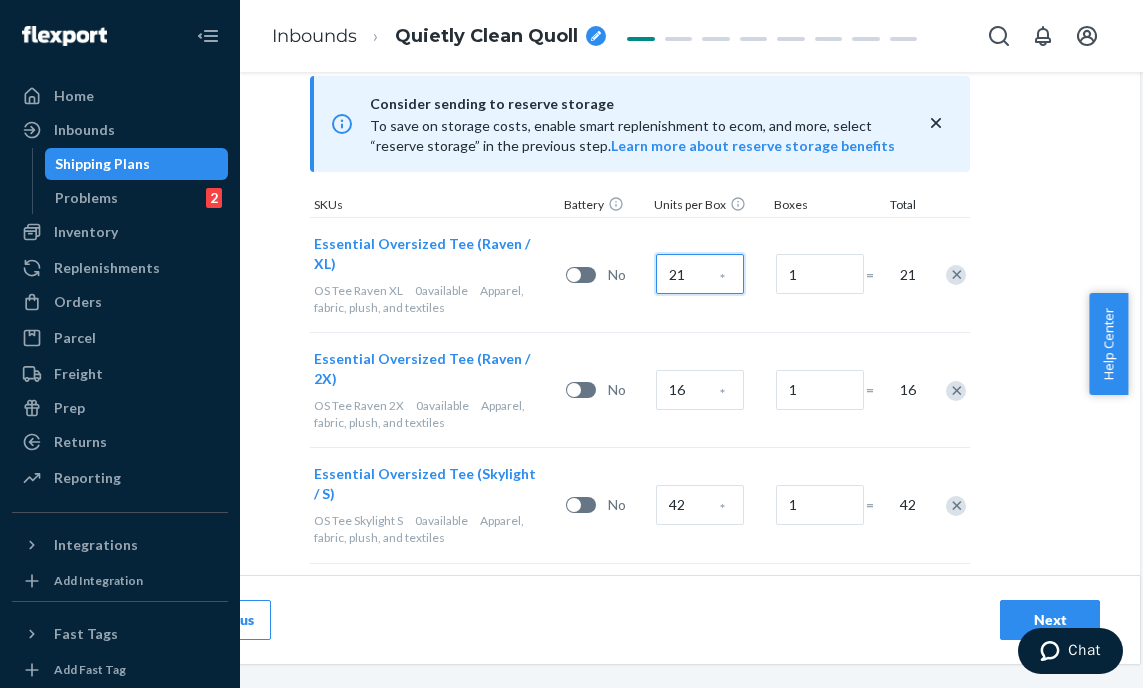 click on "21" at bounding box center (700, 274) 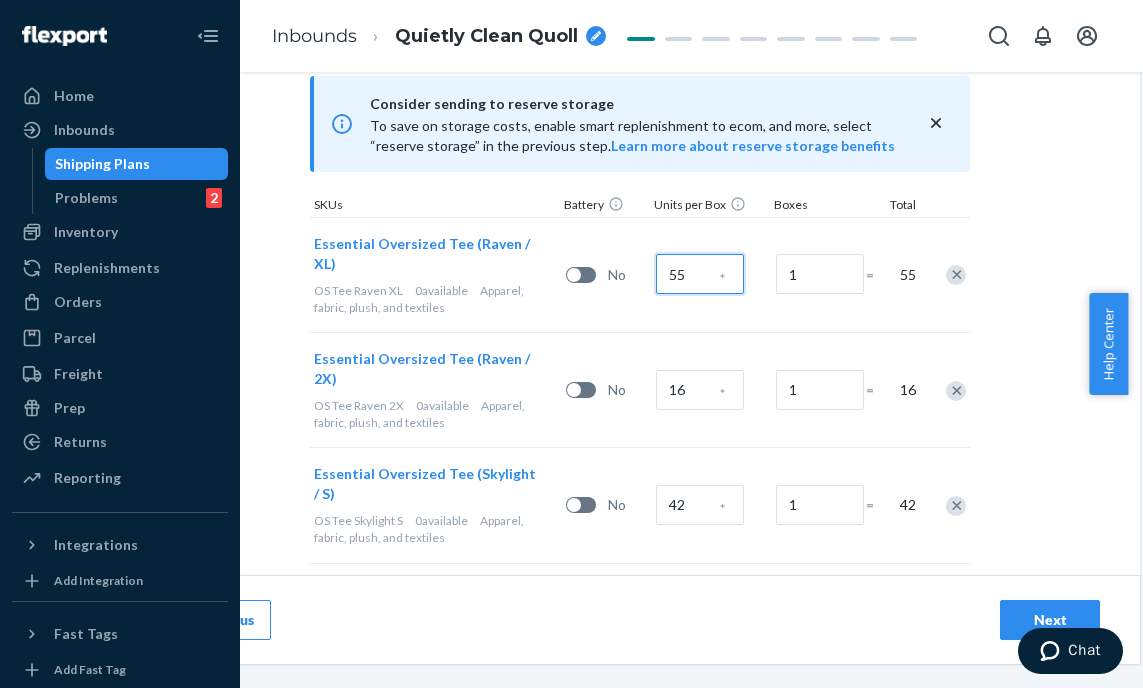type on "55" 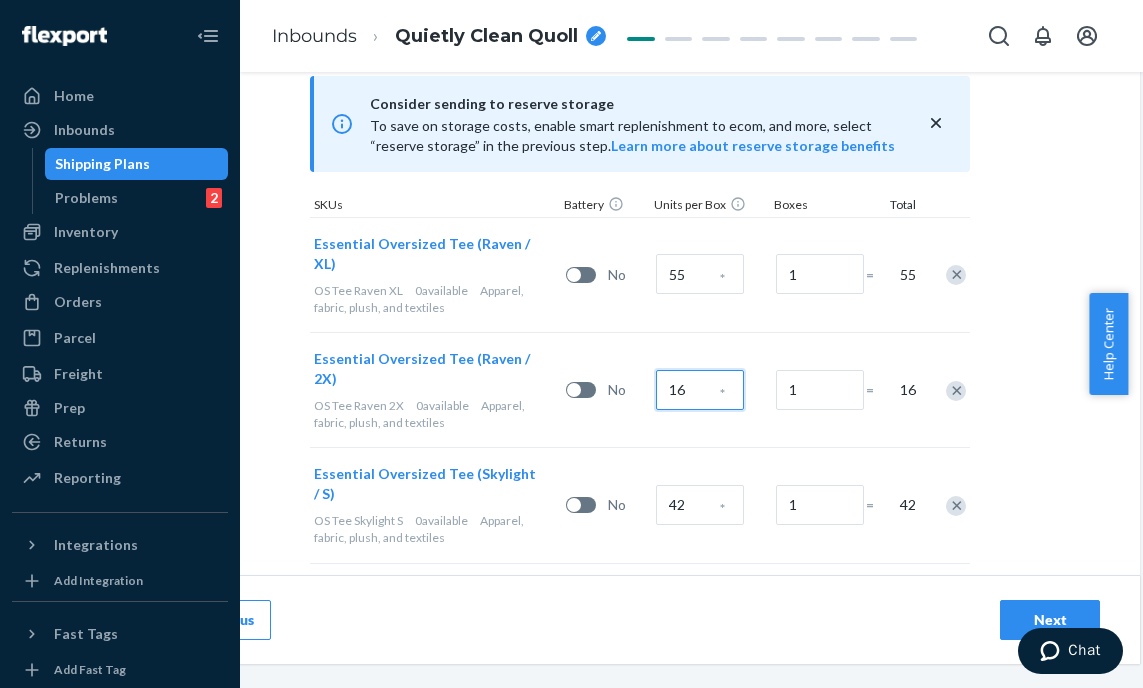 click on "16" at bounding box center [700, 390] 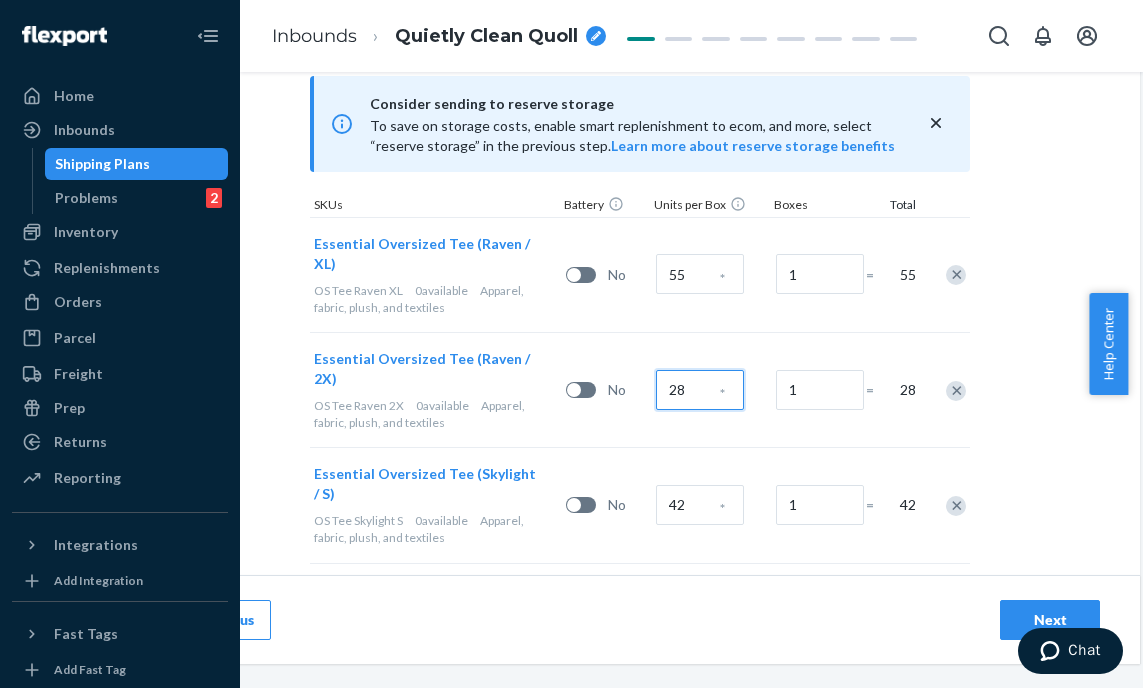 type on "28" 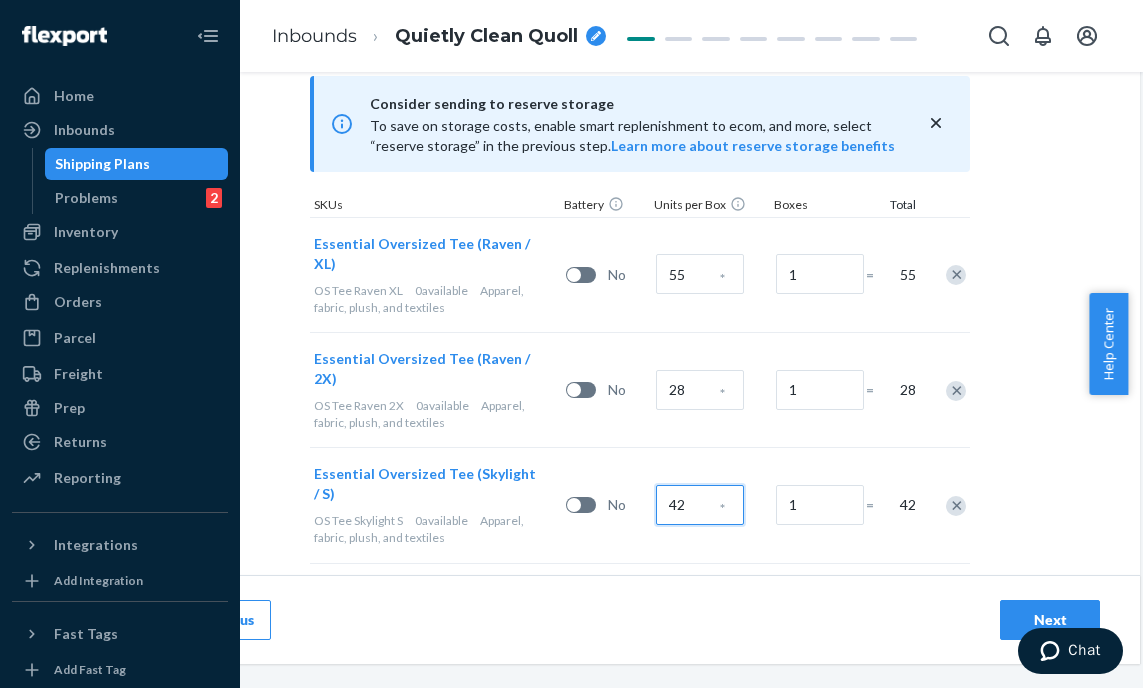 click on "42" at bounding box center [700, 505] 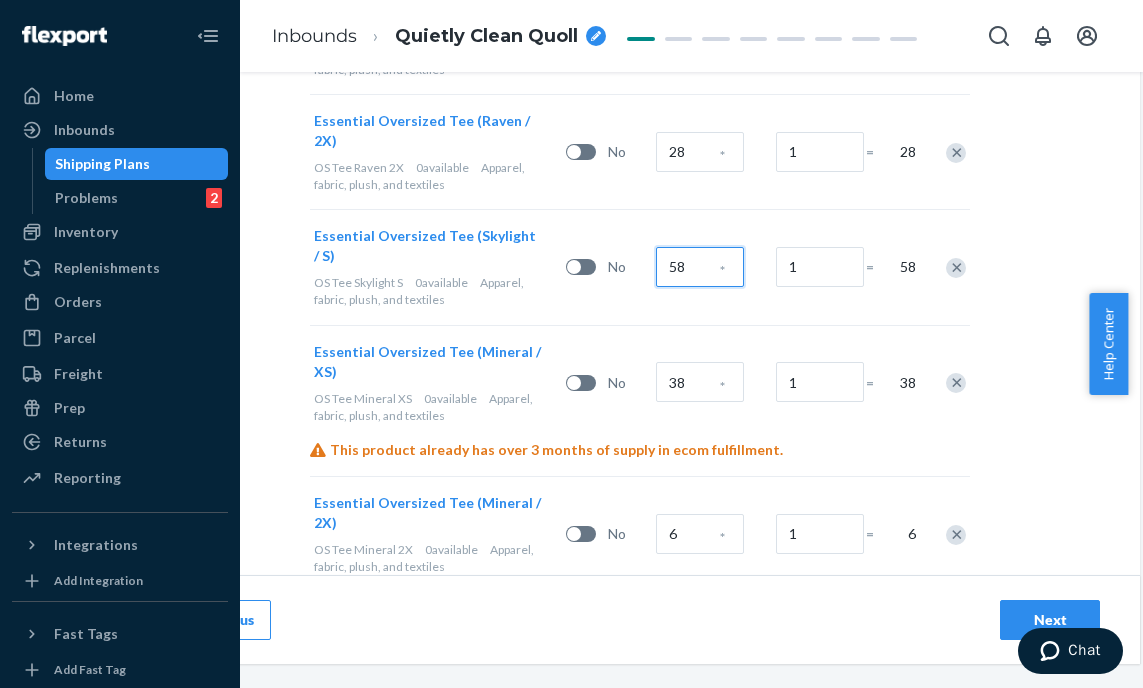 scroll, scrollTop: 911, scrollLeft: 145, axis: both 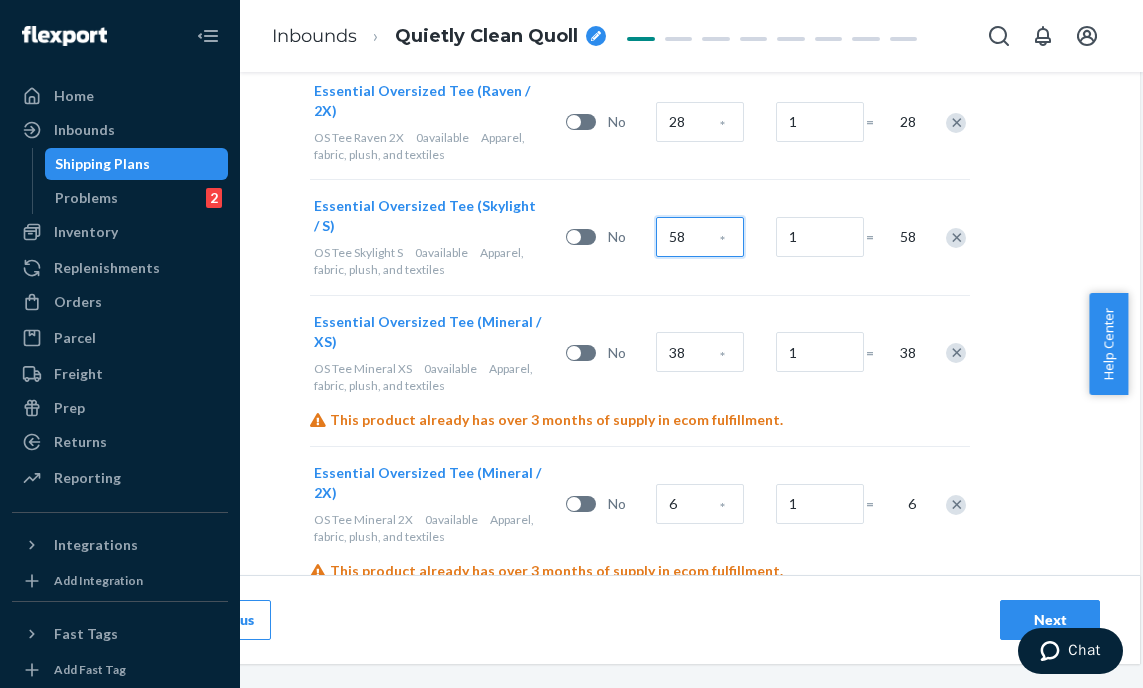 type on "58" 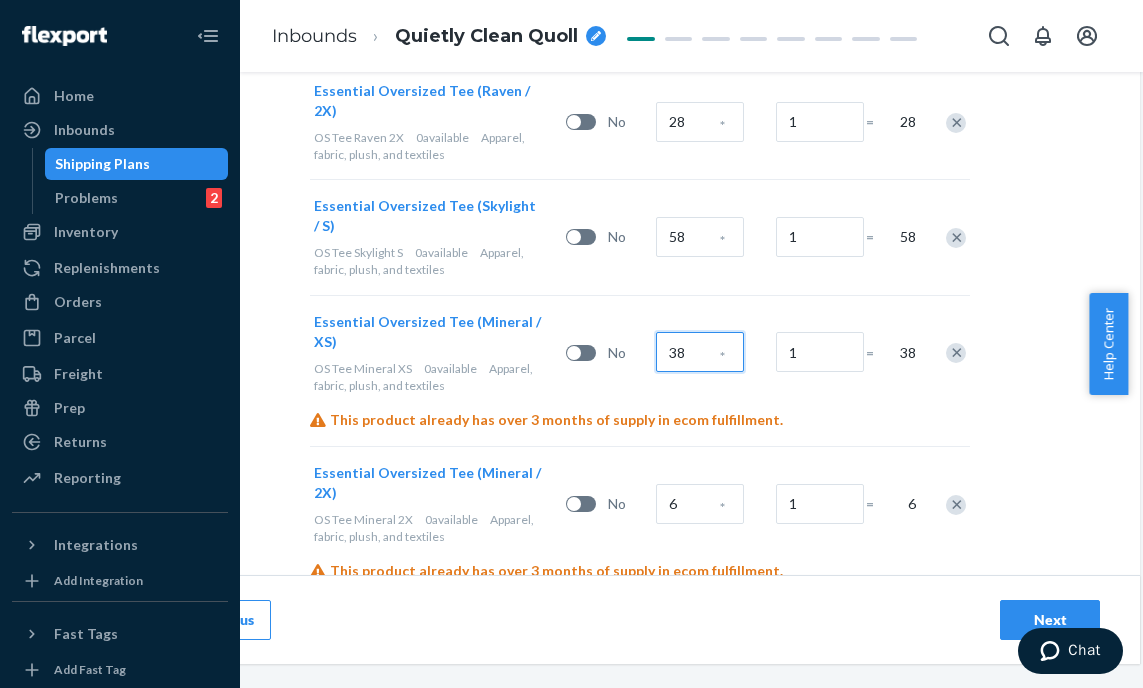 click on "38" at bounding box center [700, 352] 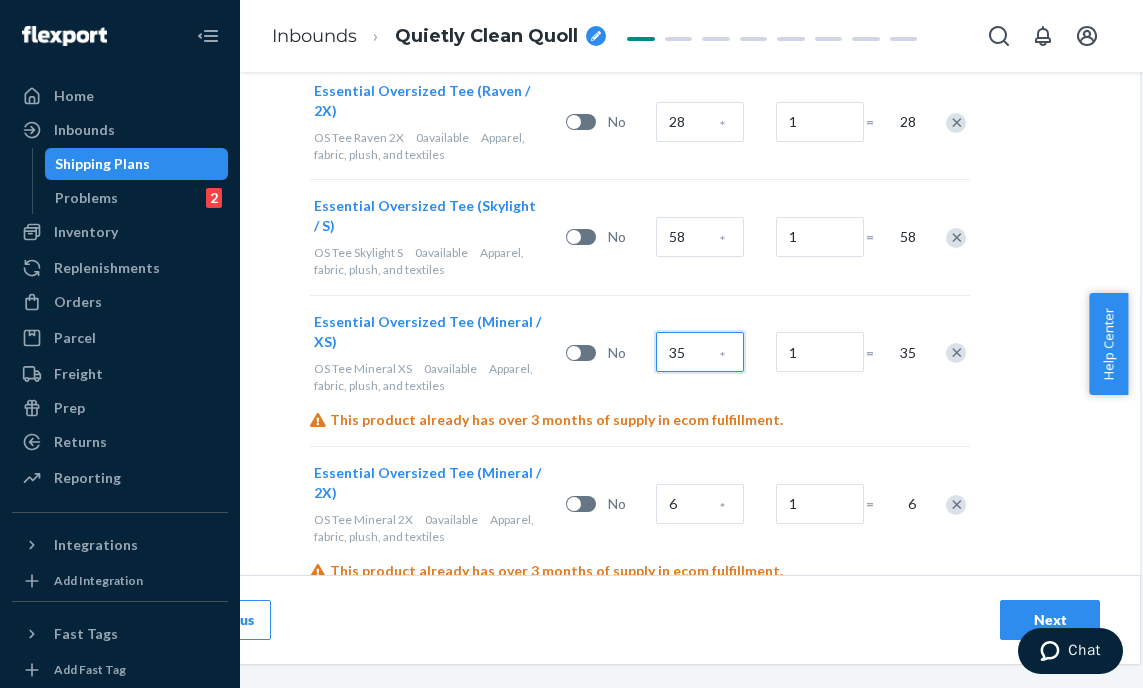 type on "35" 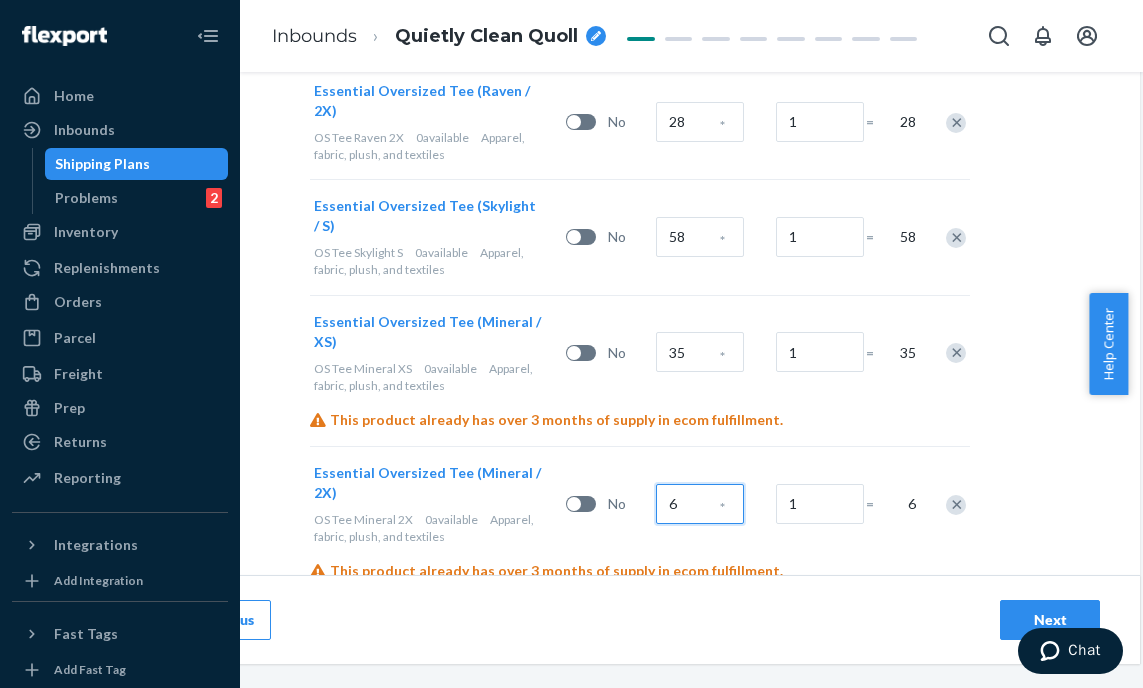 click on "6" at bounding box center (700, 504) 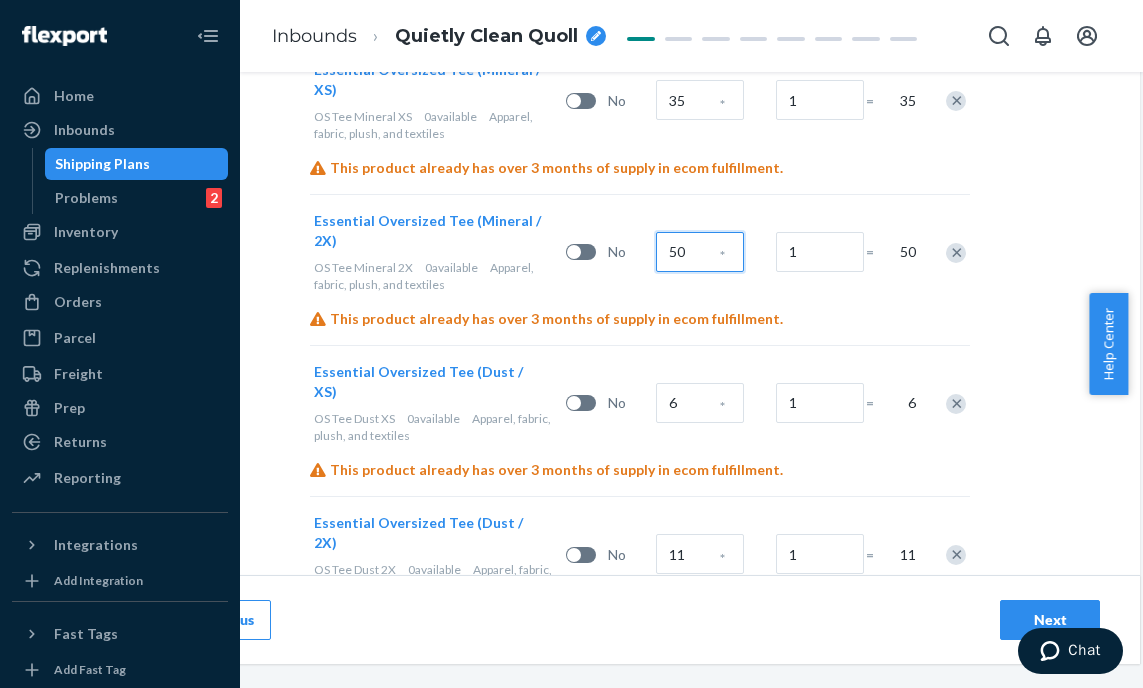 scroll, scrollTop: 1172, scrollLeft: 145, axis: both 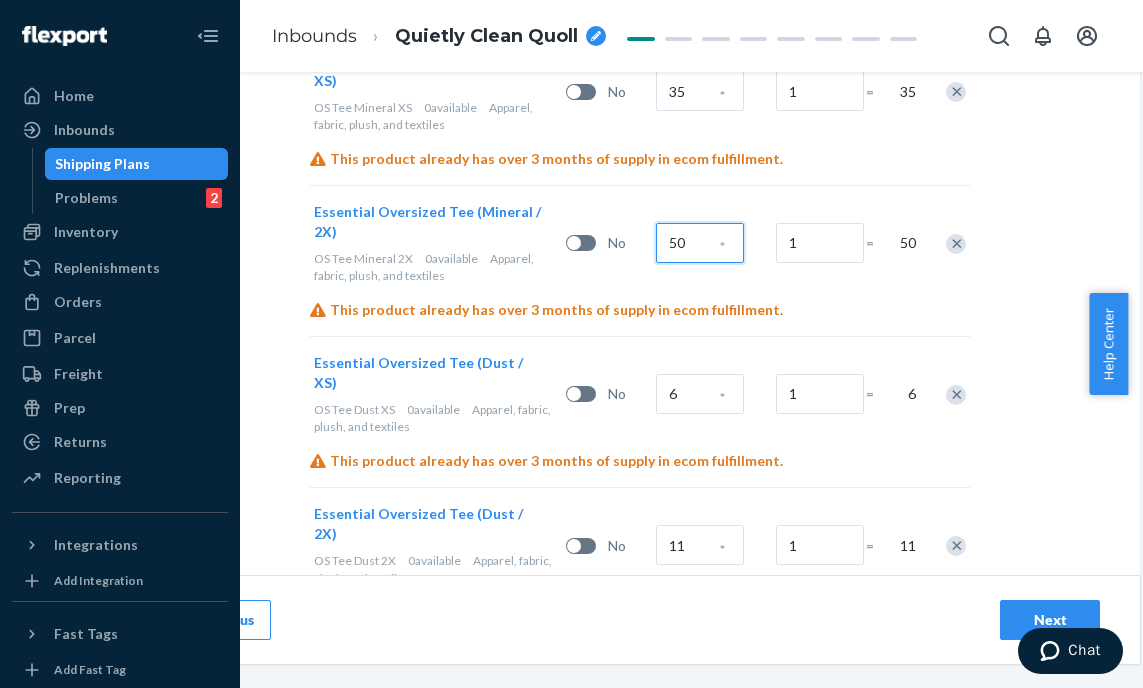 type on "50" 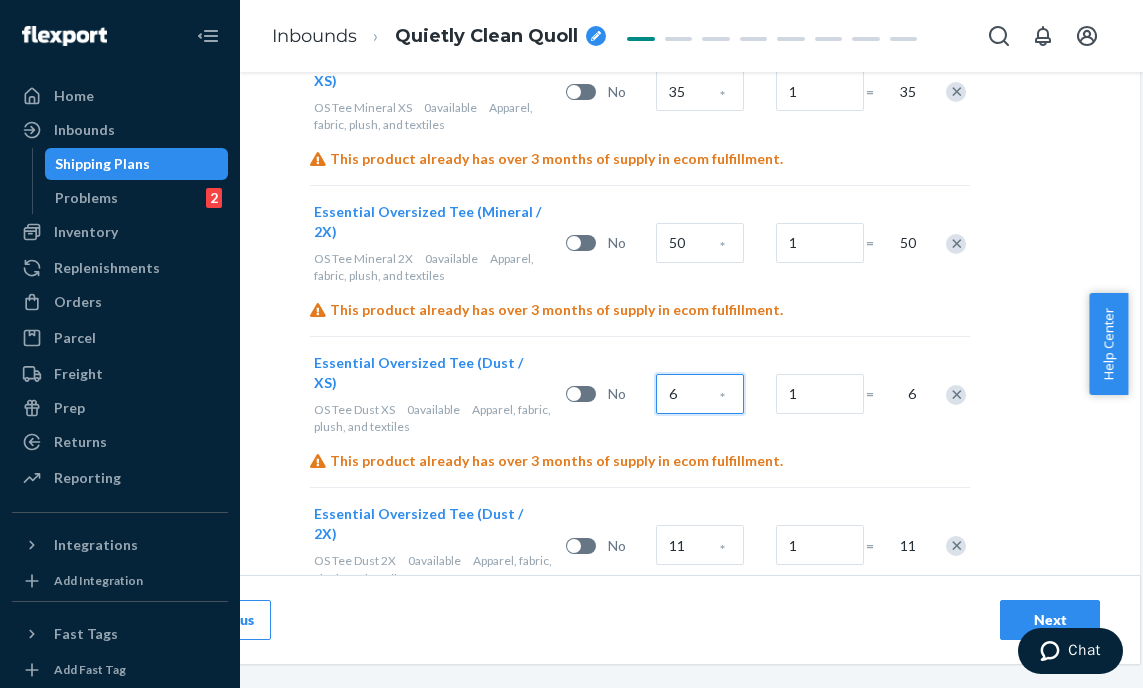 click on "6" at bounding box center (700, 394) 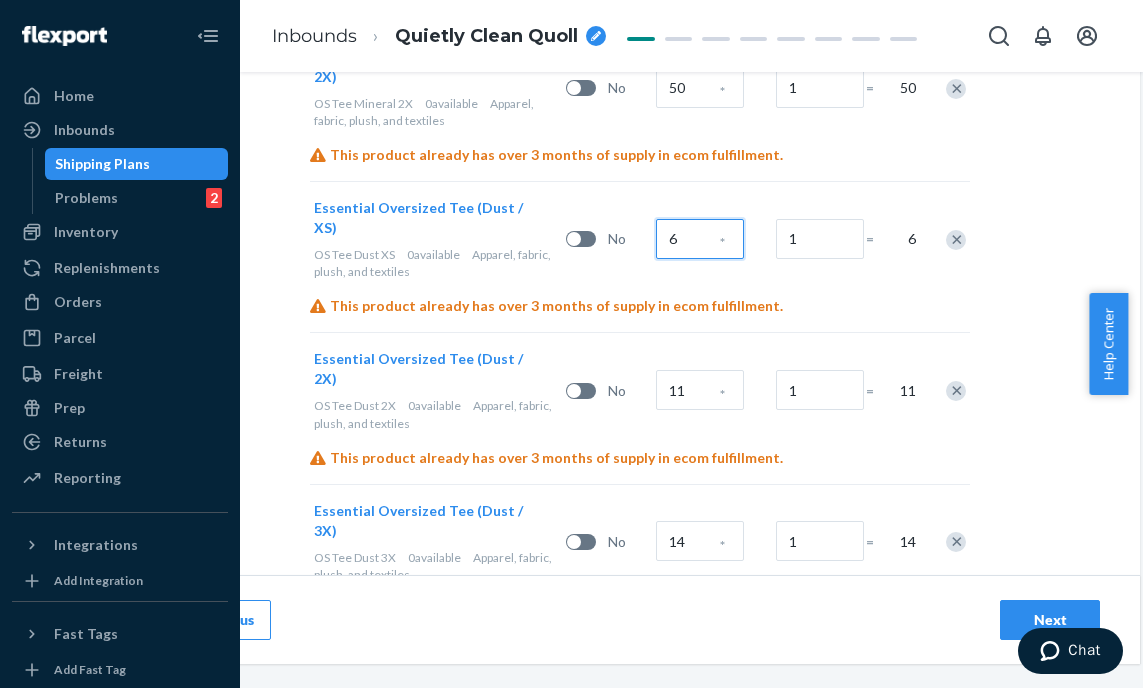 scroll, scrollTop: 1433, scrollLeft: 145, axis: both 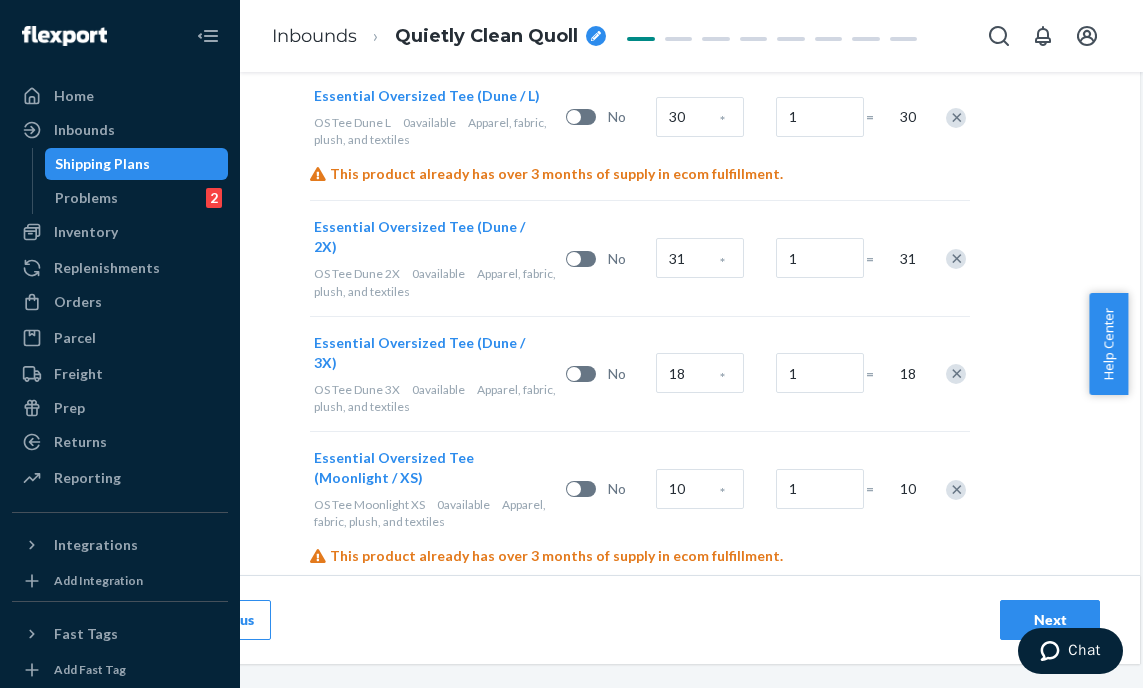 drag, startPoint x: 935, startPoint y: 463, endPoint x: 936, endPoint y: 448, distance: 15.033297 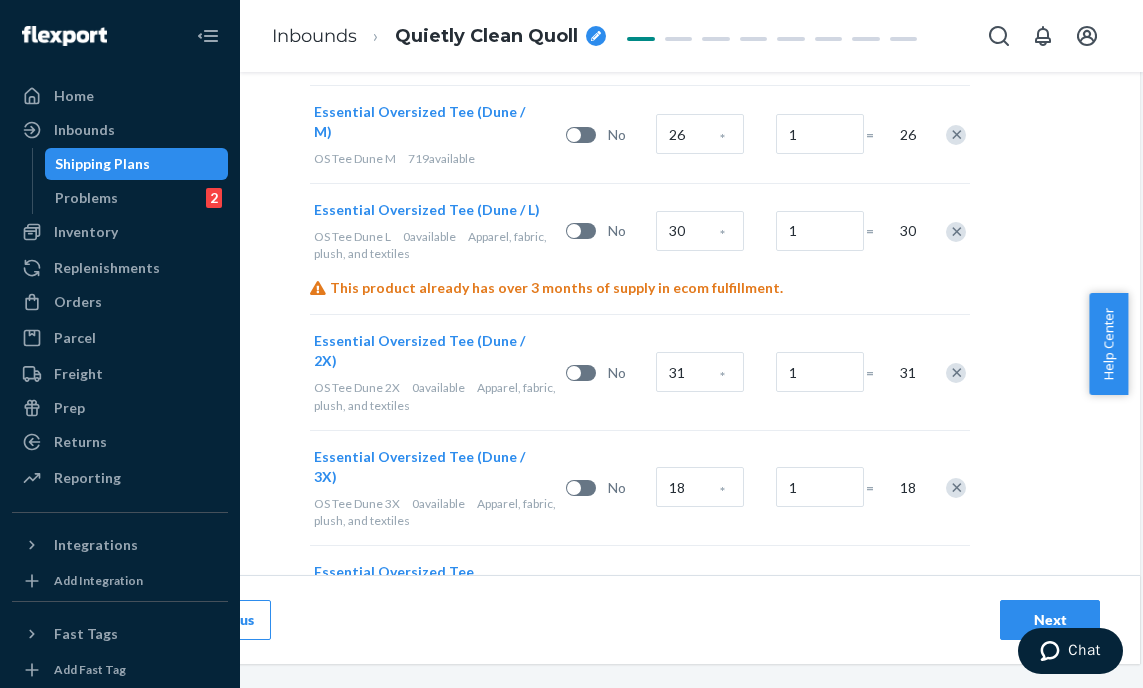 drag, startPoint x: 936, startPoint y: 419, endPoint x: 943, endPoint y: 396, distance: 24.04163 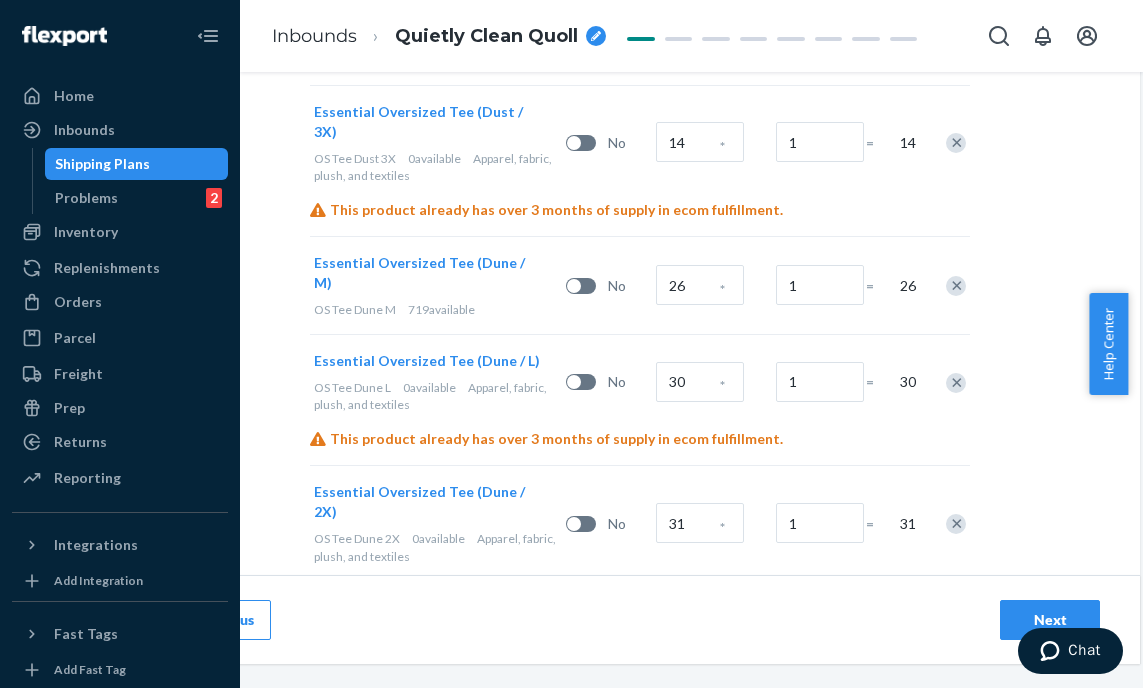 click at bounding box center [956, 639] 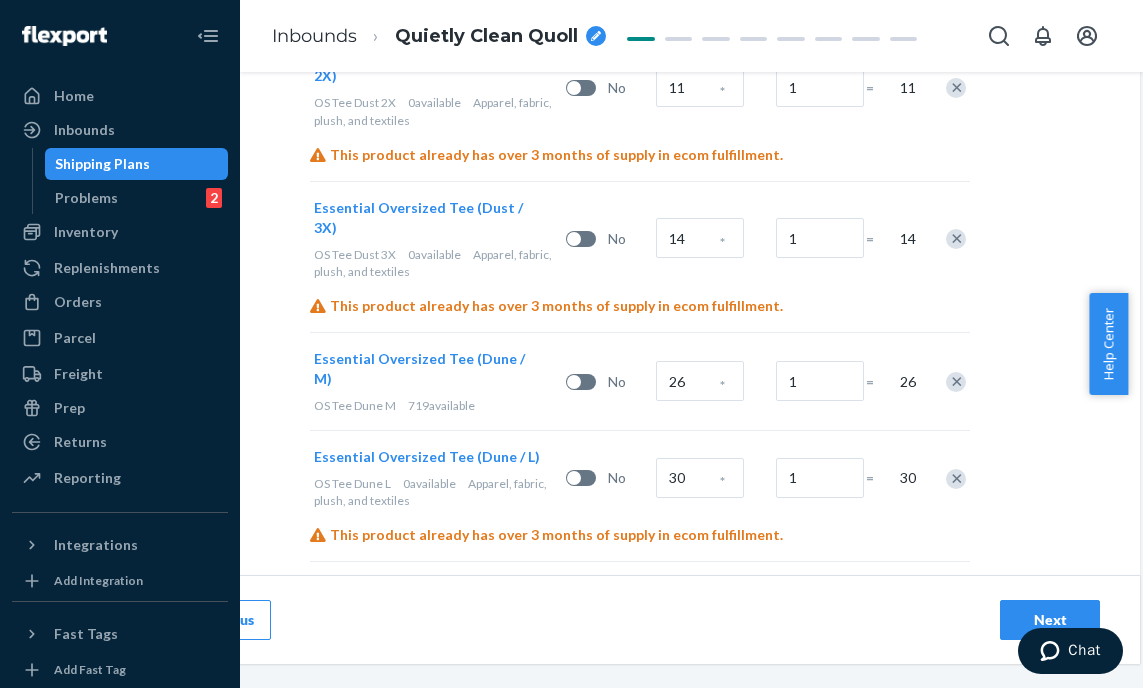 click at bounding box center [956, 620] 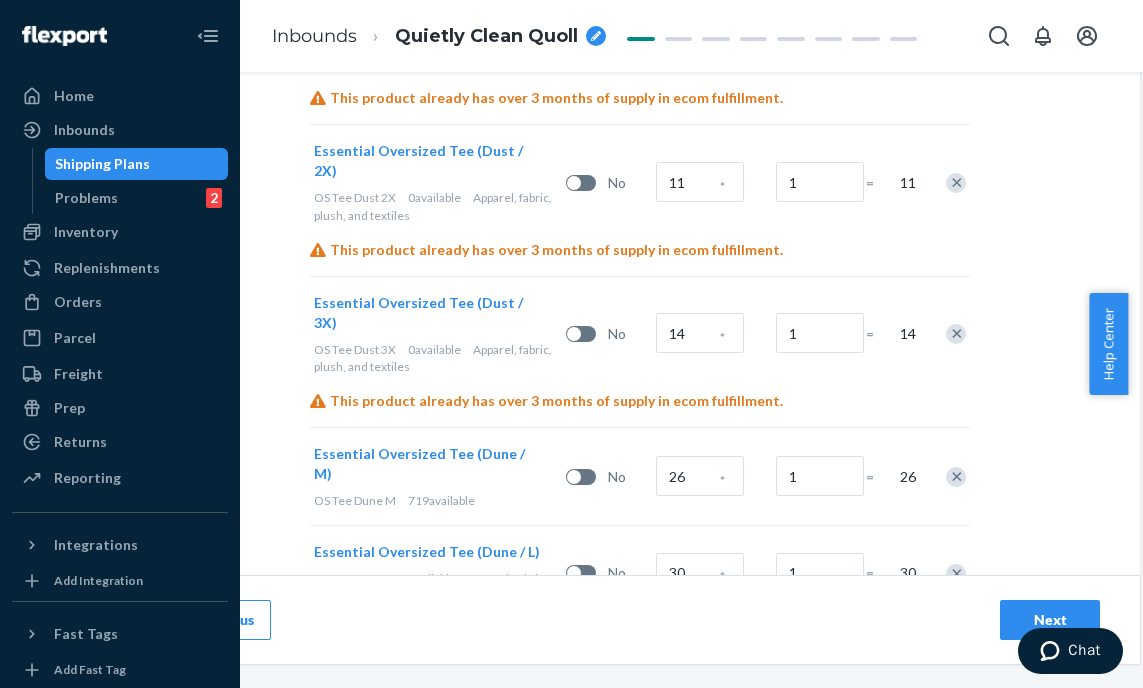 click at bounding box center [956, 574] 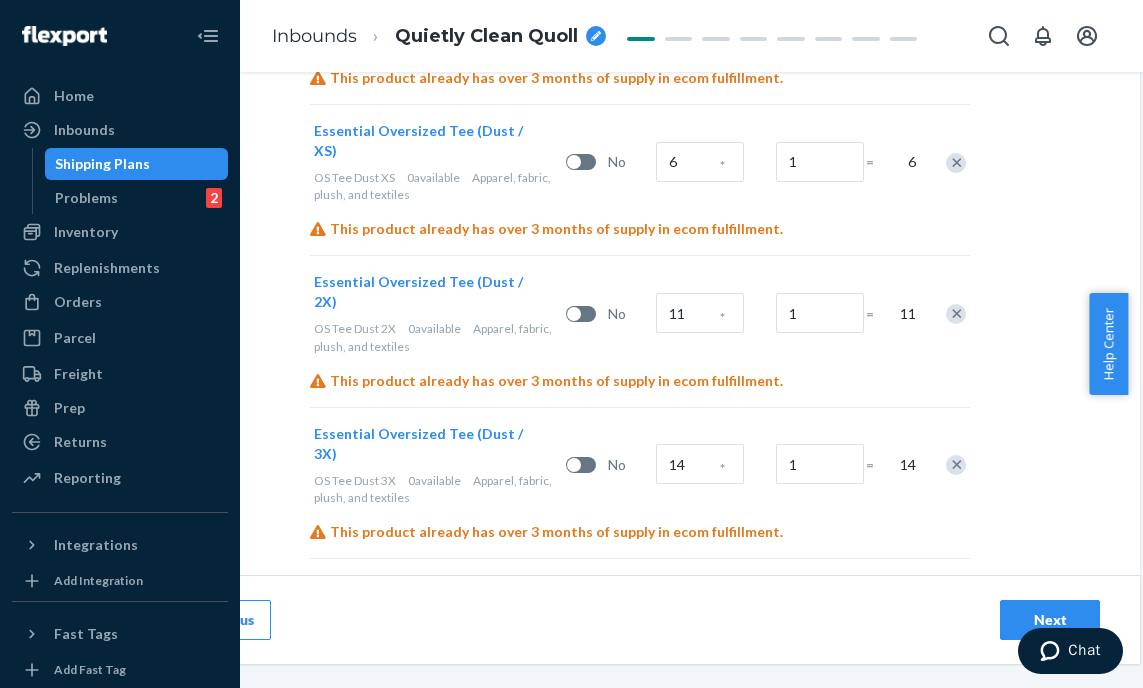 click at bounding box center (956, 608) 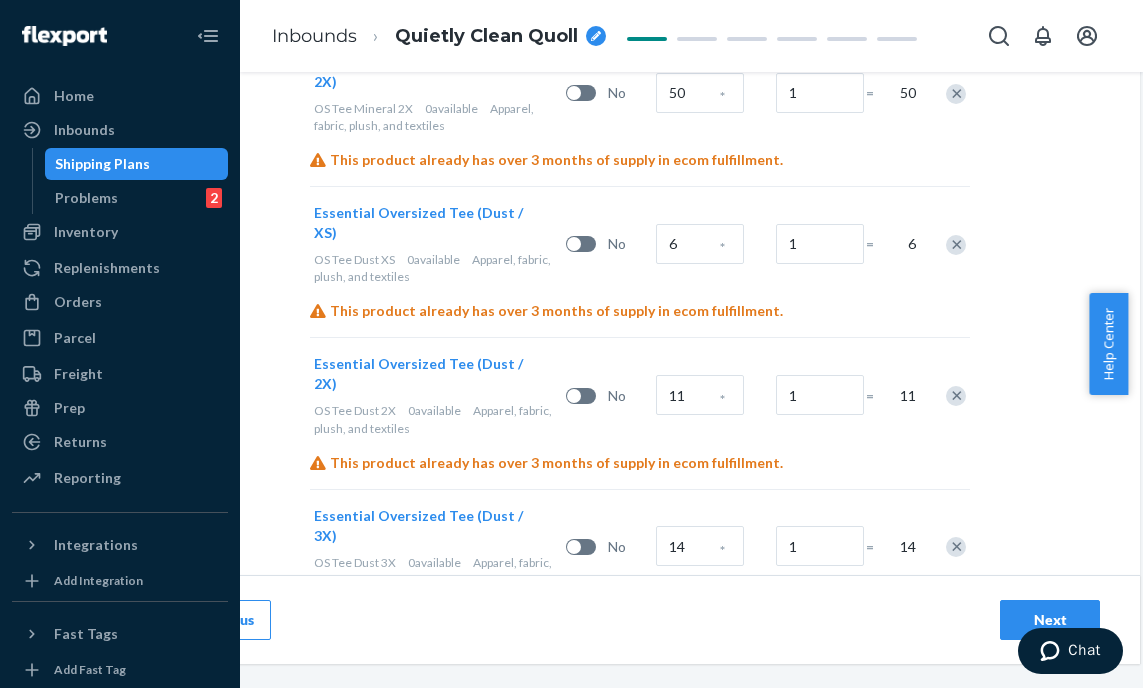 click at bounding box center (956, 547) 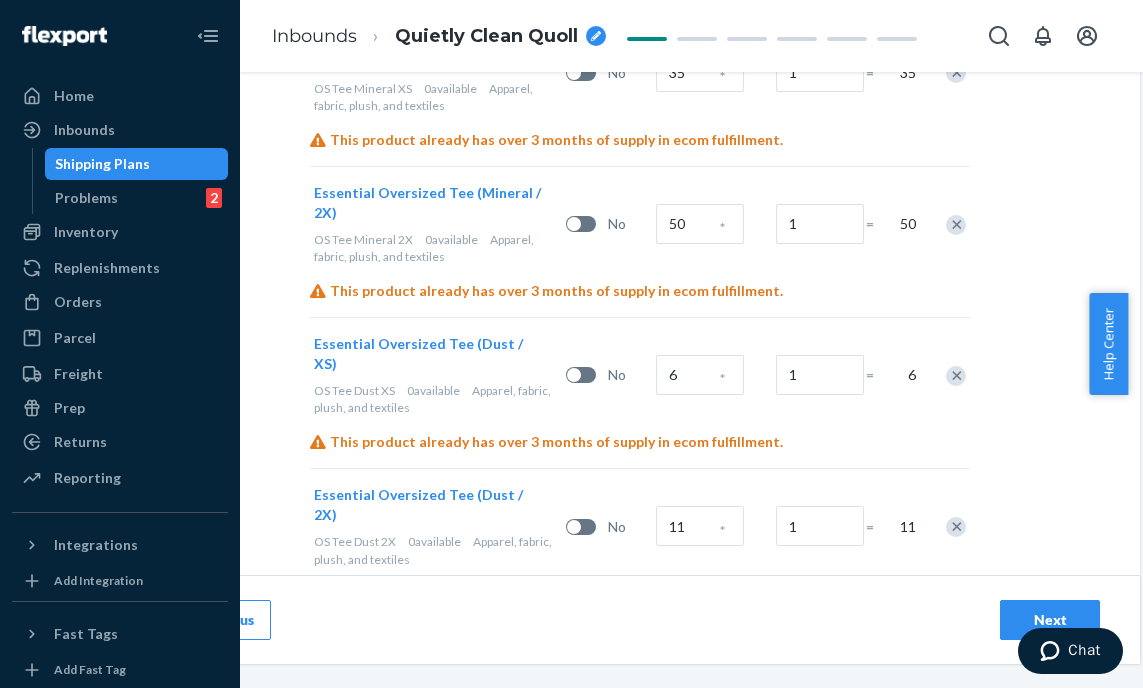 click at bounding box center [956, 527] 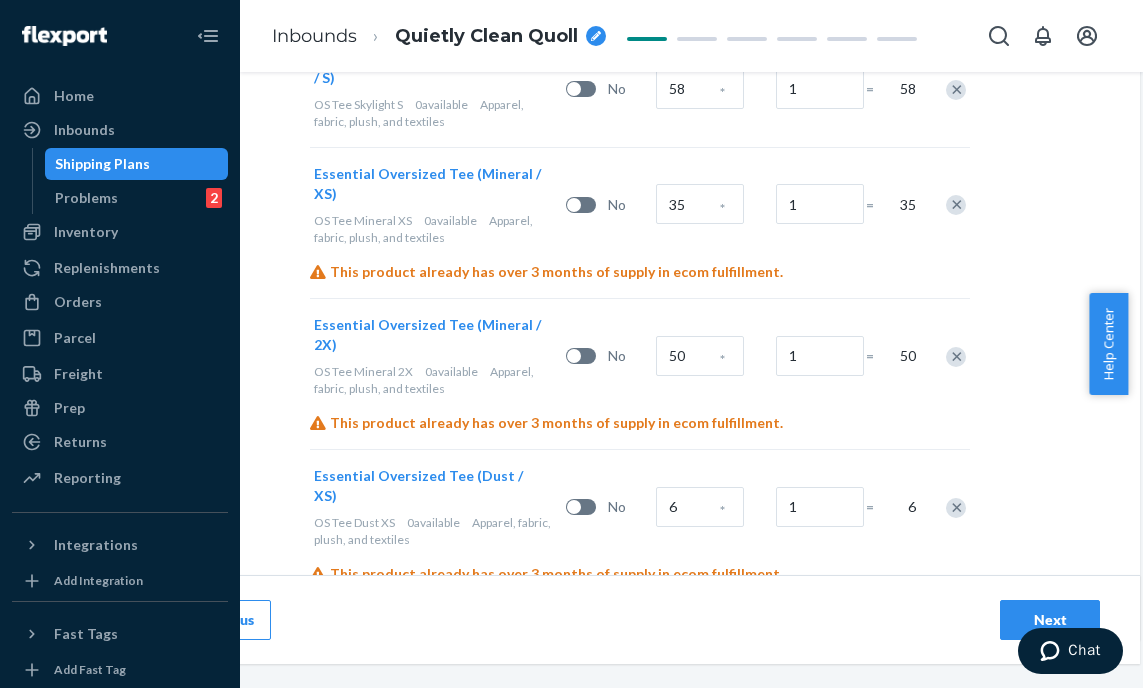 click at bounding box center [956, 508] 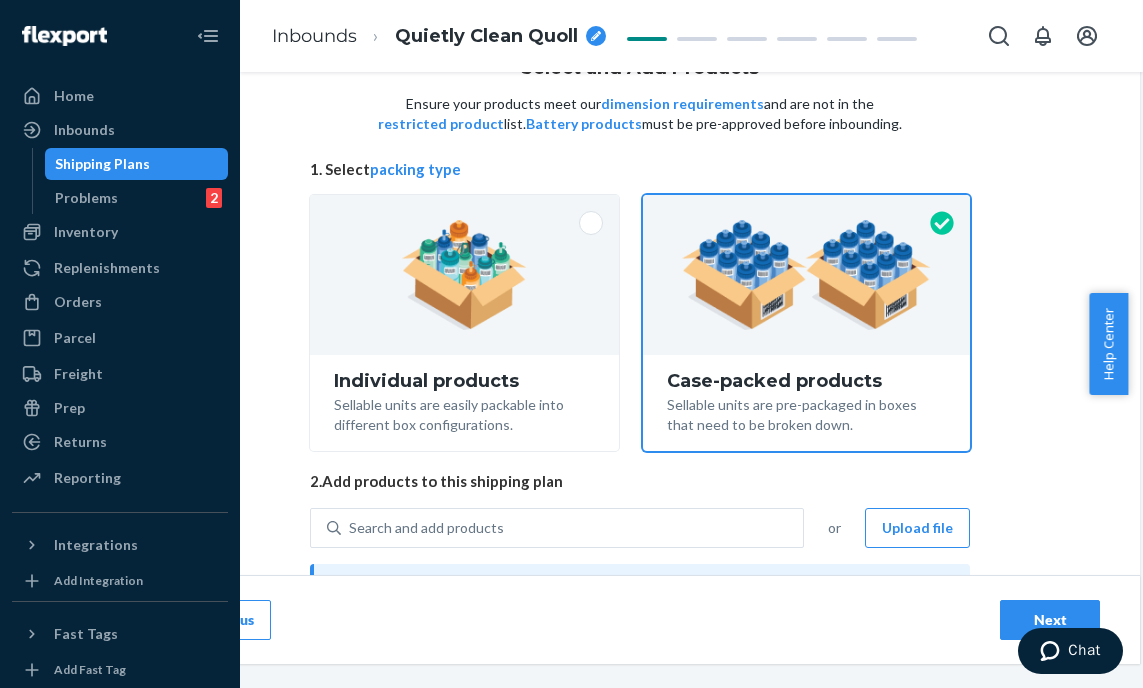 scroll, scrollTop: 321, scrollLeft: 145, axis: both 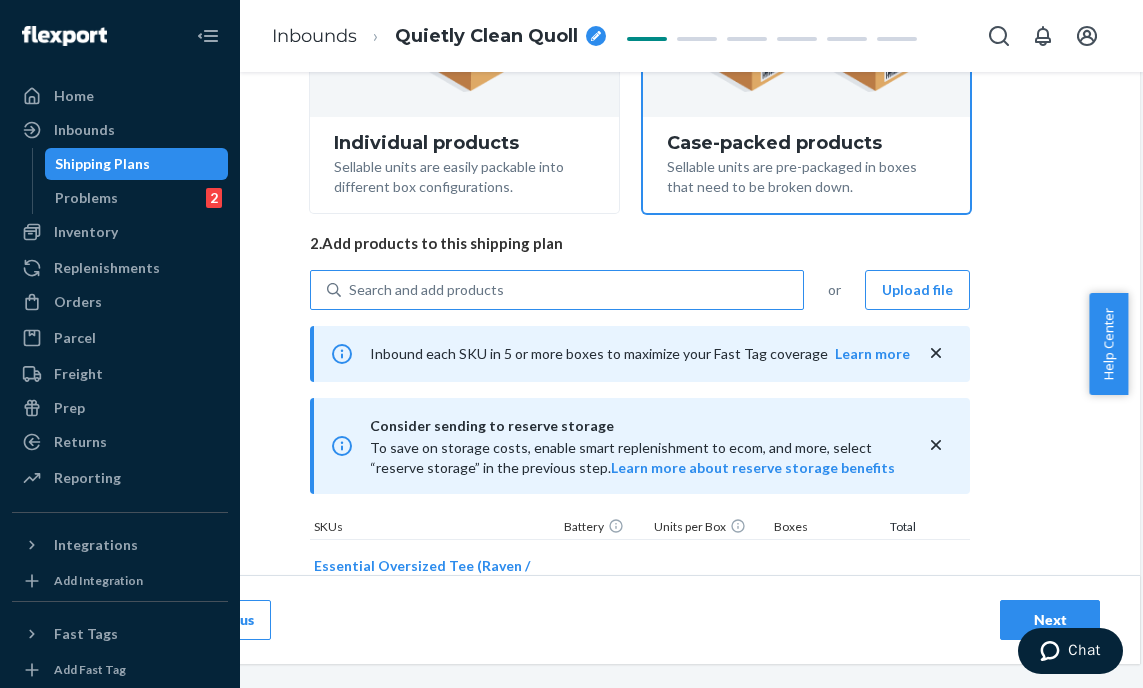 click on "Search and add products" at bounding box center (426, 290) 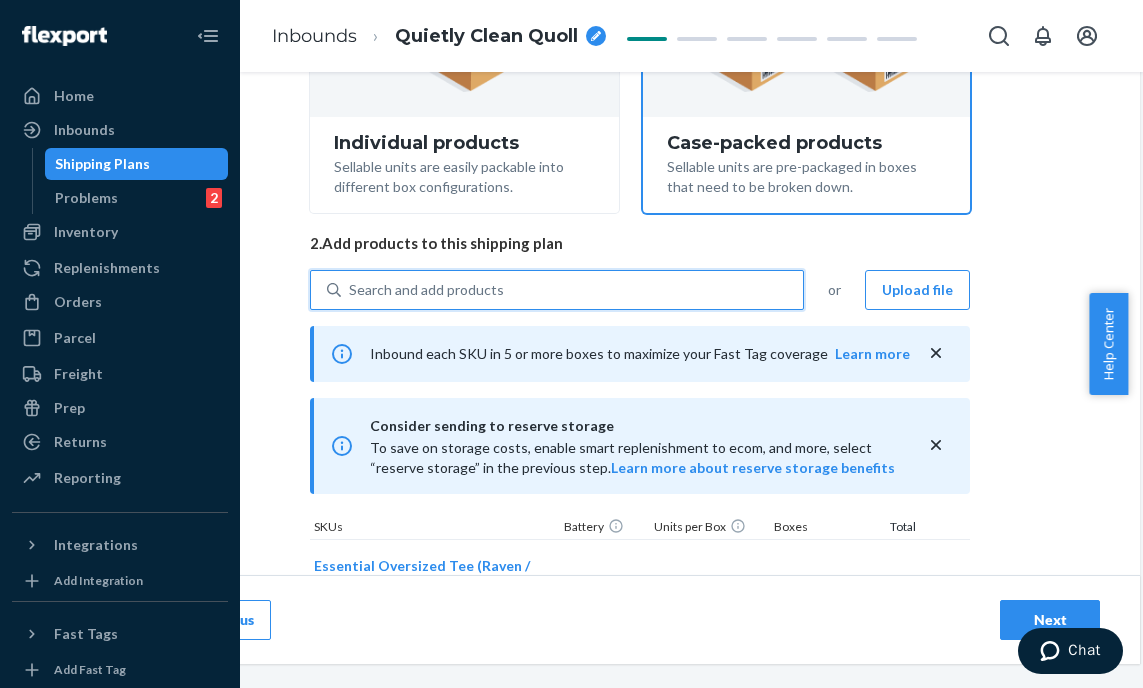 paste on "Essential Oversized Tees Mauve" 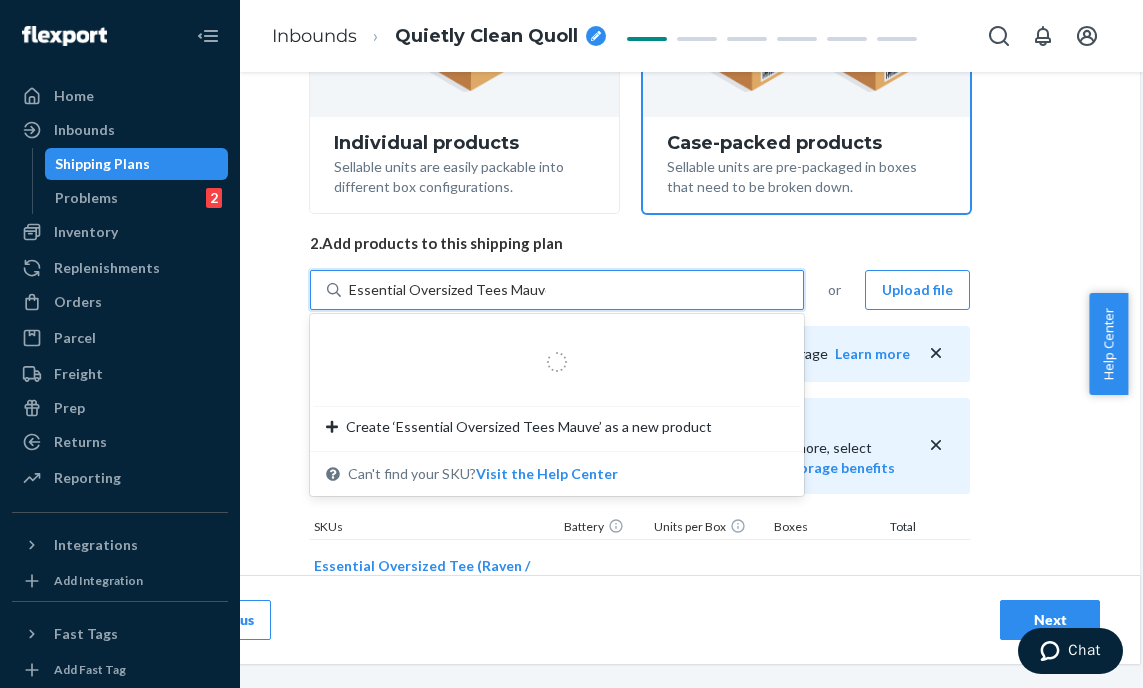 drag, startPoint x: 487, startPoint y: 291, endPoint x: 391, endPoint y: 291, distance: 96 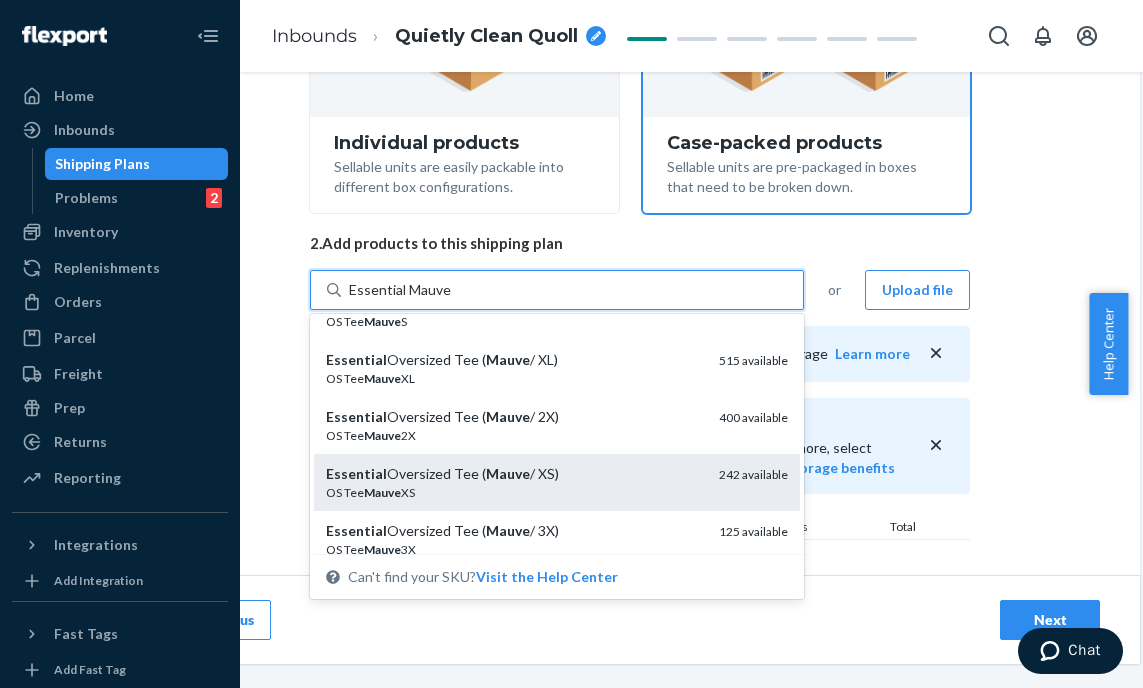 scroll, scrollTop: 150, scrollLeft: 0, axis: vertical 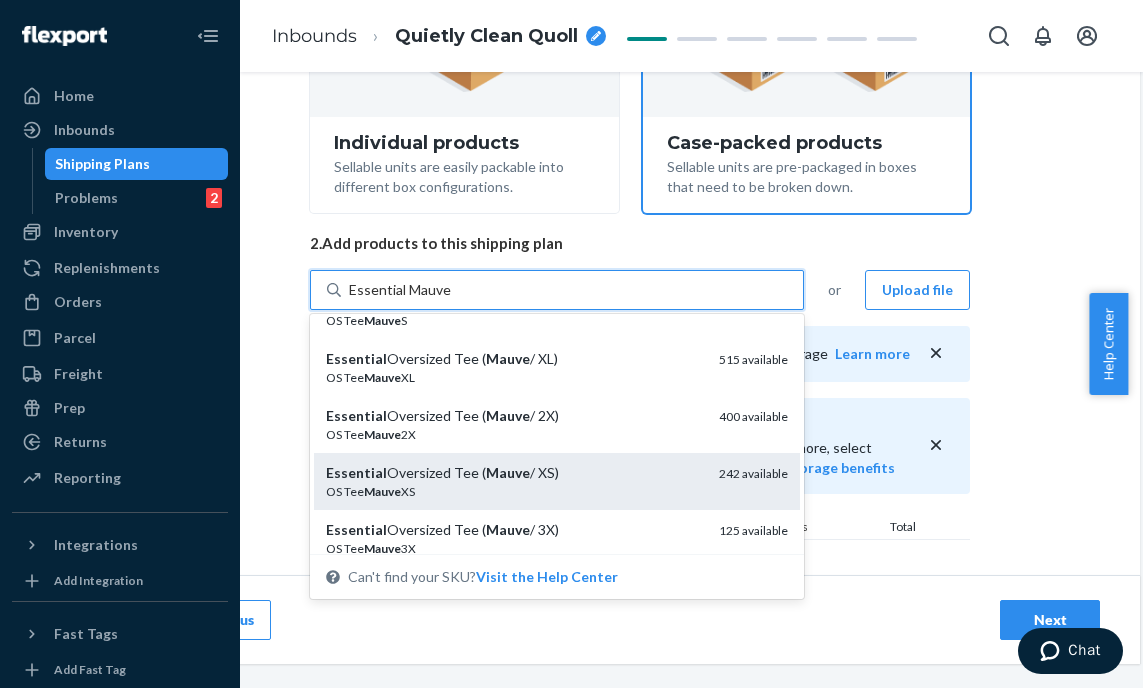 click on "Mauve" at bounding box center [508, 472] 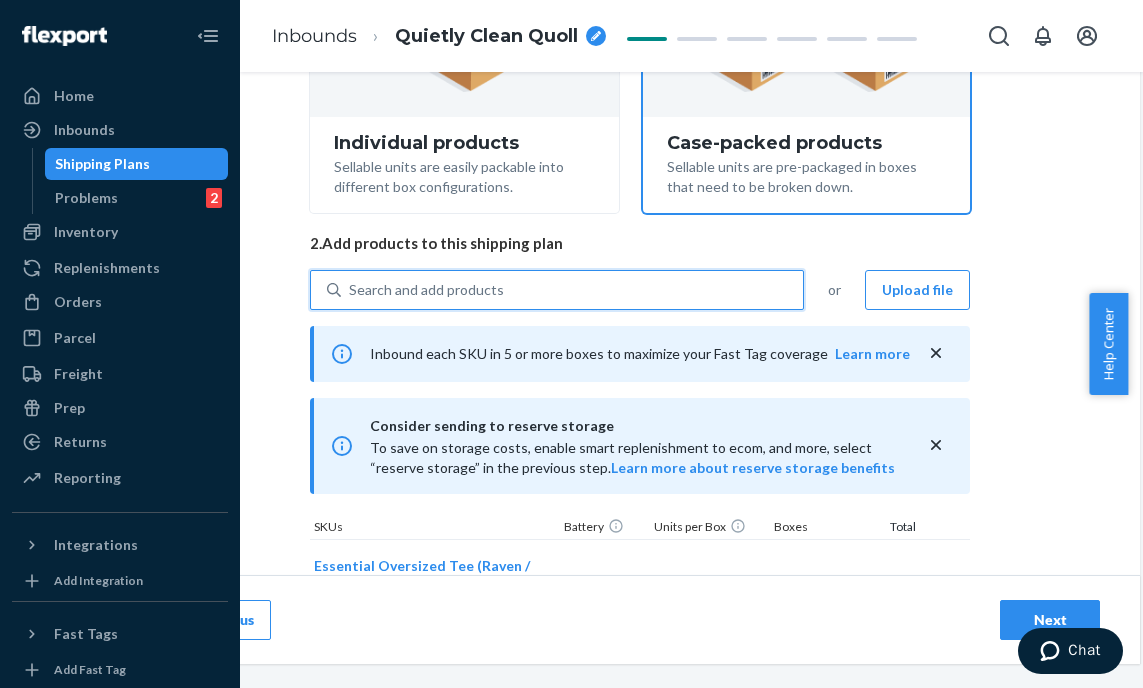 click on "Search and add products" at bounding box center (572, 290) 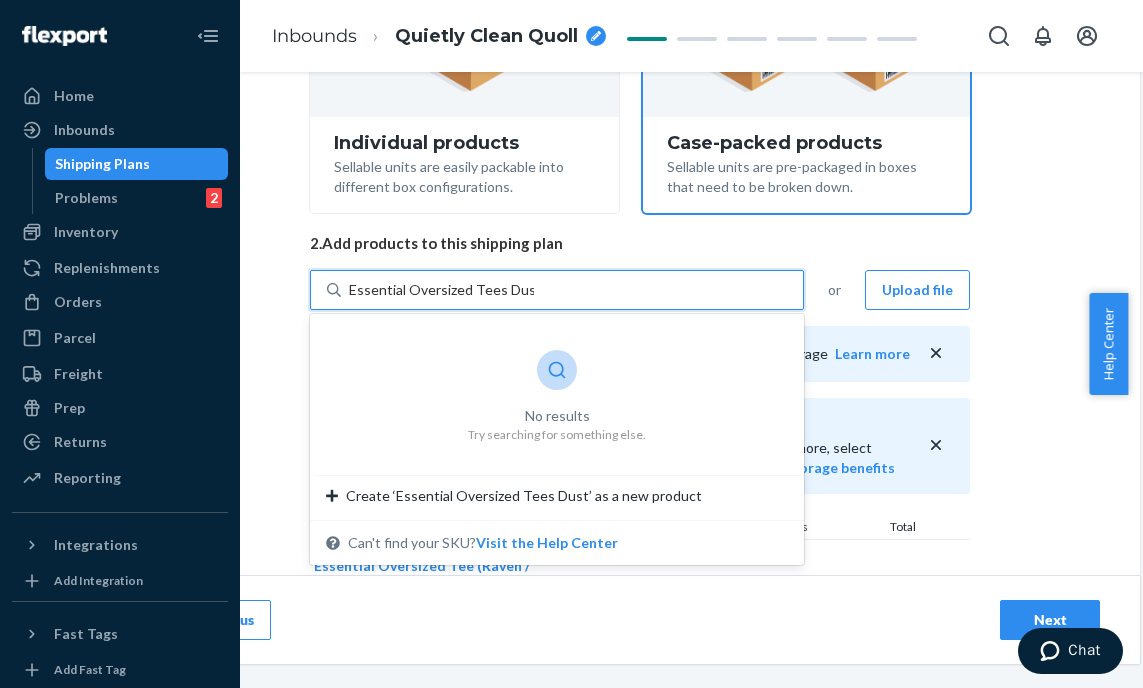 drag, startPoint x: 391, startPoint y: 289, endPoint x: 485, endPoint y: 293, distance: 94.08507 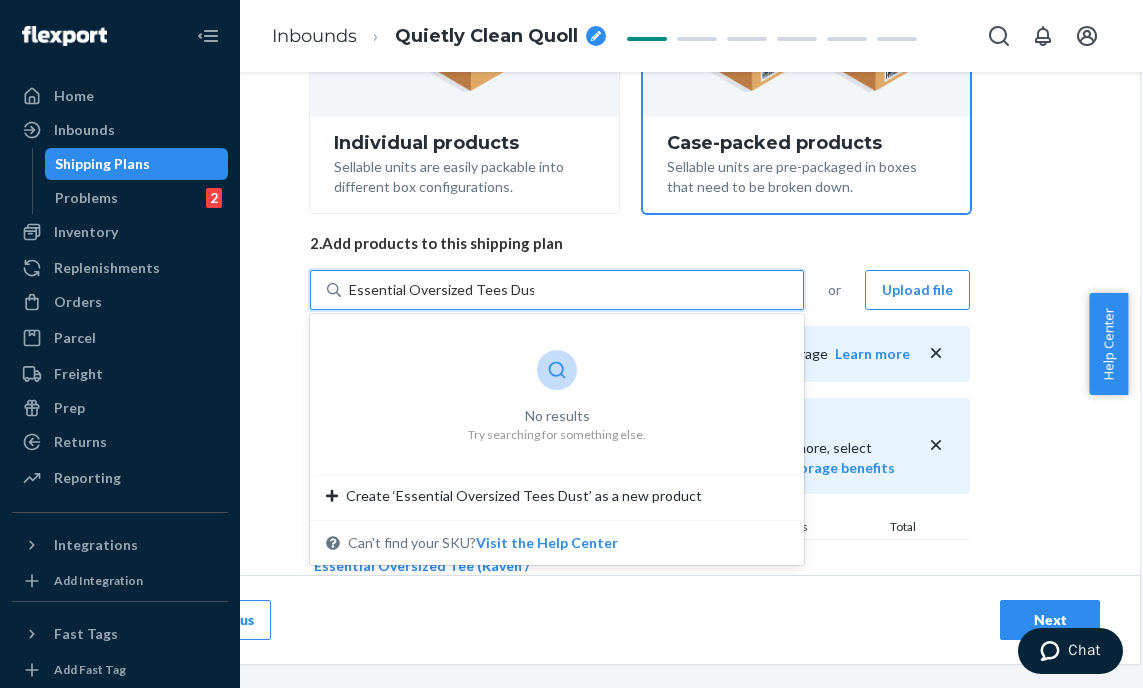 click on "Essential Oversized Tees Dust" at bounding box center (441, 290) 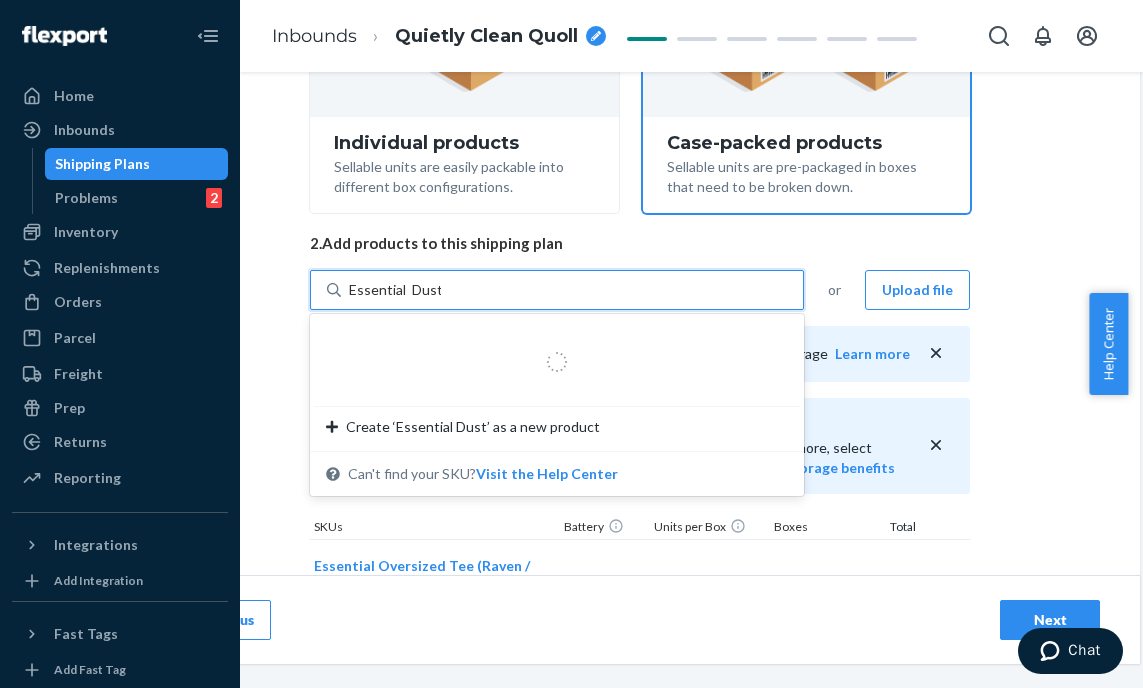 type on "Essential Dust" 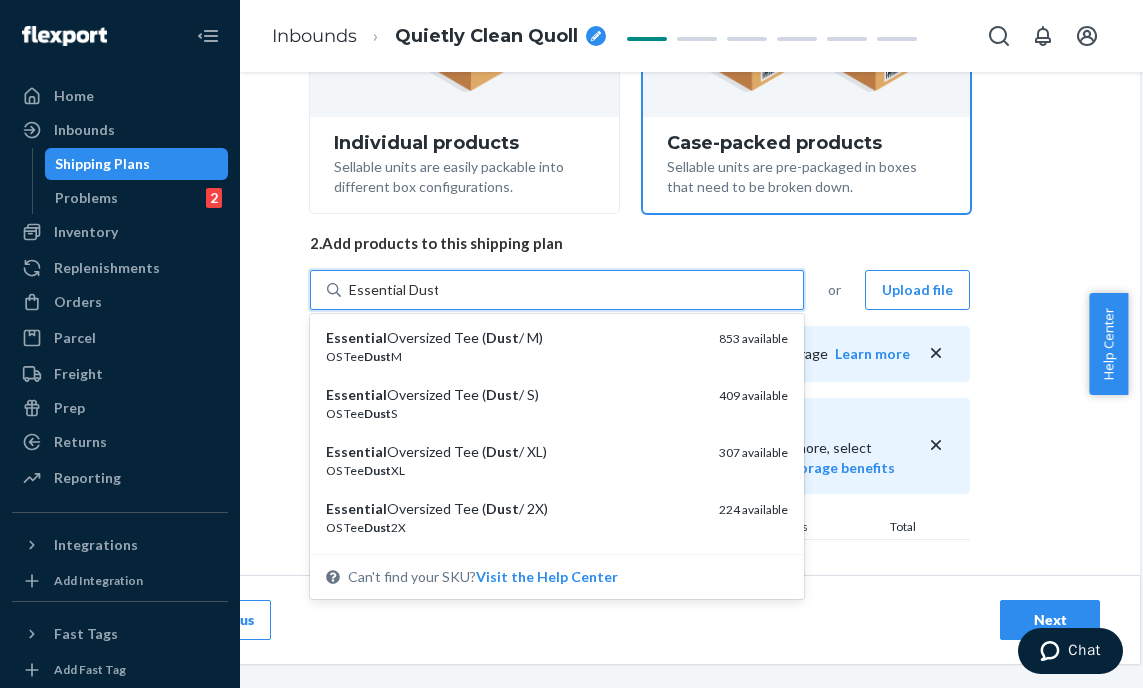 click on "Essential Dust" at bounding box center (393, 290) 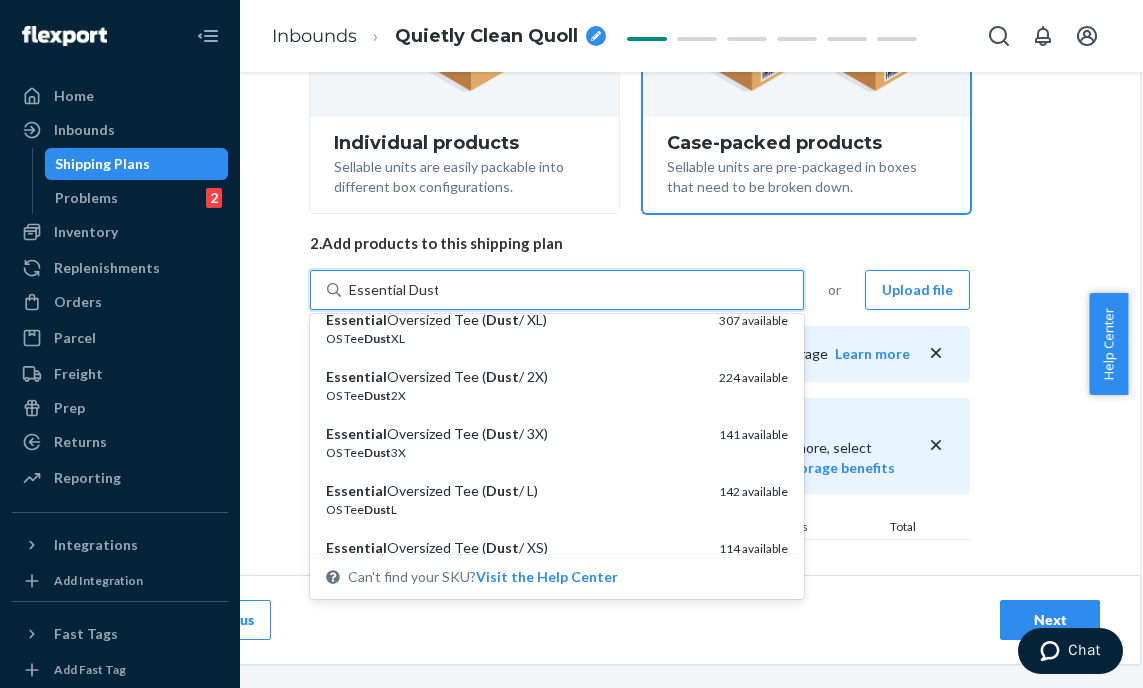 scroll, scrollTop: 138, scrollLeft: 0, axis: vertical 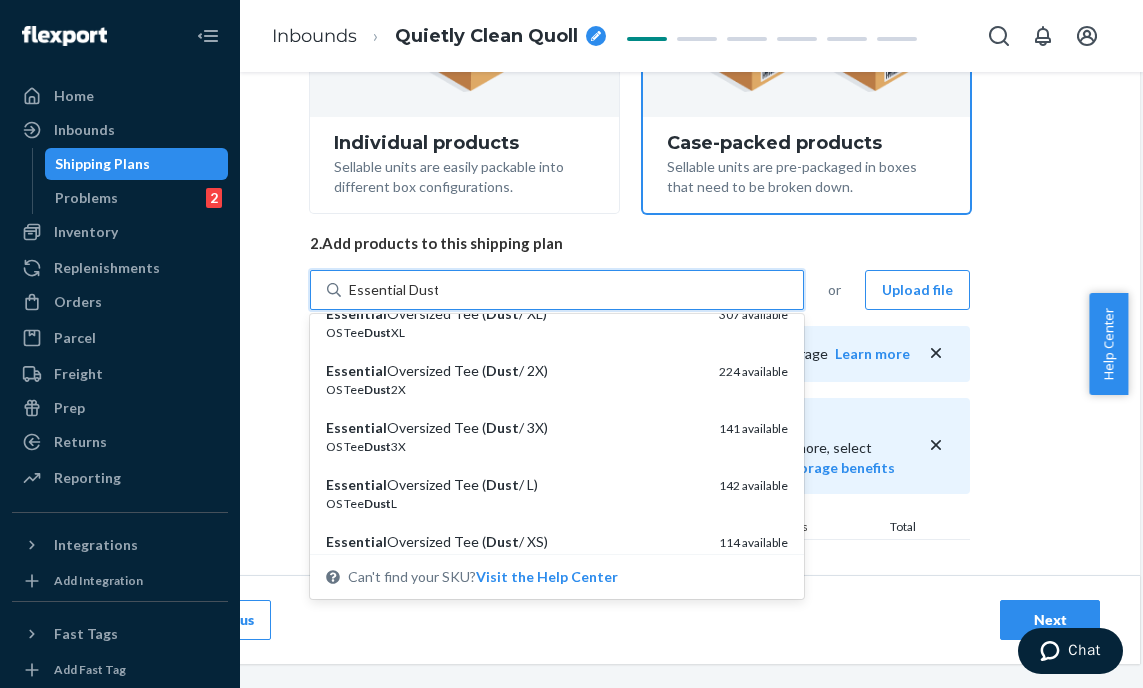 click on "Essential  Oversized Tee ( Dust  / XS)" at bounding box center (514, 542) 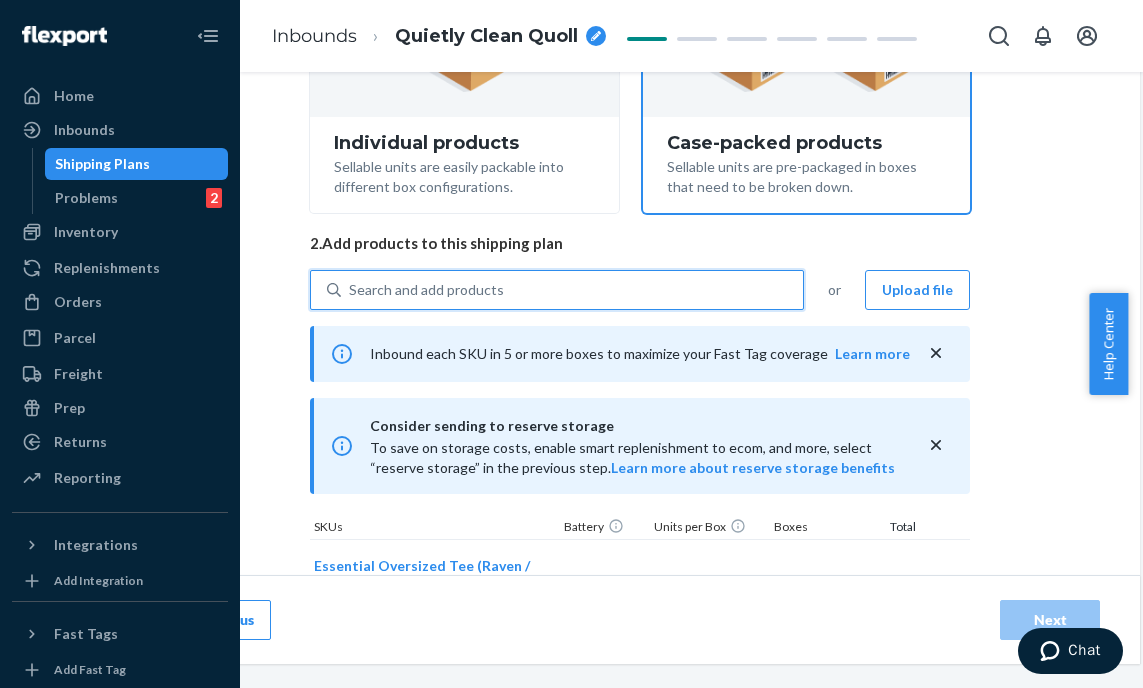 click on "Search and add products" at bounding box center [572, 290] 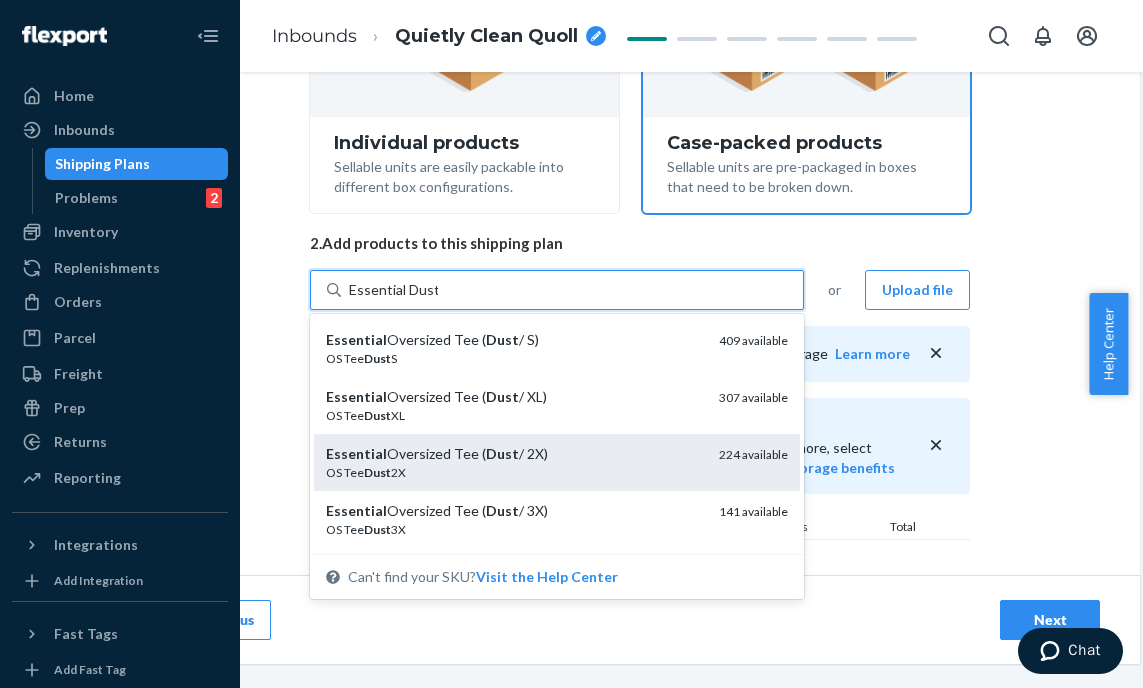 scroll, scrollTop: 64, scrollLeft: 0, axis: vertical 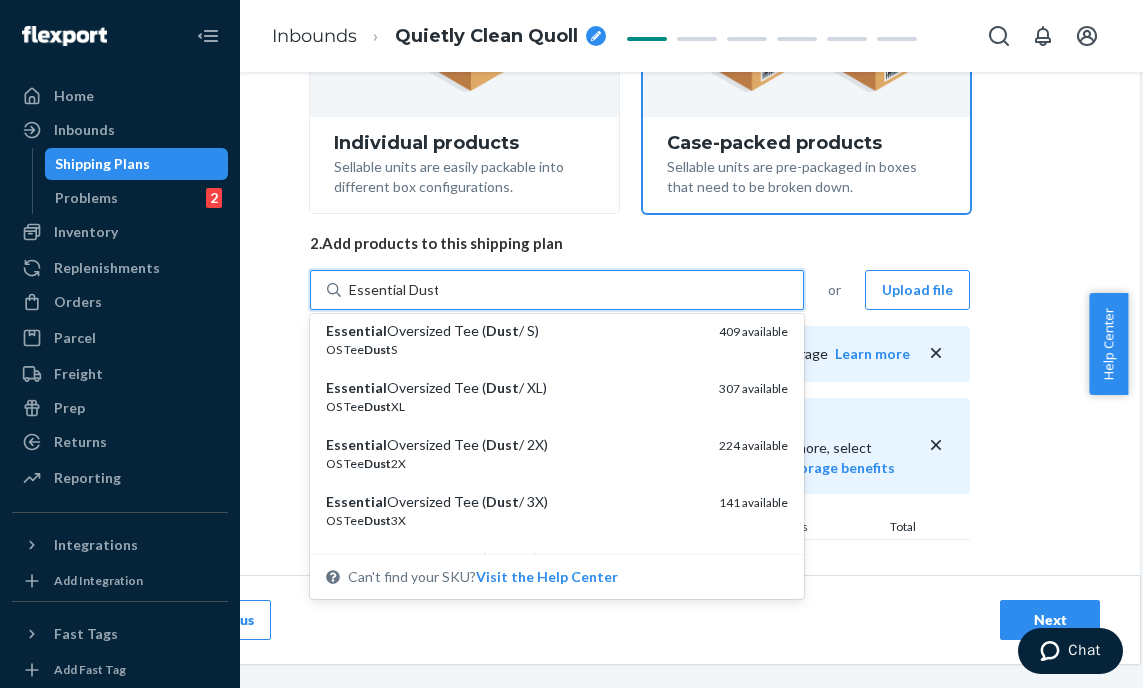 click on "OS Tee  Dust  2X" at bounding box center [514, 463] 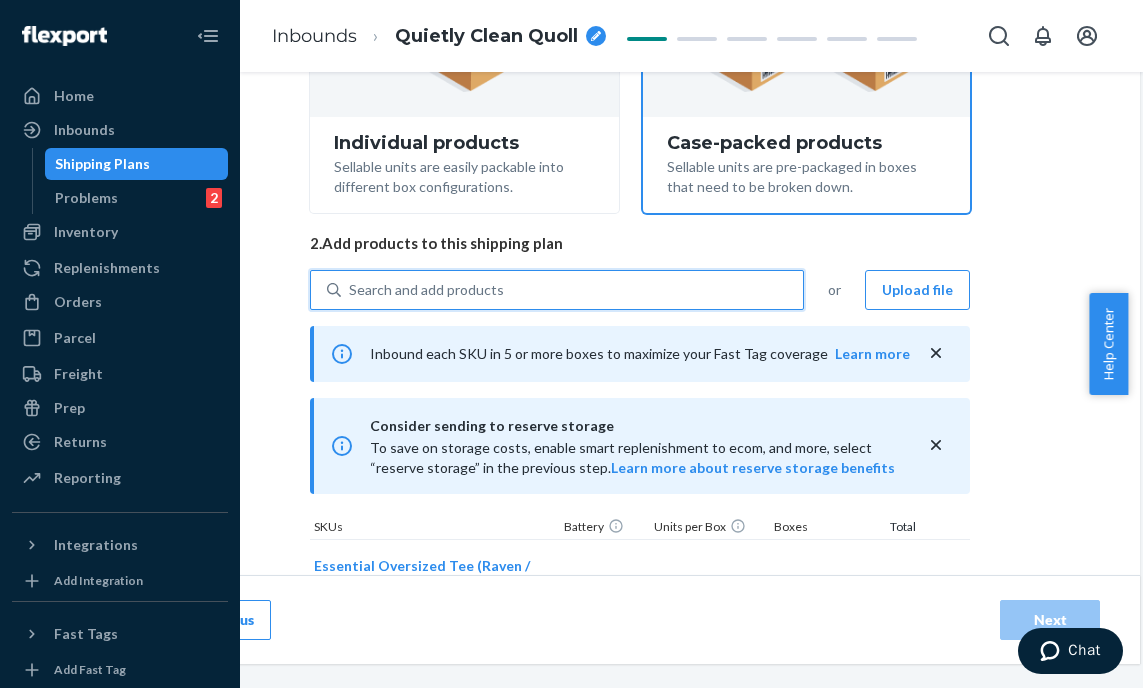 click on "Search and add products" at bounding box center (572, 290) 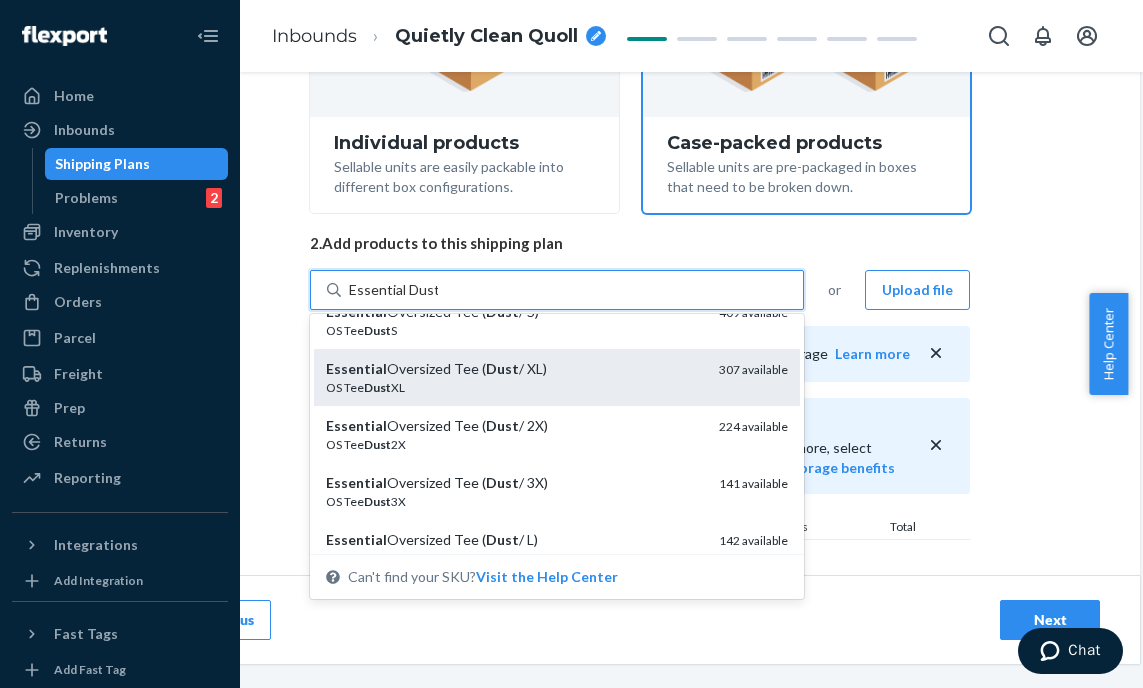scroll, scrollTop: 129, scrollLeft: 0, axis: vertical 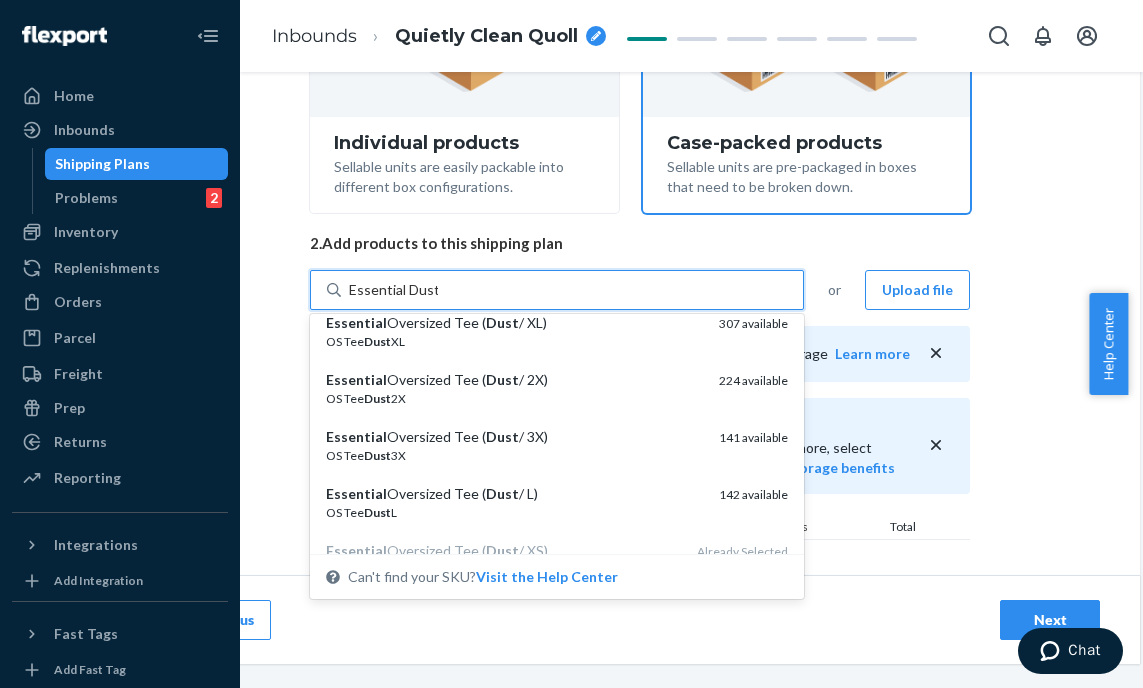 drag, startPoint x: 531, startPoint y: 440, endPoint x: 568, endPoint y: 436, distance: 37.215588 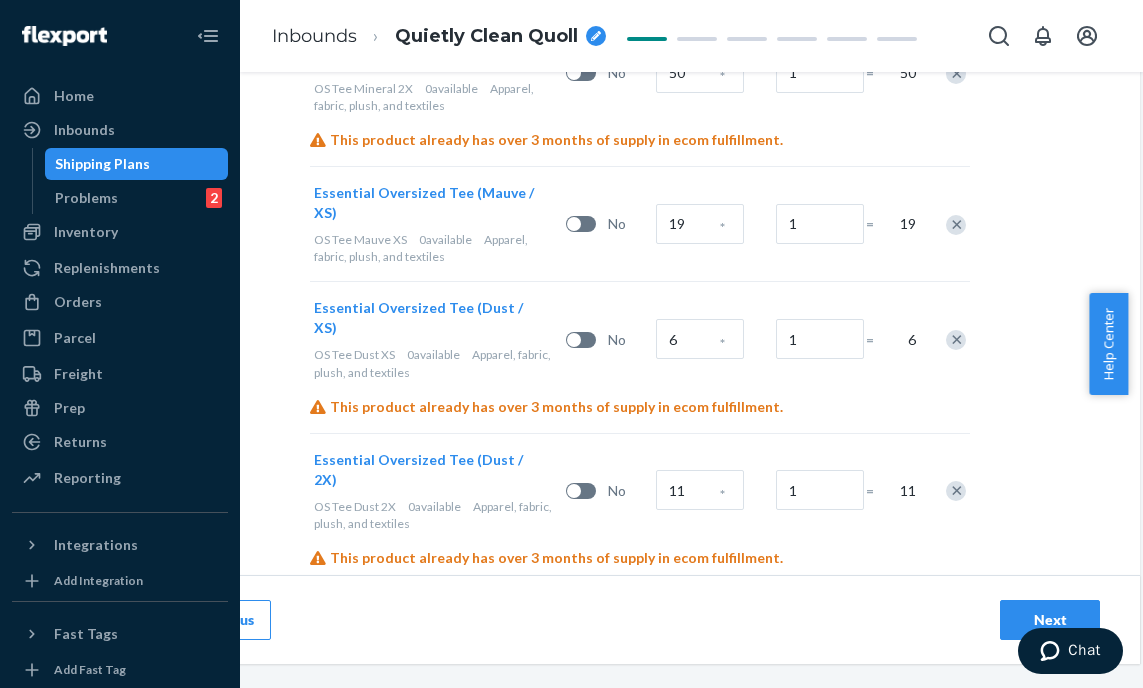 scroll, scrollTop: 1437, scrollLeft: 145, axis: both 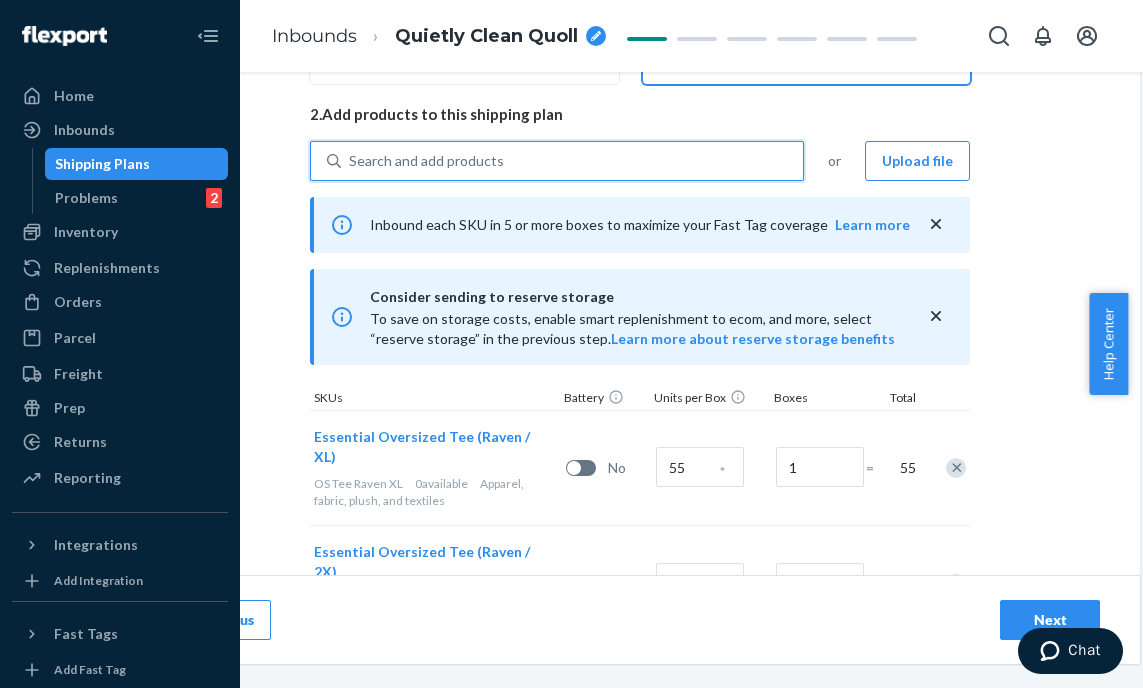 click on "Search and add products" at bounding box center [426, 161] 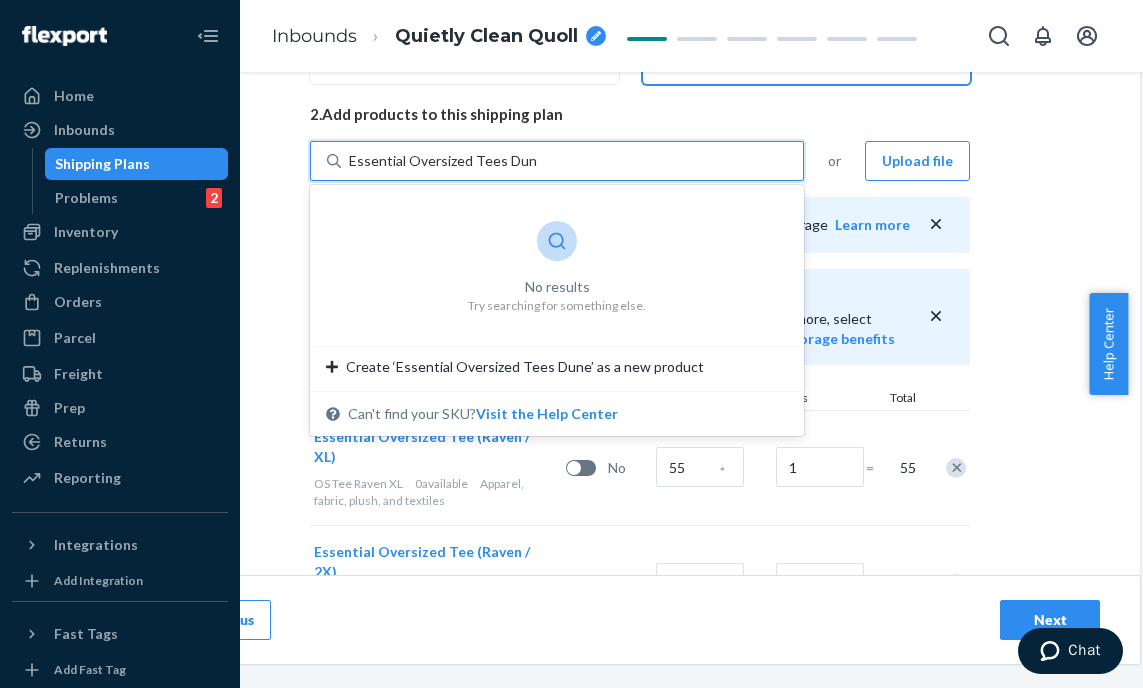 drag, startPoint x: 388, startPoint y: 160, endPoint x: 484, endPoint y: 160, distance: 96 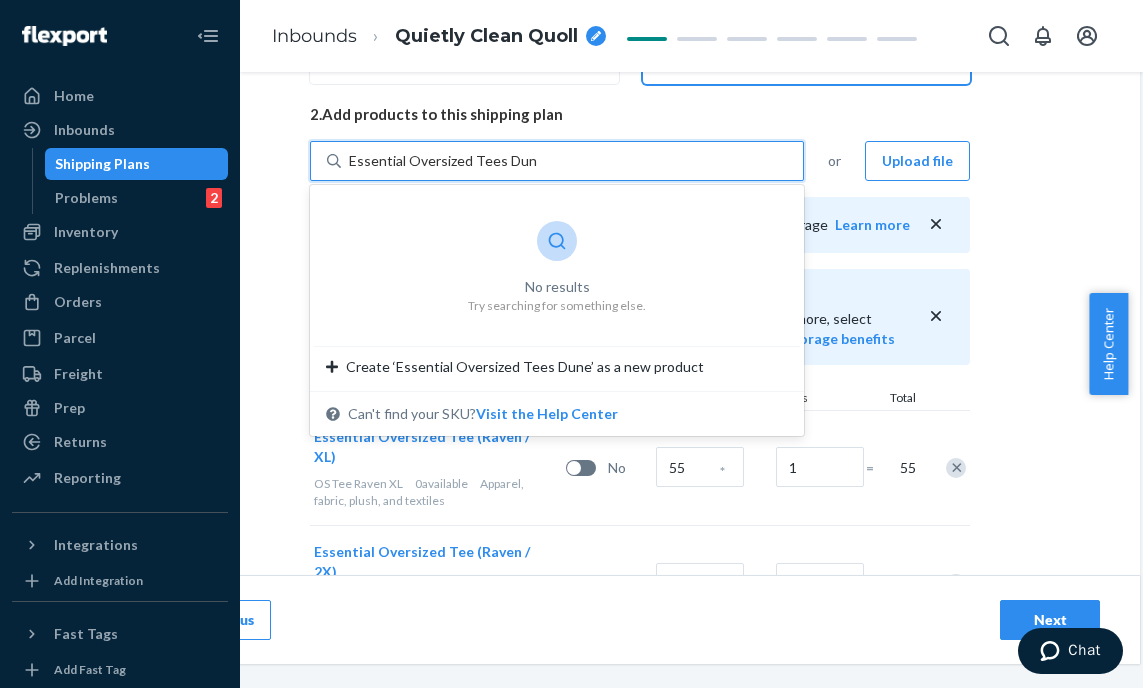 click on "Essential Oversized Tees Dune" at bounding box center (443, 161) 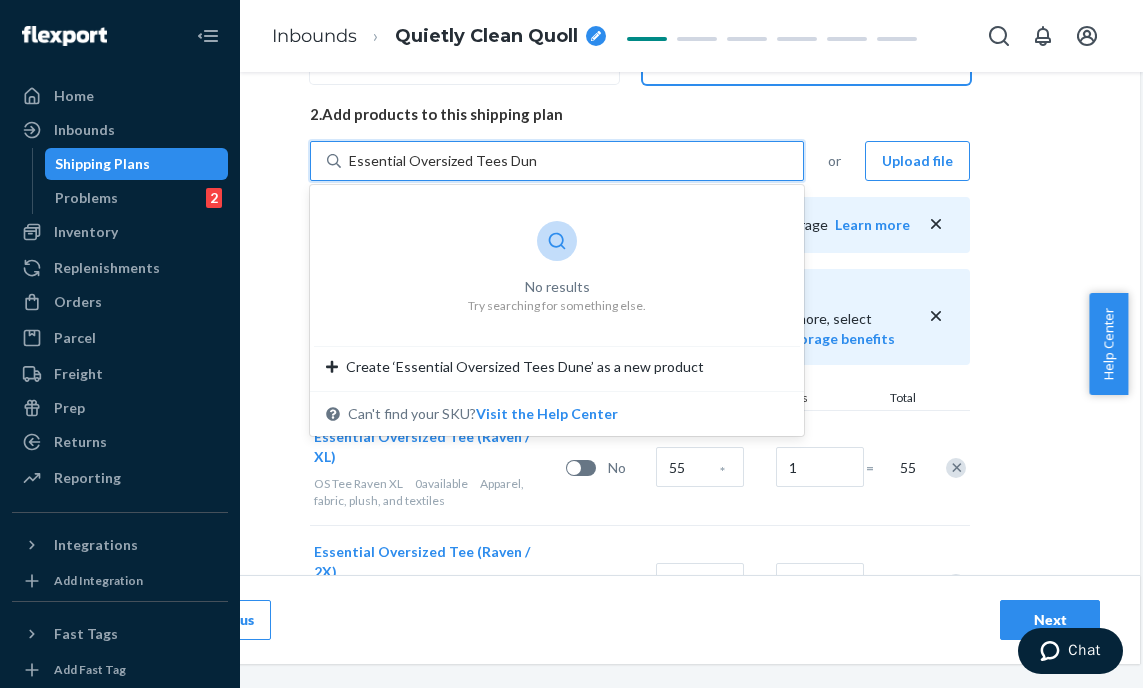 type on "Essential Dune" 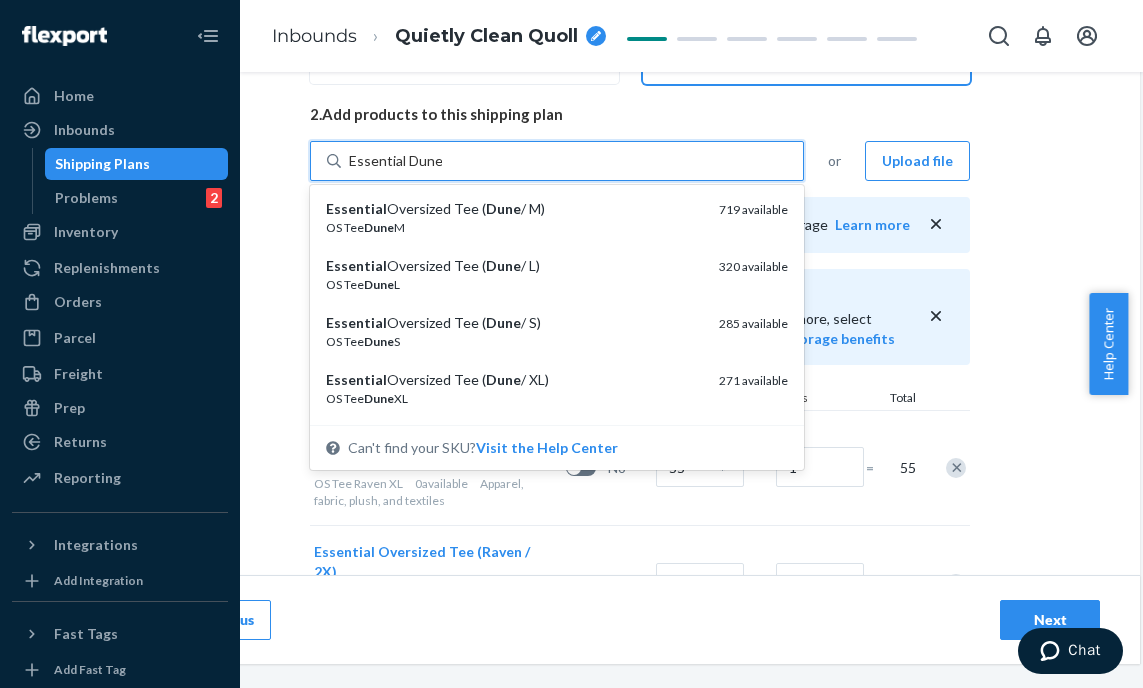 click on "Essential Dune" at bounding box center (395, 161) 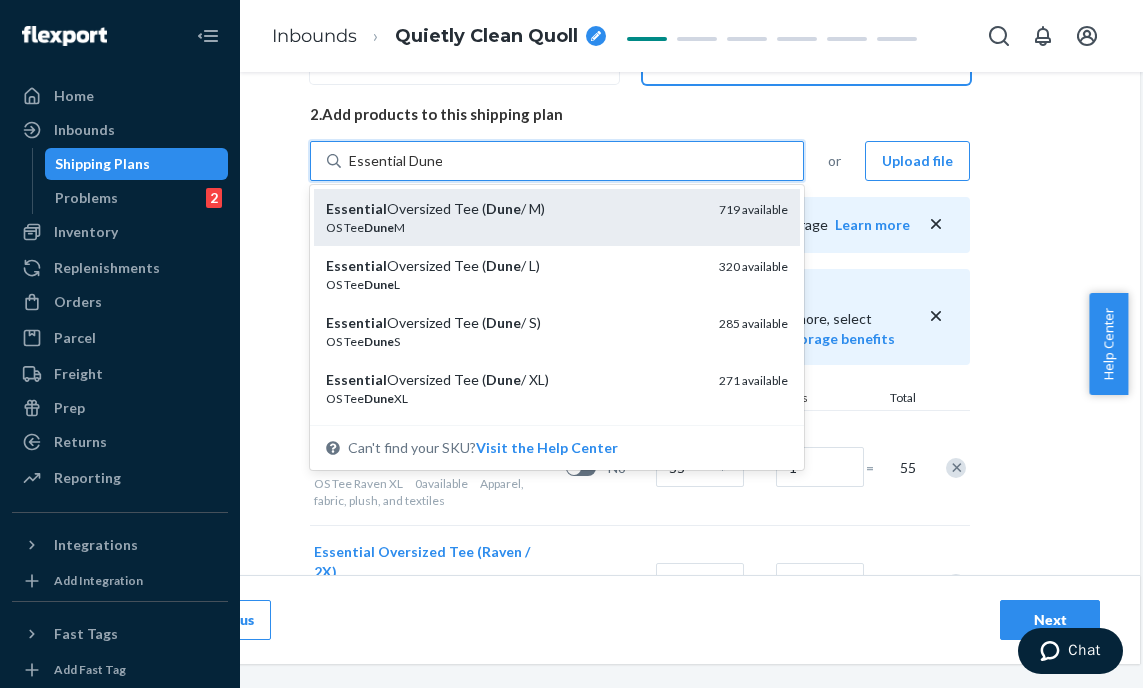 click on "Essential  Oversized Tee ( Dune  / M)" at bounding box center [514, 209] 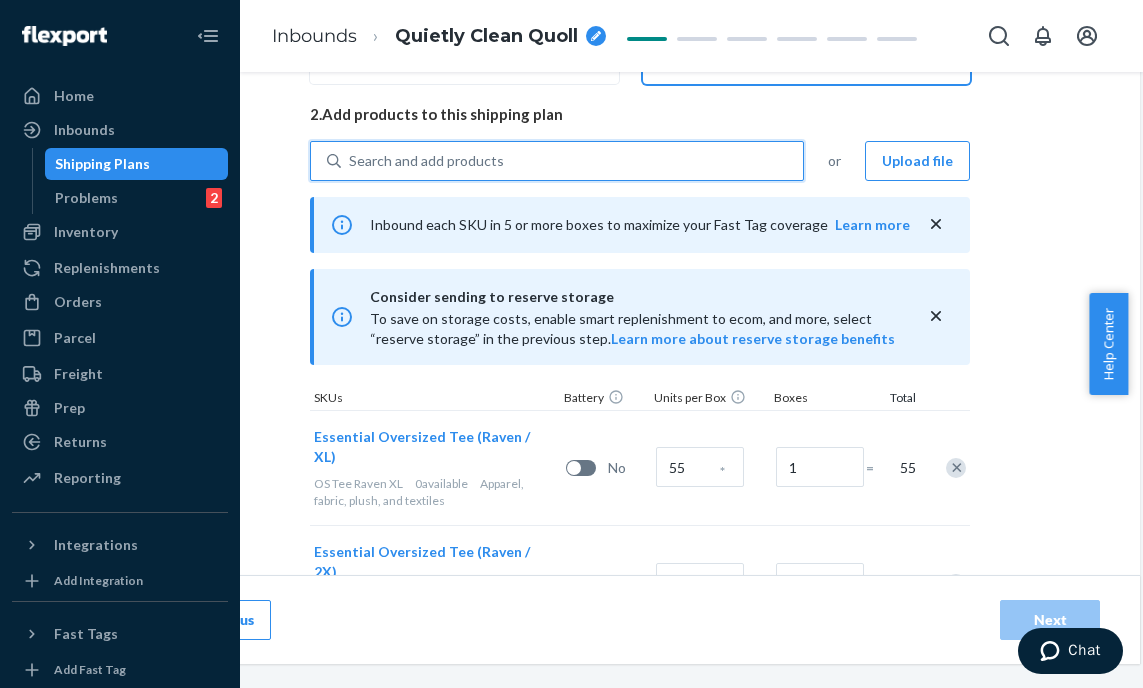 click on "Search and add products" at bounding box center (572, 161) 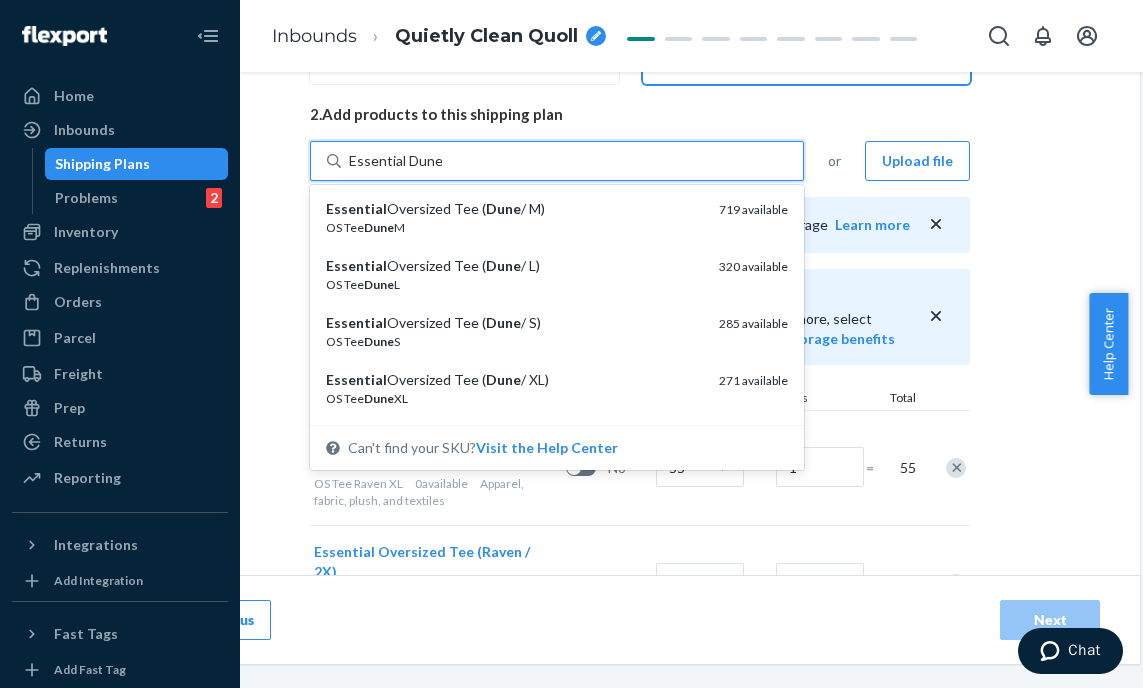 drag, startPoint x: 472, startPoint y: 273, endPoint x: 470, endPoint y: 229, distance: 44.04543 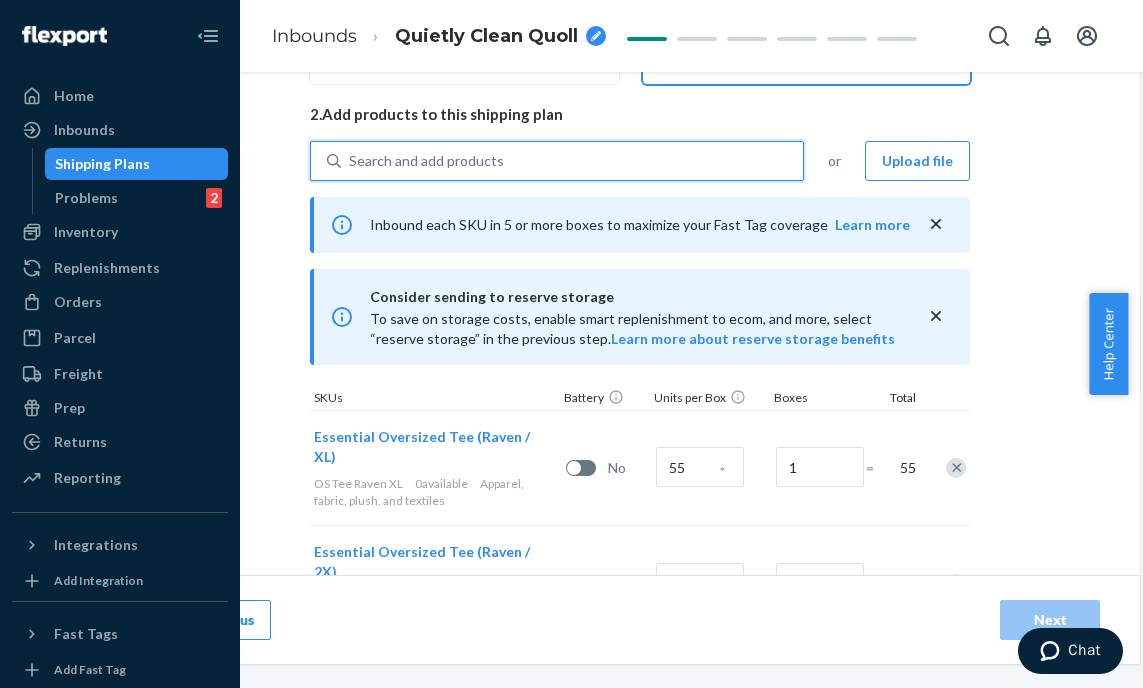 click on "Search and add products" at bounding box center [426, 161] 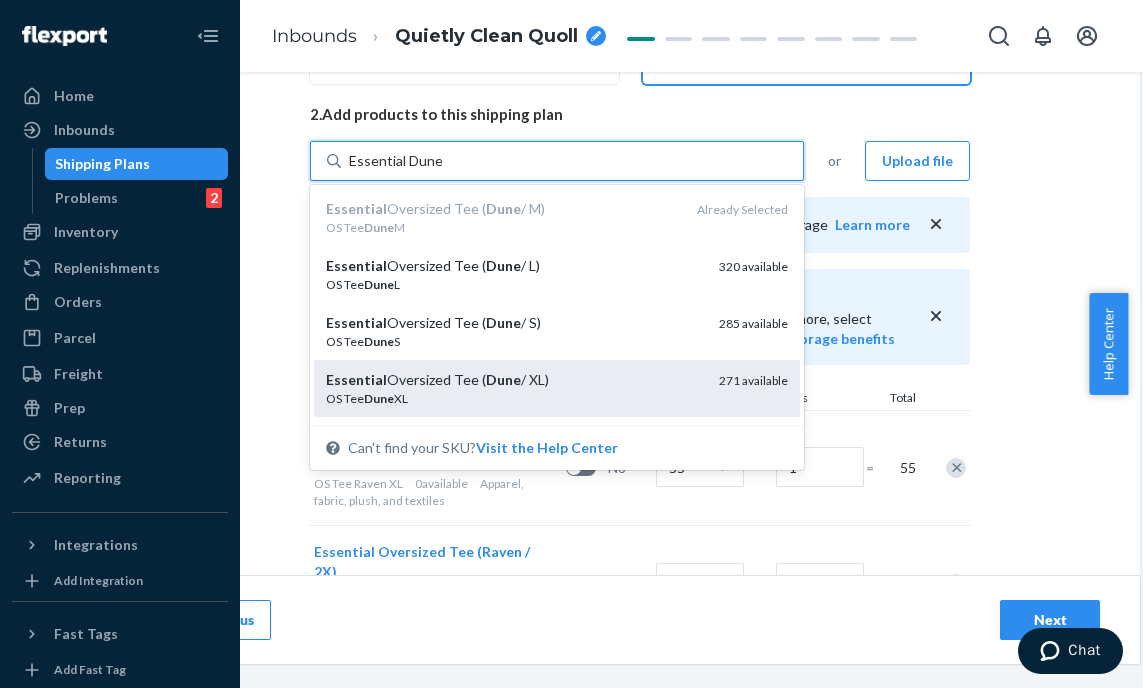 scroll, scrollTop: 141, scrollLeft: 0, axis: vertical 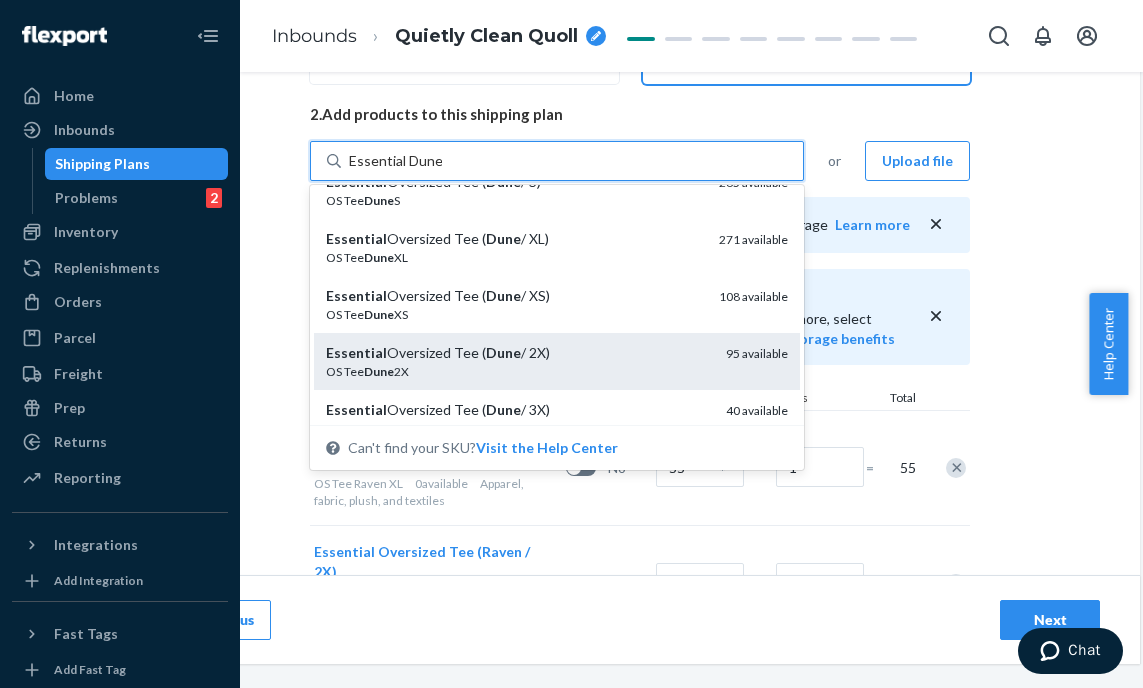 click on "Dune" at bounding box center [503, 352] 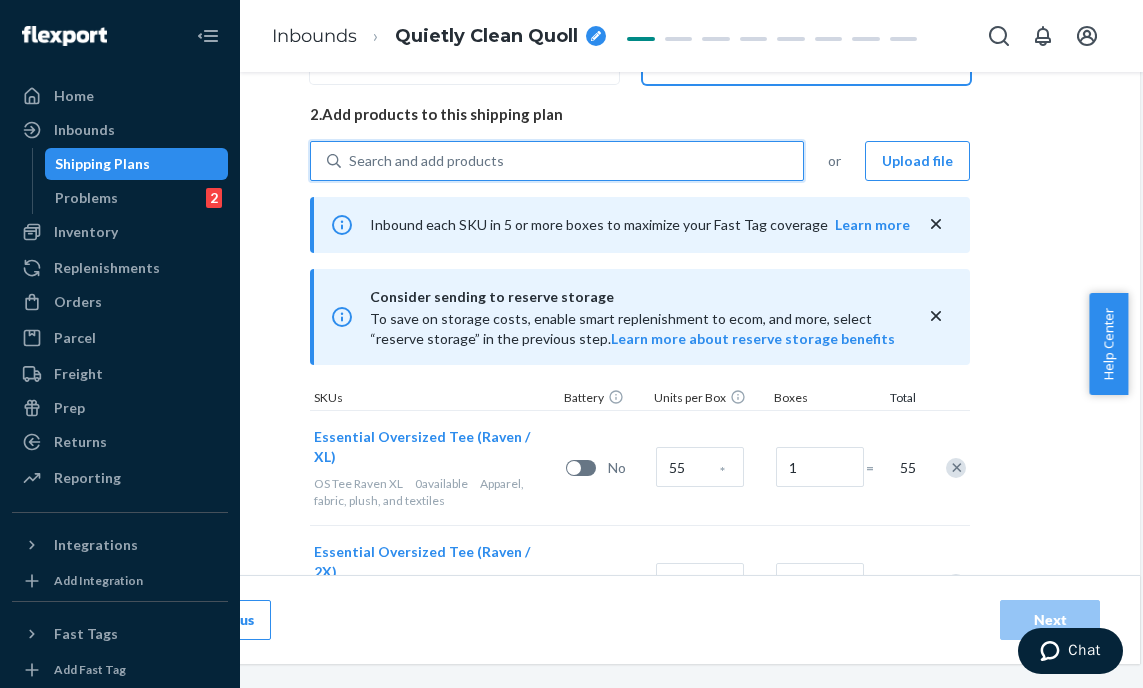 click on "Search and add products" at bounding box center [426, 161] 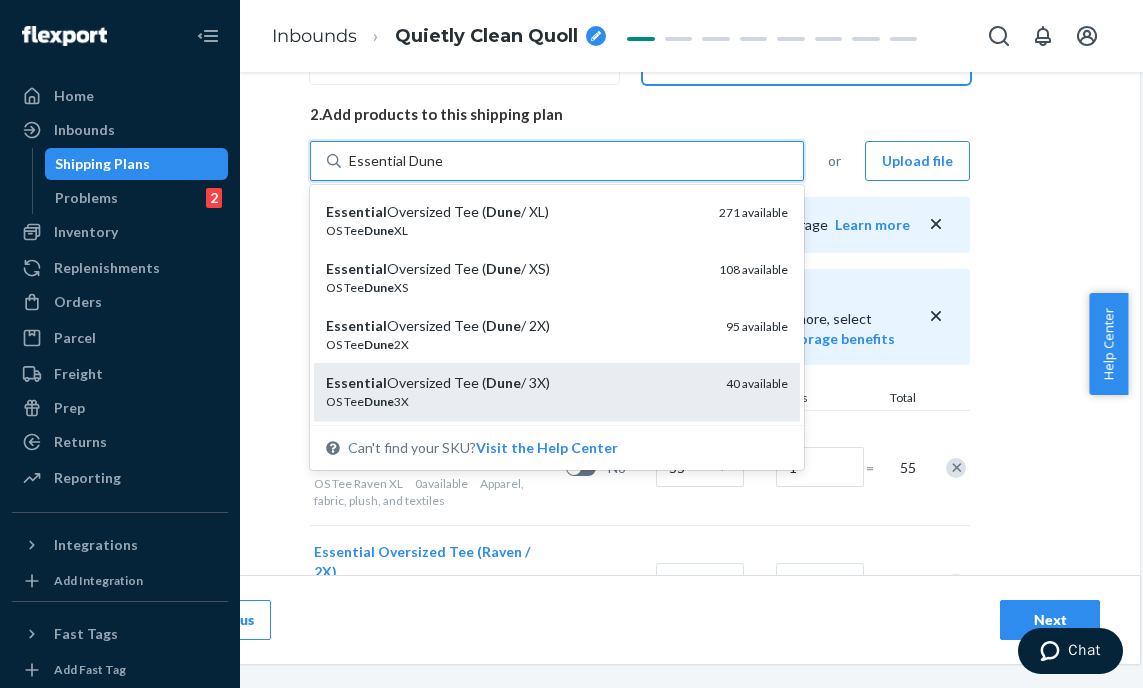 scroll, scrollTop: 169, scrollLeft: 0, axis: vertical 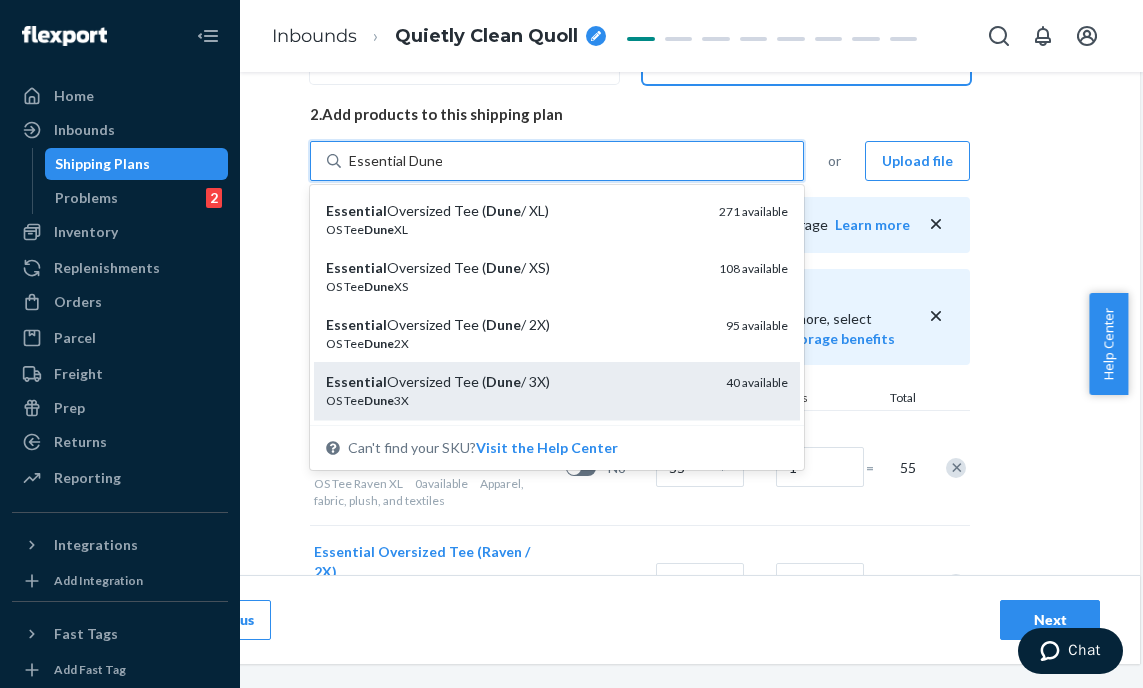 click on "Essential  Oversized Tee ( Dune  / 3X)" at bounding box center (518, 382) 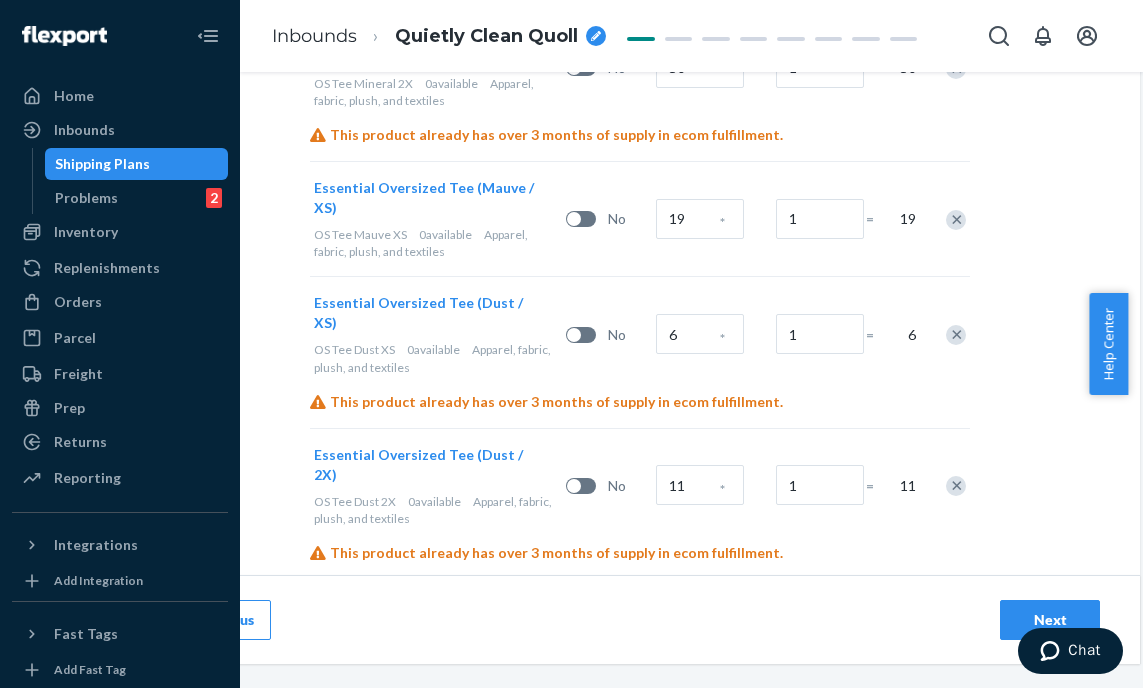 scroll, scrollTop: 1841, scrollLeft: 145, axis: both 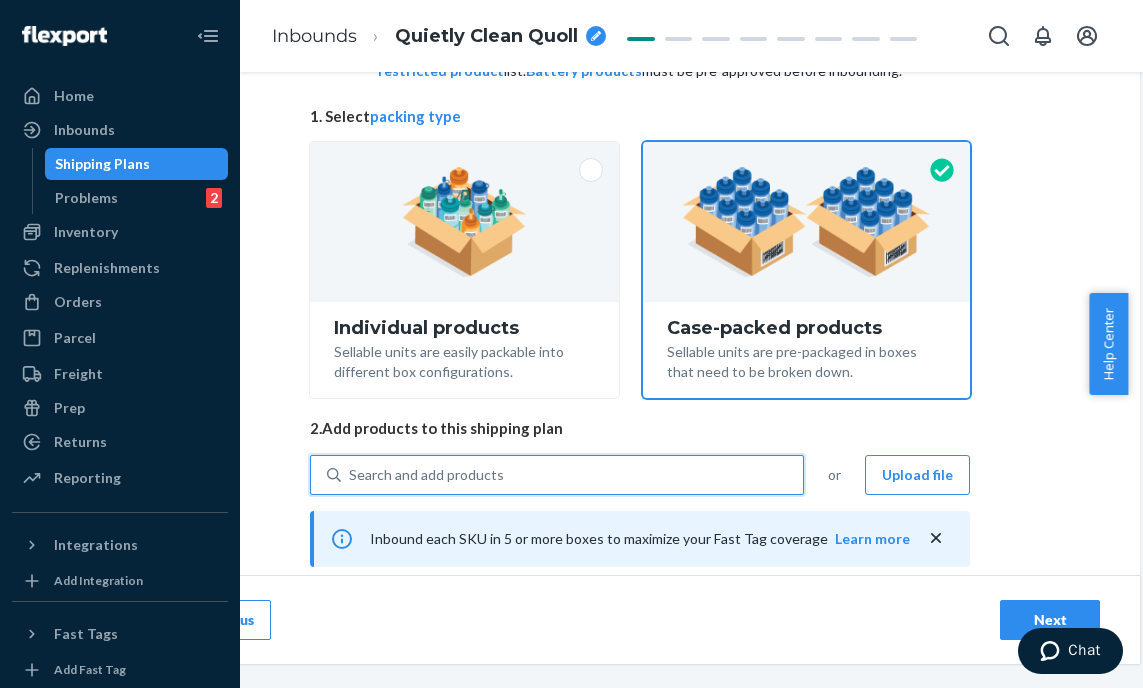 click on "Search and add products" at bounding box center [426, 475] 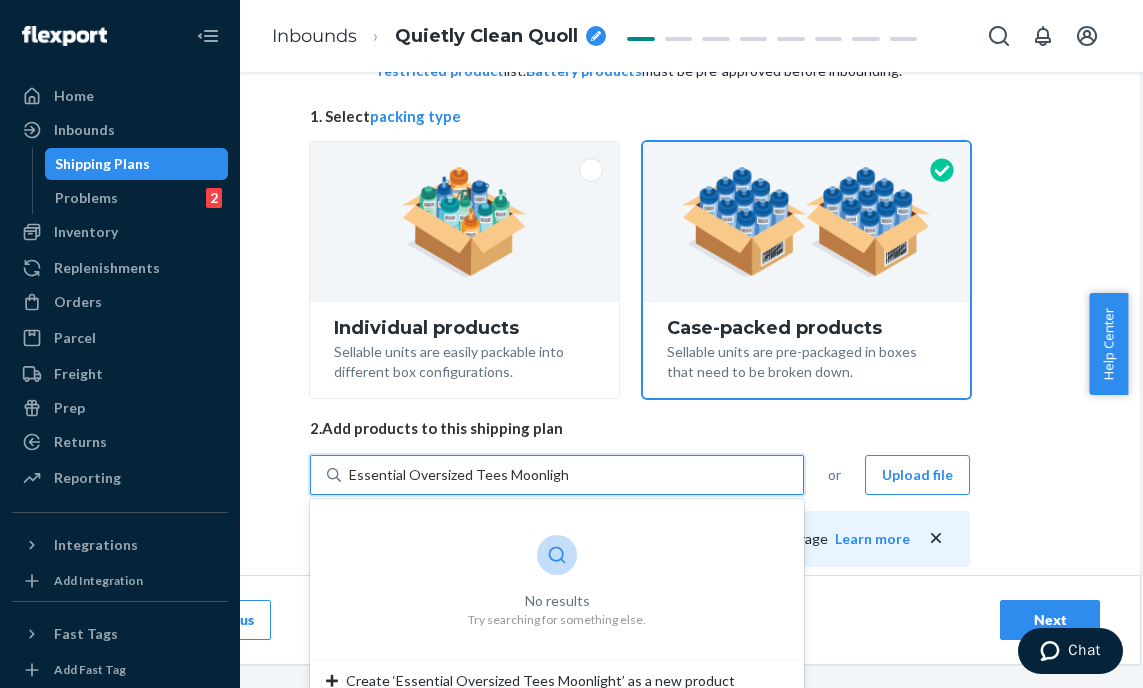 drag, startPoint x: 390, startPoint y: 475, endPoint x: 483, endPoint y: 472, distance: 93.04838 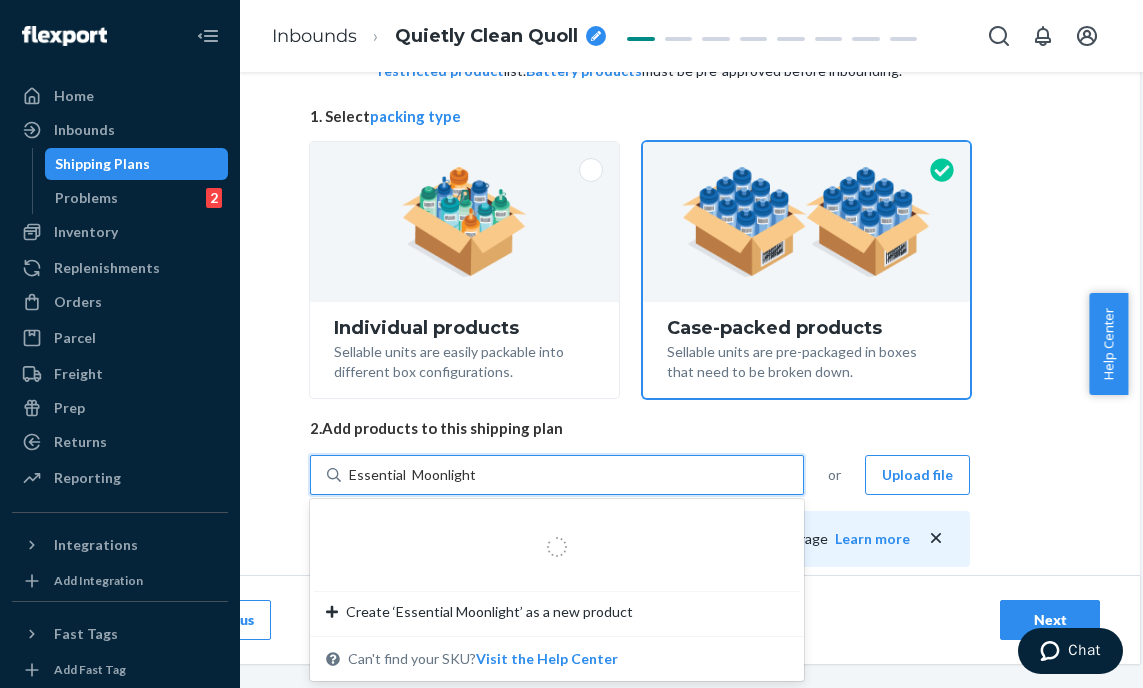 type on "Essential Moonlight" 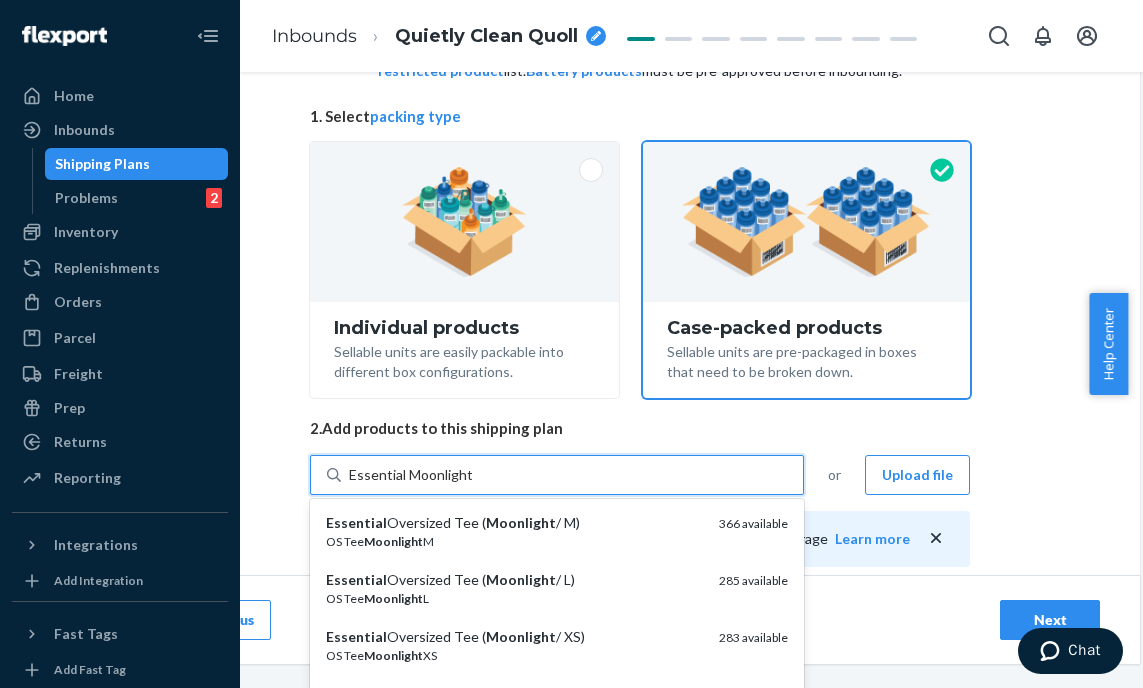 click on "Essential Moonlight" at bounding box center (410, 475) 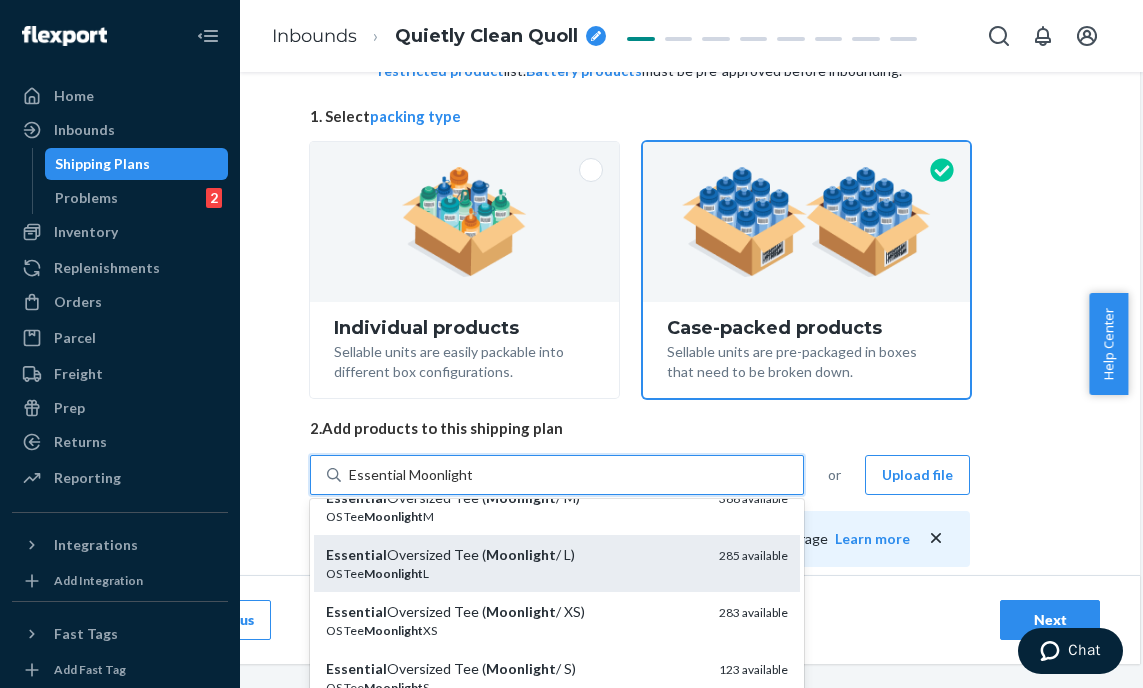 scroll, scrollTop: 49, scrollLeft: 0, axis: vertical 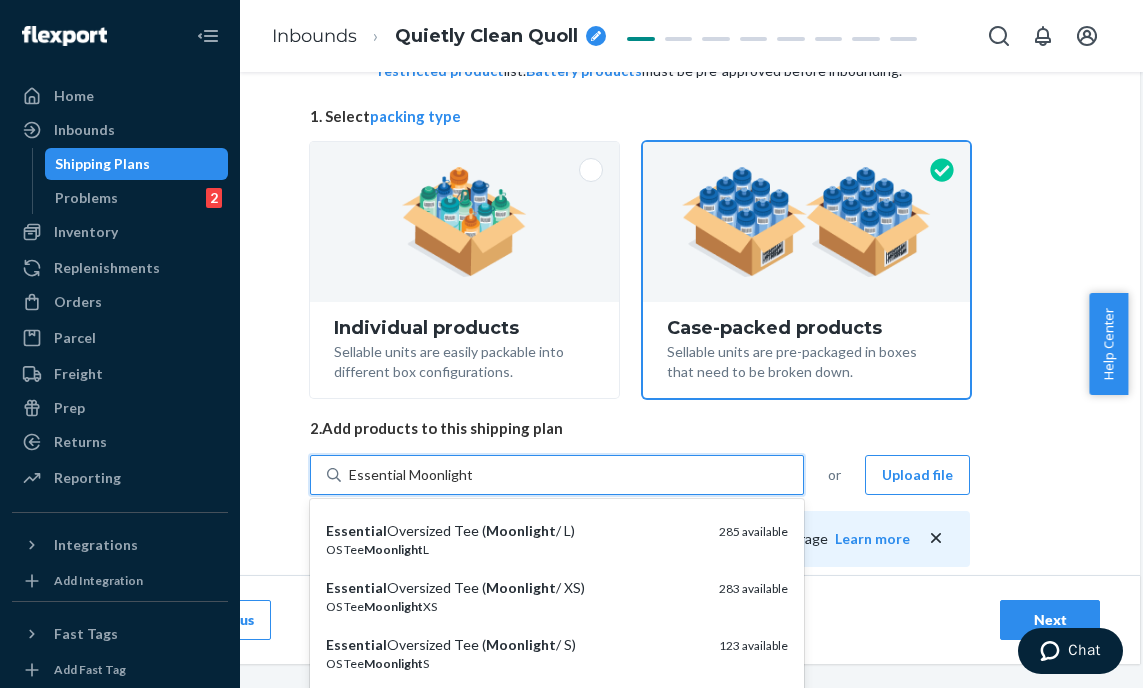 click on "OS Tee  Moonlight  XS" at bounding box center [514, 606] 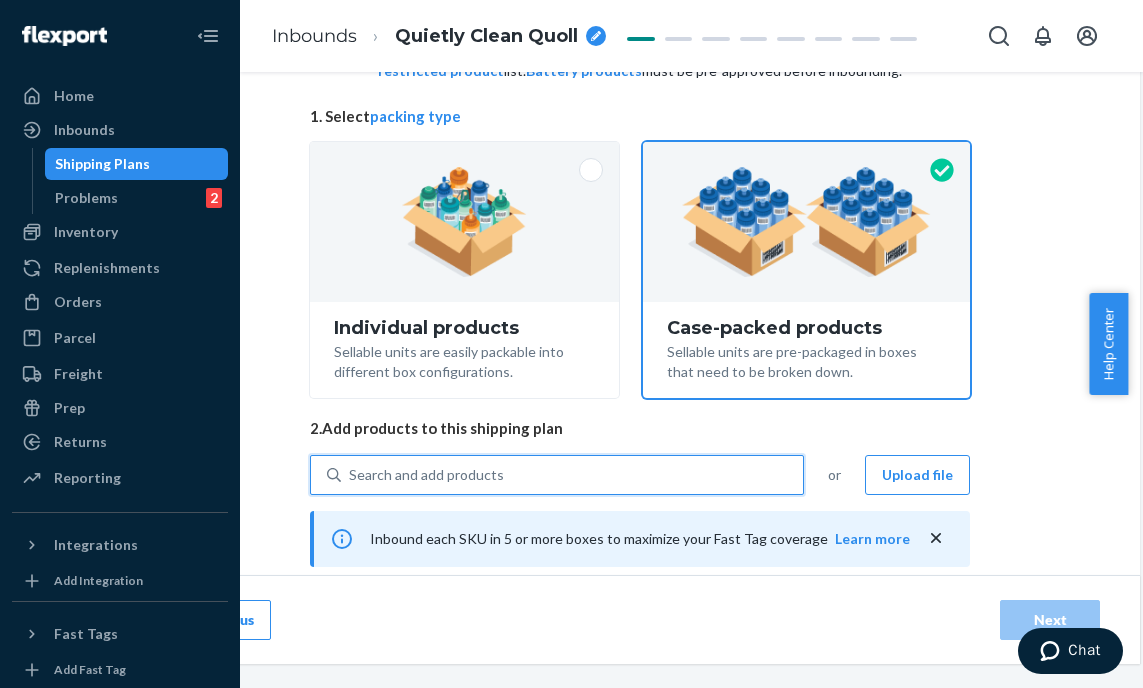 click on "Search and add products" at bounding box center (572, 475) 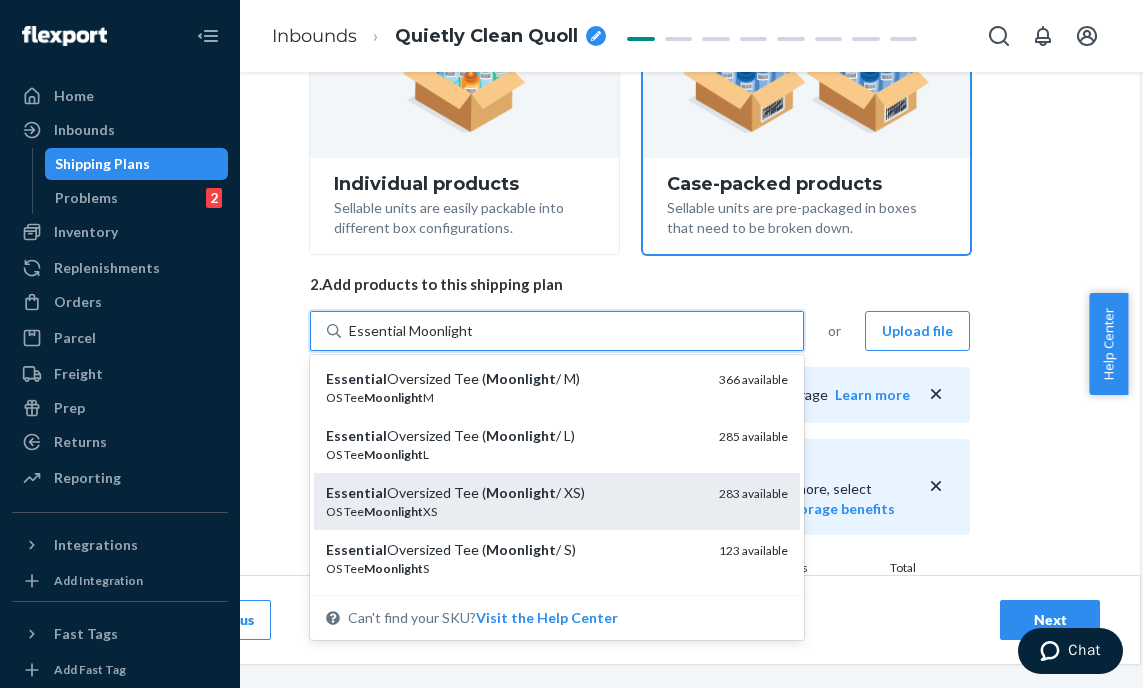 scroll, scrollTop: 285, scrollLeft: 145, axis: both 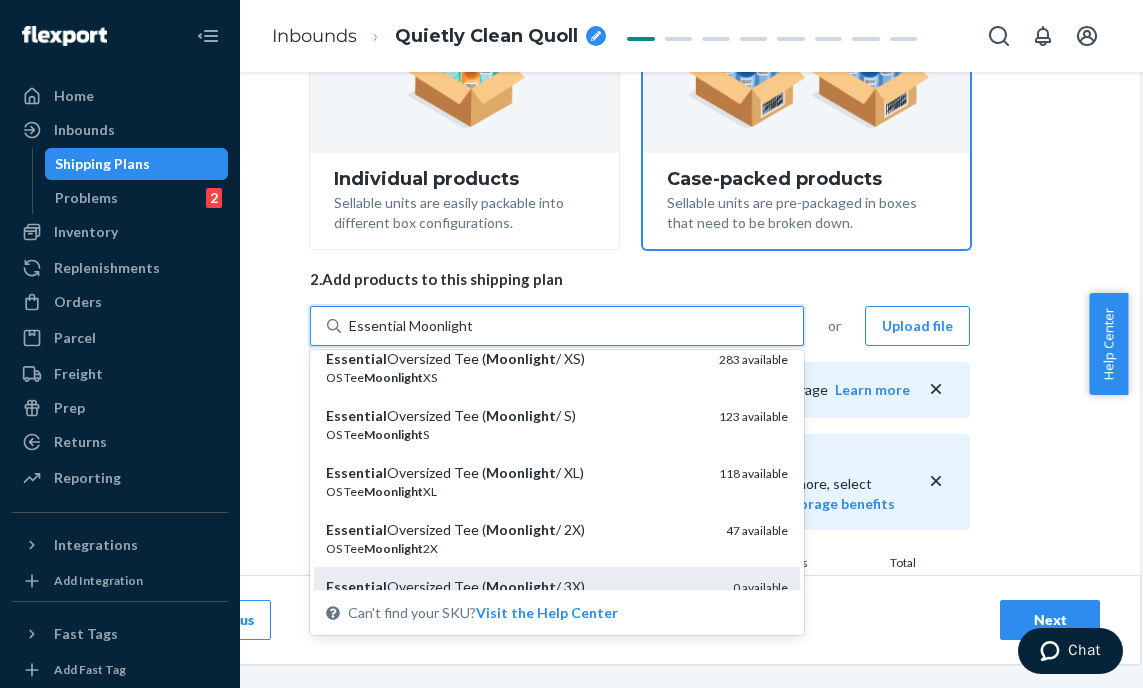 click on "Moonlight" at bounding box center (521, 586) 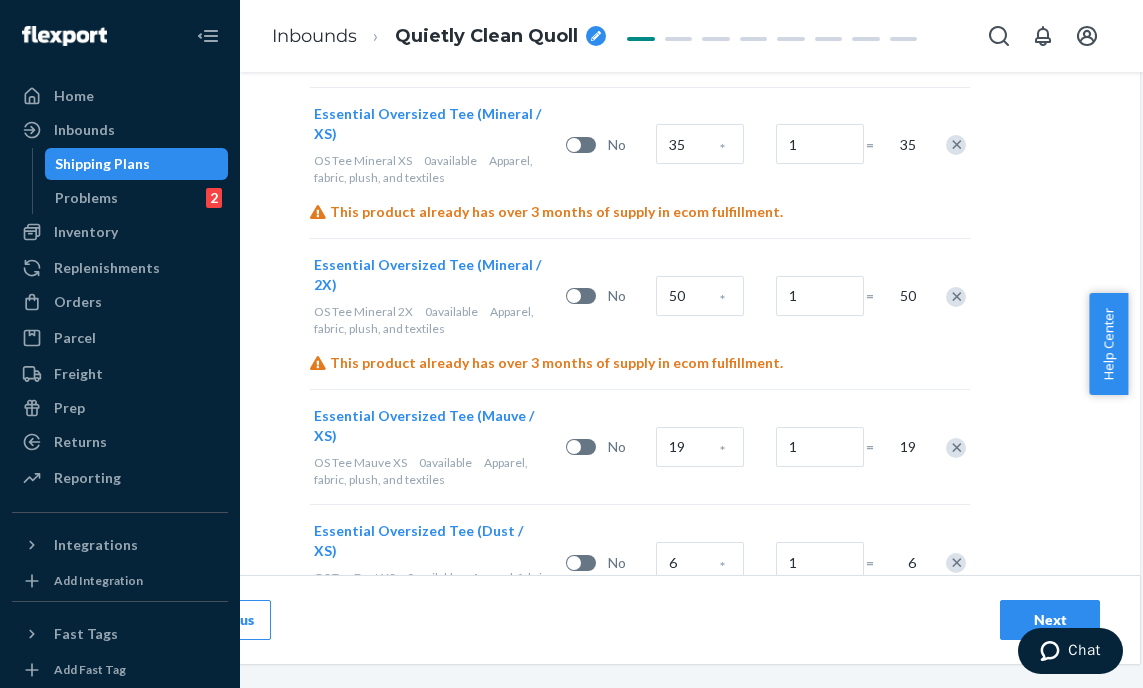 scroll, scrollTop: 1010, scrollLeft: 145, axis: both 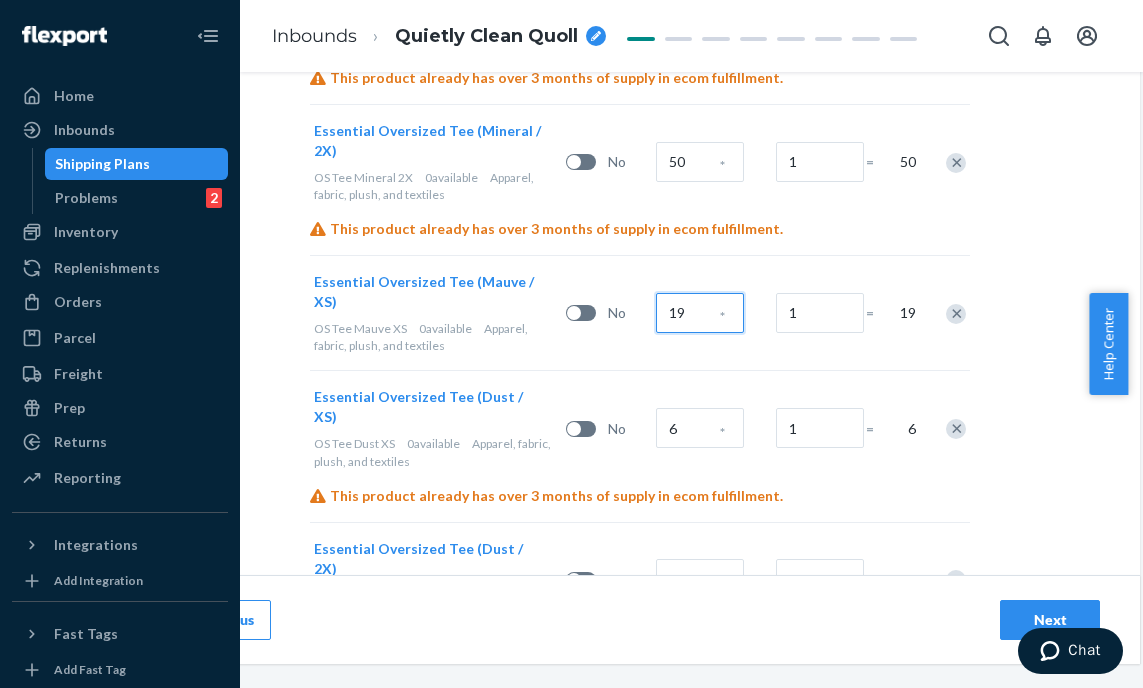click on "19" at bounding box center (700, 313) 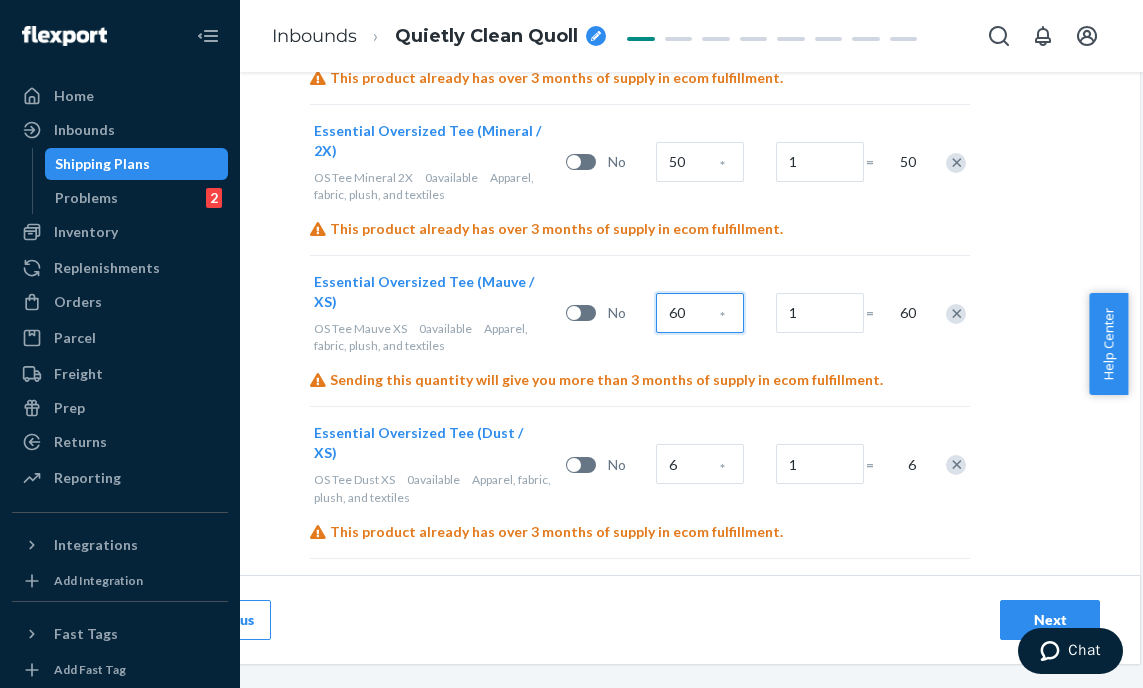 type on "60" 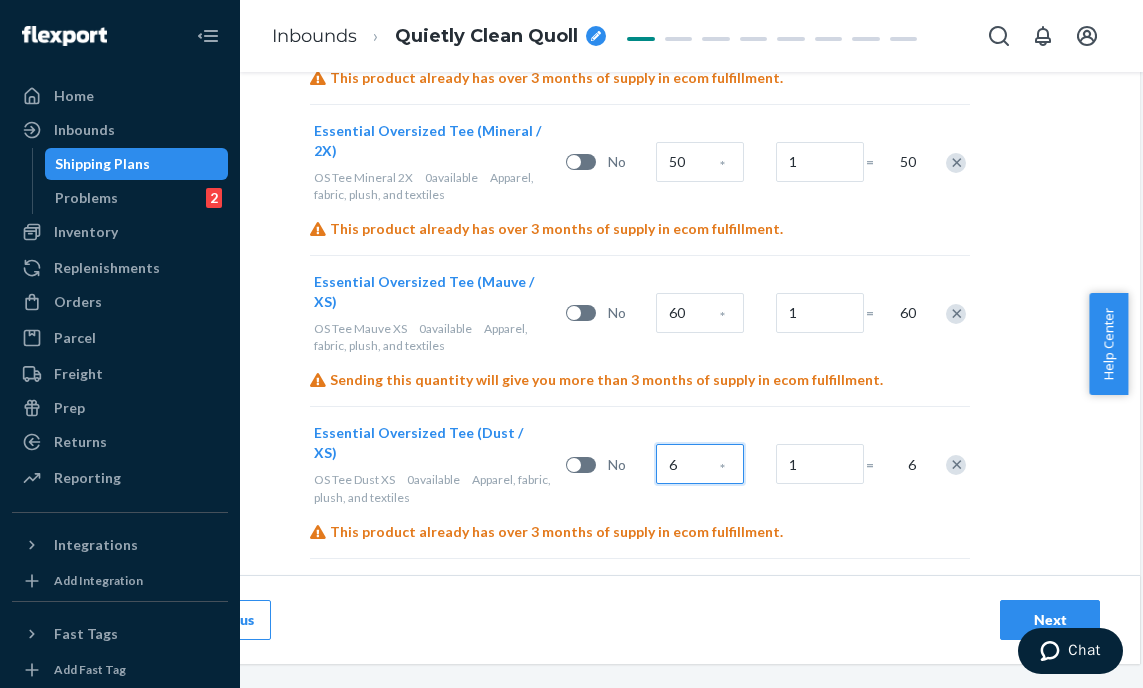 click on "6" at bounding box center (700, 464) 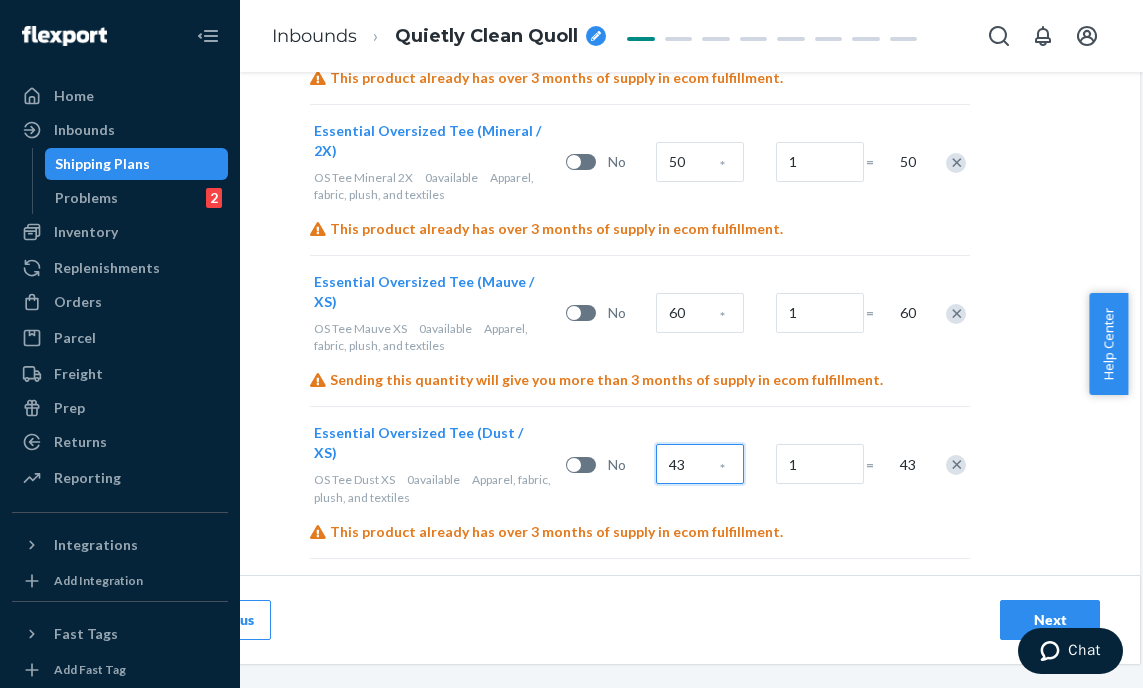 type on "43" 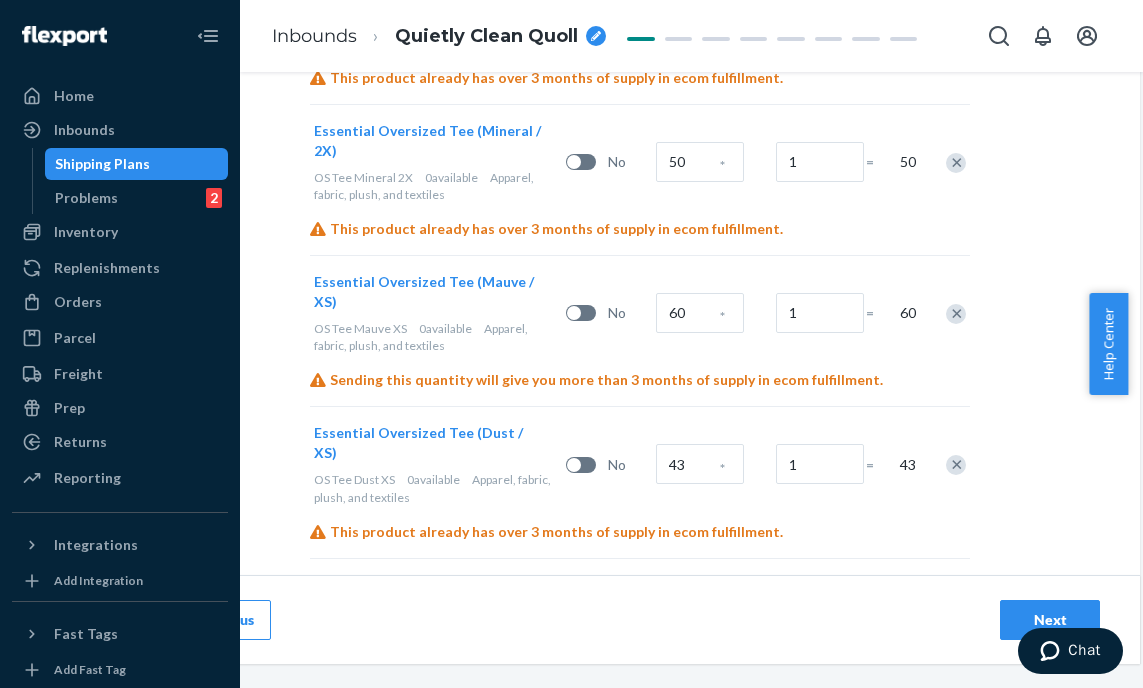 click on "11" at bounding box center [700, 615] 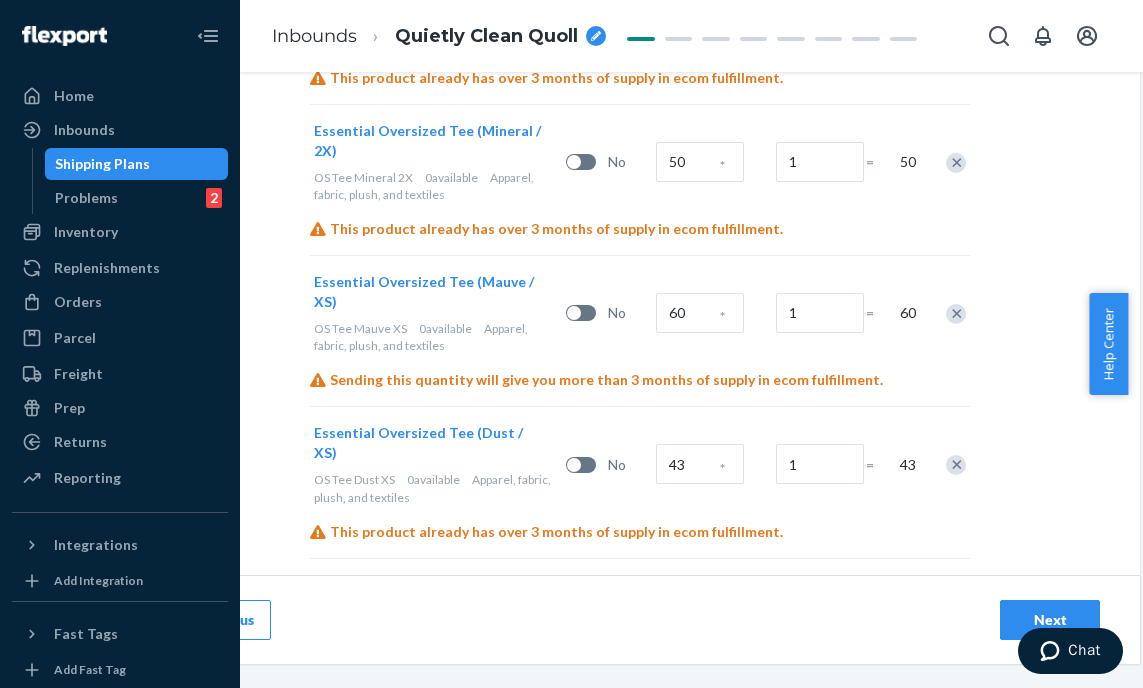 type on "50" 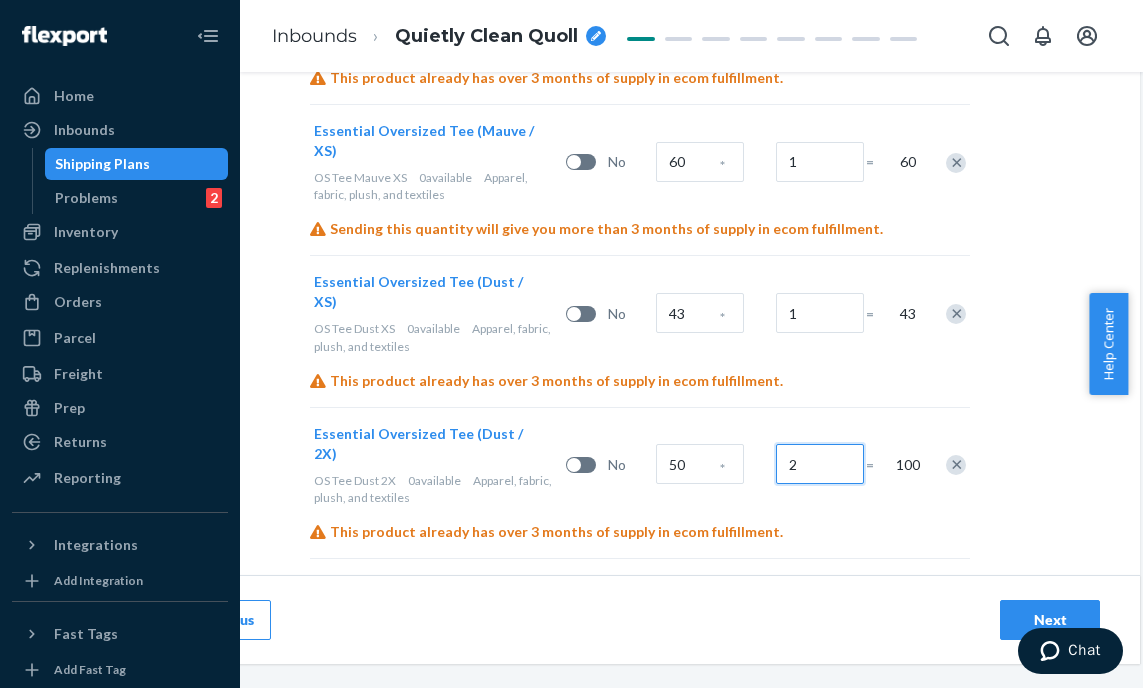 type on "2" 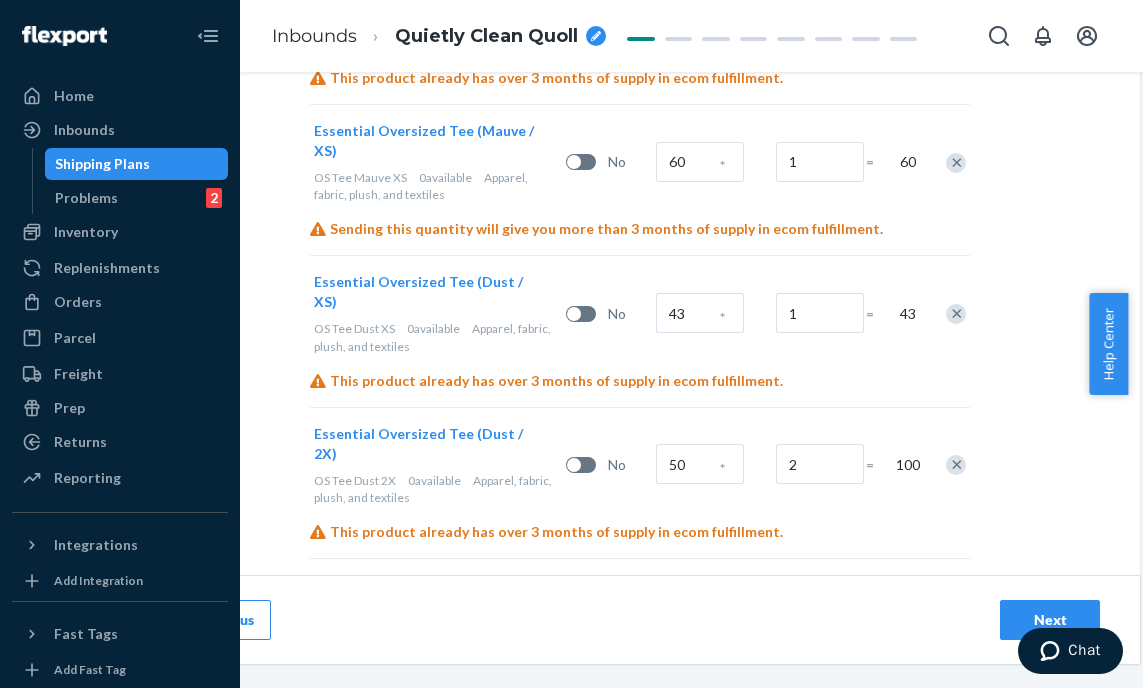 click on "14" at bounding box center [700, 616] 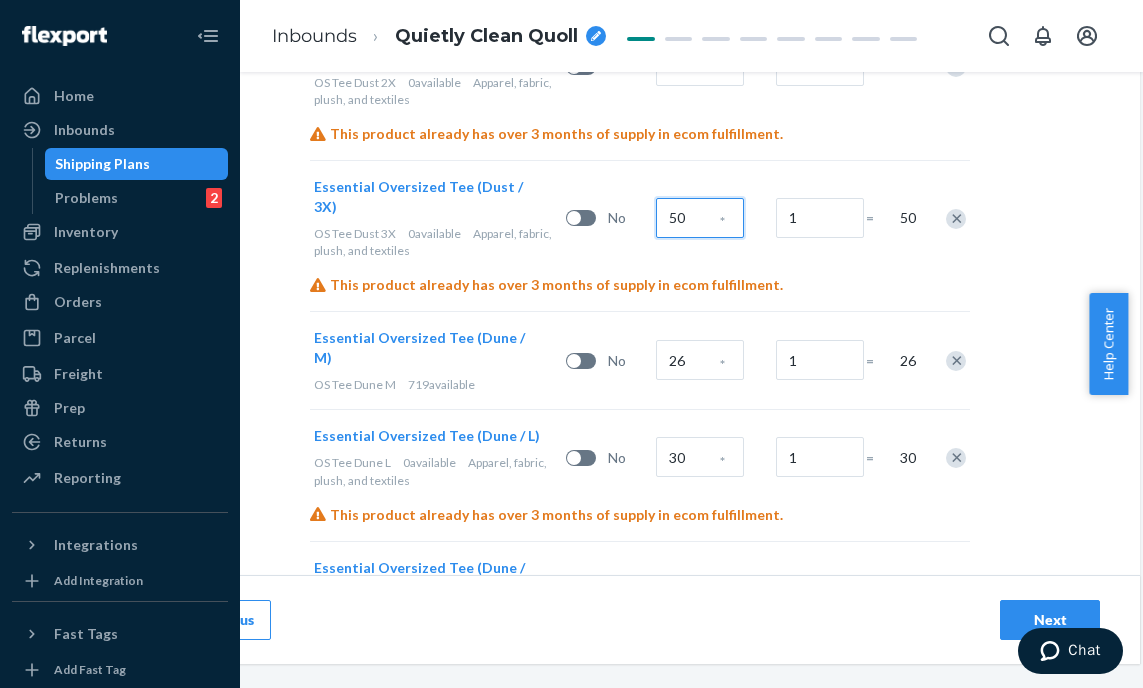 scroll, scrollTop: 1812, scrollLeft: 145, axis: both 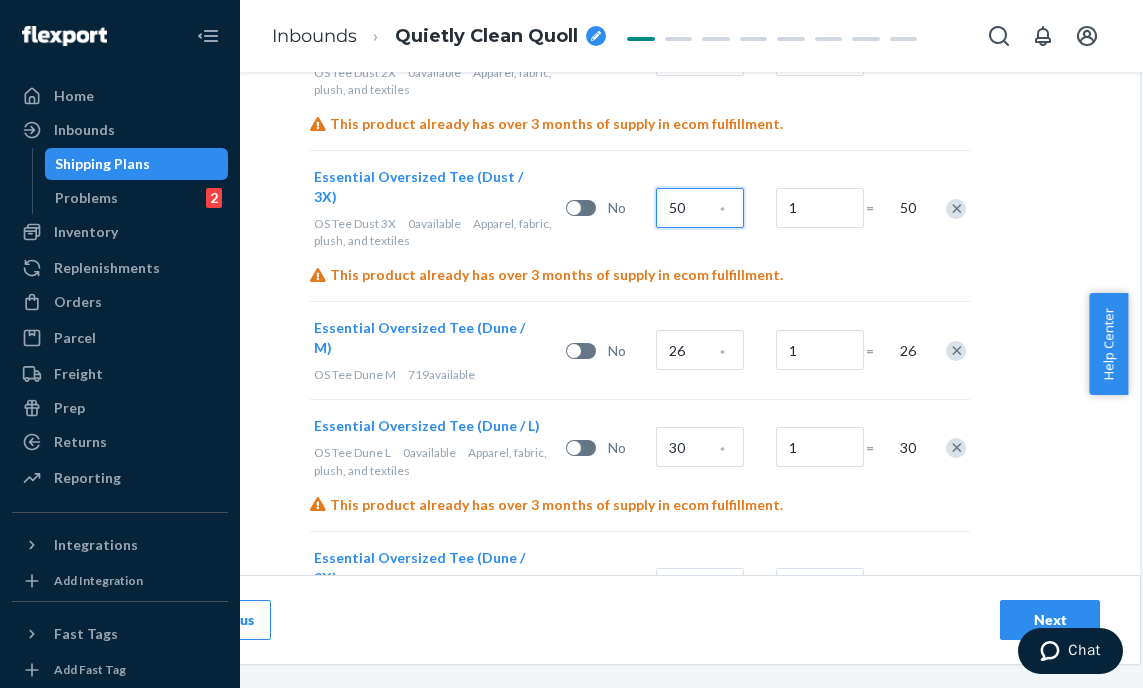 type on "50" 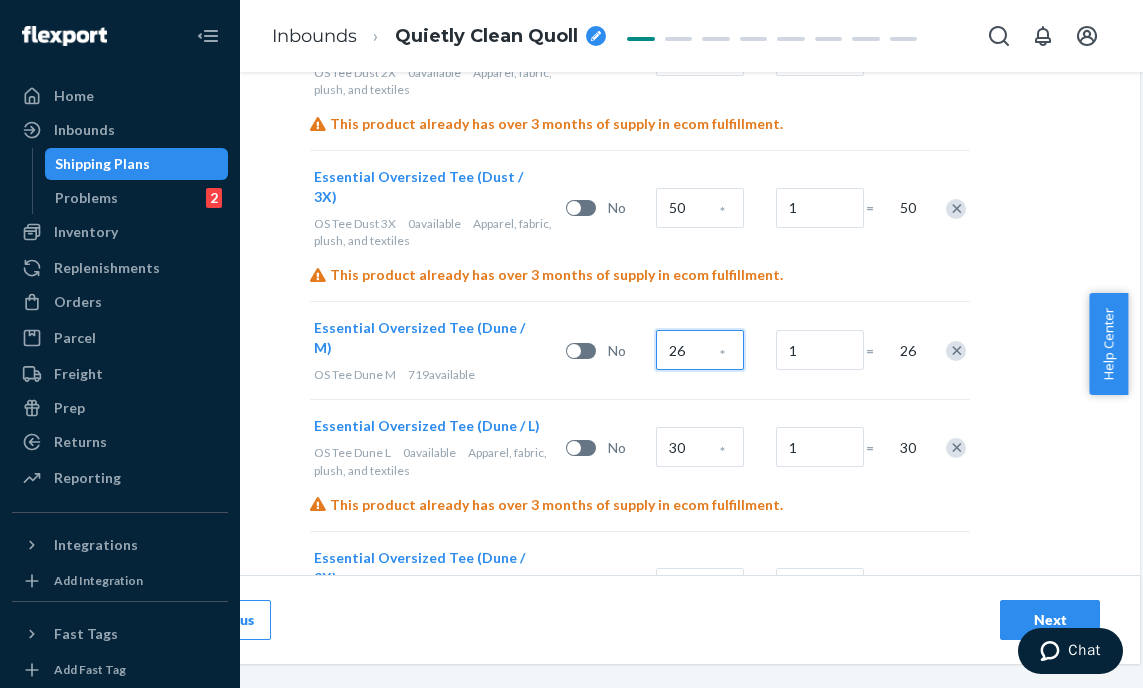 click on "26" at bounding box center (700, 350) 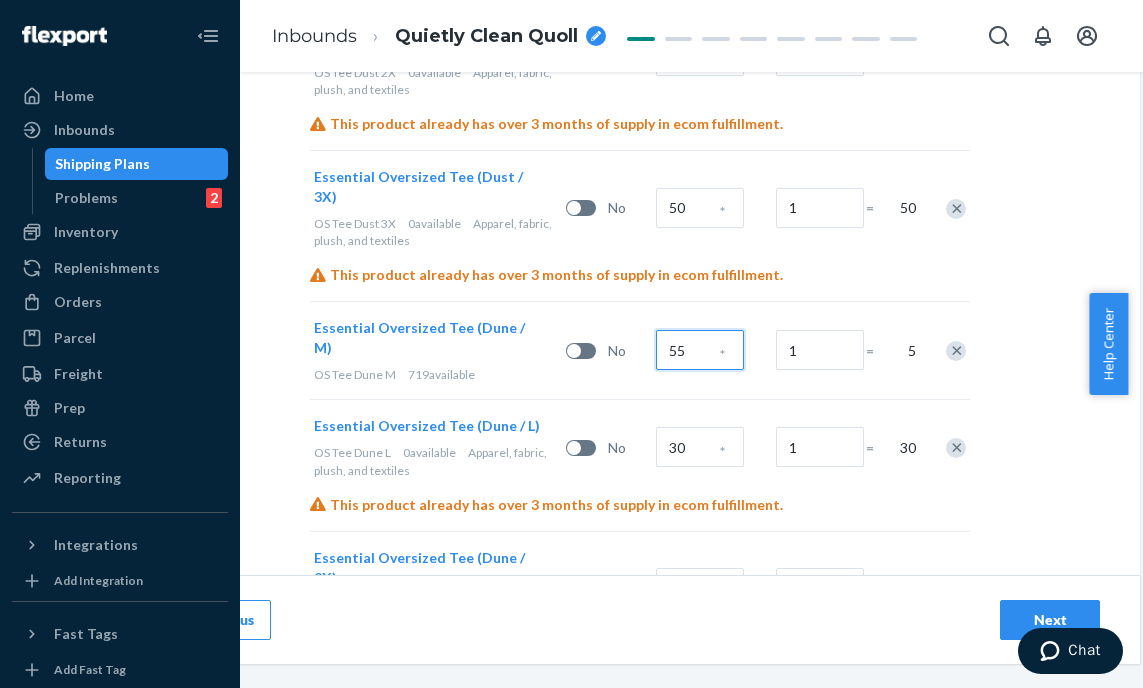 type on "55" 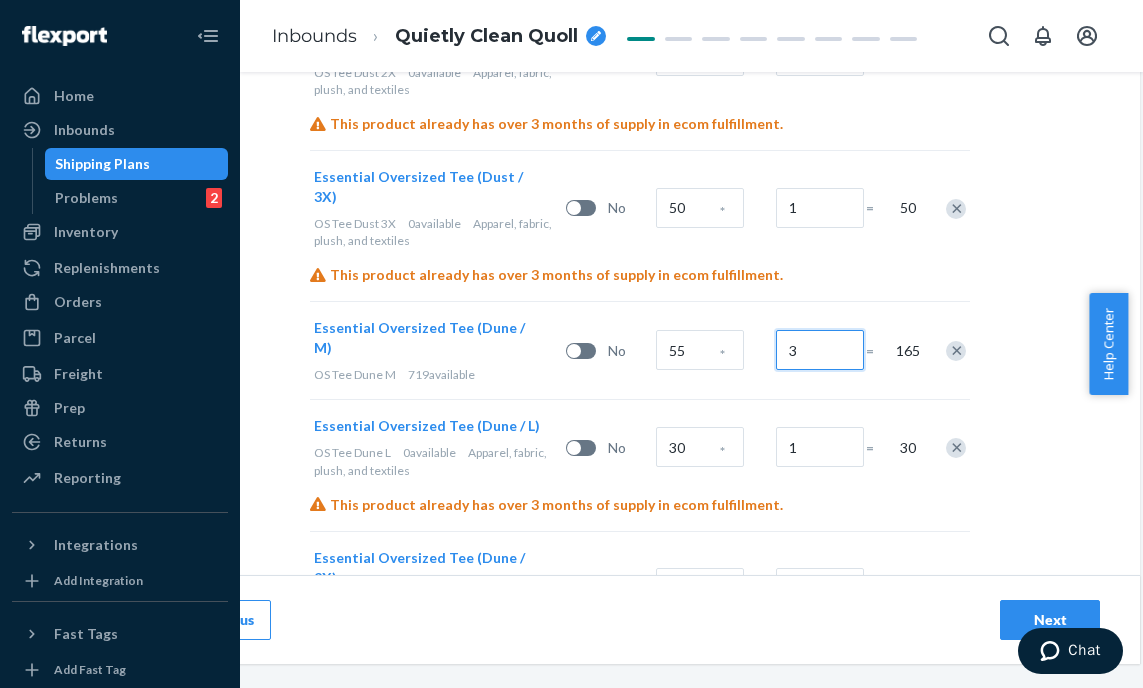 type on "3" 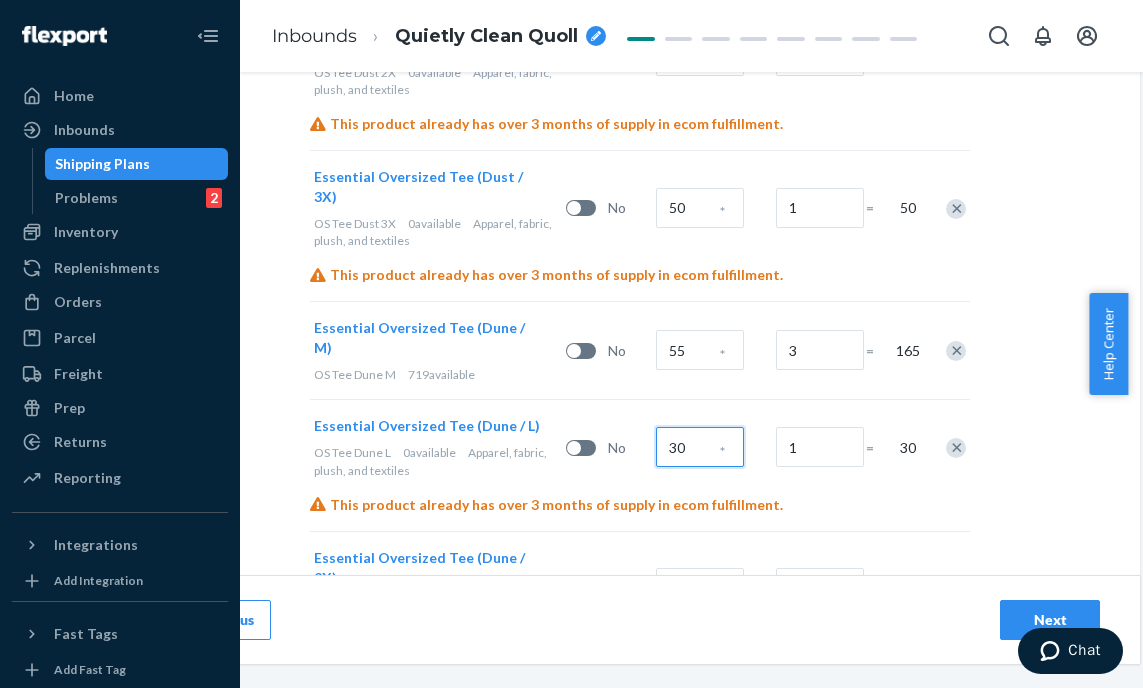 click on "30" at bounding box center (700, 447) 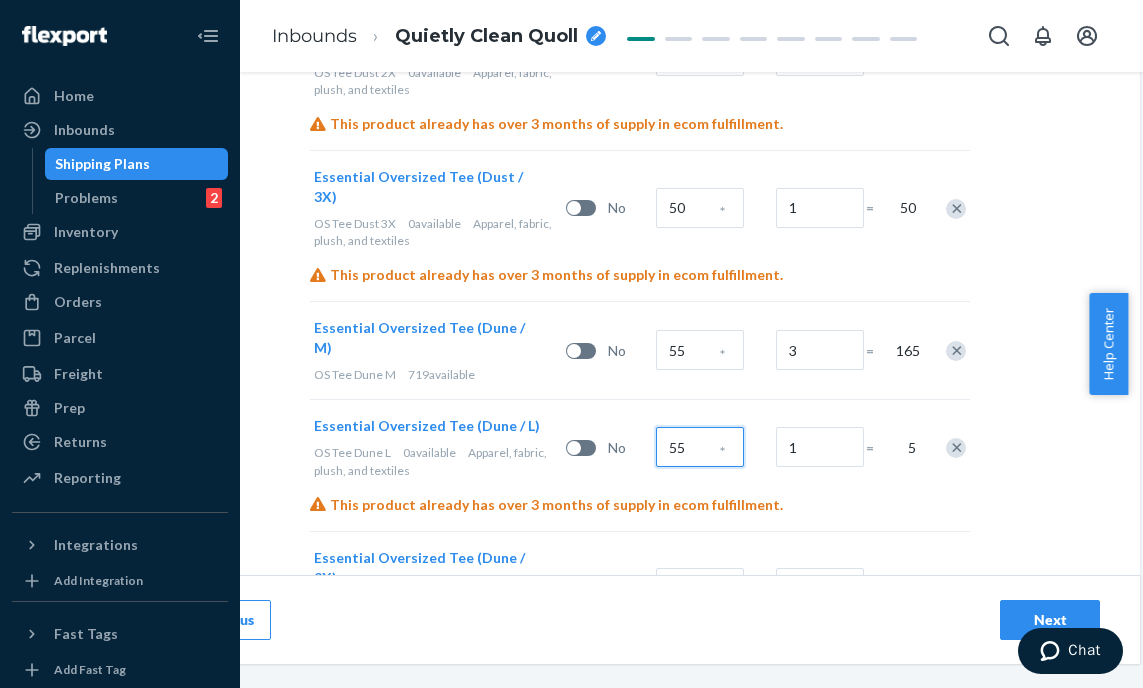 type on "55" 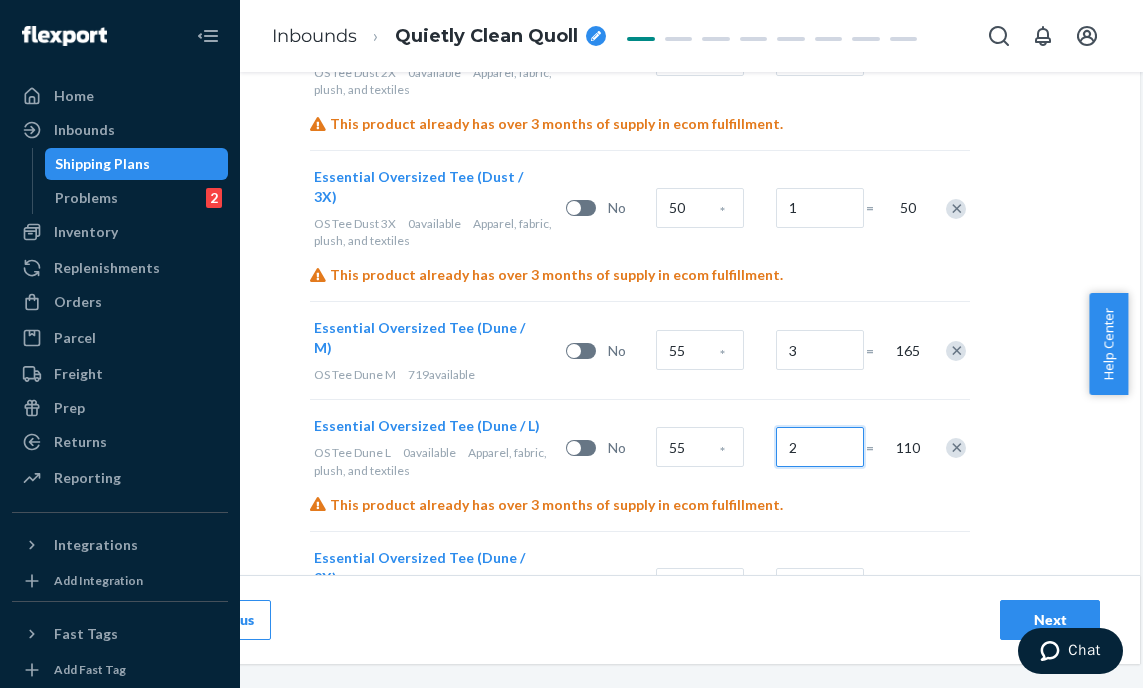 type on "2" 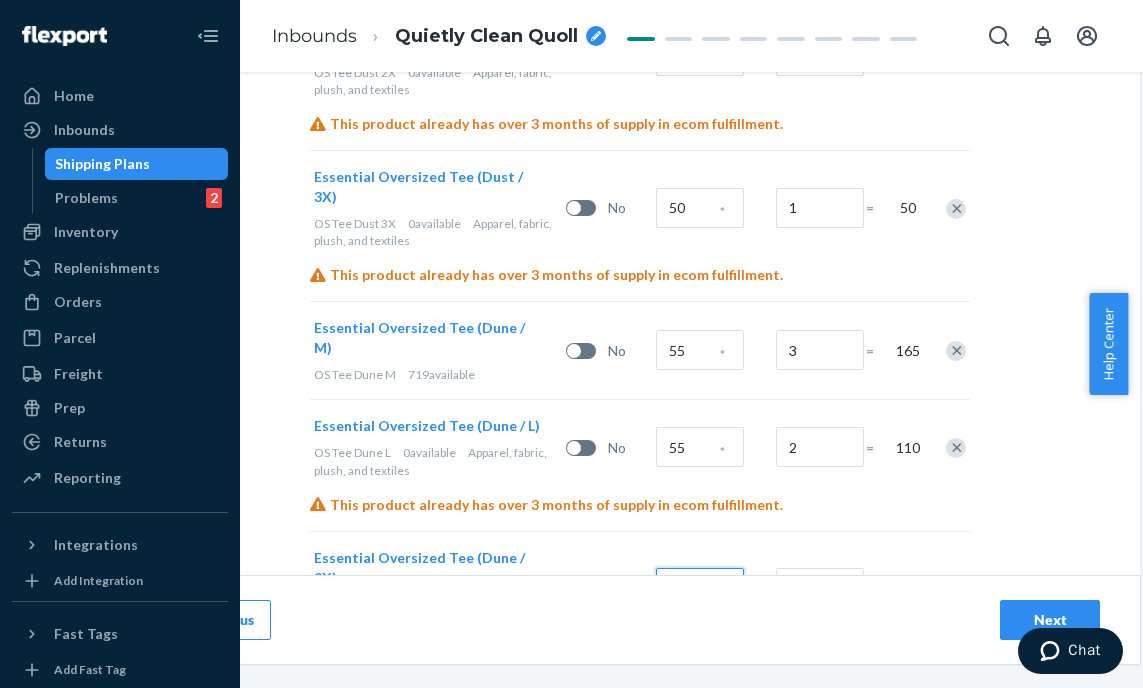 click on "31" at bounding box center (700, 588) 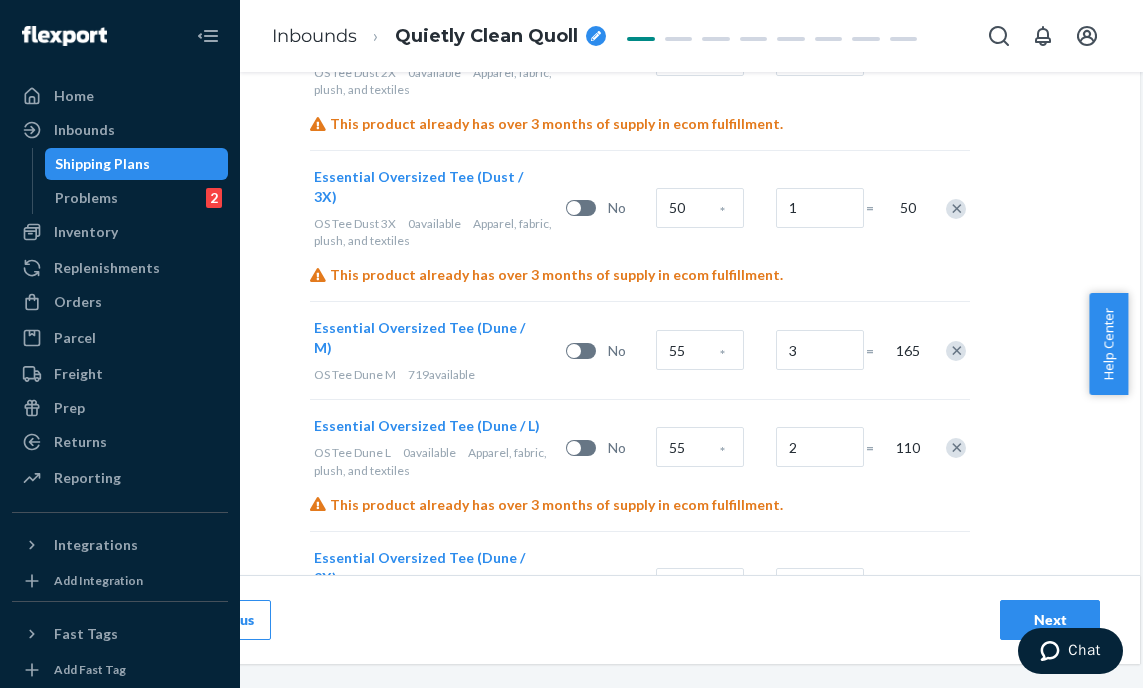 click on "*" at bounding box center [722, 708] 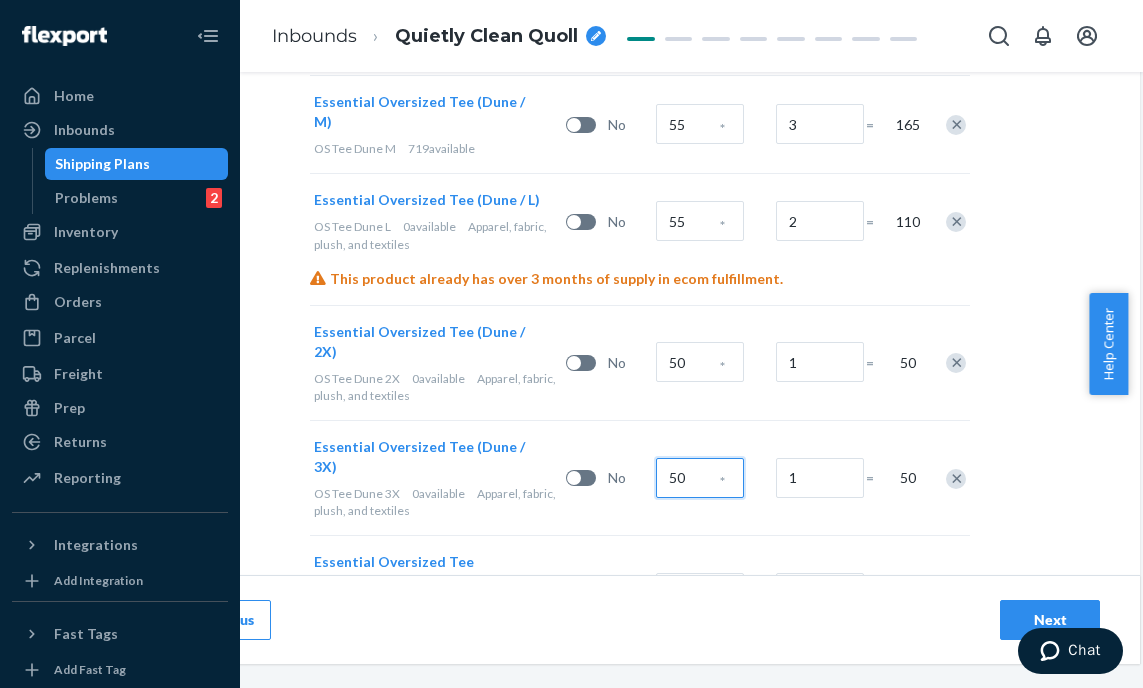scroll, scrollTop: 2038, scrollLeft: 145, axis: both 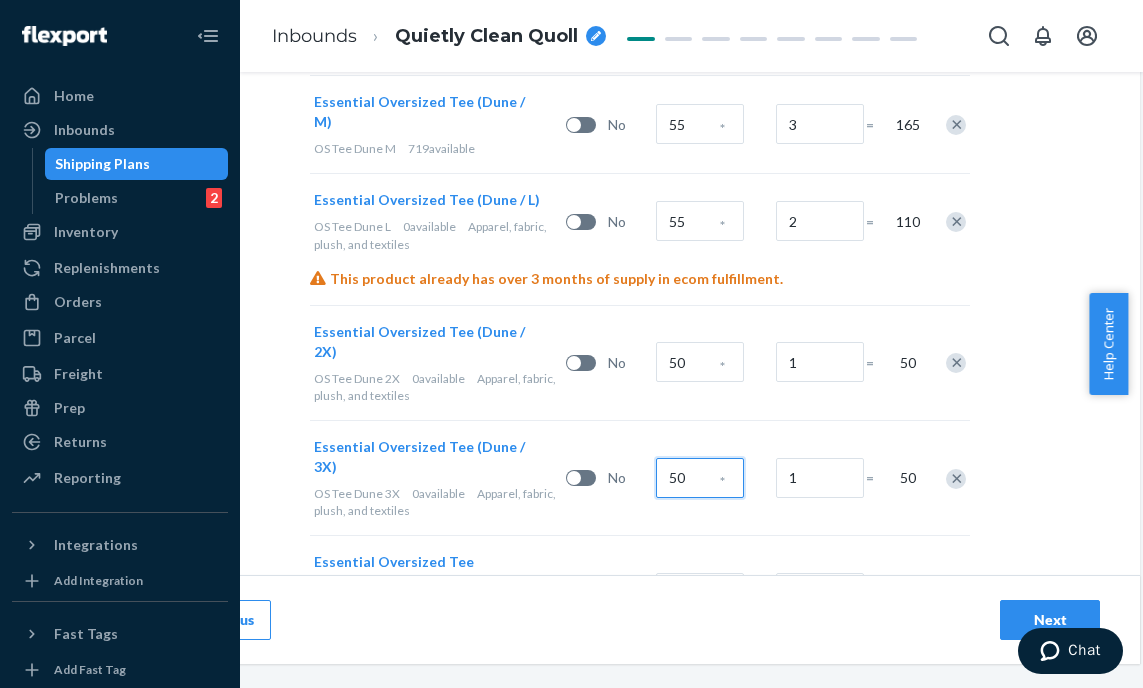 type on "50" 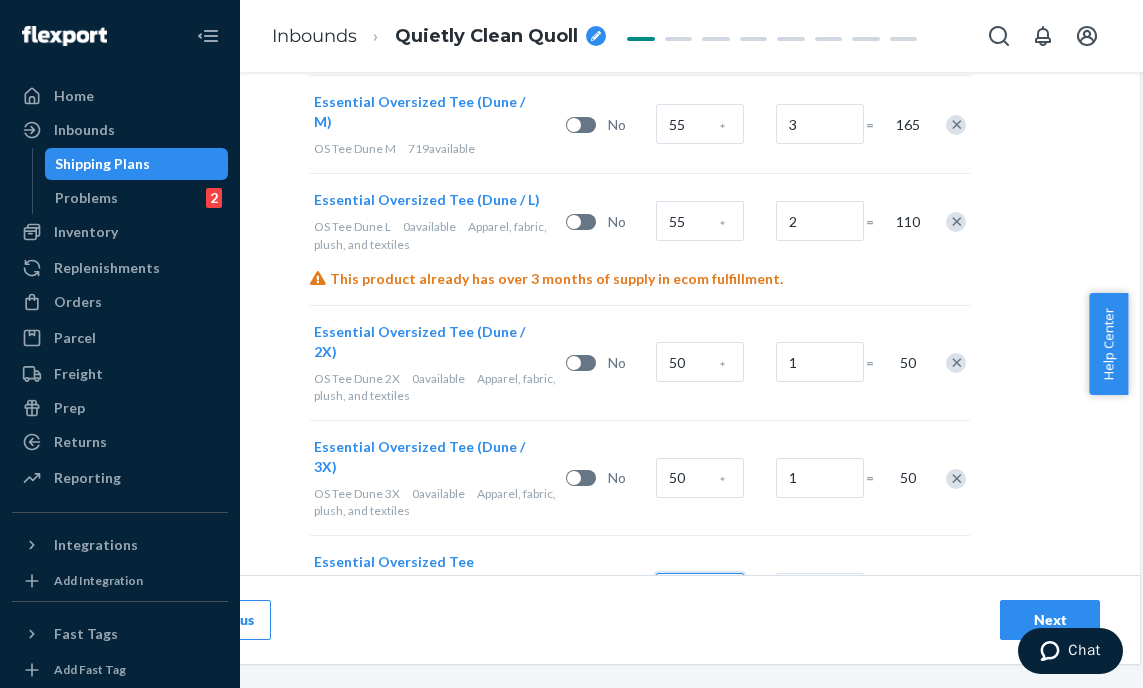 click on "10" at bounding box center [700, 593] 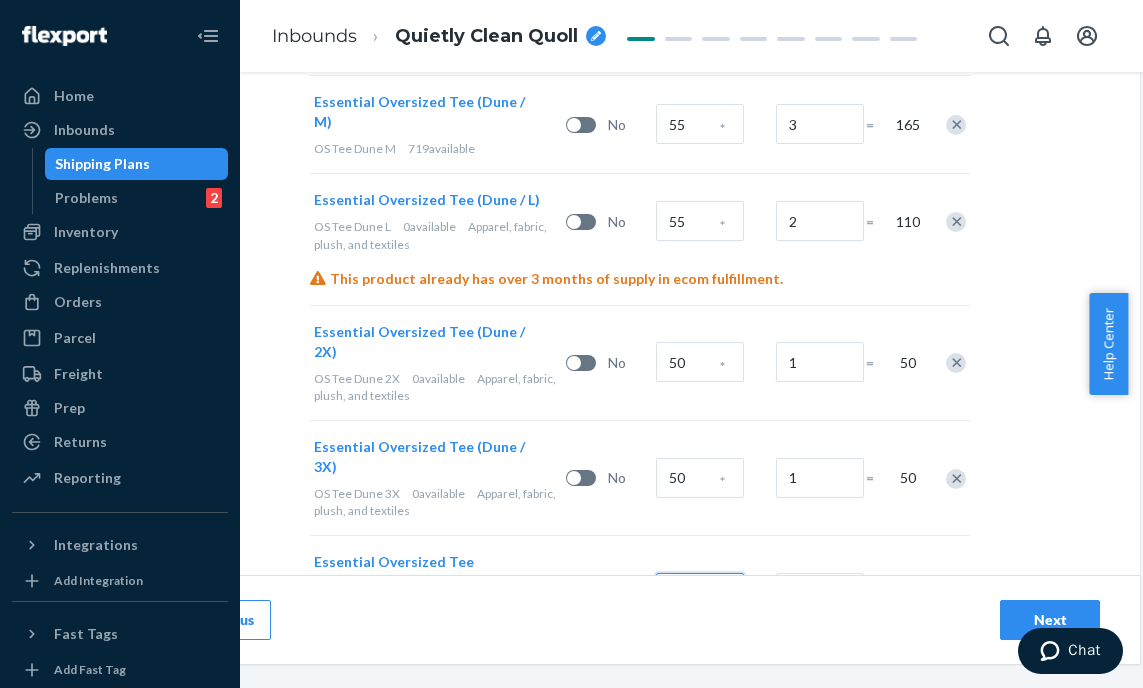 type on "34" 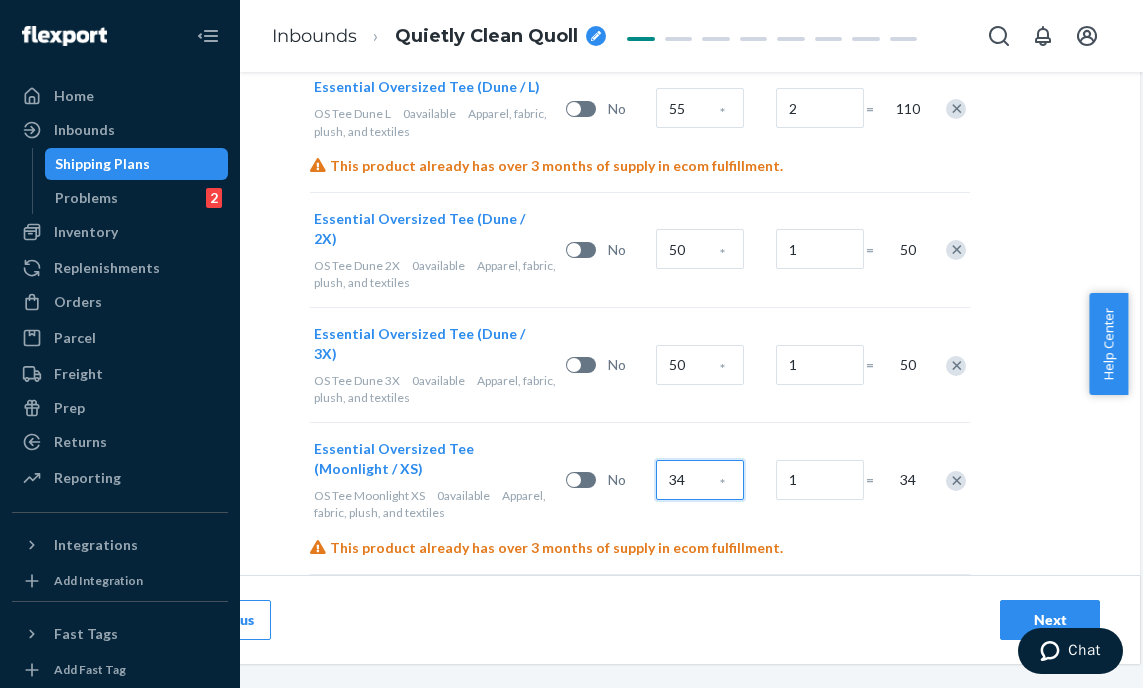 scroll, scrollTop: 2152, scrollLeft: 145, axis: both 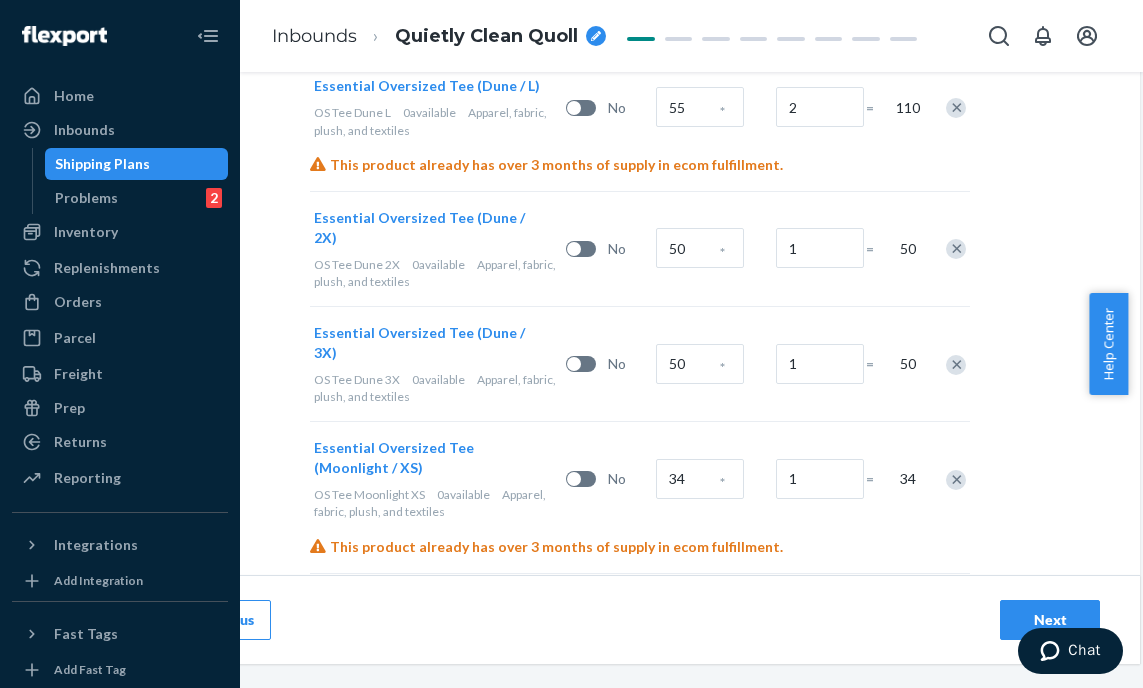 click on "10" at bounding box center (700, 630) 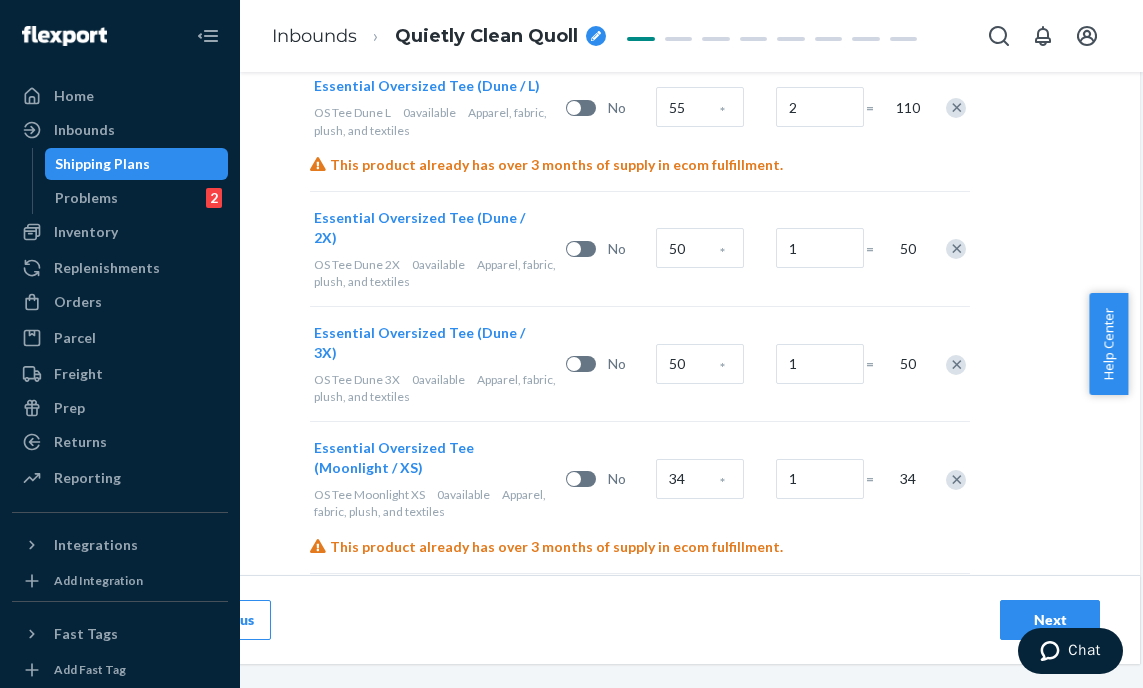 type on "20" 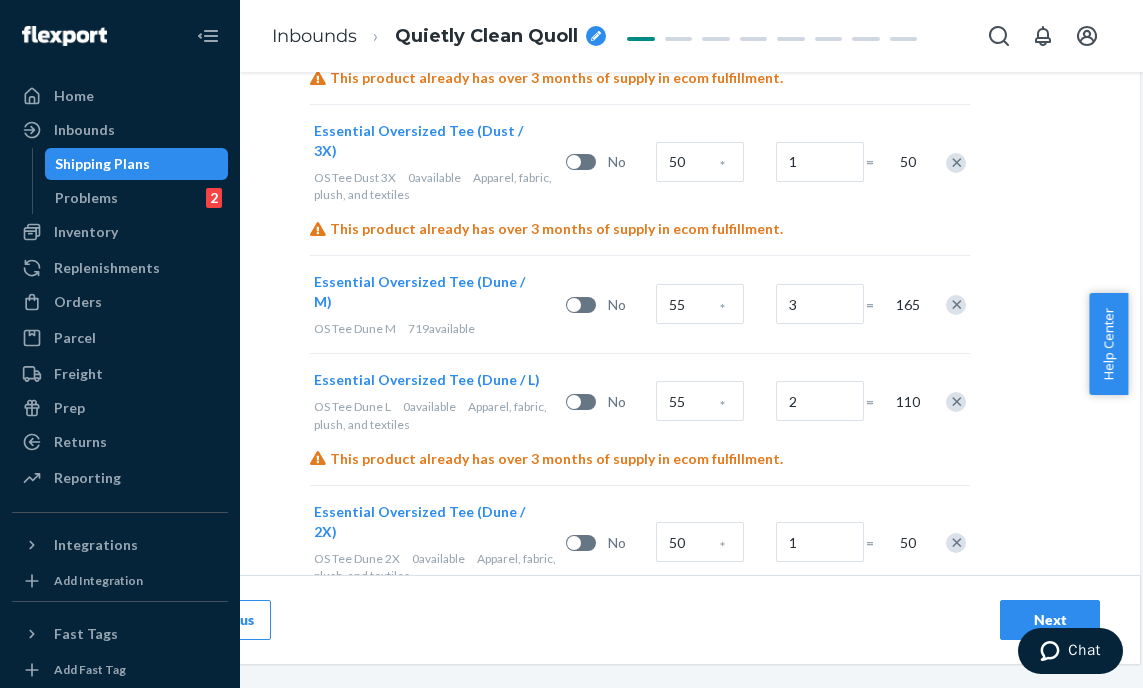 scroll, scrollTop: 1817, scrollLeft: 145, axis: both 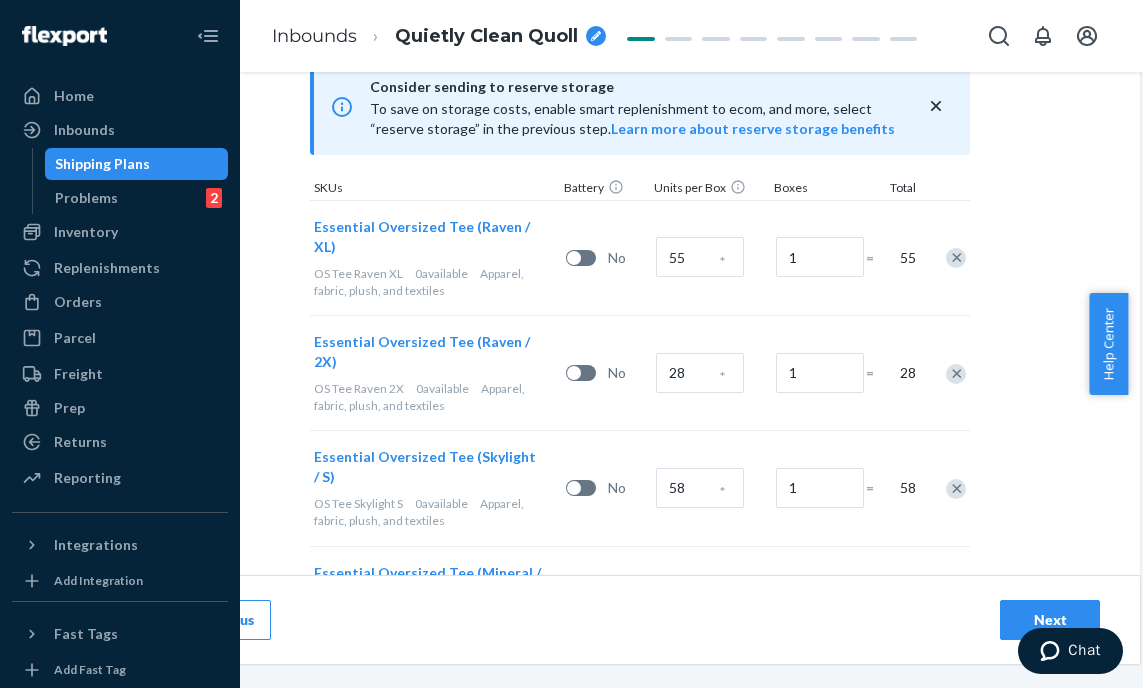 click on "Next" at bounding box center [1050, 620] 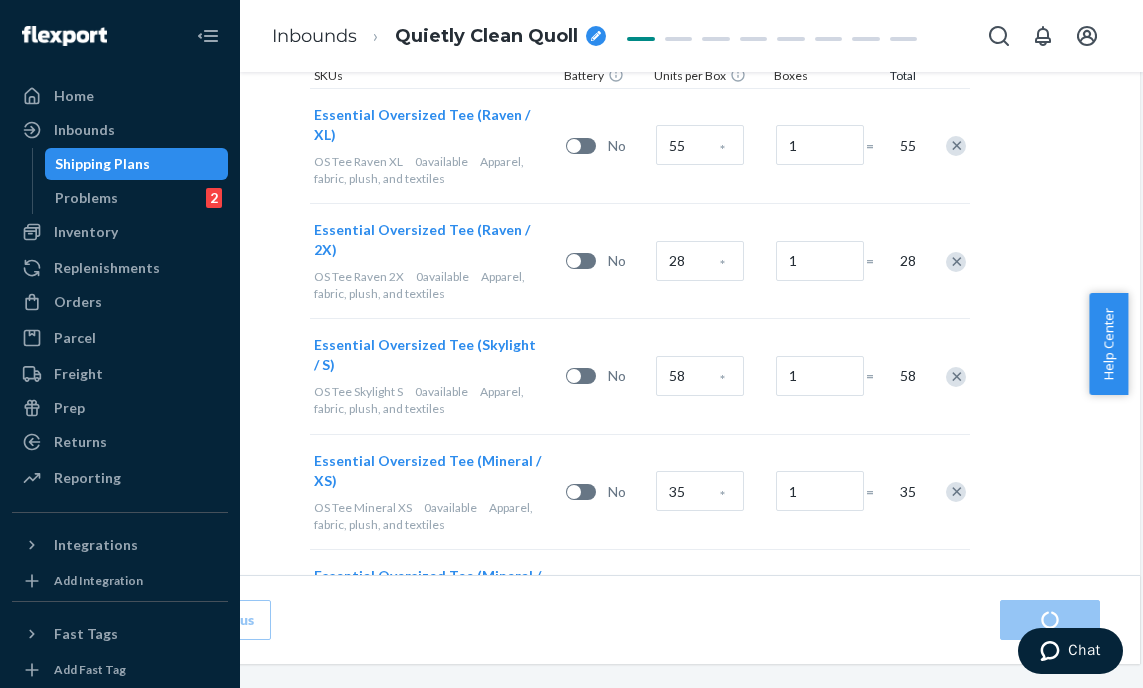 scroll, scrollTop: 0, scrollLeft: 0, axis: both 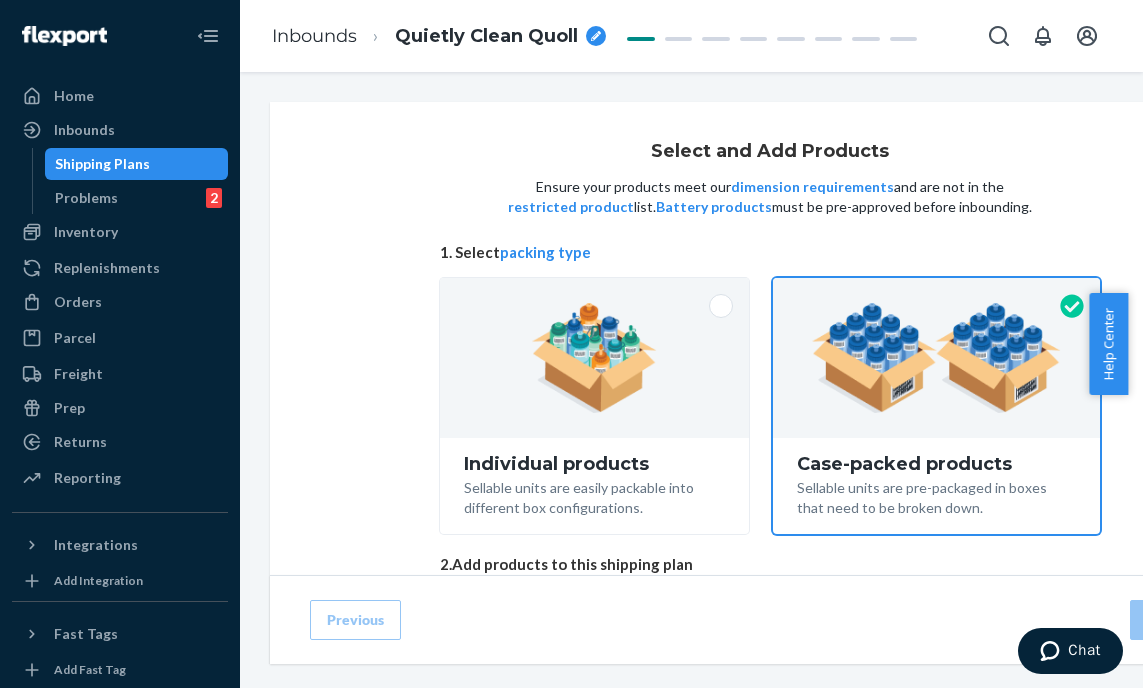 radio on "true" 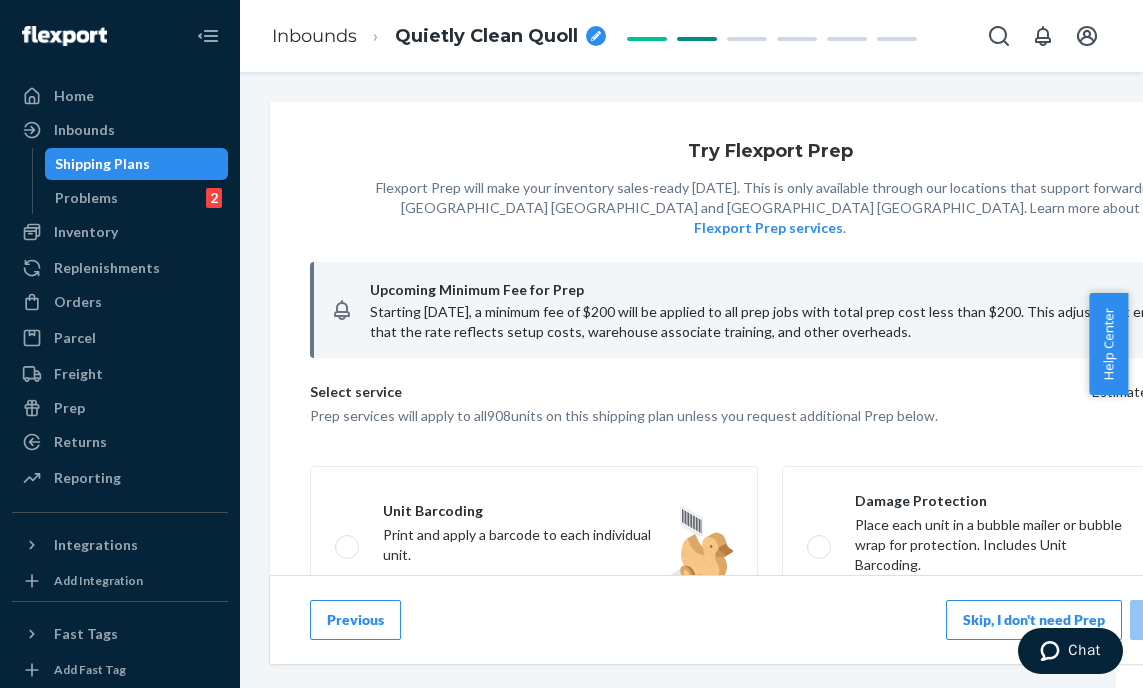 click on "Skip, I don't need Prep" at bounding box center [1034, 620] 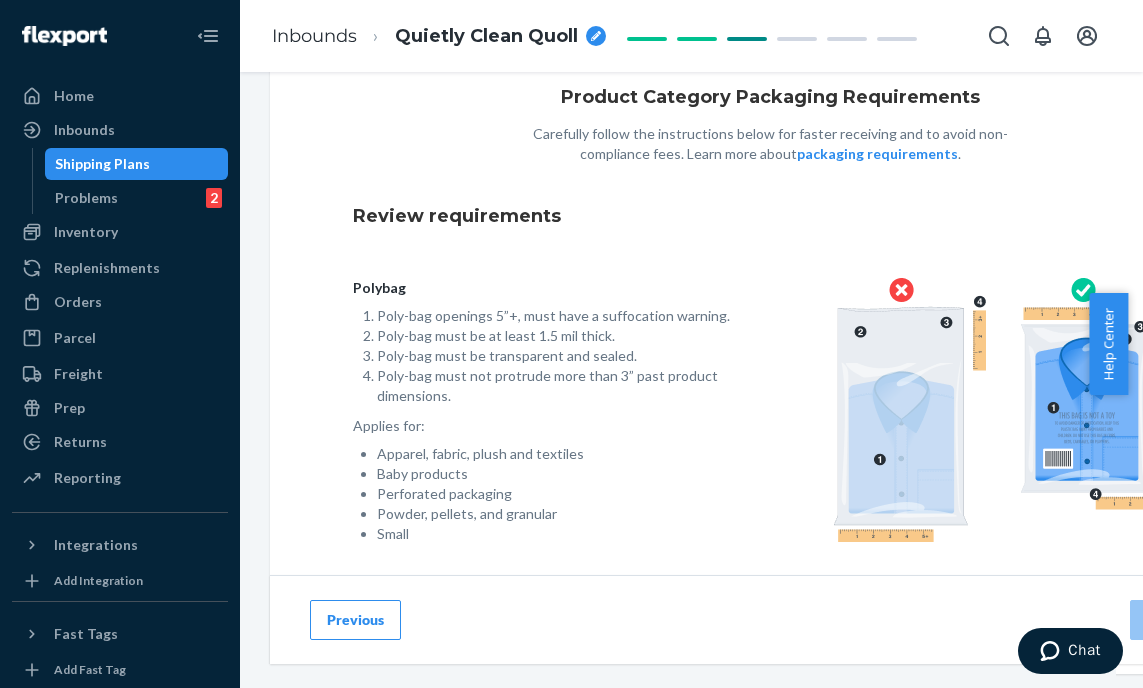 scroll, scrollTop: 193, scrollLeft: 0, axis: vertical 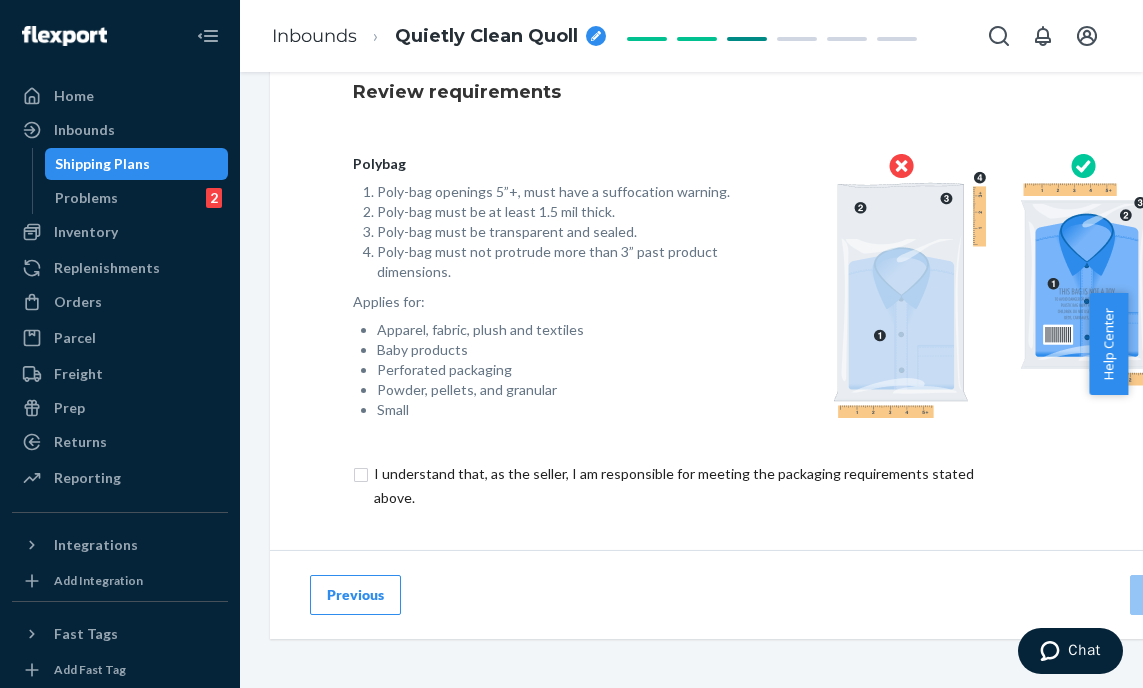 click at bounding box center (685, 486) 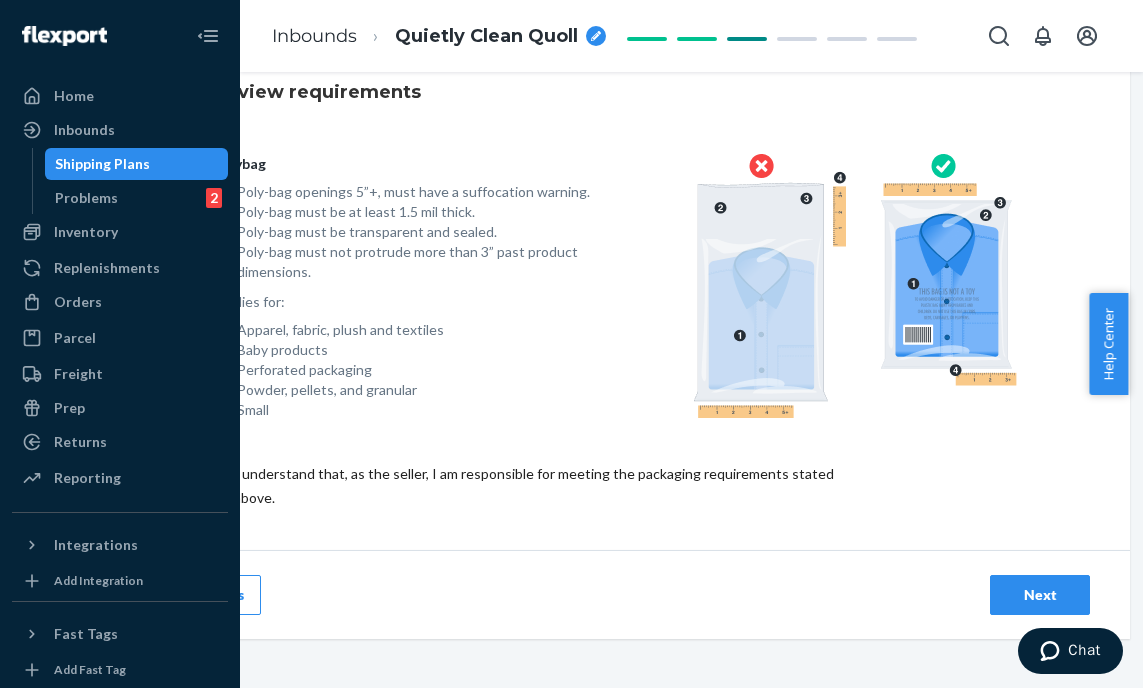 click on "Next" at bounding box center [1040, 595] 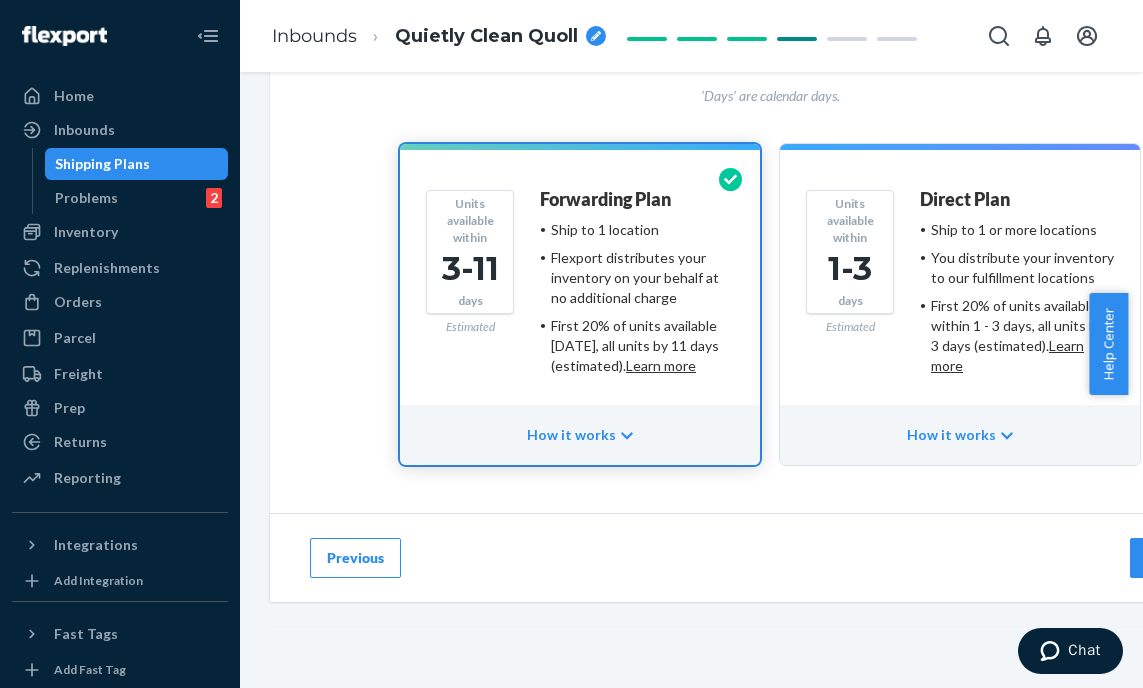 scroll, scrollTop: 181, scrollLeft: 0, axis: vertical 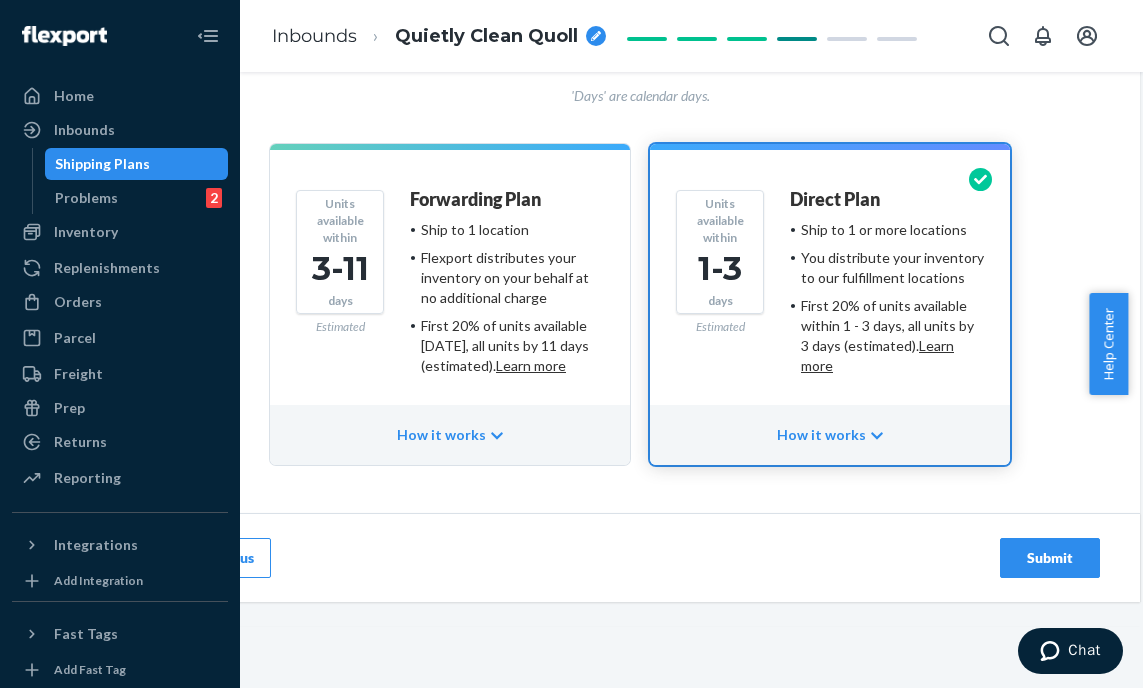 click on "Submit" at bounding box center (1050, 558) 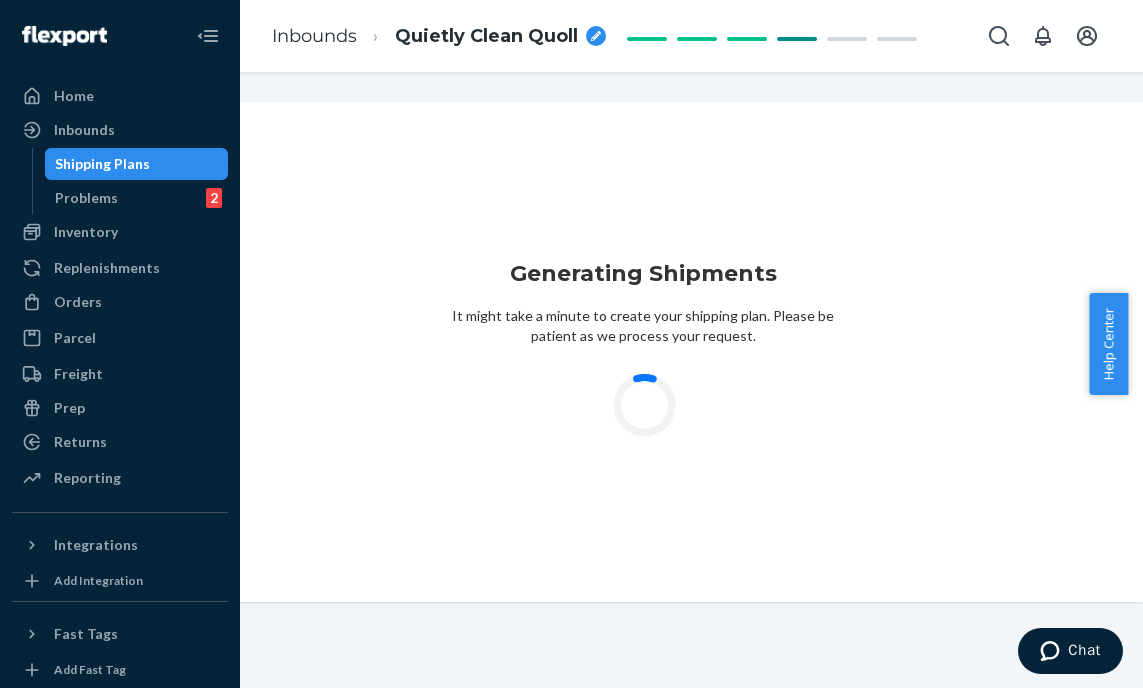 scroll, scrollTop: 0, scrollLeft: 135, axis: horizontal 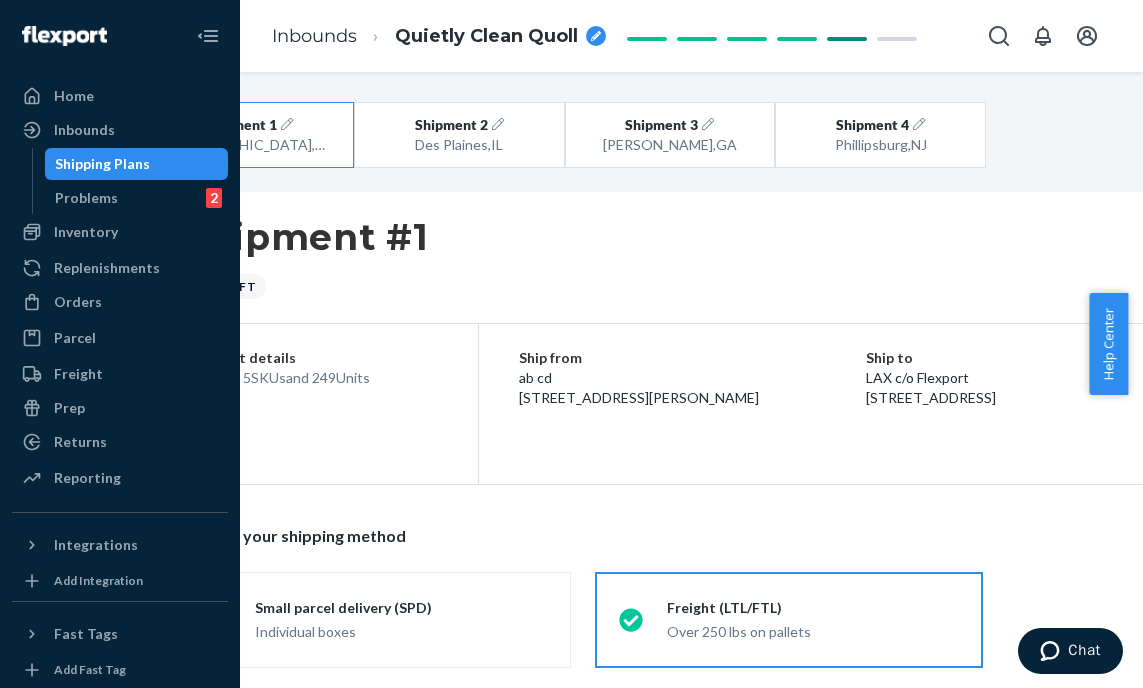 radio on "true" 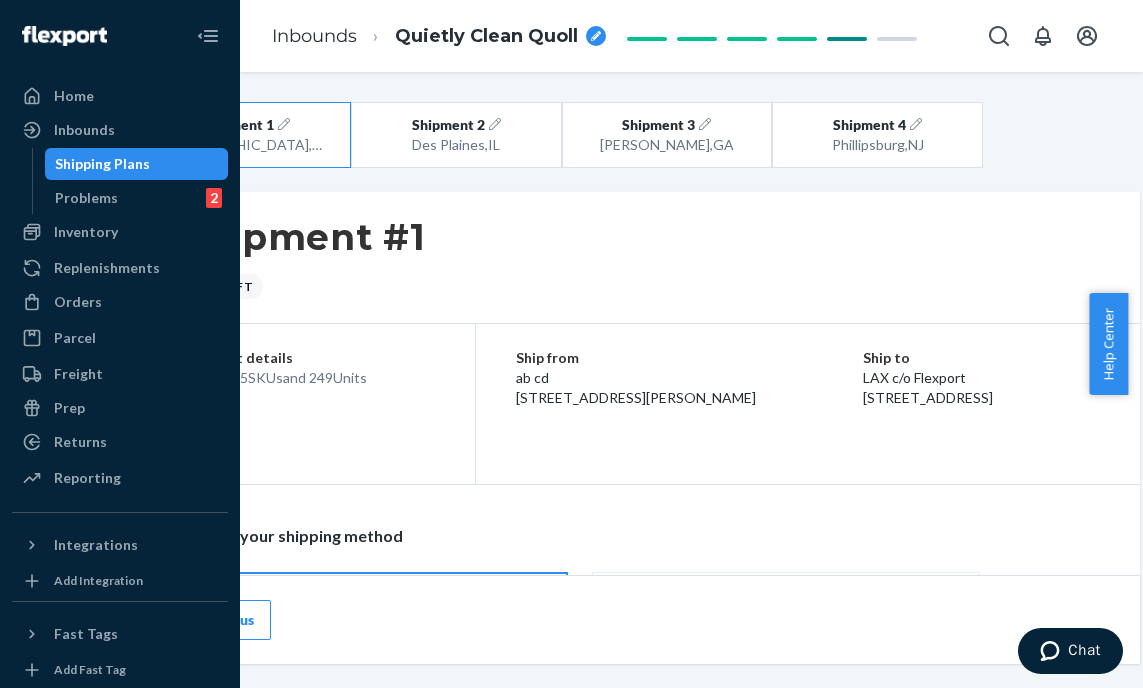 scroll, scrollTop: 0, scrollLeft: 0, axis: both 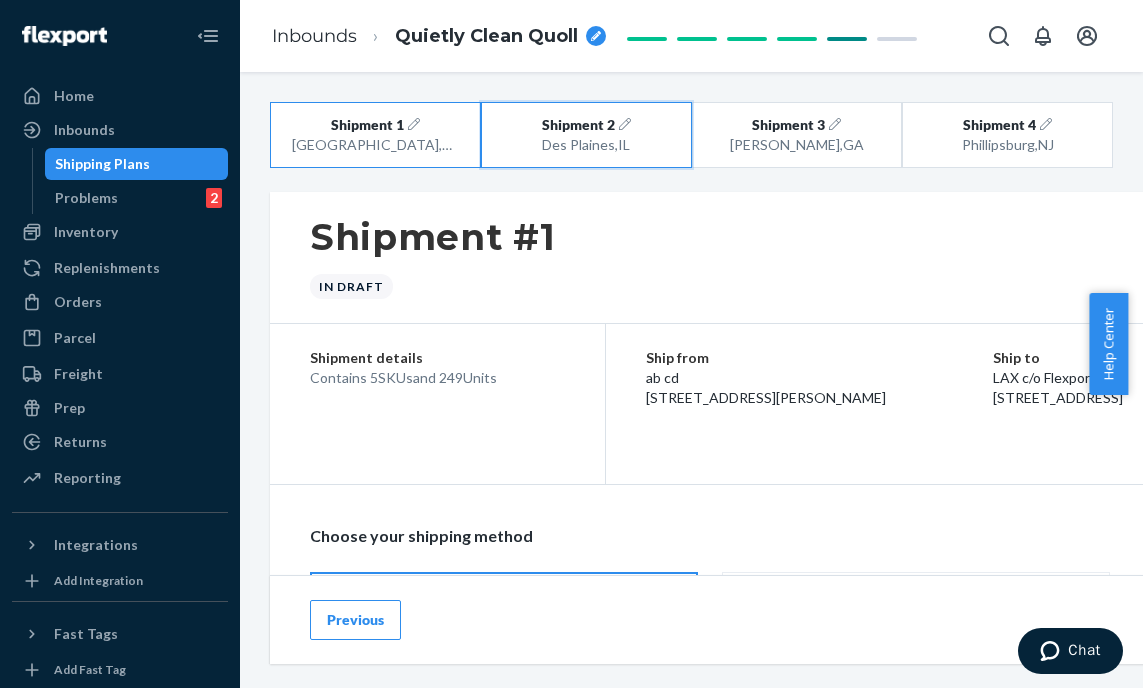 click on "Des Plaines ,  [GEOGRAPHIC_DATA]" at bounding box center (586, 145) 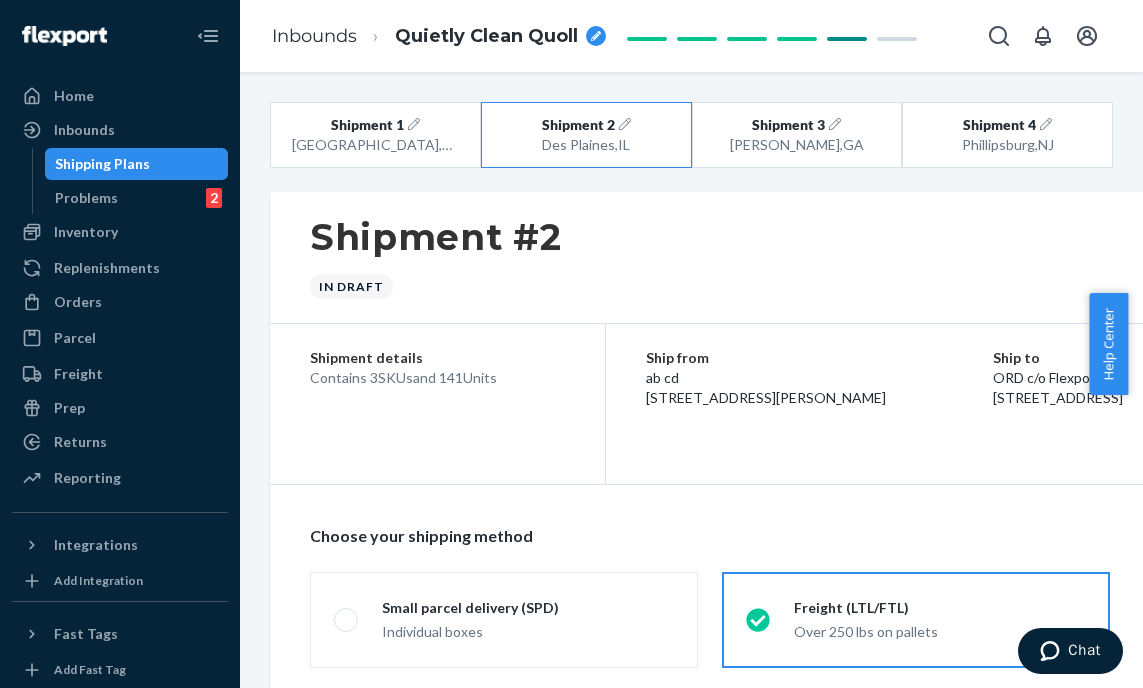 radio on "true" 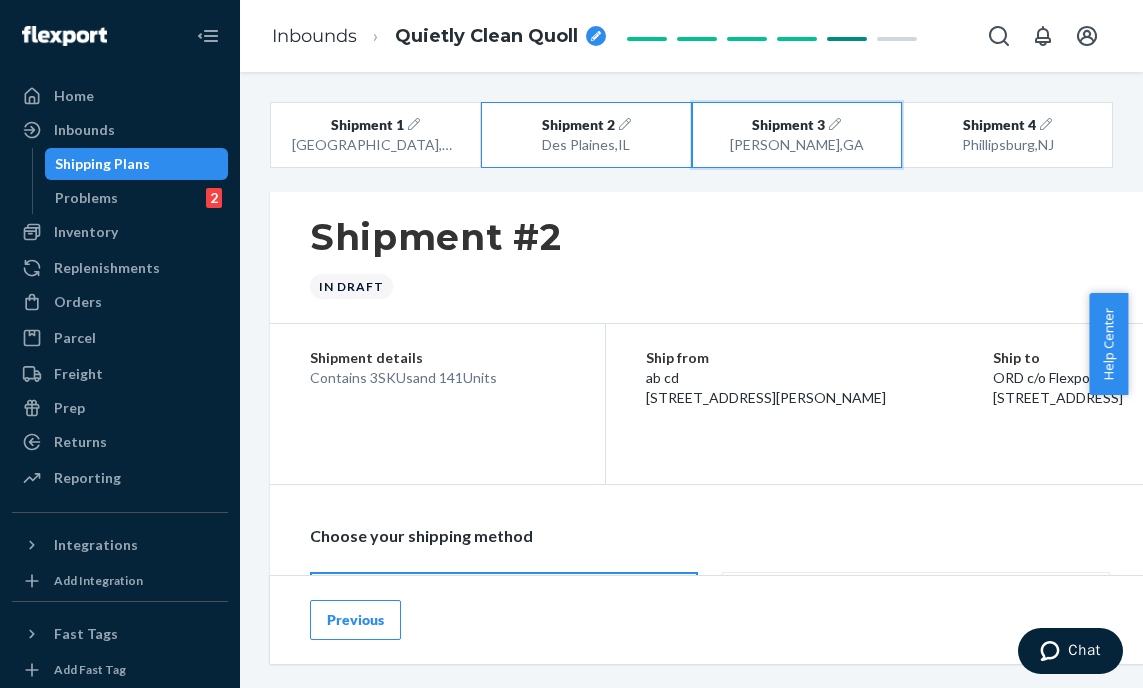 click on "[GEOGRAPHIC_DATA] ,  [GEOGRAPHIC_DATA]" at bounding box center (796, 145) 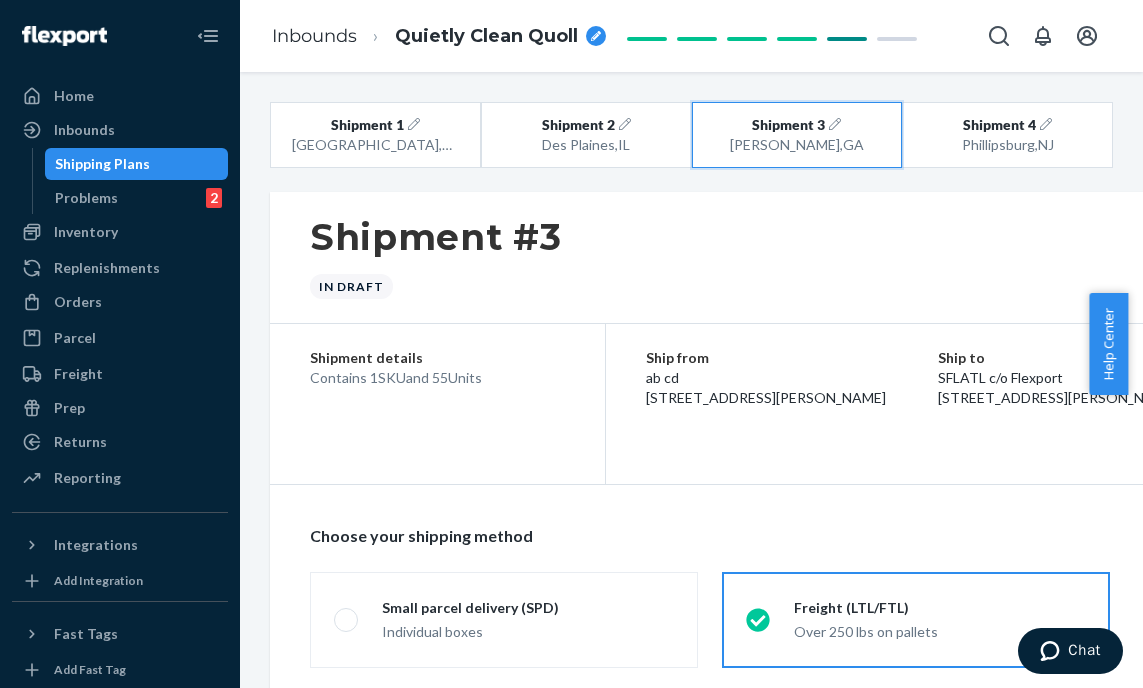 click on "[GEOGRAPHIC_DATA] ,  [GEOGRAPHIC_DATA]" at bounding box center [796, 145] 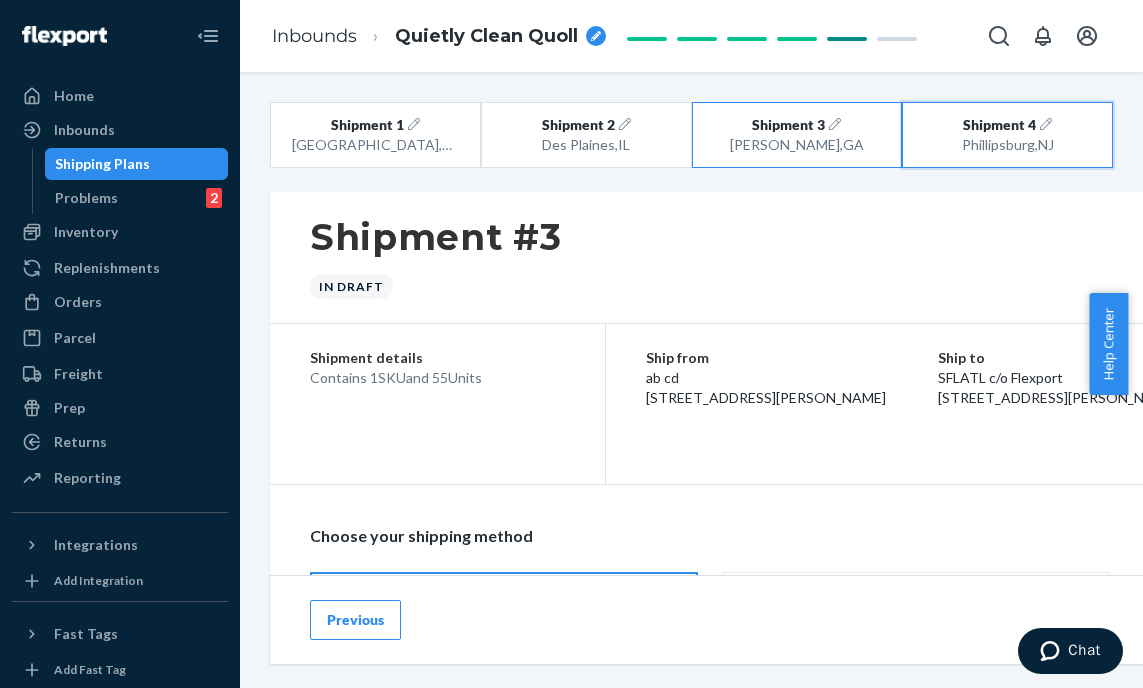 click on "[GEOGRAPHIC_DATA] ,  [GEOGRAPHIC_DATA]" at bounding box center (1007, 145) 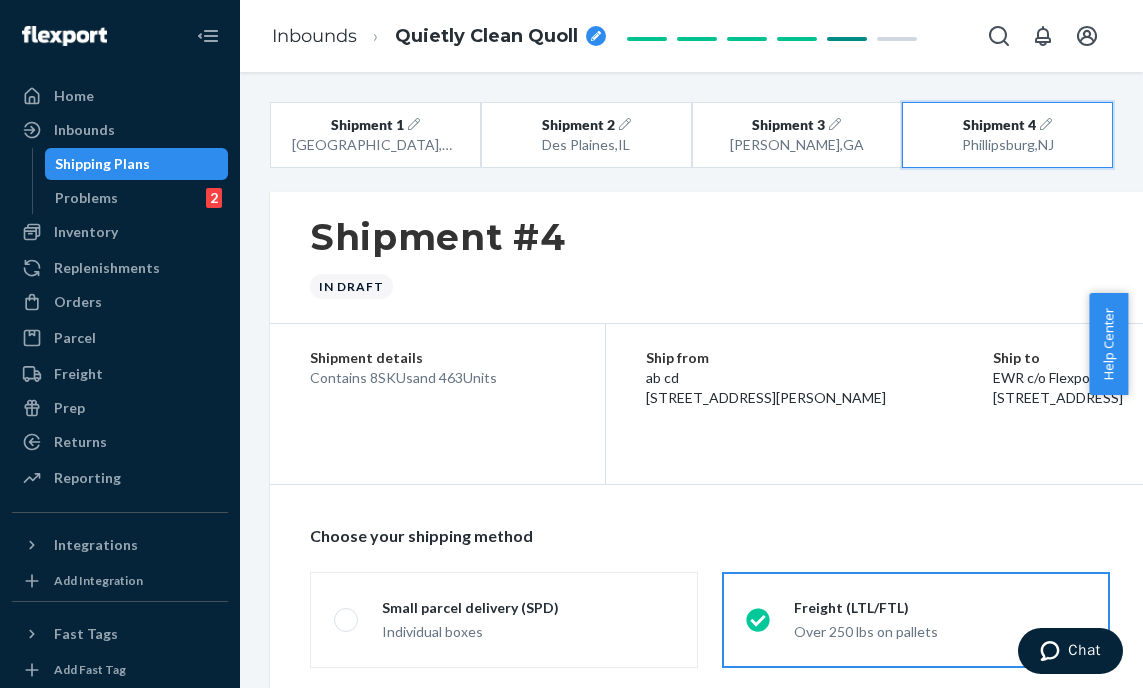 click on "[GEOGRAPHIC_DATA] ,  [GEOGRAPHIC_DATA]" at bounding box center [1007, 145] 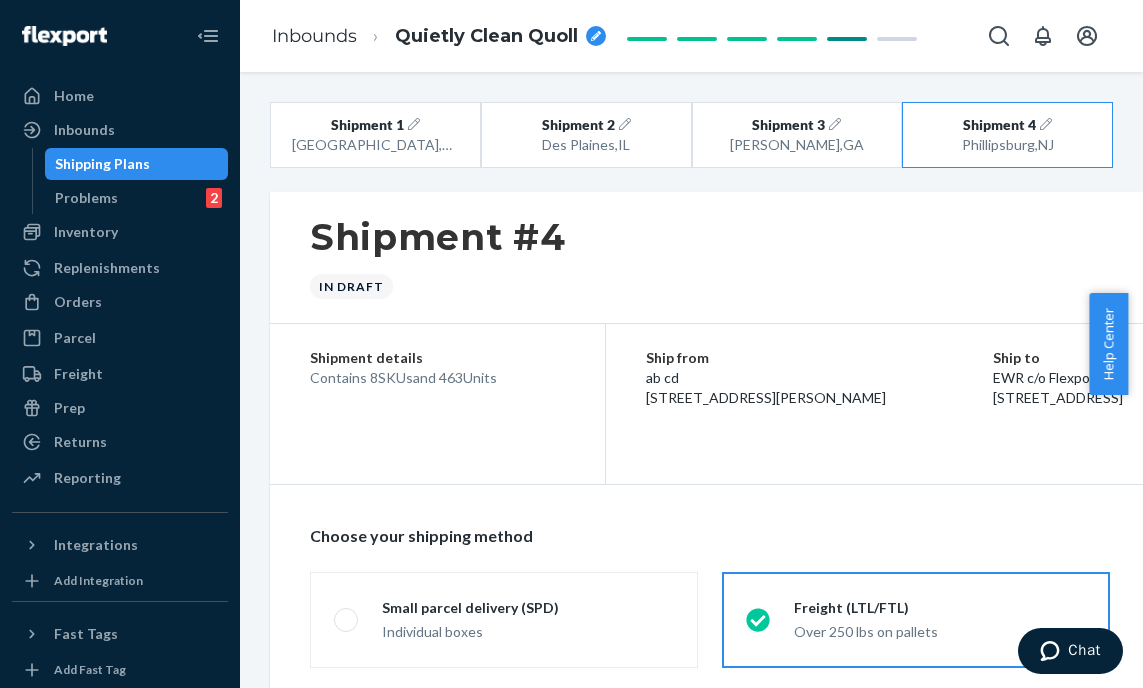 radio on "true" 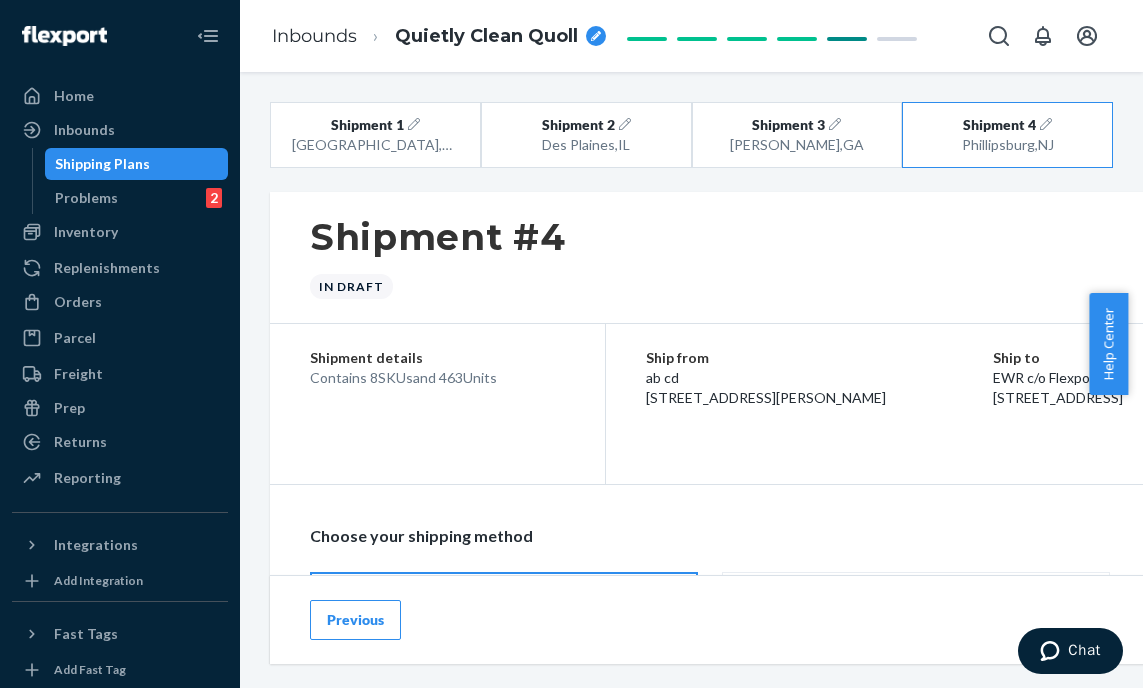 click on "Quietly Clean Quoll" at bounding box center [500, 37] 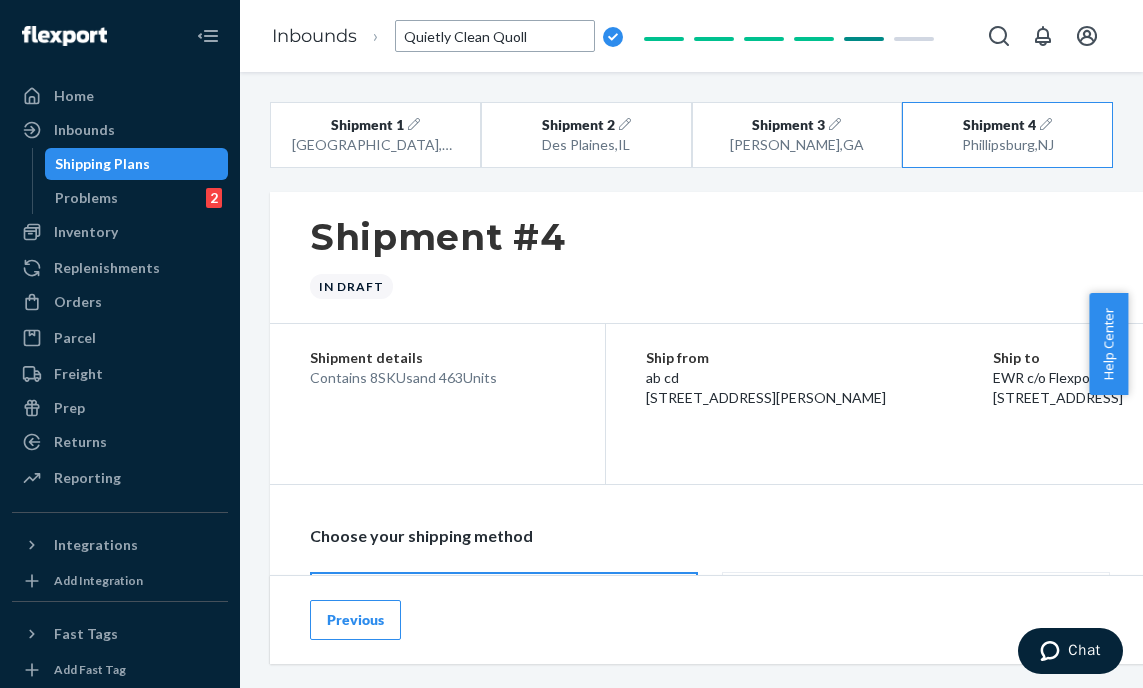 click on "Quietly Clean Quoll" at bounding box center [495, 36] 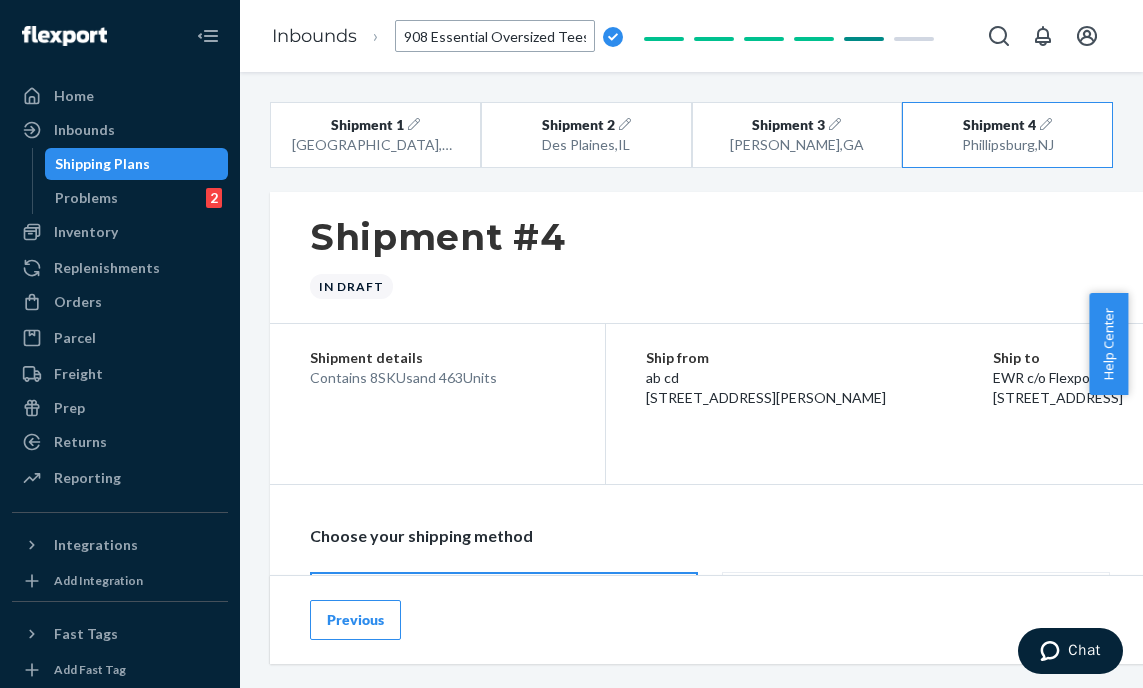 scroll, scrollTop: 0, scrollLeft: 722, axis: horizontal 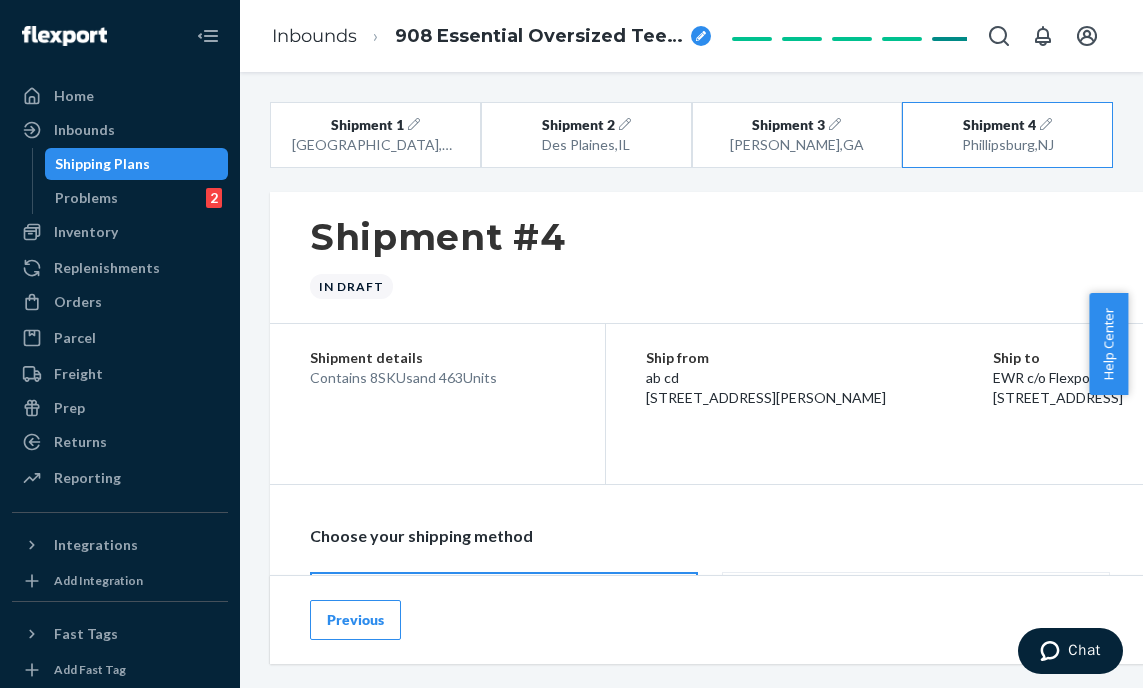 click on "Shipment #4 In draft" at bounding box center (770, 258) 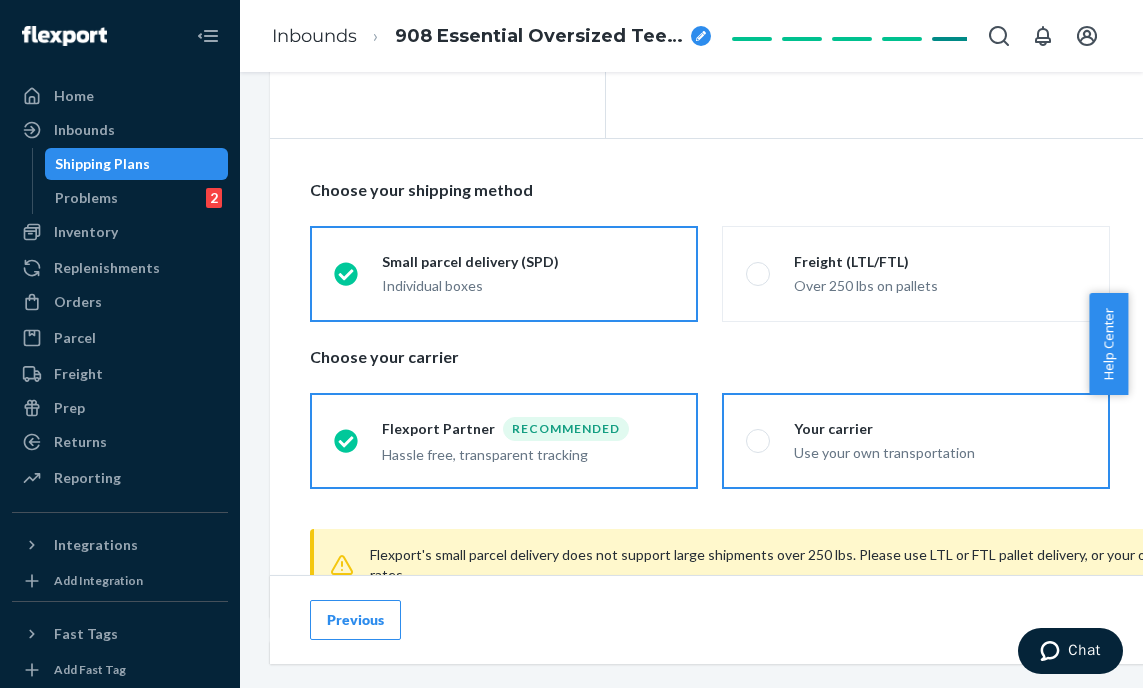 click on "Use your own transportation" at bounding box center [940, 453] 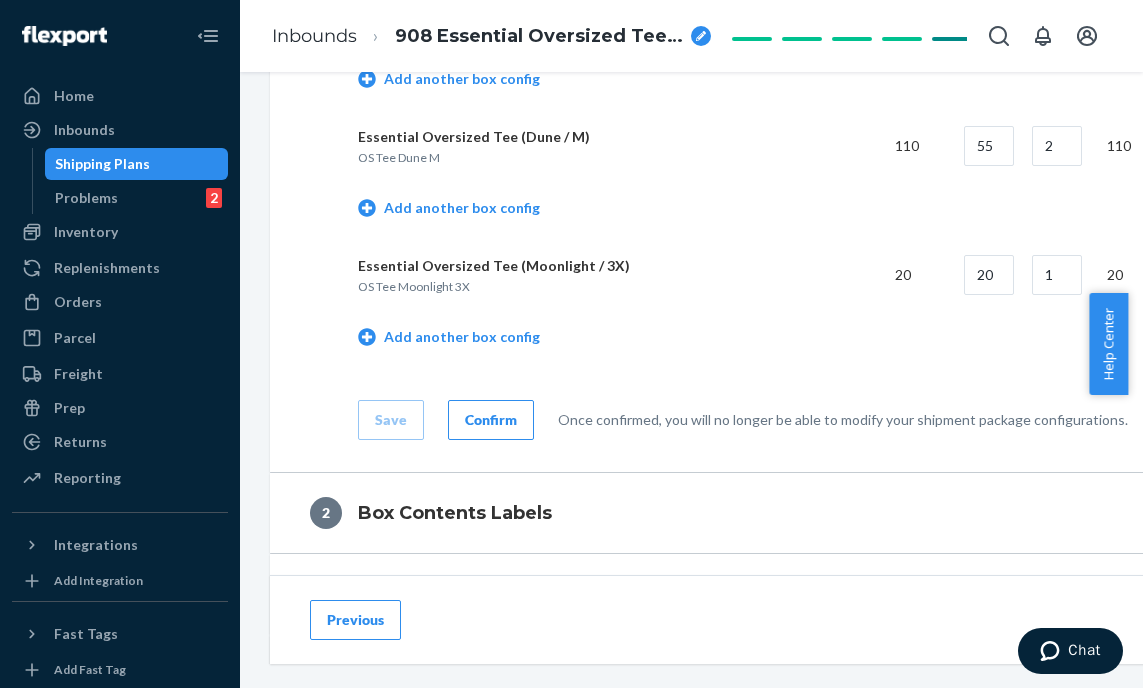 scroll, scrollTop: 1819, scrollLeft: 0, axis: vertical 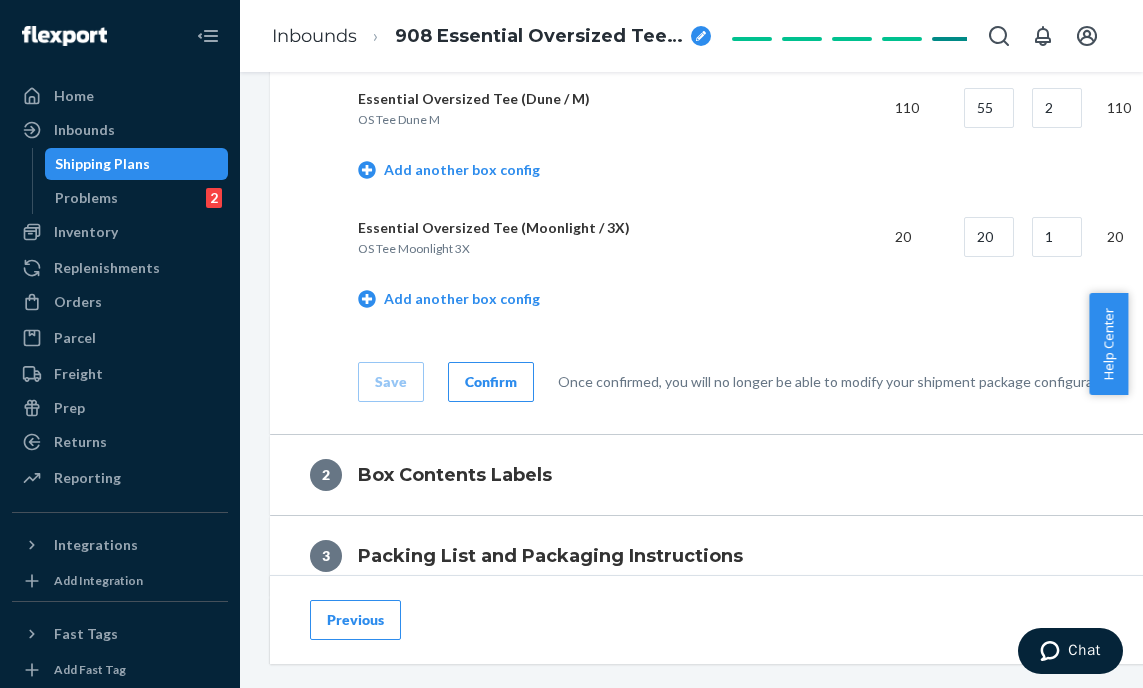 click on "Confirm" at bounding box center (491, 382) 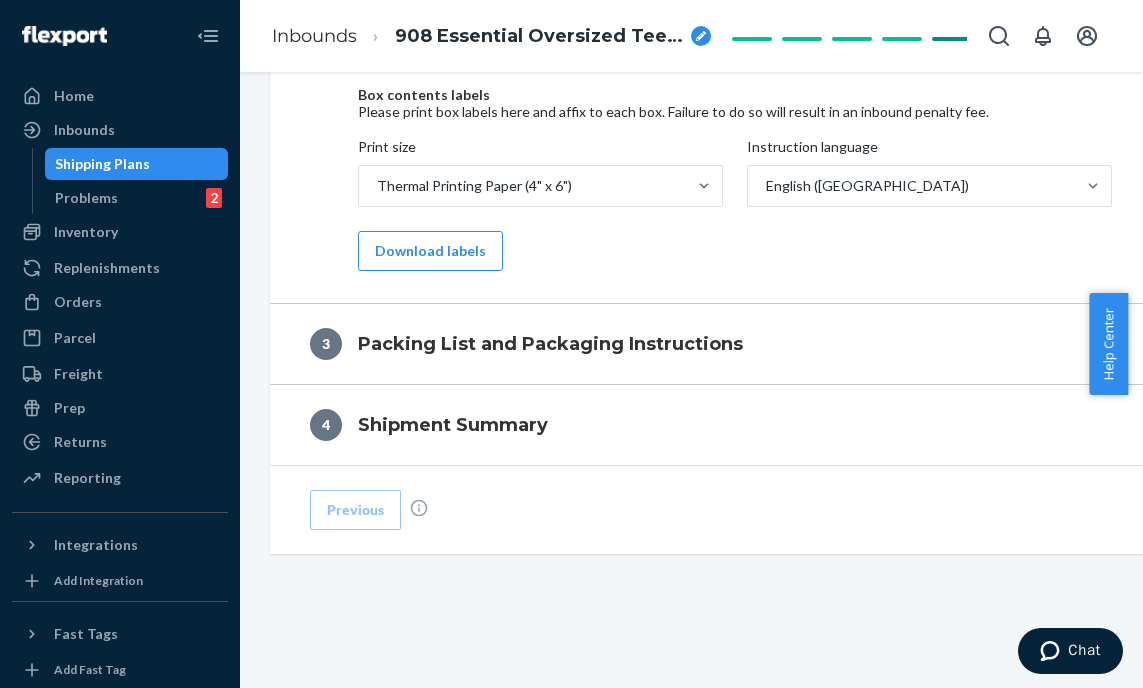 scroll, scrollTop: 996, scrollLeft: 0, axis: vertical 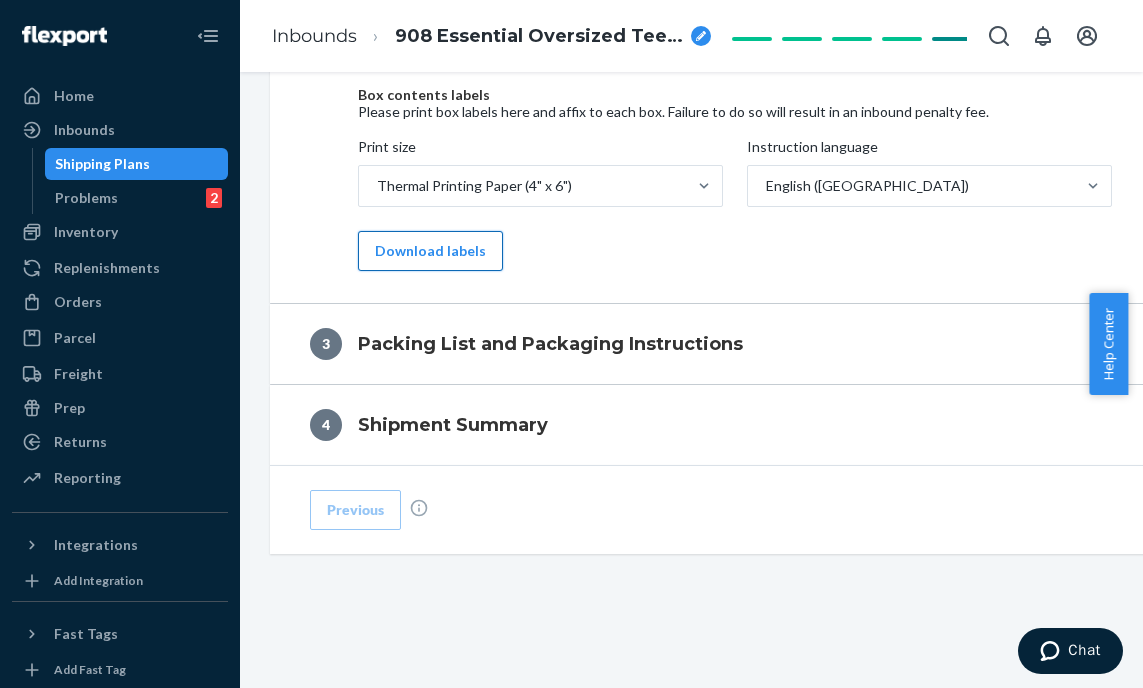 click on "Download labels" at bounding box center (430, 251) 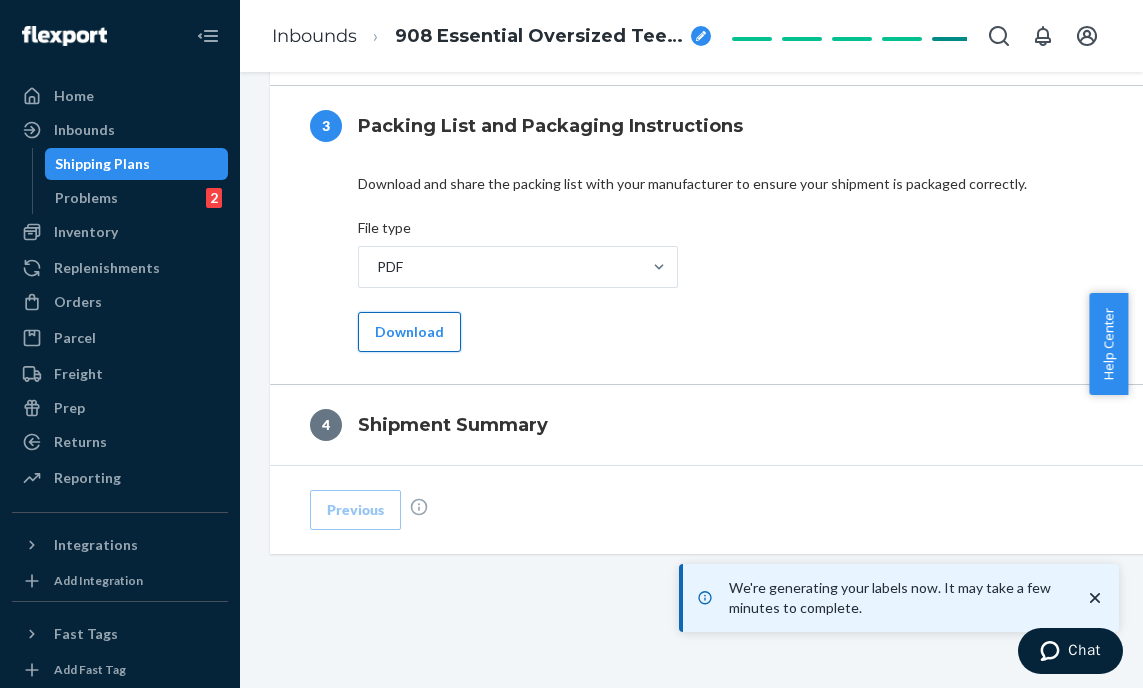 scroll, scrollTop: 990, scrollLeft: 0, axis: vertical 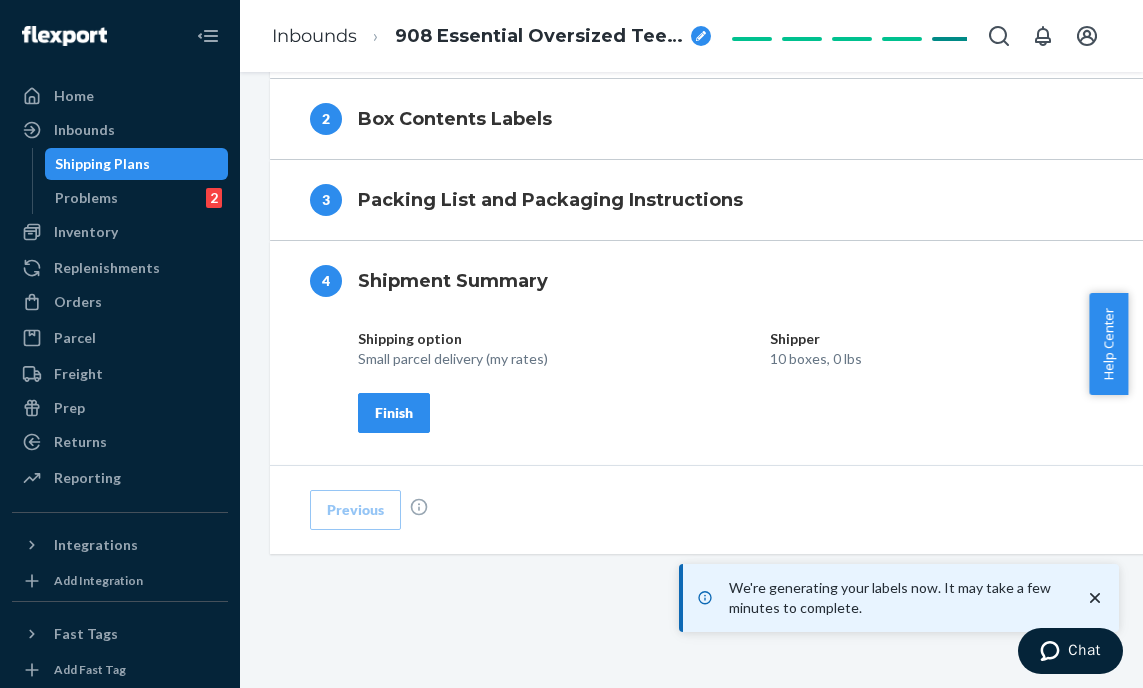 click on "Finish" at bounding box center (394, 413) 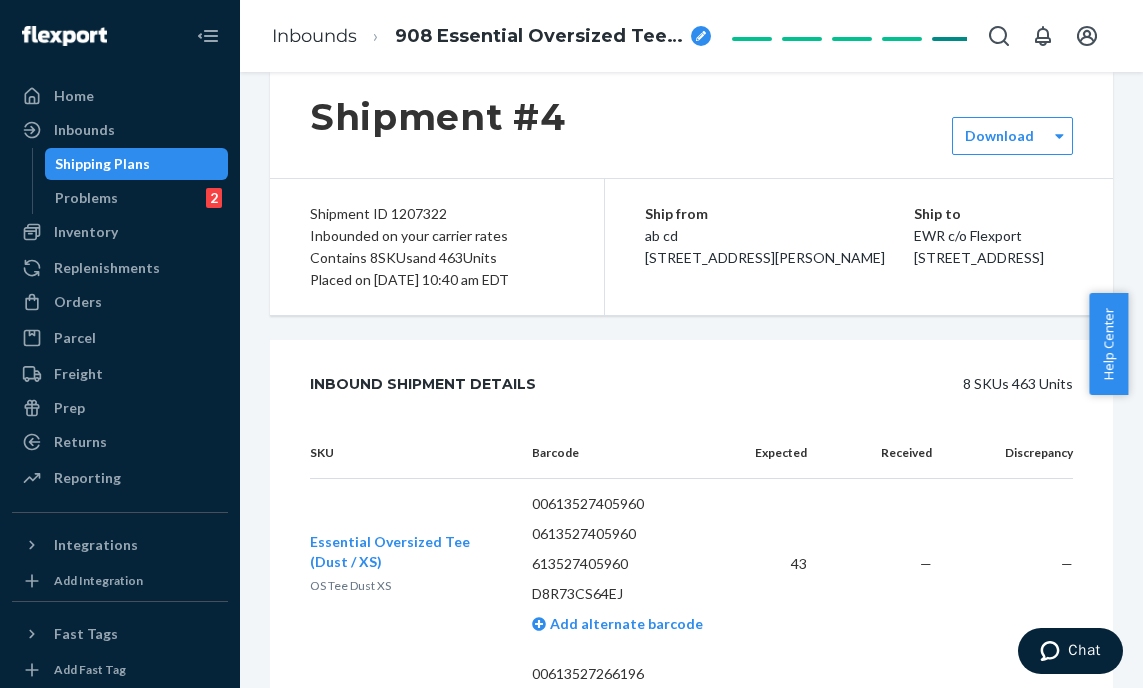 scroll, scrollTop: 0, scrollLeft: 0, axis: both 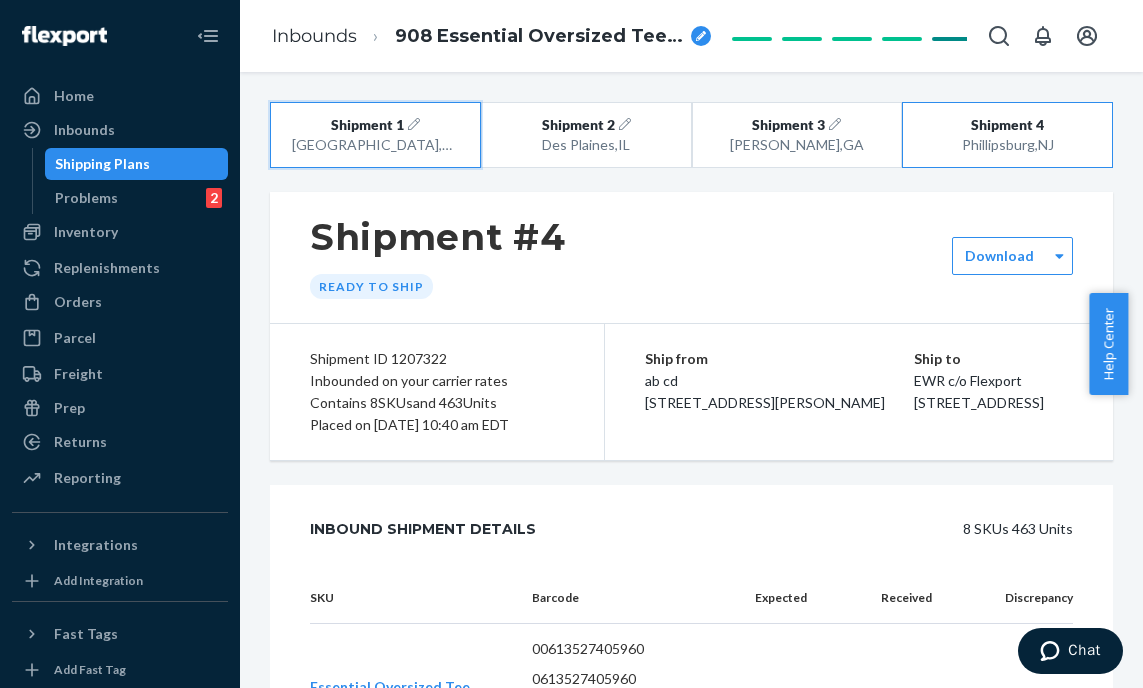 click on "[GEOGRAPHIC_DATA] ,  [GEOGRAPHIC_DATA]" at bounding box center (375, 145) 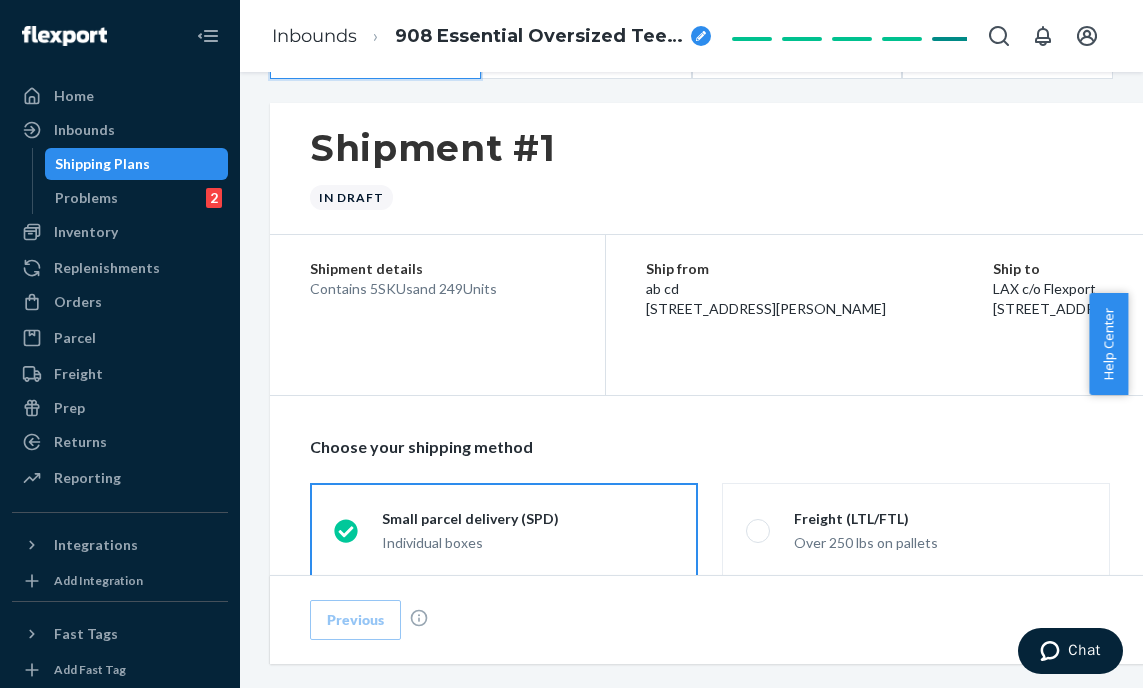 scroll, scrollTop: 307, scrollLeft: 0, axis: vertical 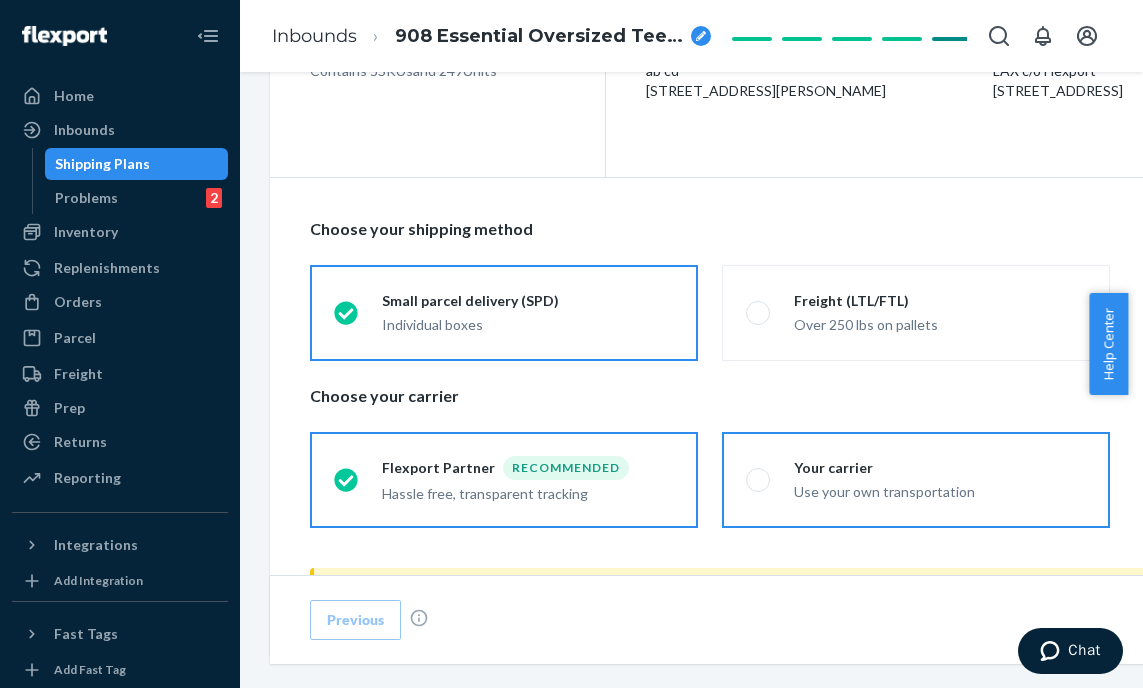 click on "Use your own transportation" at bounding box center (940, 492) 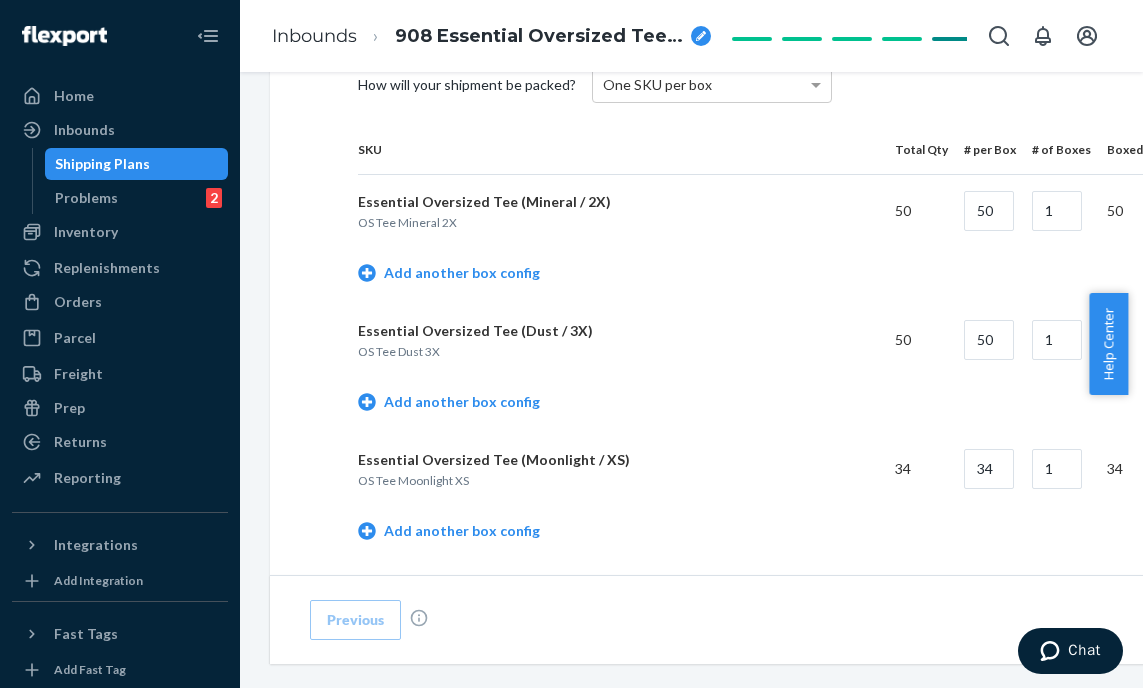 scroll, scrollTop: 0, scrollLeft: 0, axis: both 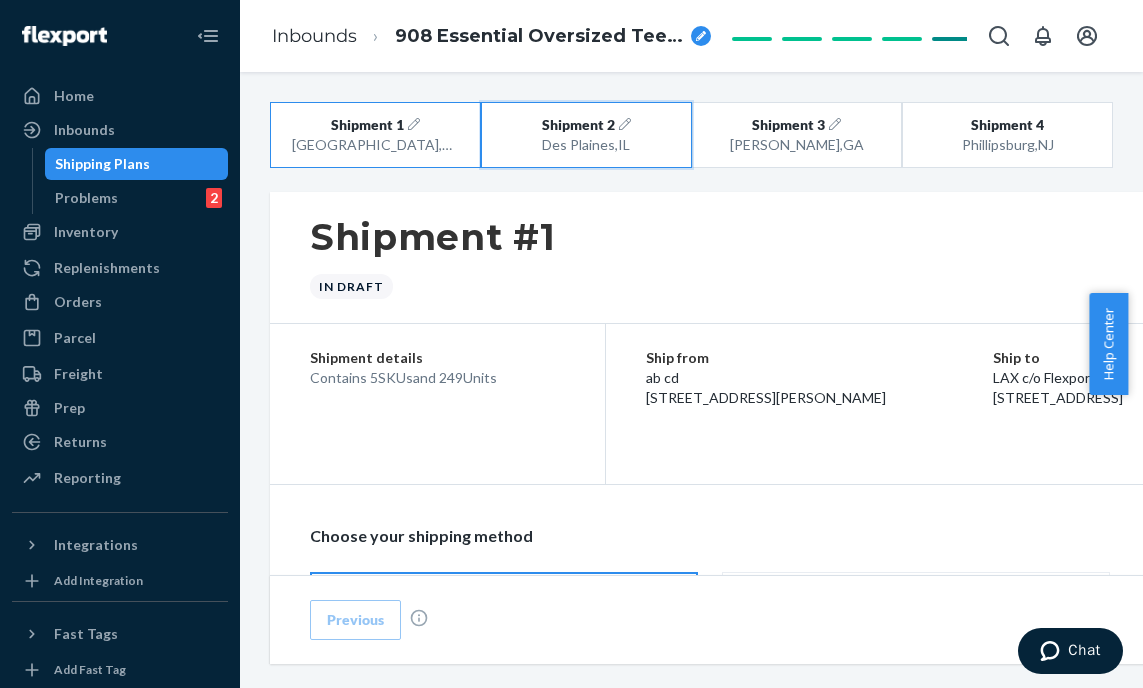 click on "Shipment 2" at bounding box center (578, 125) 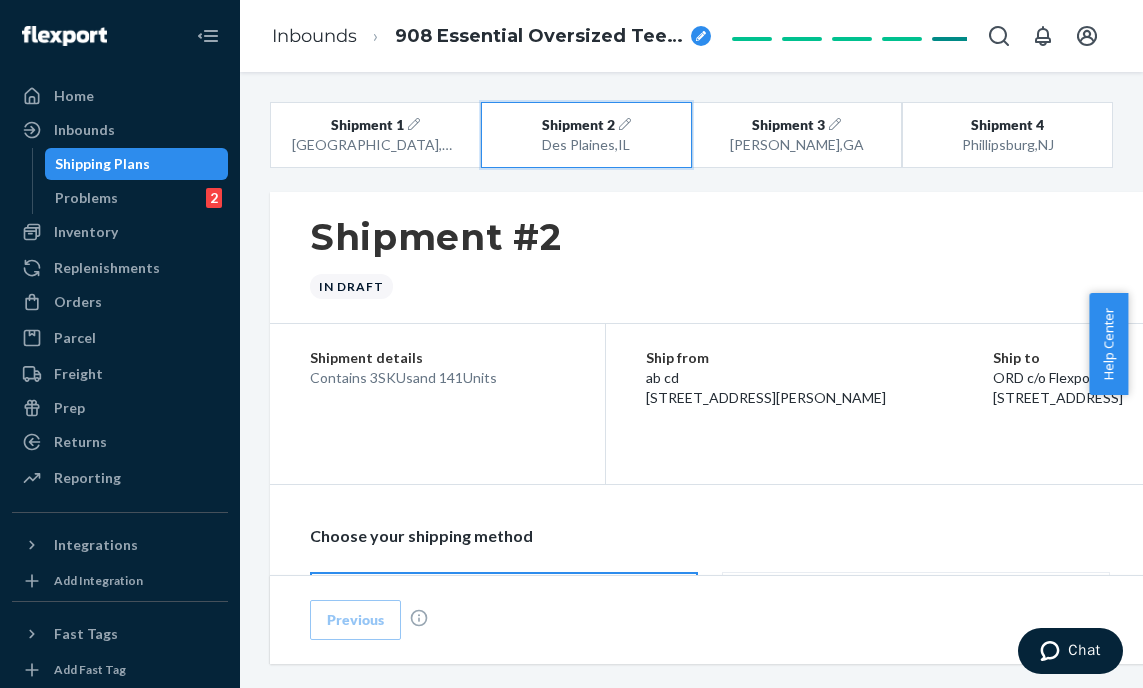 click on "Shipment 2" at bounding box center (578, 125) 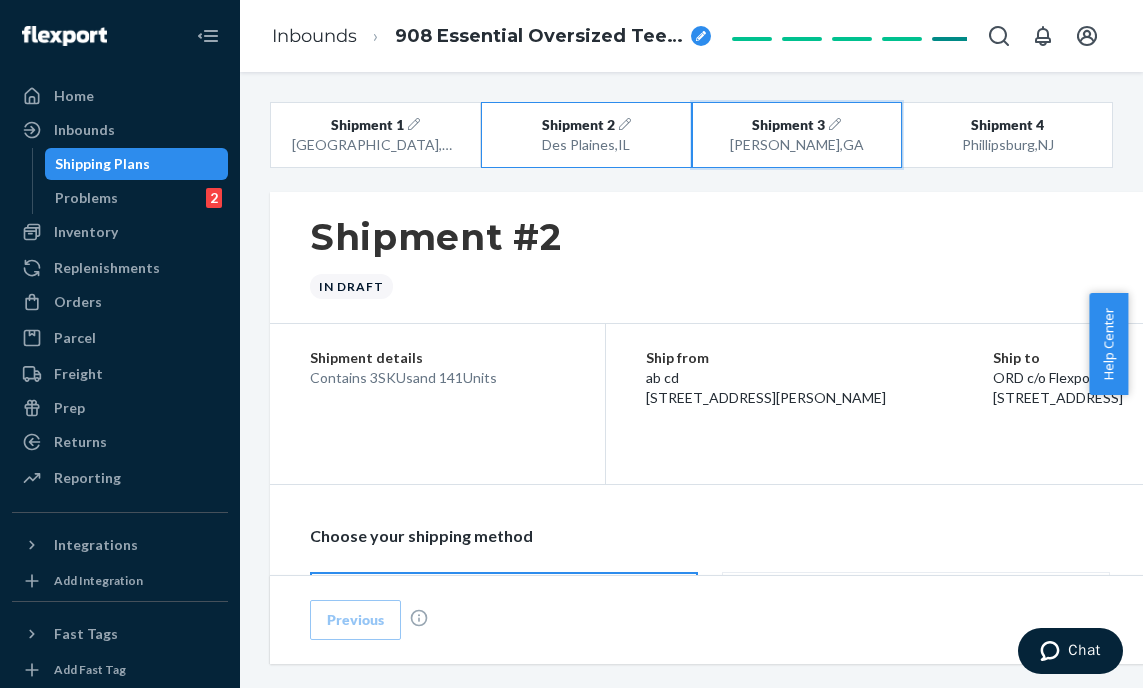 click on "[GEOGRAPHIC_DATA] ,  [GEOGRAPHIC_DATA]" at bounding box center [796, 145] 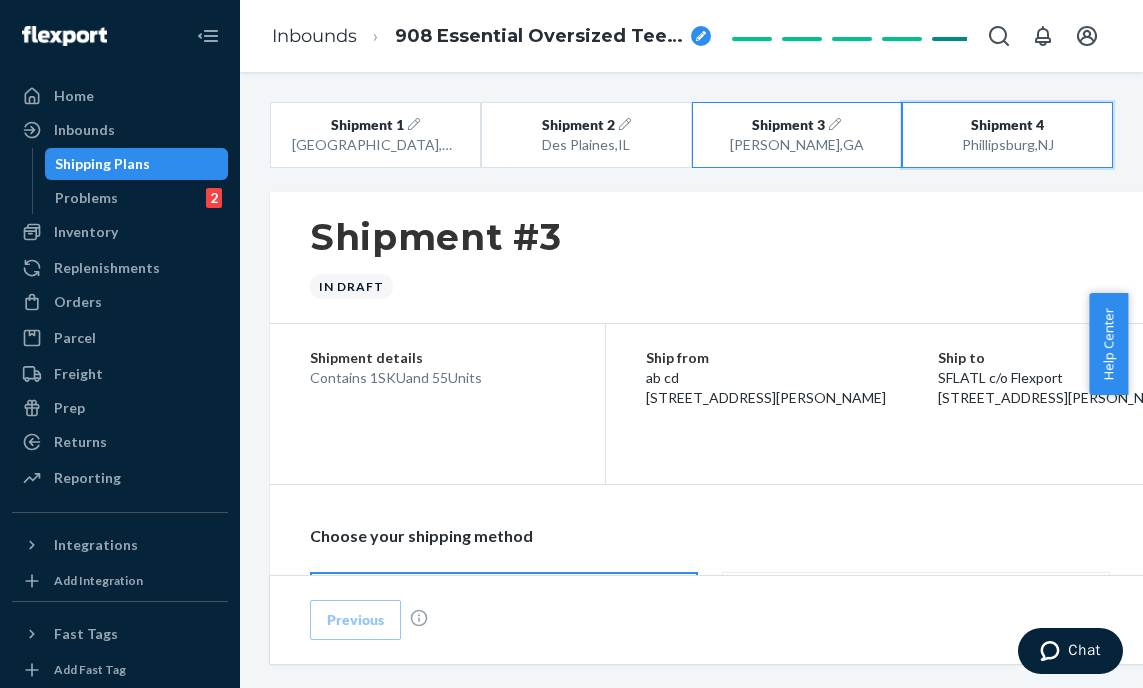 click on "Shipment 4" at bounding box center [1007, 125] 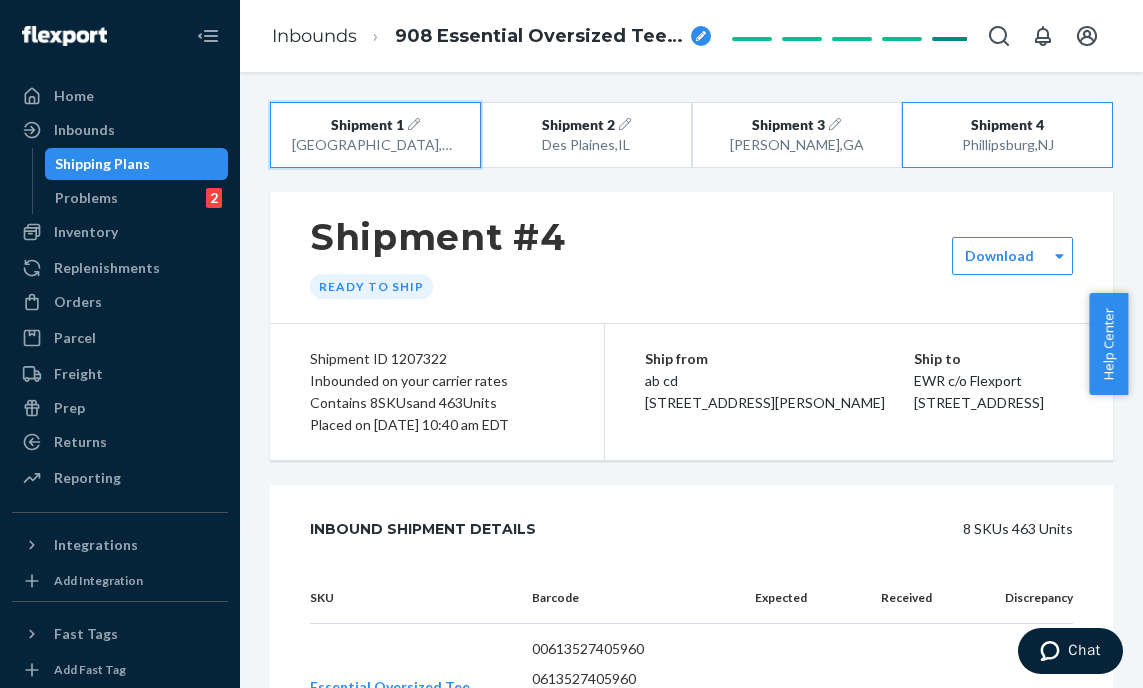 click on "[GEOGRAPHIC_DATA] ,  [GEOGRAPHIC_DATA]" at bounding box center (375, 145) 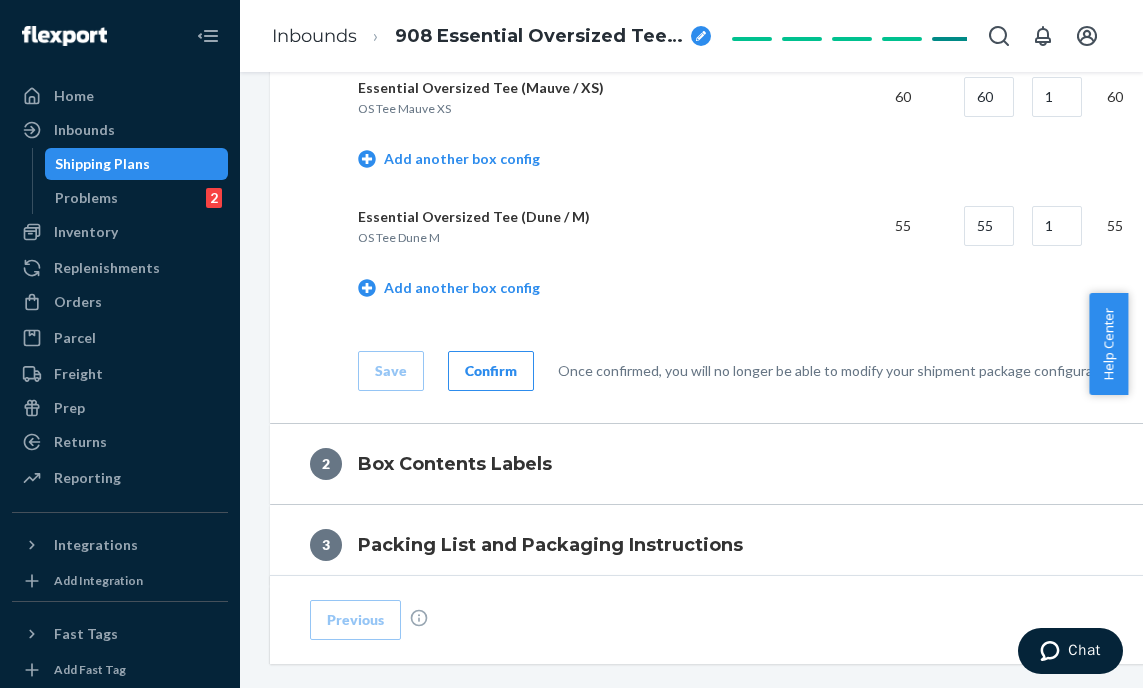 scroll, scrollTop: 1478, scrollLeft: 0, axis: vertical 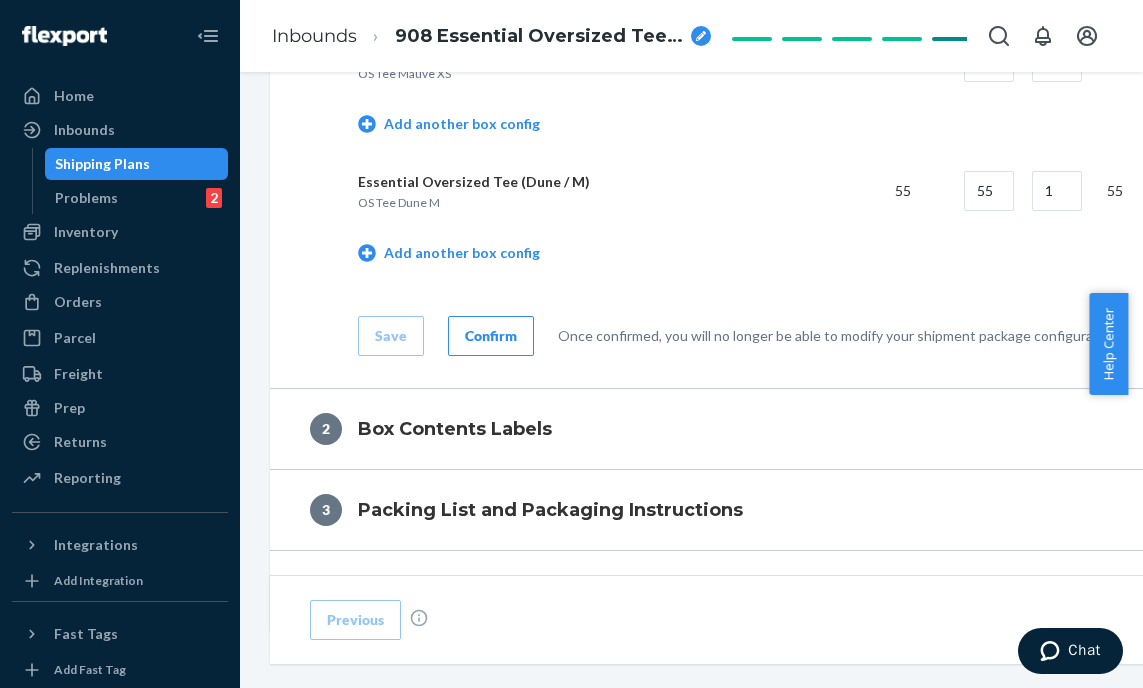click on "Confirm" at bounding box center (491, 336) 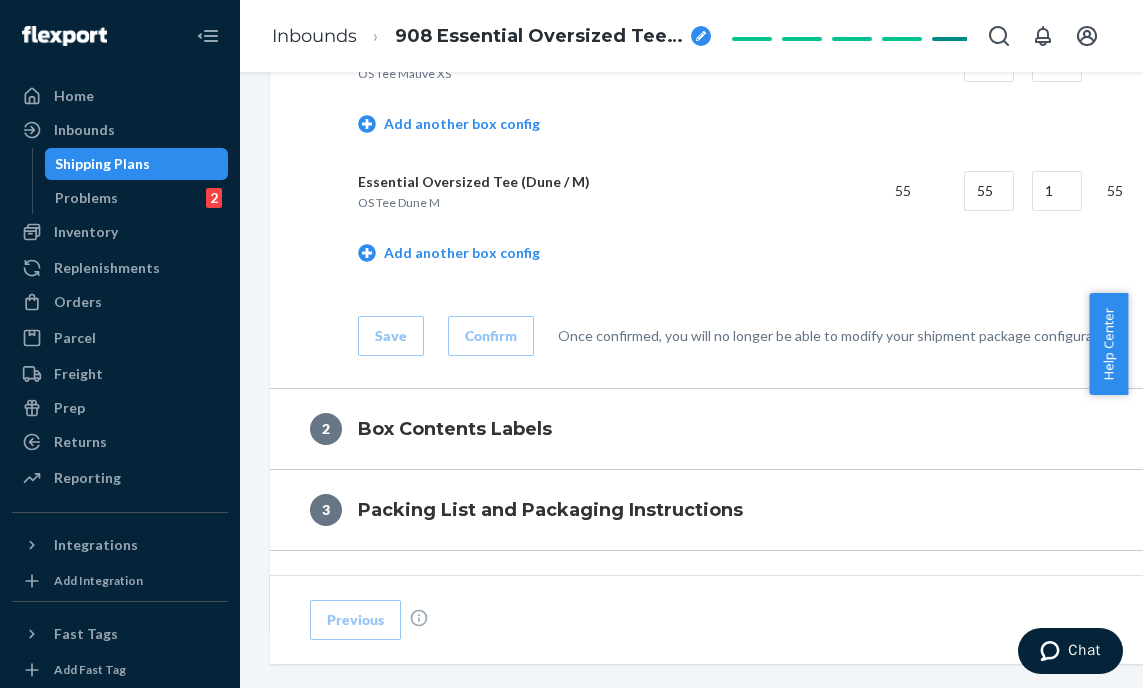 scroll, scrollTop: 996, scrollLeft: 0, axis: vertical 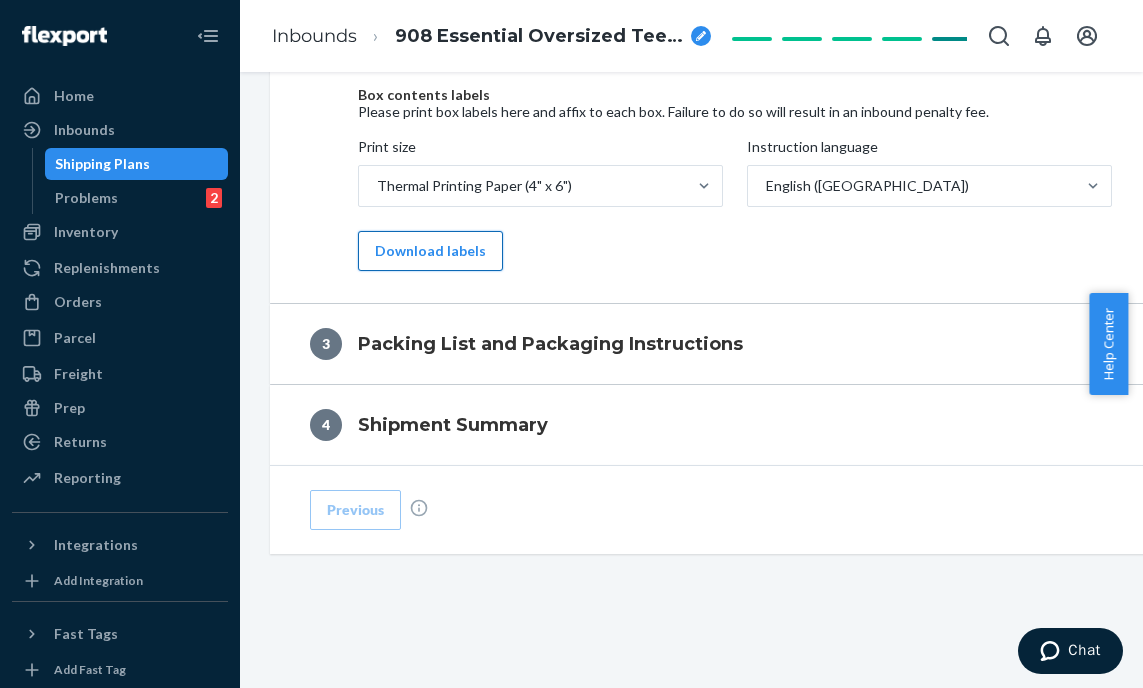 click on "Download labels" at bounding box center (430, 251) 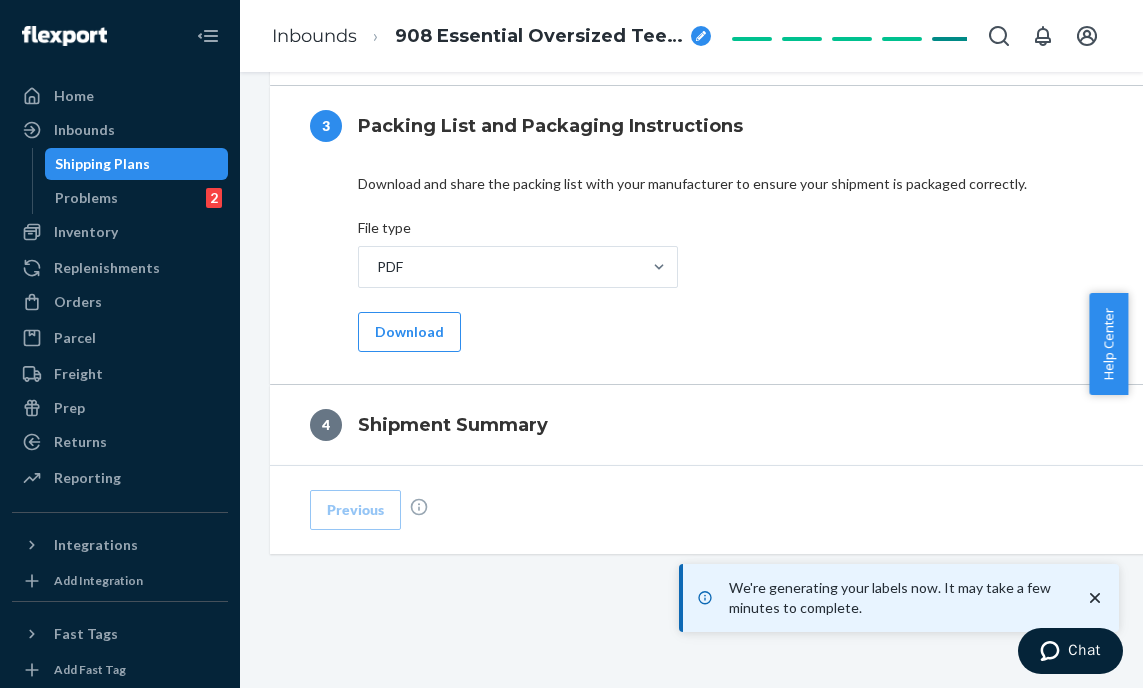 scroll, scrollTop: 990, scrollLeft: 0, axis: vertical 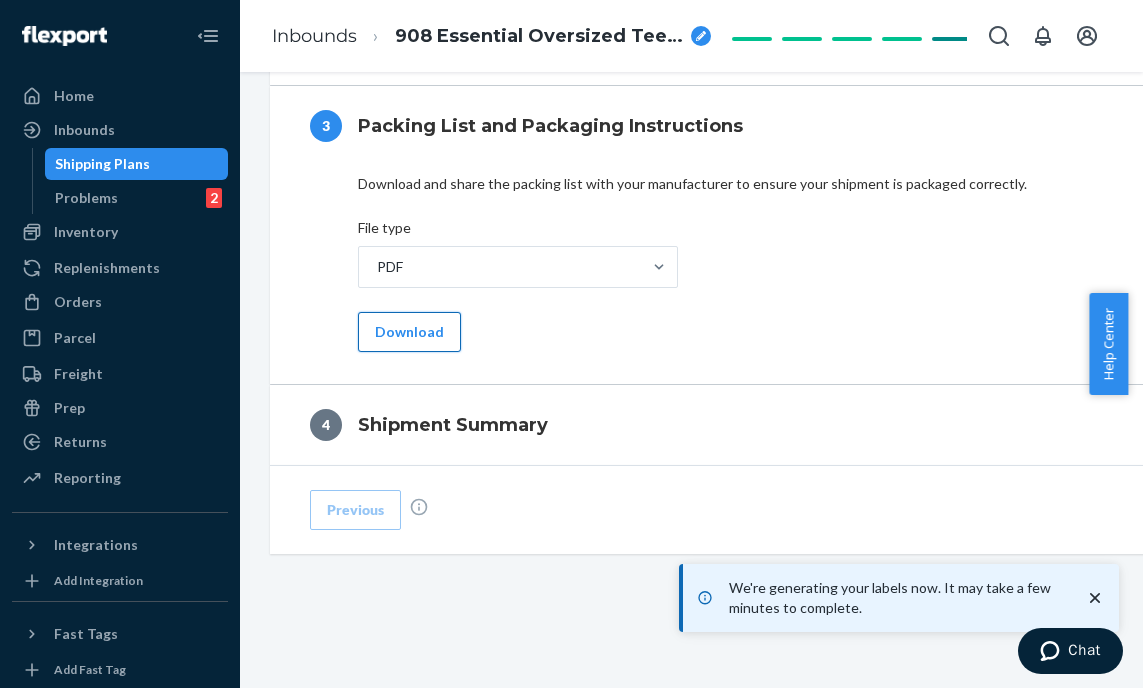 click on "Download" at bounding box center (409, 332) 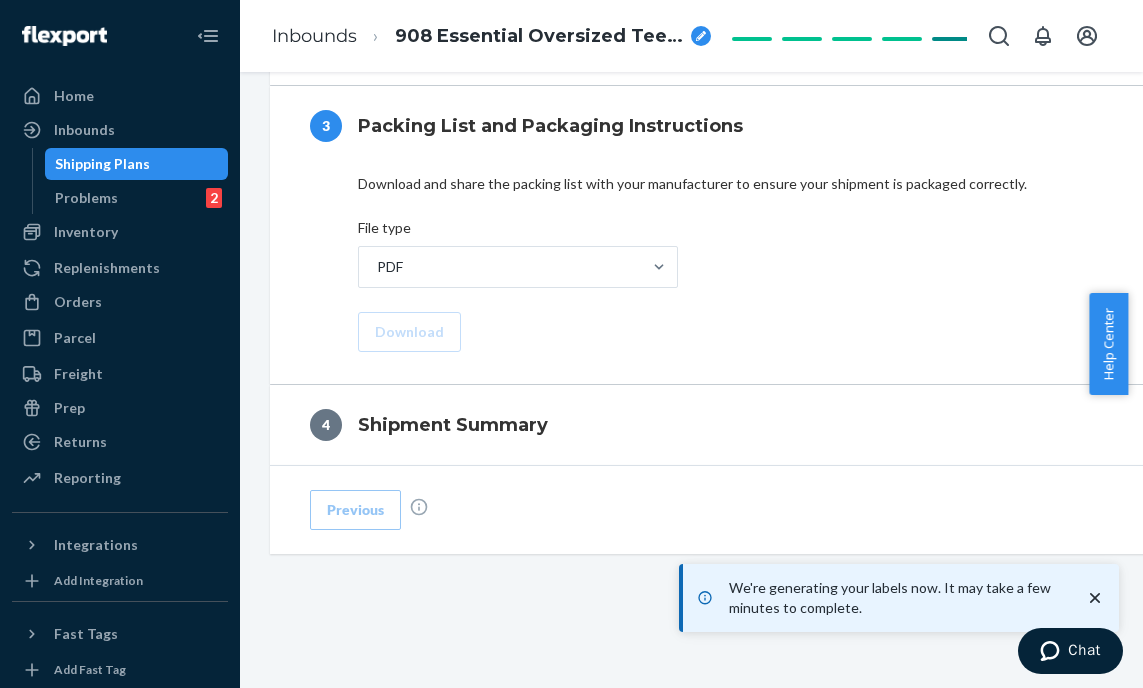 scroll, scrollTop: 916, scrollLeft: 0, axis: vertical 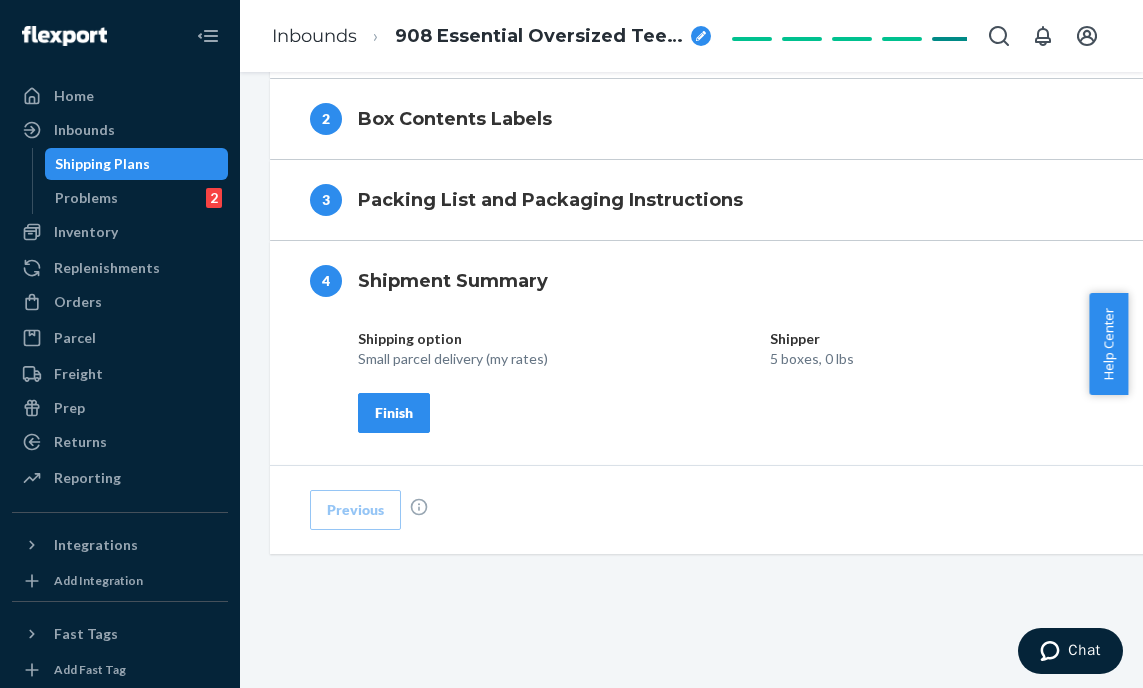 click on "Finish" at bounding box center [394, 413] 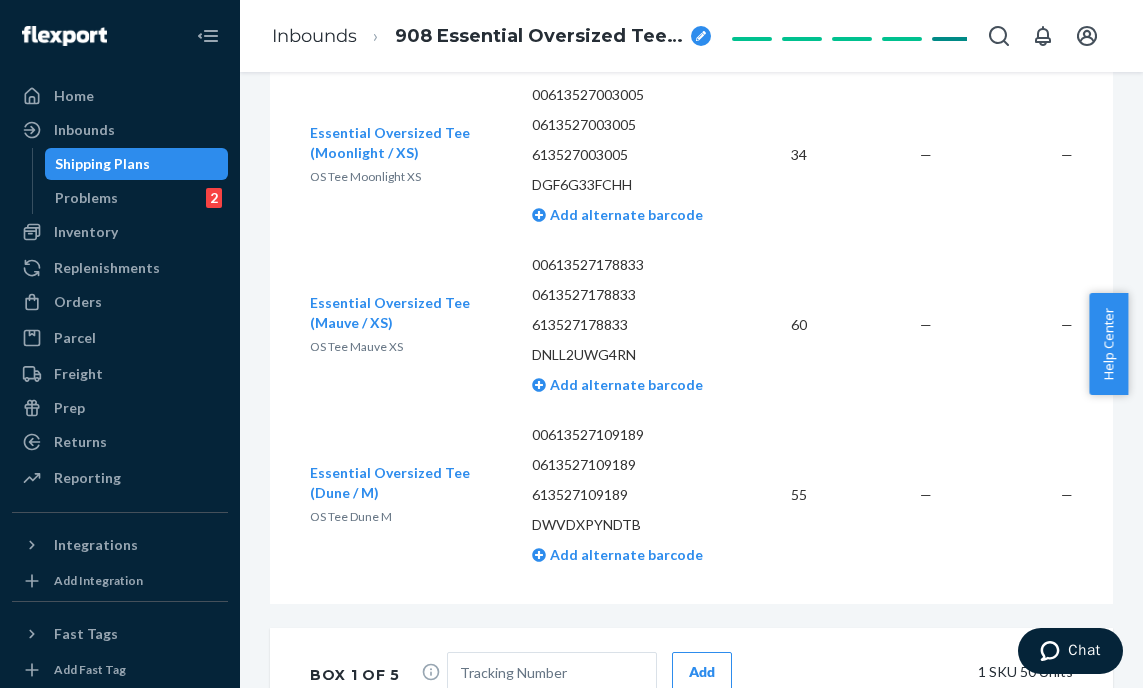 scroll, scrollTop: 0, scrollLeft: 0, axis: both 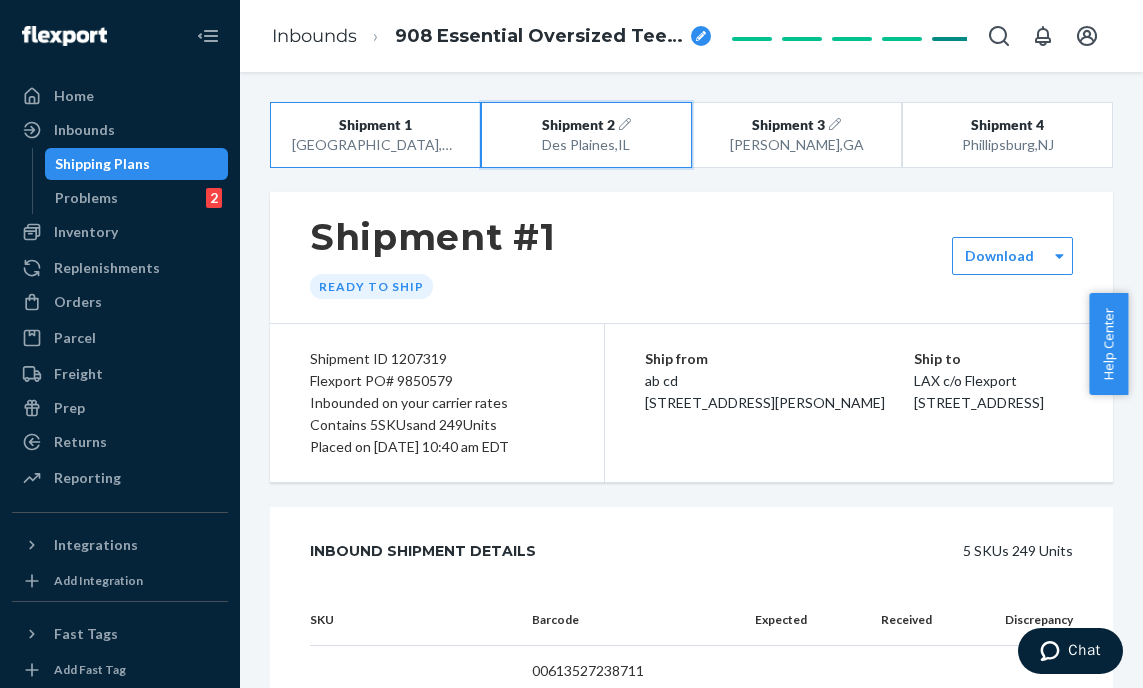 click on "Des Plaines ,  [GEOGRAPHIC_DATA]" at bounding box center (586, 145) 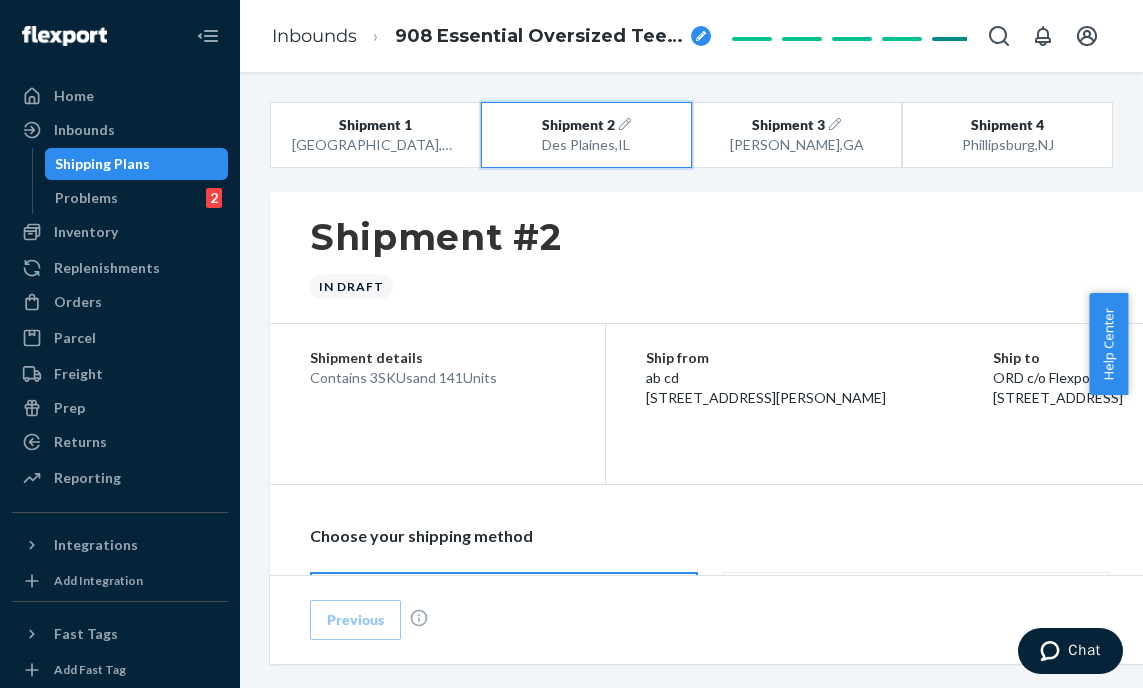 click on "Des Plaines ,  [GEOGRAPHIC_DATA]" at bounding box center (586, 145) 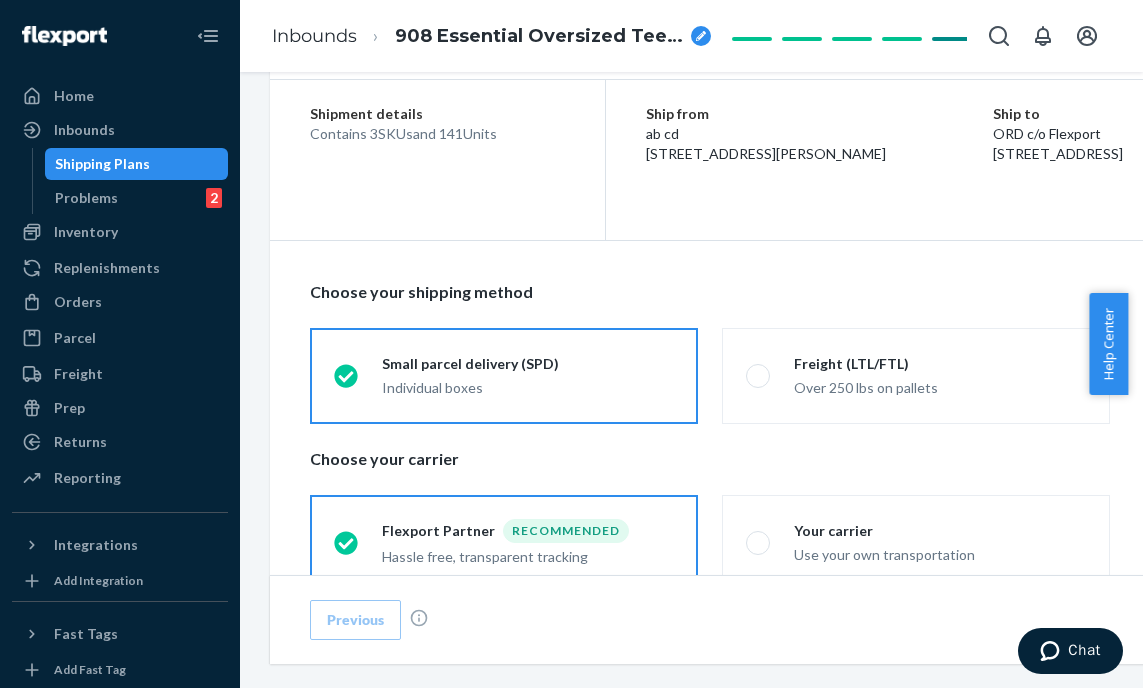 scroll, scrollTop: 312, scrollLeft: 0, axis: vertical 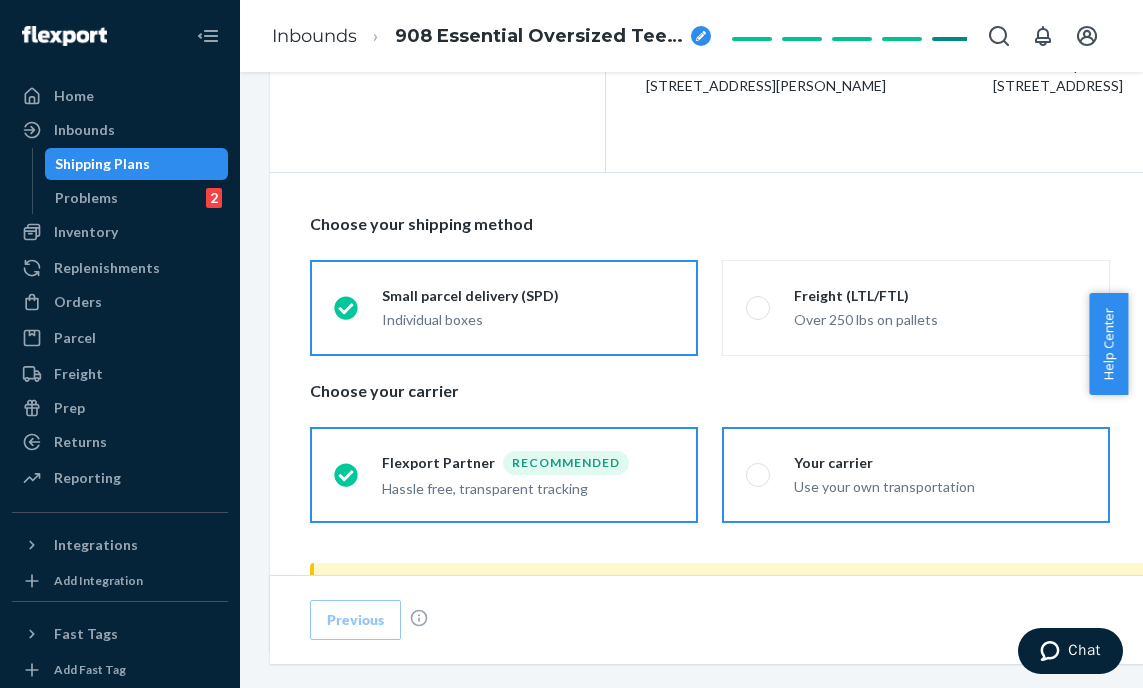 click on "Use your own transportation" at bounding box center [940, 487] 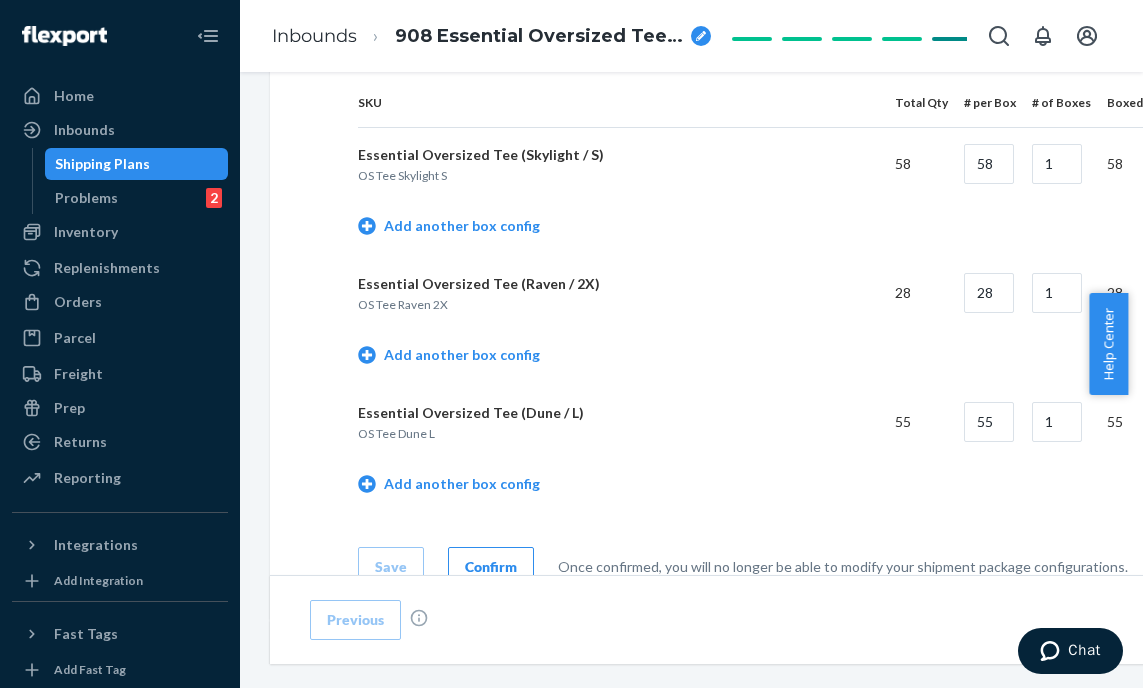 scroll, scrollTop: 1318, scrollLeft: 0, axis: vertical 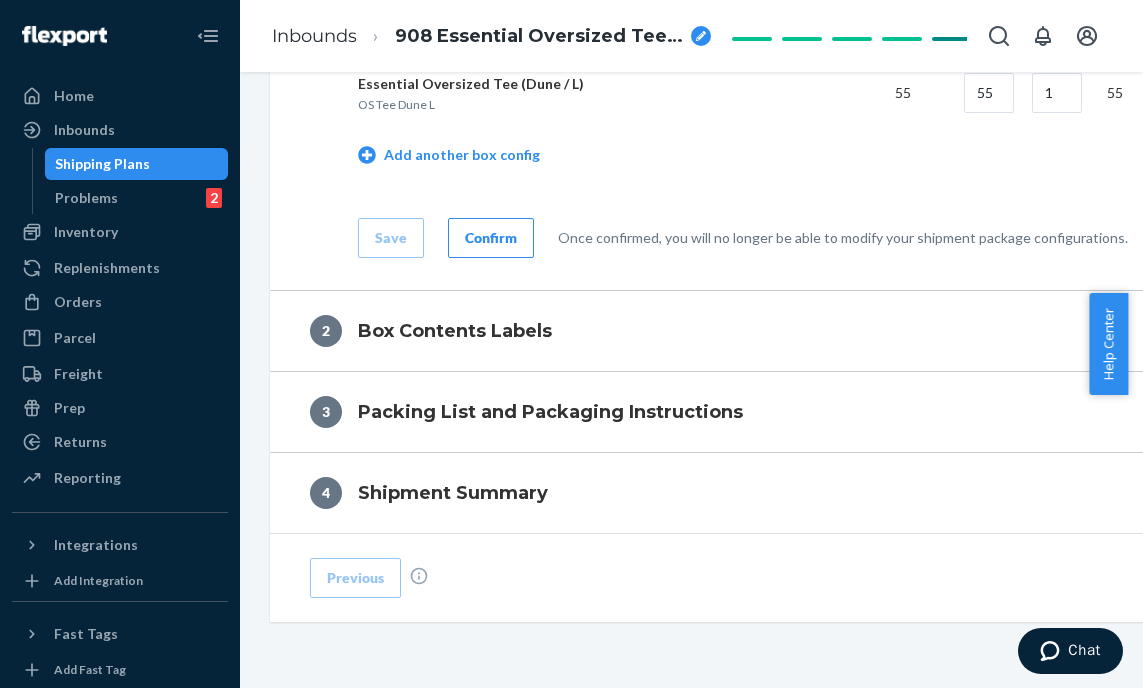 click on "Confirm" at bounding box center (491, 238) 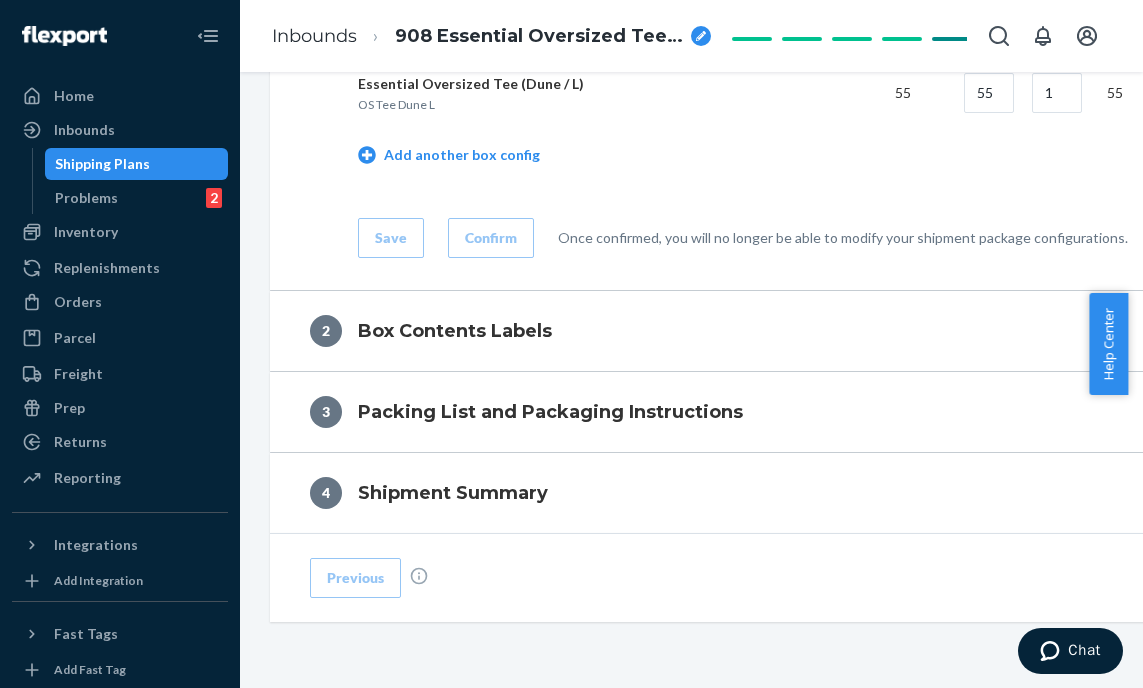 scroll, scrollTop: 996, scrollLeft: 0, axis: vertical 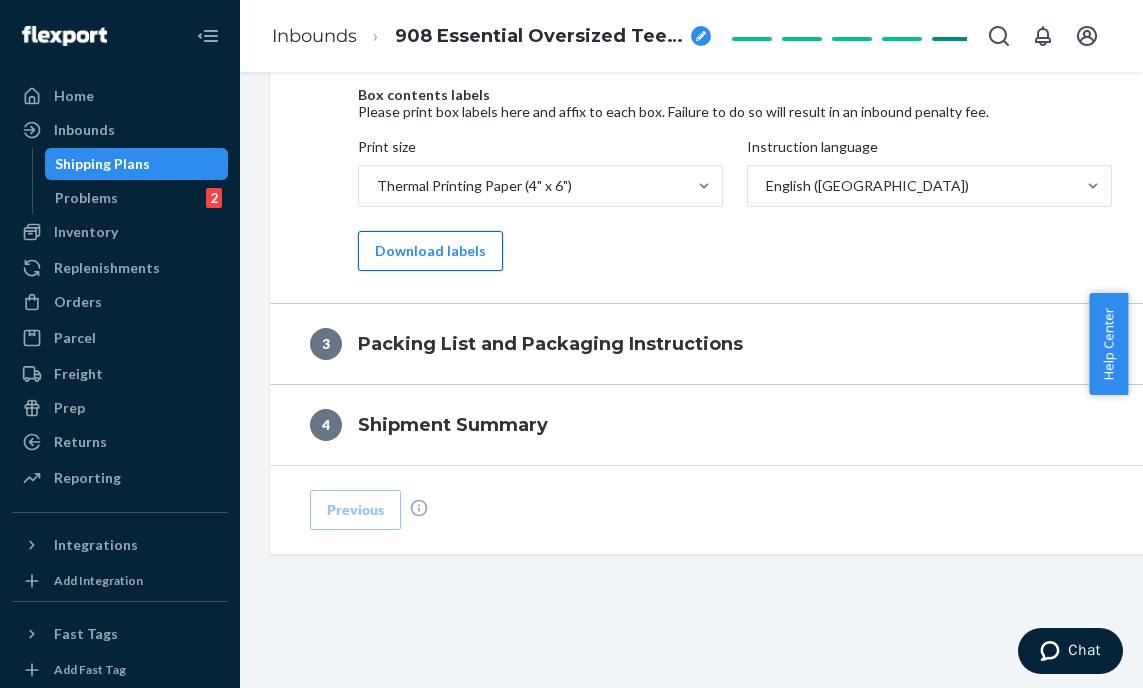 click on "Download labels" at bounding box center (430, 251) 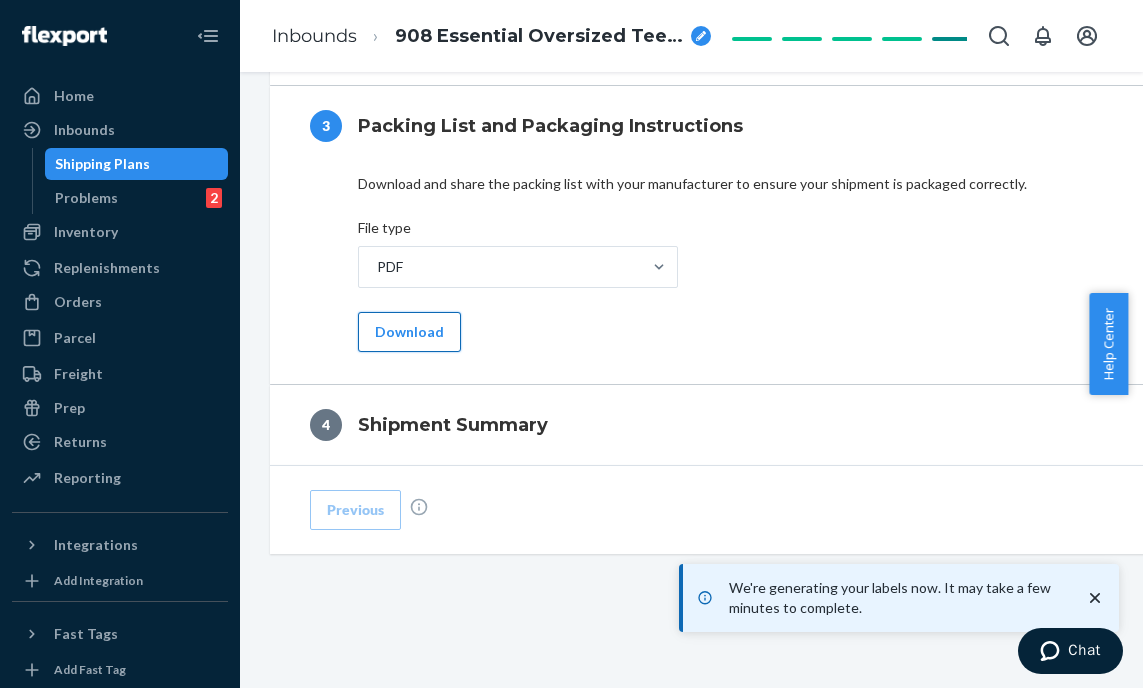click on "Download" at bounding box center [409, 332] 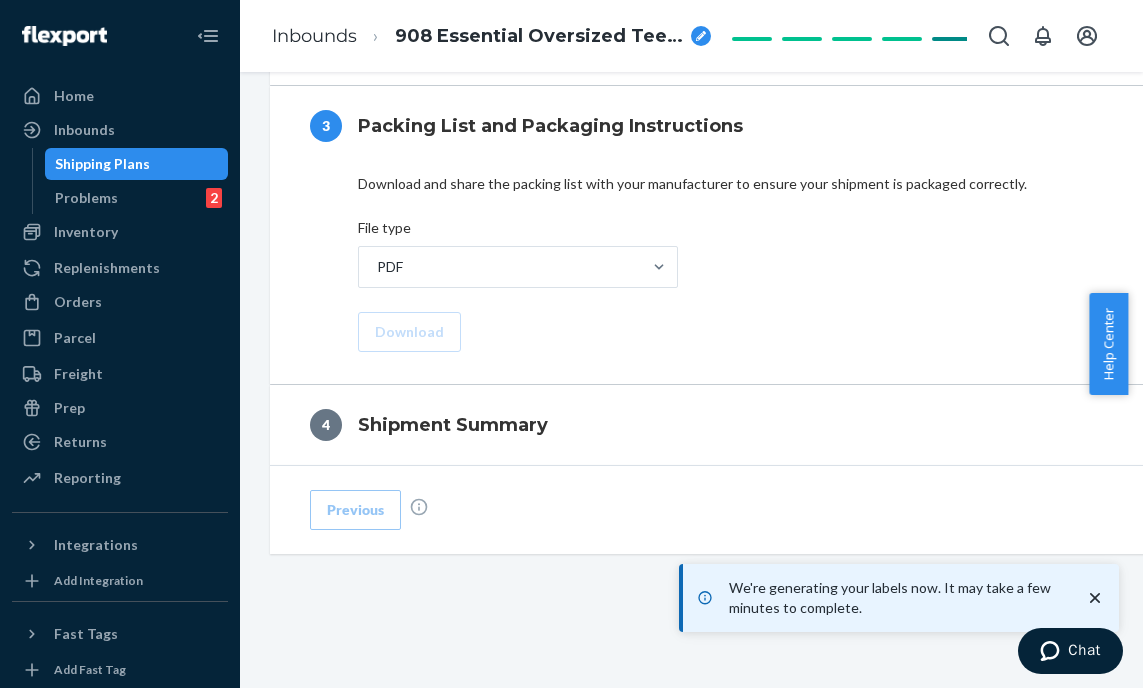 scroll, scrollTop: 916, scrollLeft: 0, axis: vertical 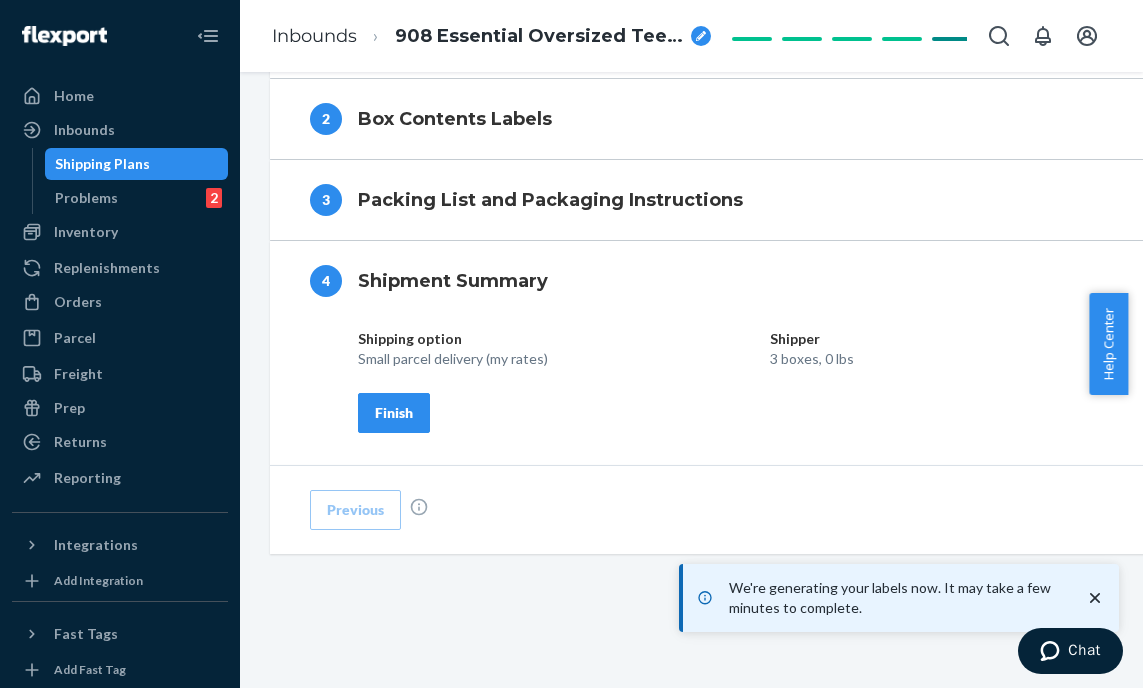 click on "Finish" at bounding box center [394, 413] 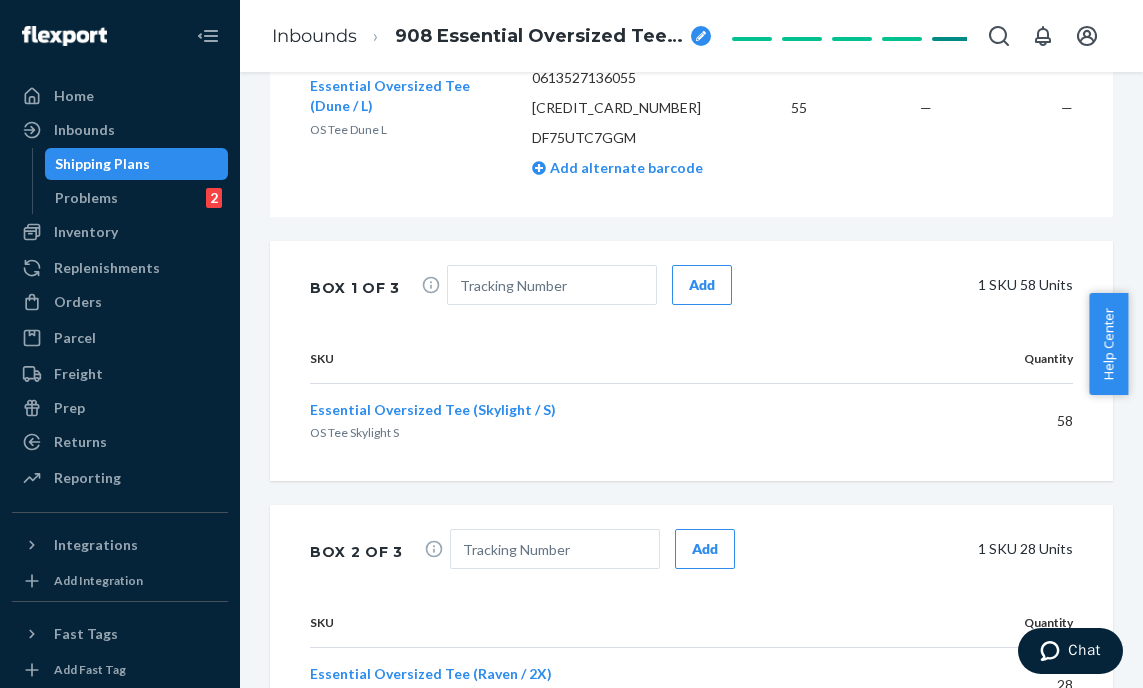 scroll, scrollTop: 0, scrollLeft: 0, axis: both 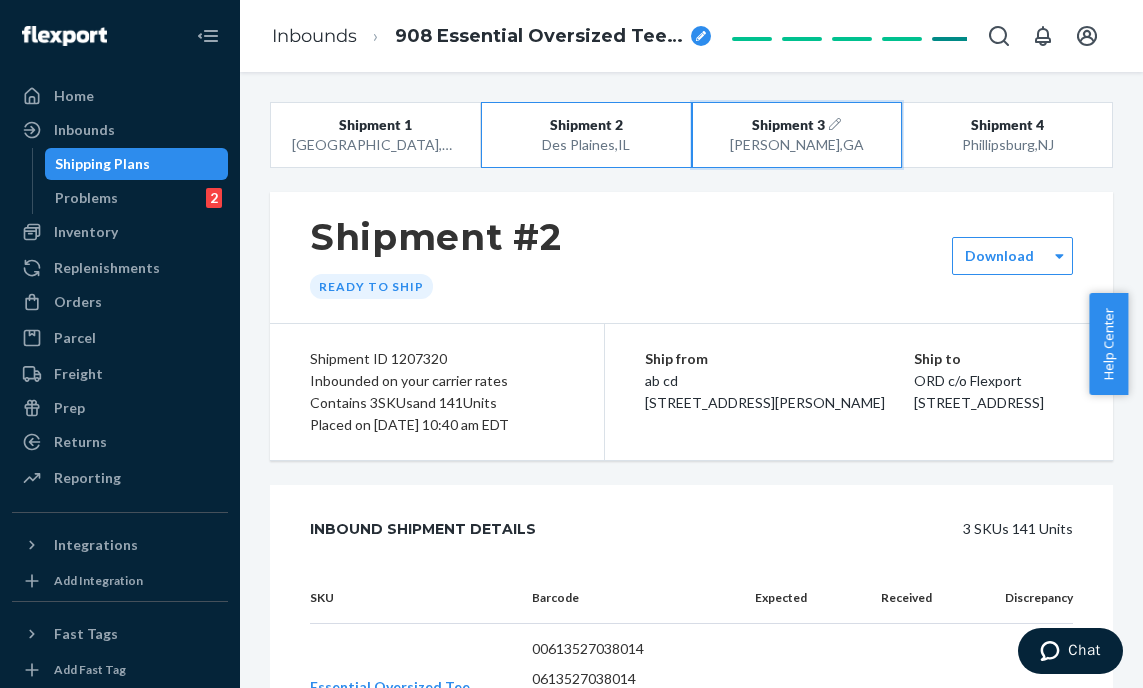 click on "[GEOGRAPHIC_DATA] ,  [GEOGRAPHIC_DATA]" at bounding box center (796, 145) 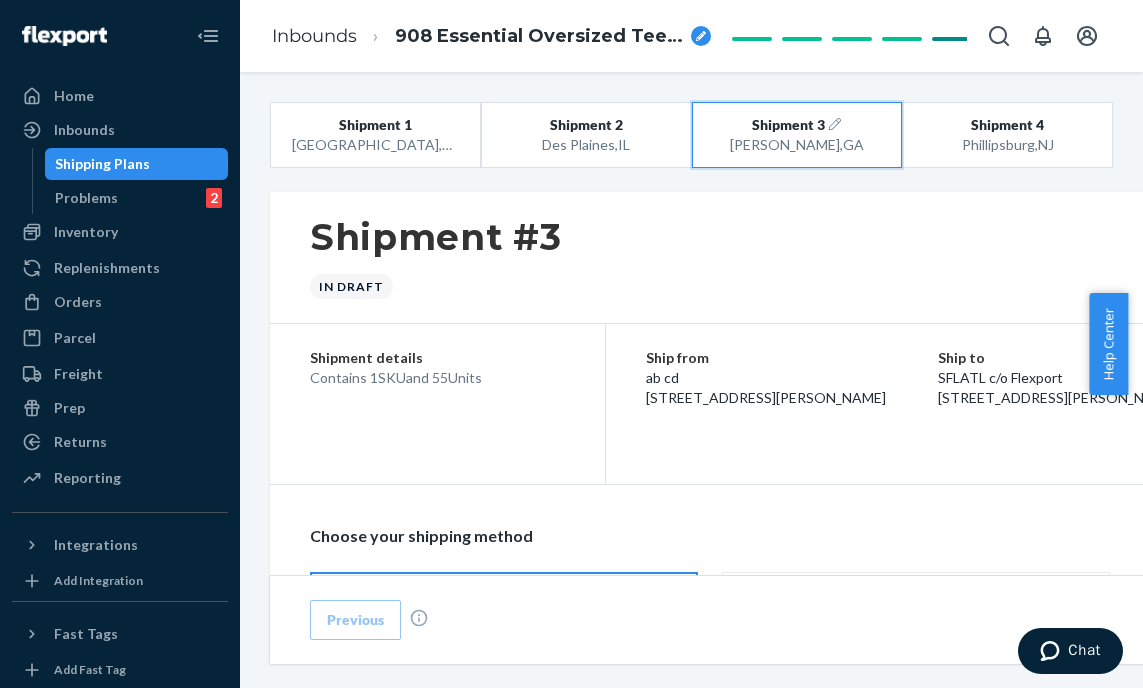 click on "[GEOGRAPHIC_DATA] ,  [GEOGRAPHIC_DATA]" at bounding box center (796, 145) 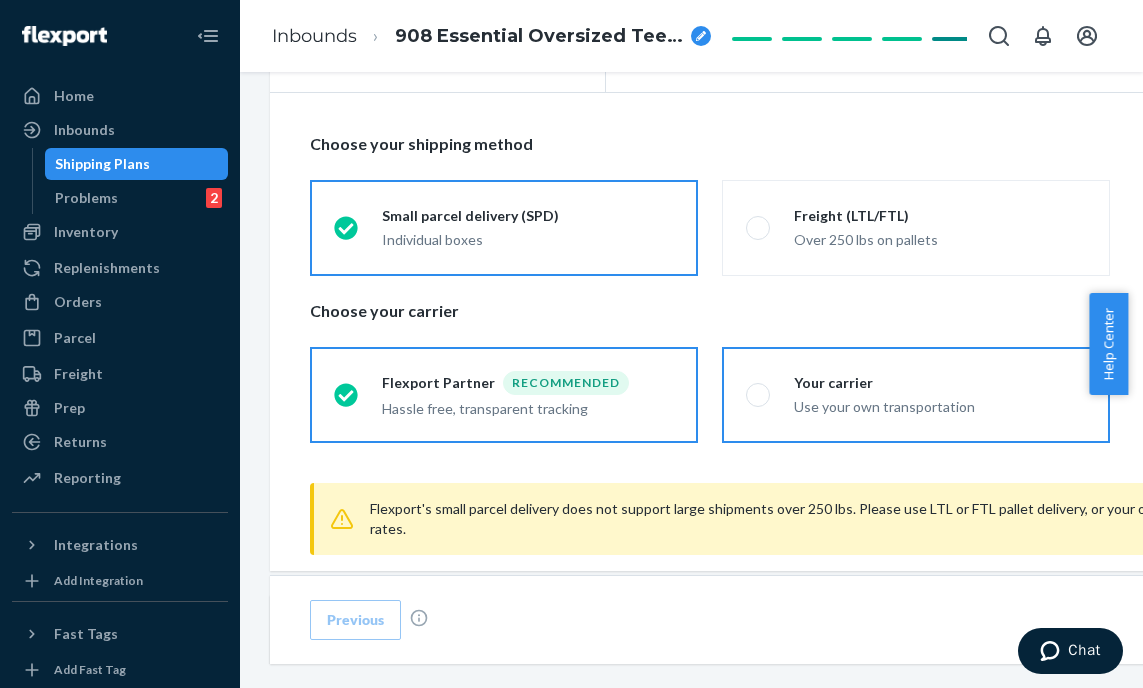 click at bounding box center (758, 395) 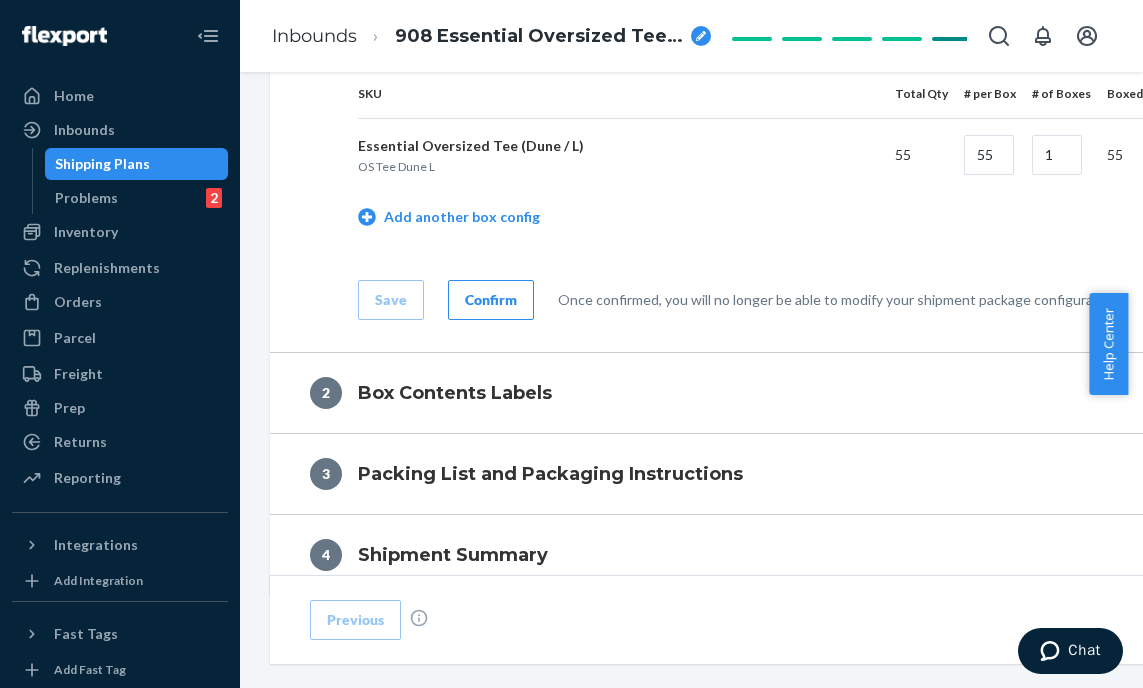 scroll, scrollTop: 1062, scrollLeft: 0, axis: vertical 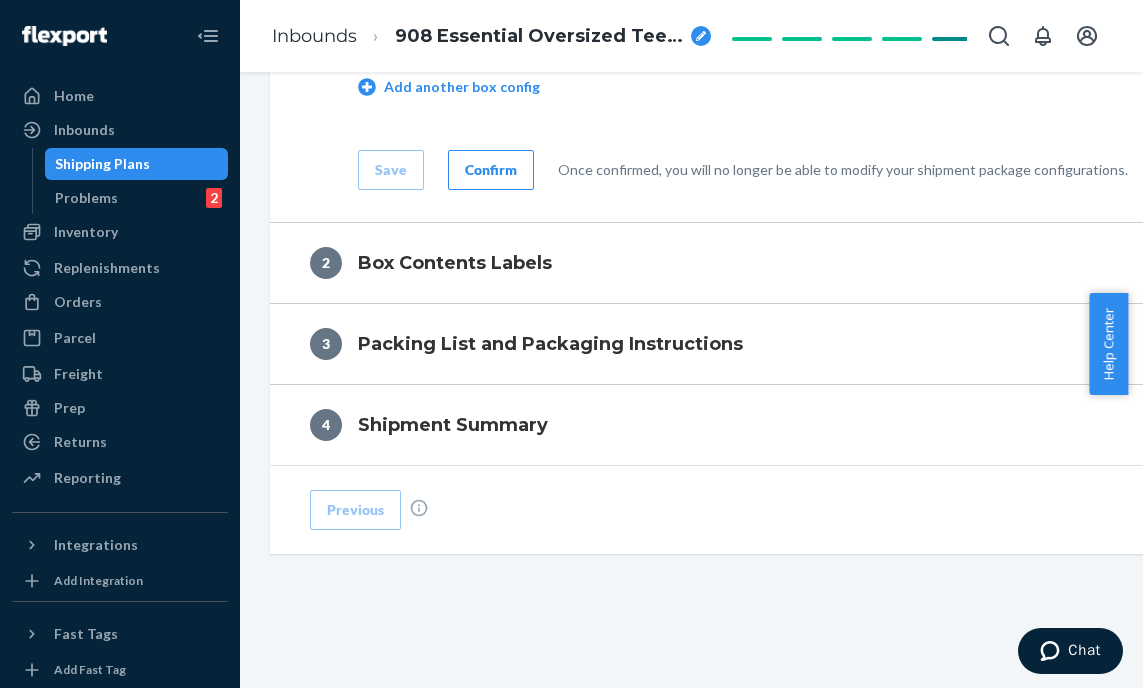 click on "Confirm" at bounding box center [491, 170] 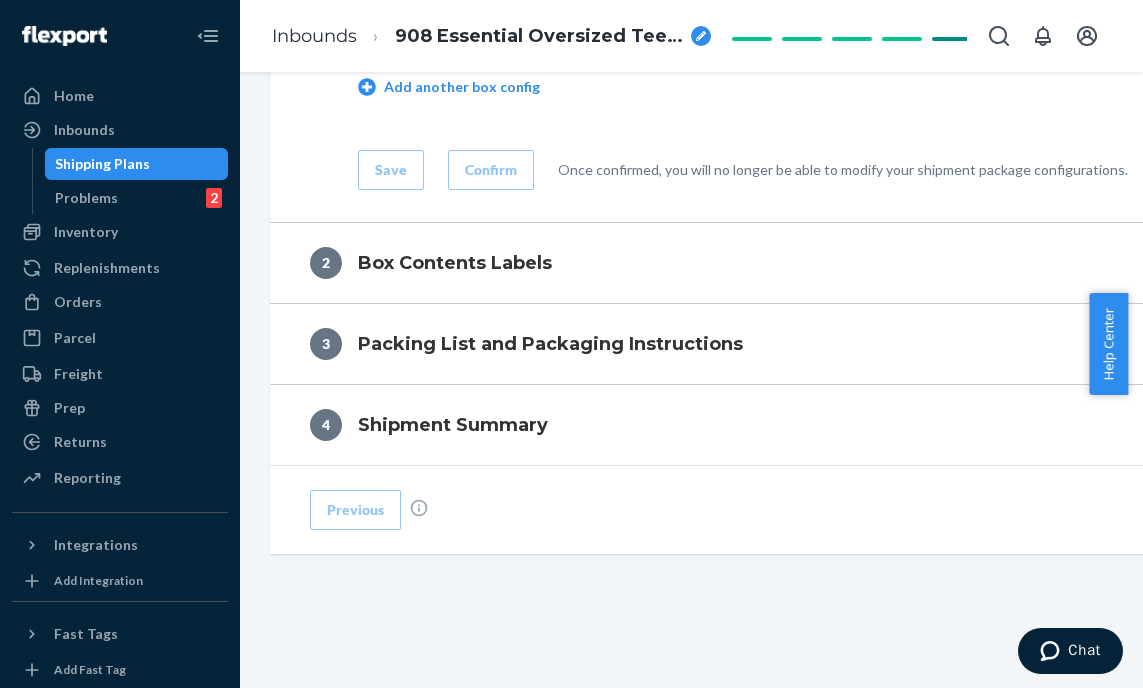 scroll, scrollTop: 996, scrollLeft: 0, axis: vertical 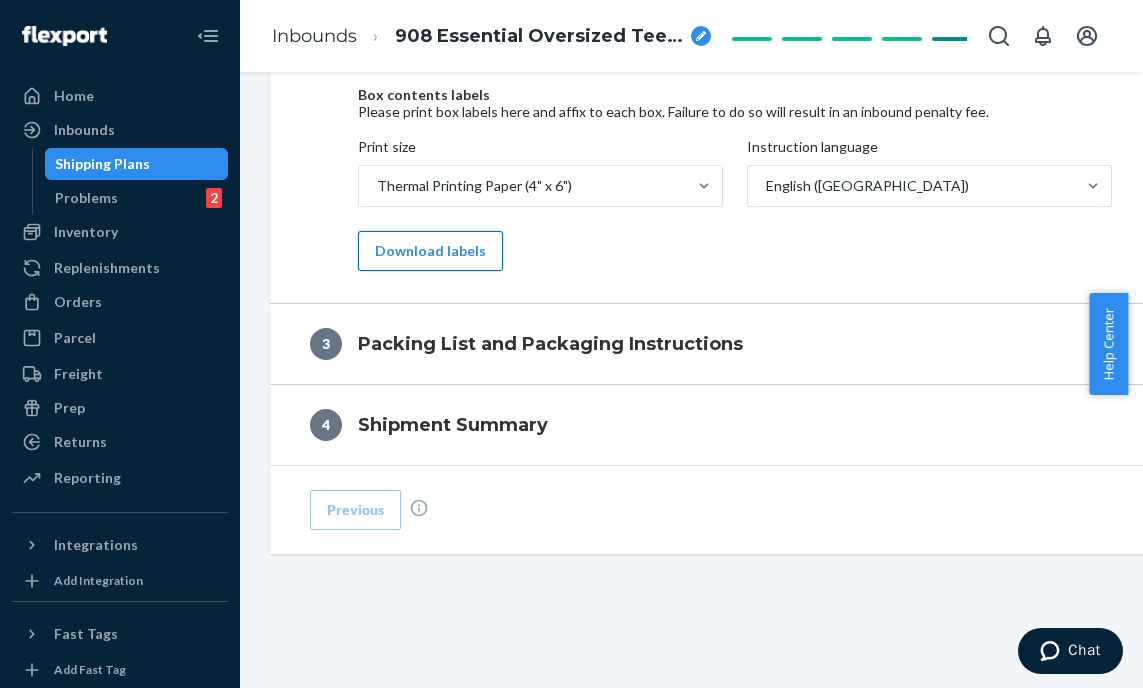 click on "Download labels" at bounding box center [430, 251] 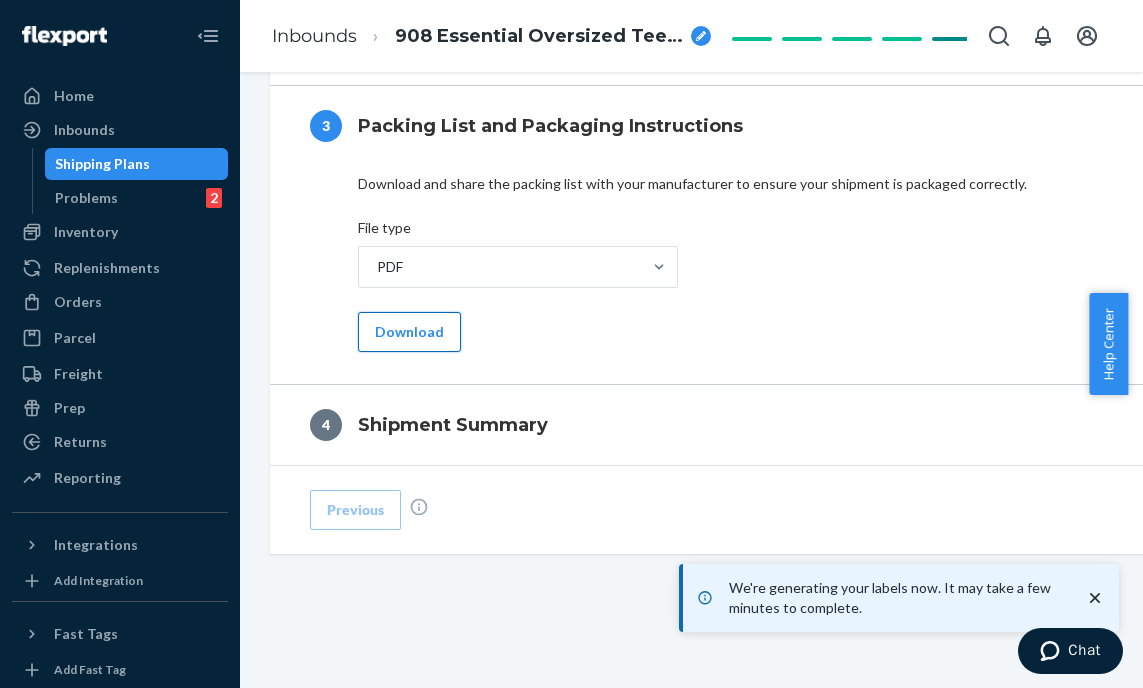 click on "Download" at bounding box center [409, 332] 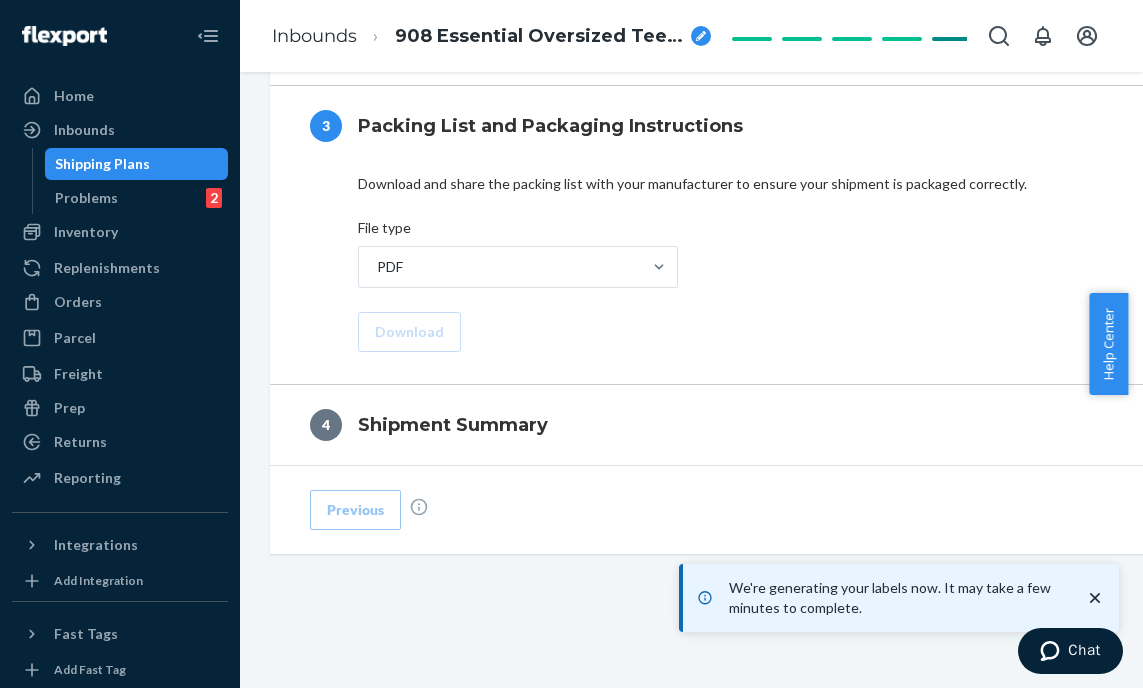 scroll, scrollTop: 916, scrollLeft: 0, axis: vertical 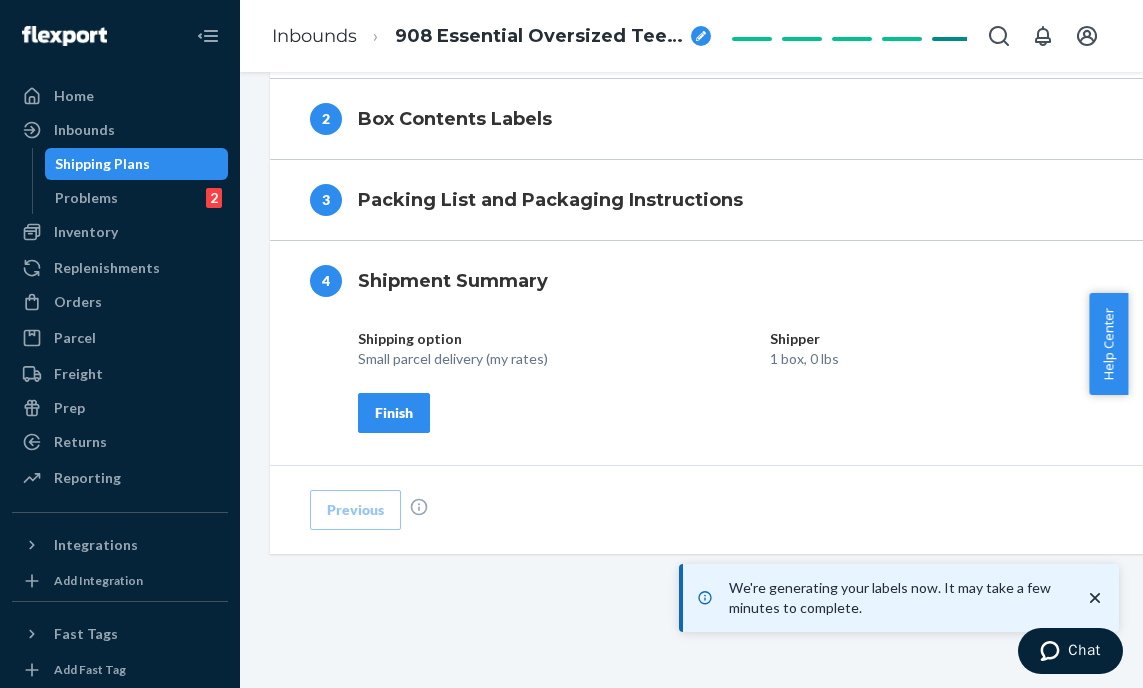 drag, startPoint x: 401, startPoint y: 402, endPoint x: 600, endPoint y: 375, distance: 200.8233 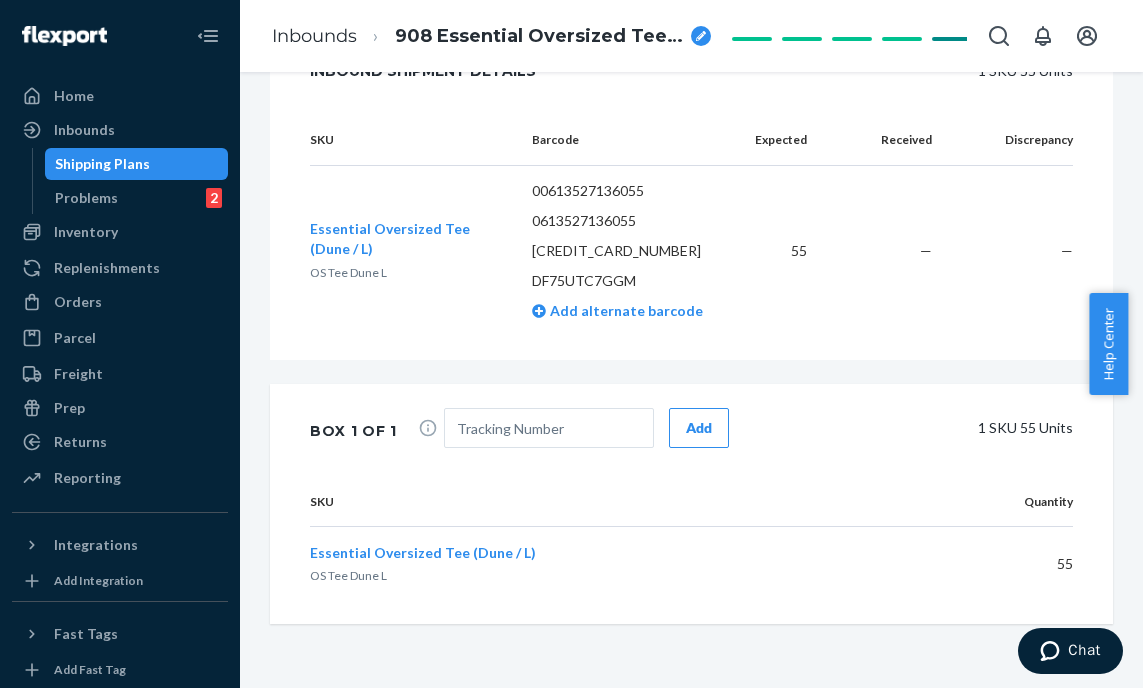 scroll, scrollTop: 0, scrollLeft: 0, axis: both 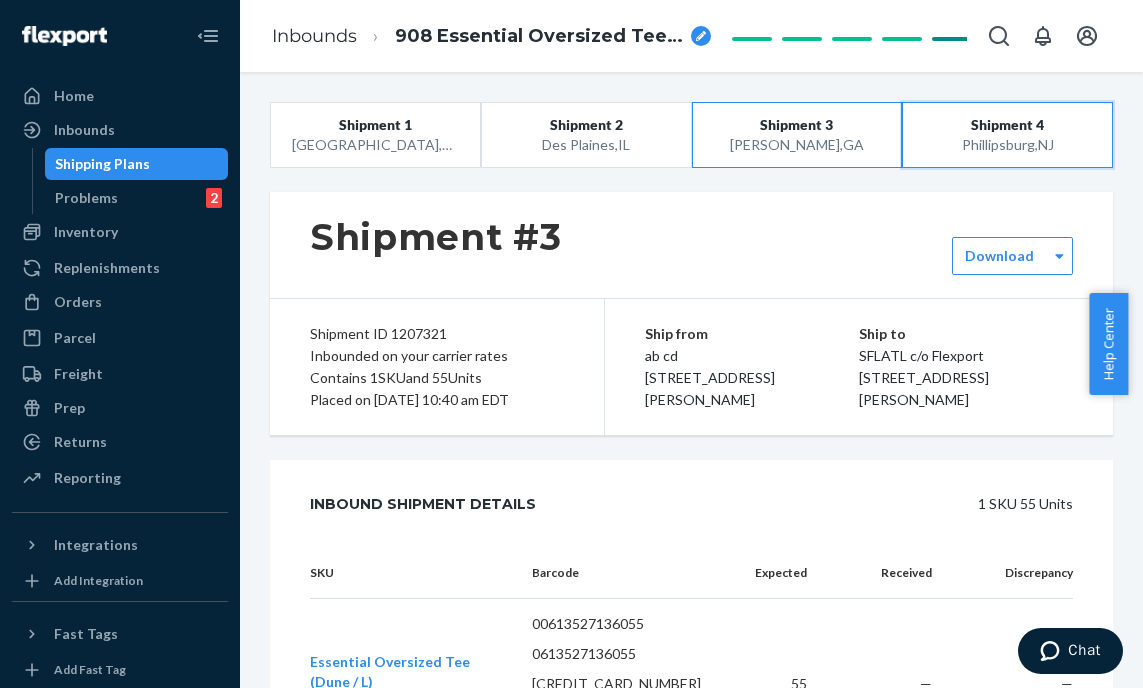 click on "[GEOGRAPHIC_DATA] ,  [GEOGRAPHIC_DATA]" at bounding box center (1007, 145) 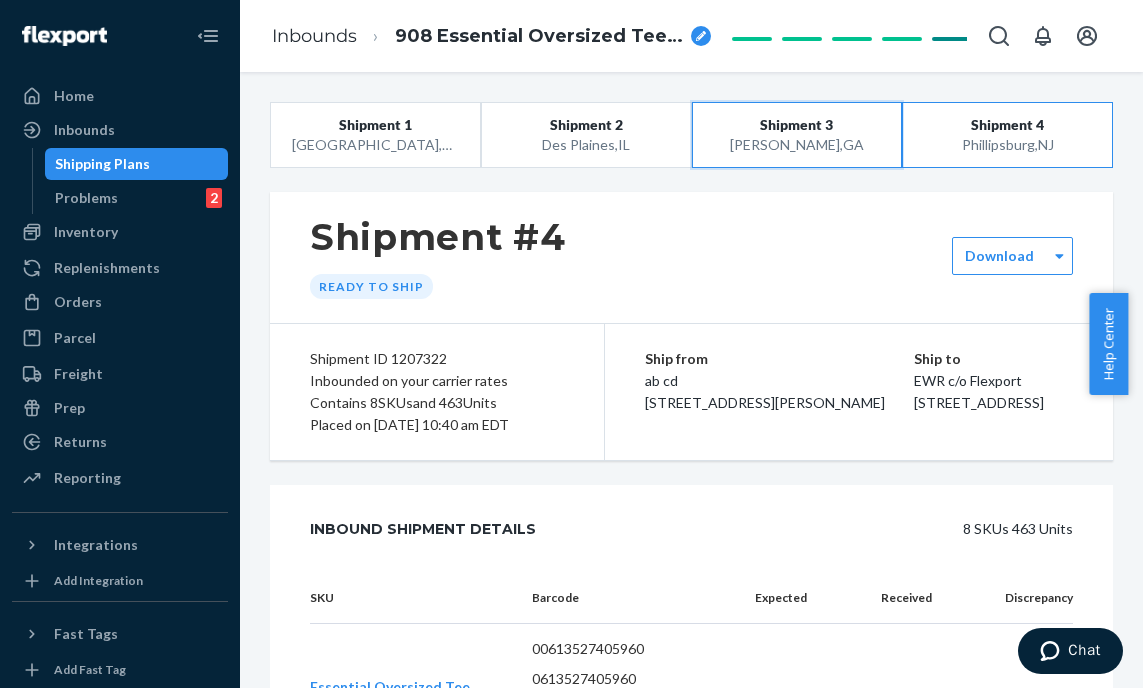 click on "[GEOGRAPHIC_DATA] ,  [GEOGRAPHIC_DATA]" at bounding box center (796, 145) 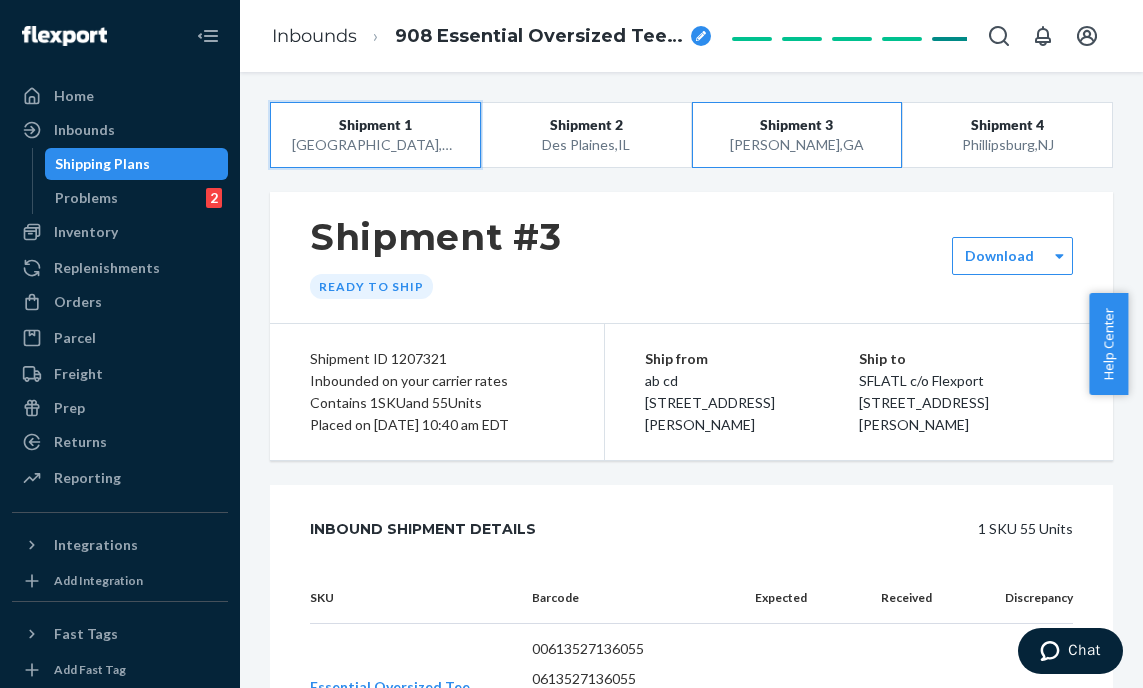 click on "[GEOGRAPHIC_DATA] ,  [GEOGRAPHIC_DATA]" at bounding box center [375, 145] 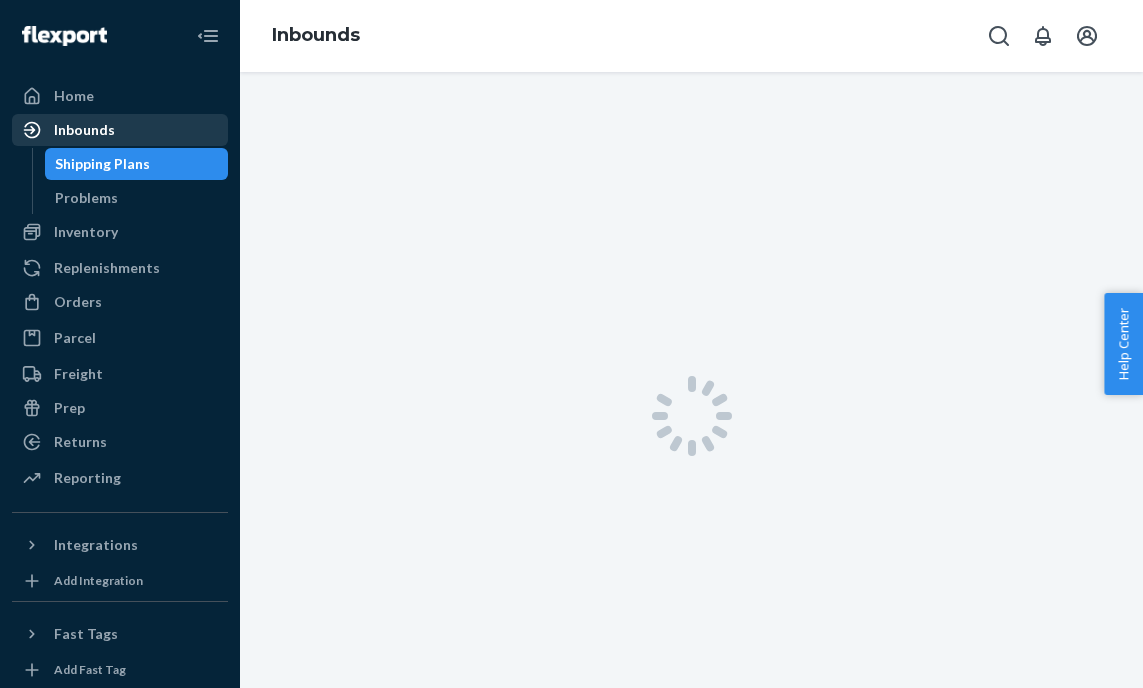 scroll, scrollTop: 0, scrollLeft: 0, axis: both 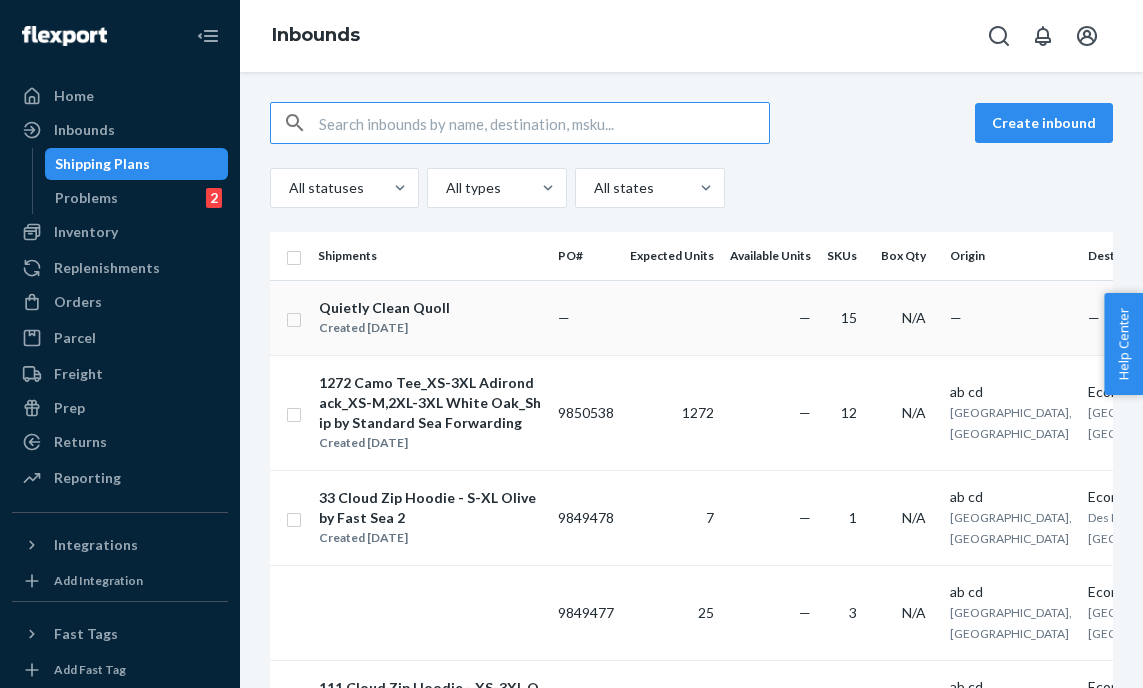 click at bounding box center [294, 317] 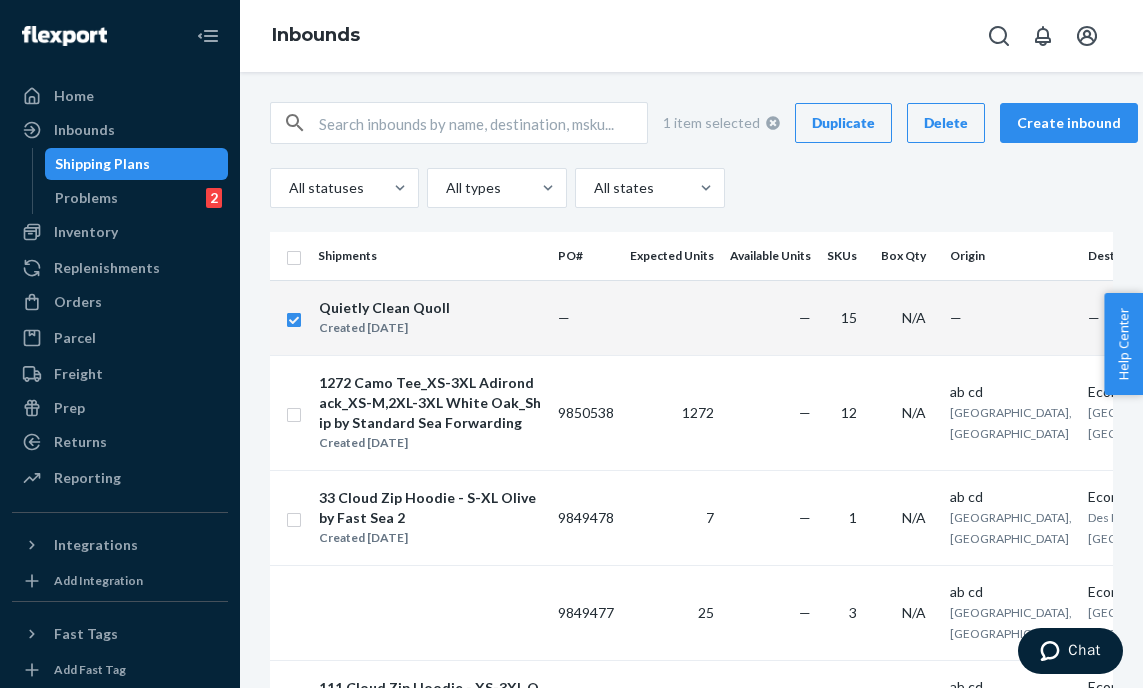 click on "Duplicate" at bounding box center [843, 123] 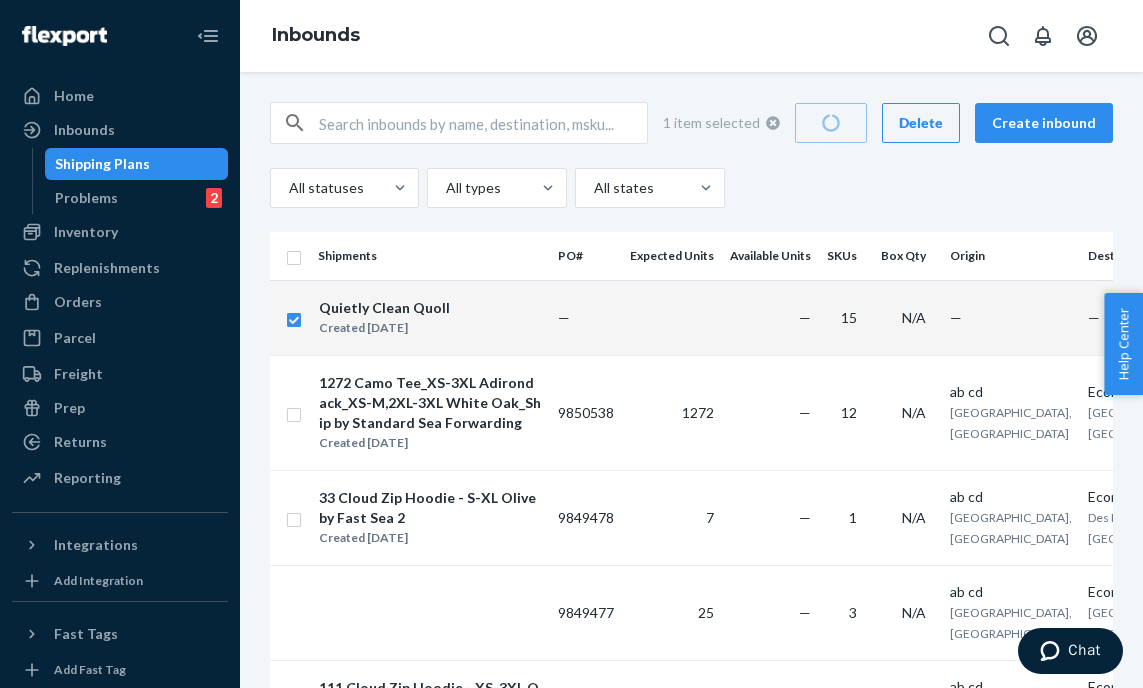 checkbox on "false" 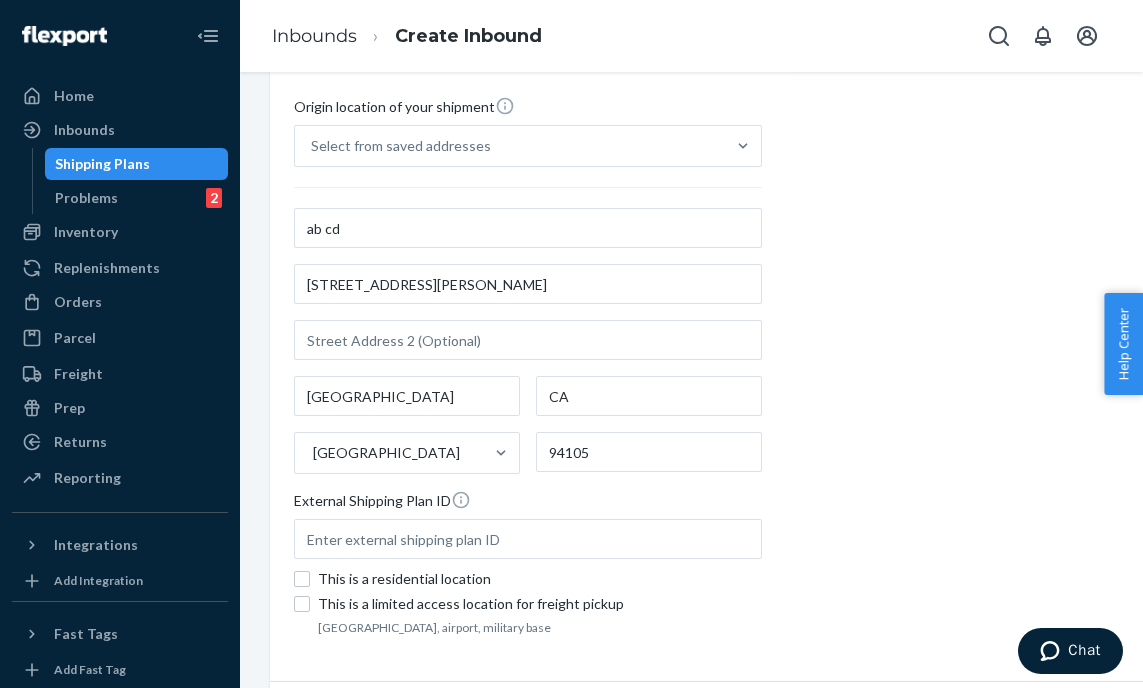 scroll, scrollTop: 495, scrollLeft: 0, axis: vertical 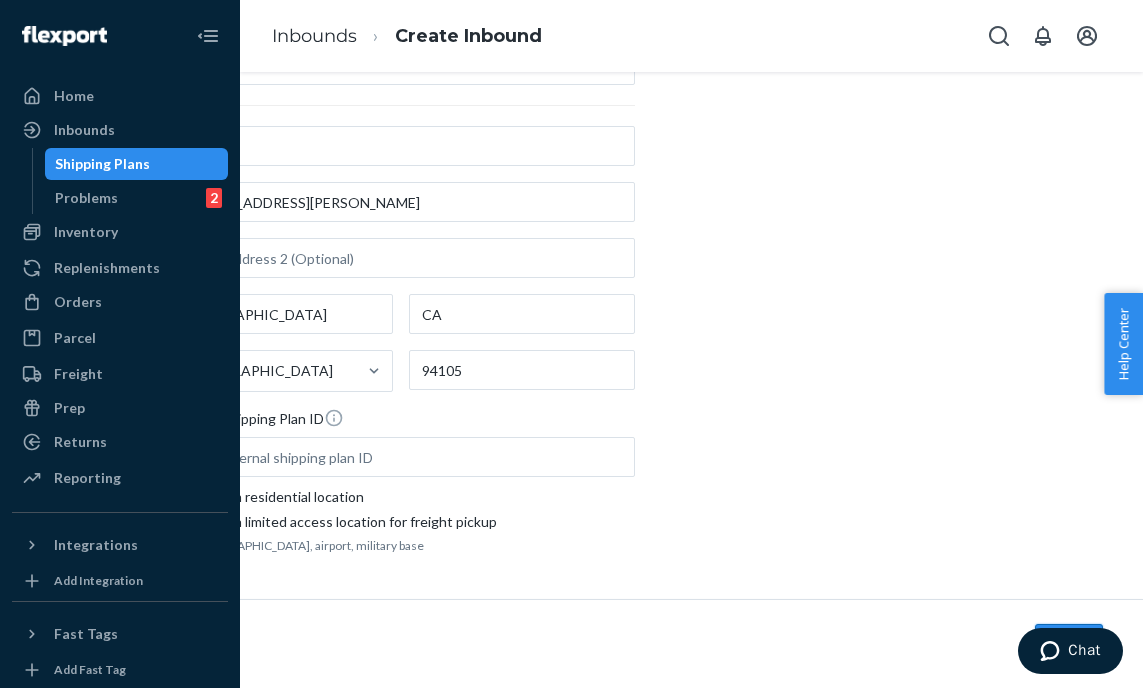 click on "Next" at bounding box center (1069, 644) 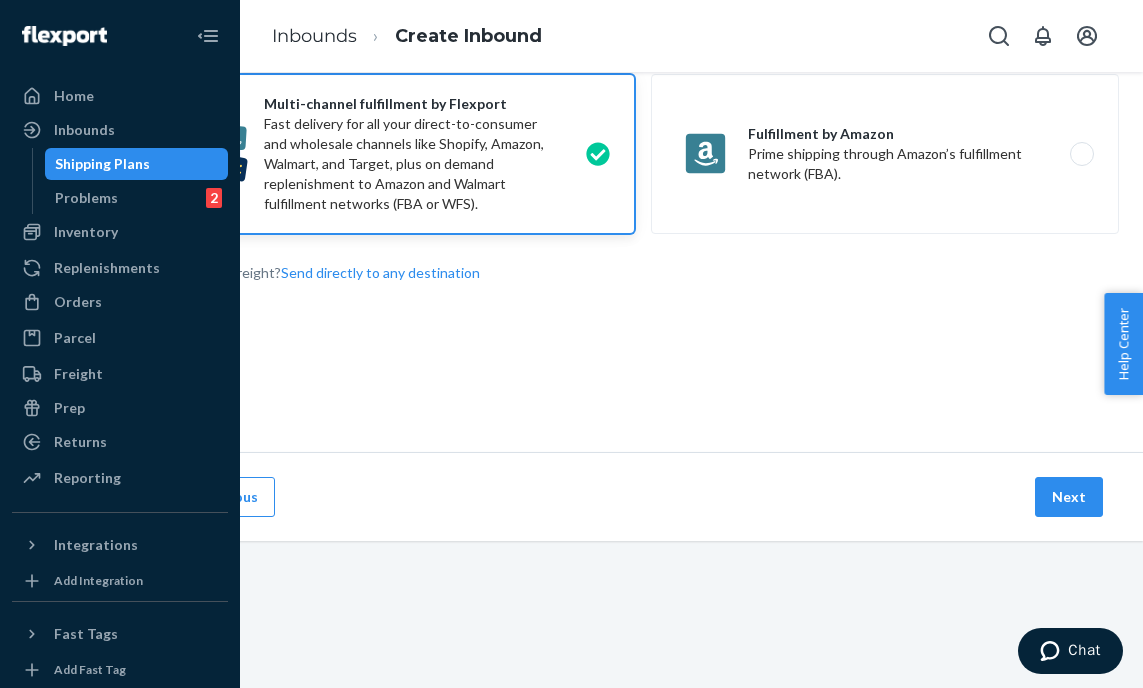 scroll, scrollTop: 0, scrollLeft: 0, axis: both 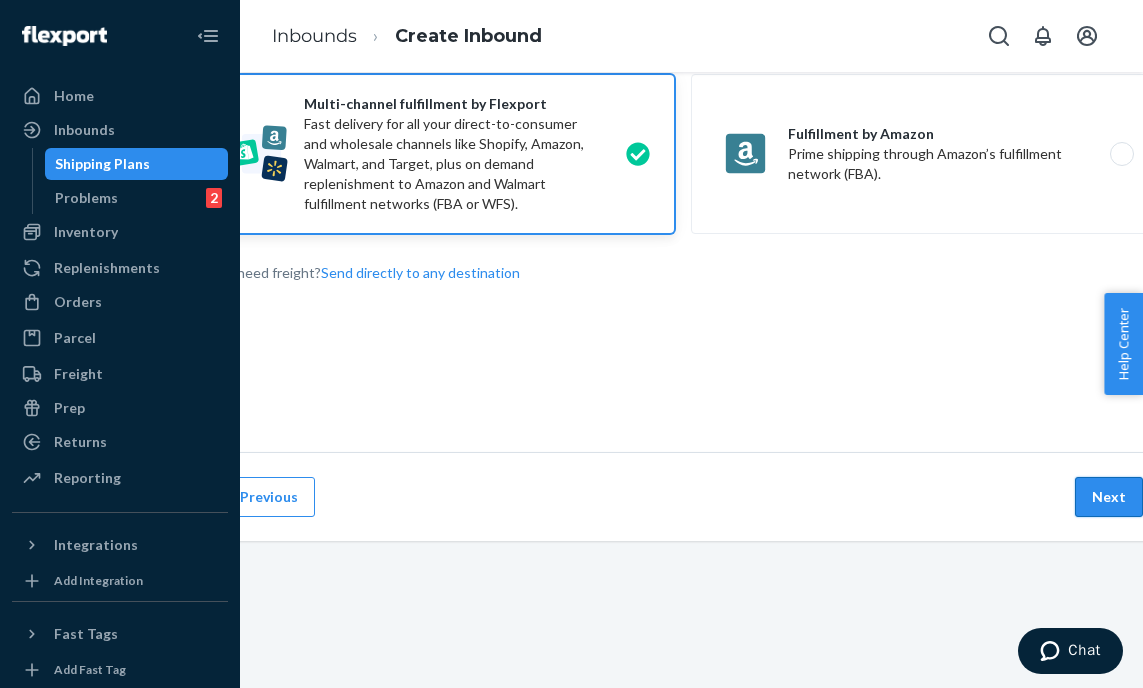 click on "Next" at bounding box center [1109, 497] 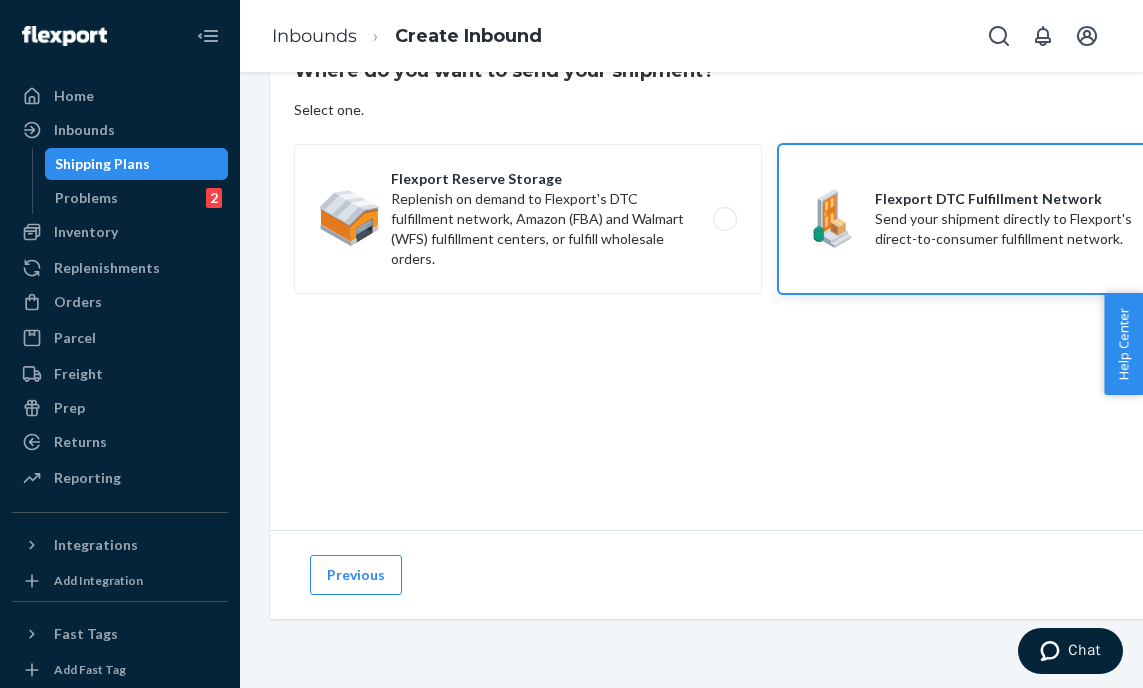 scroll, scrollTop: 177, scrollLeft: 0, axis: vertical 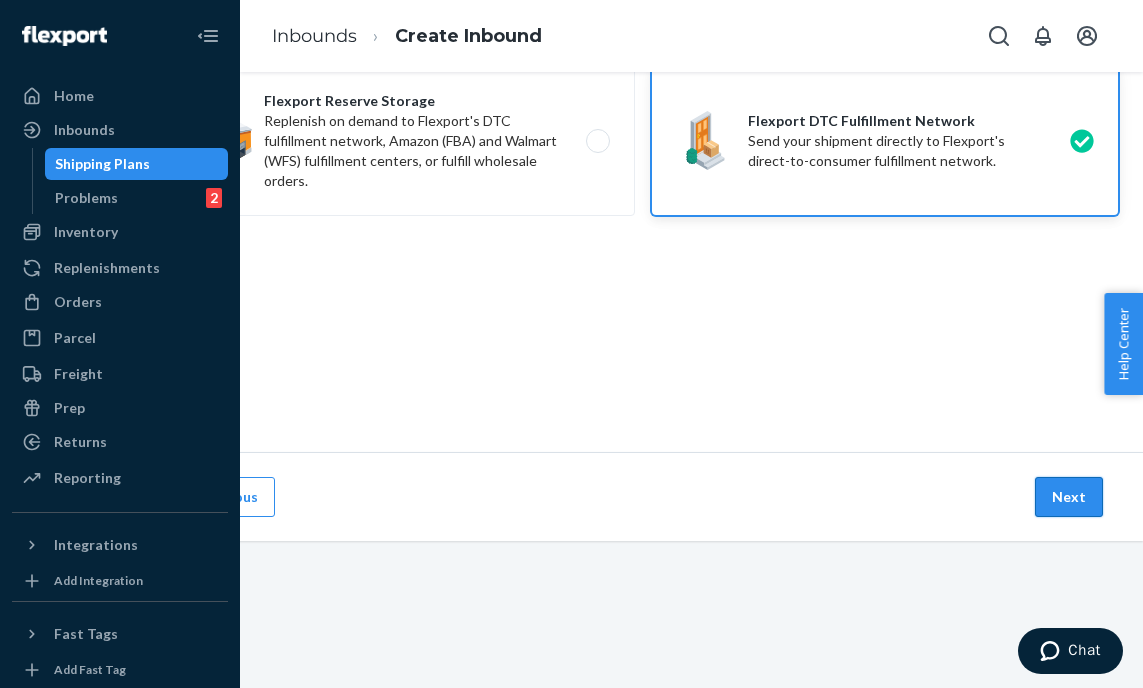 click on "Next" at bounding box center [1069, 497] 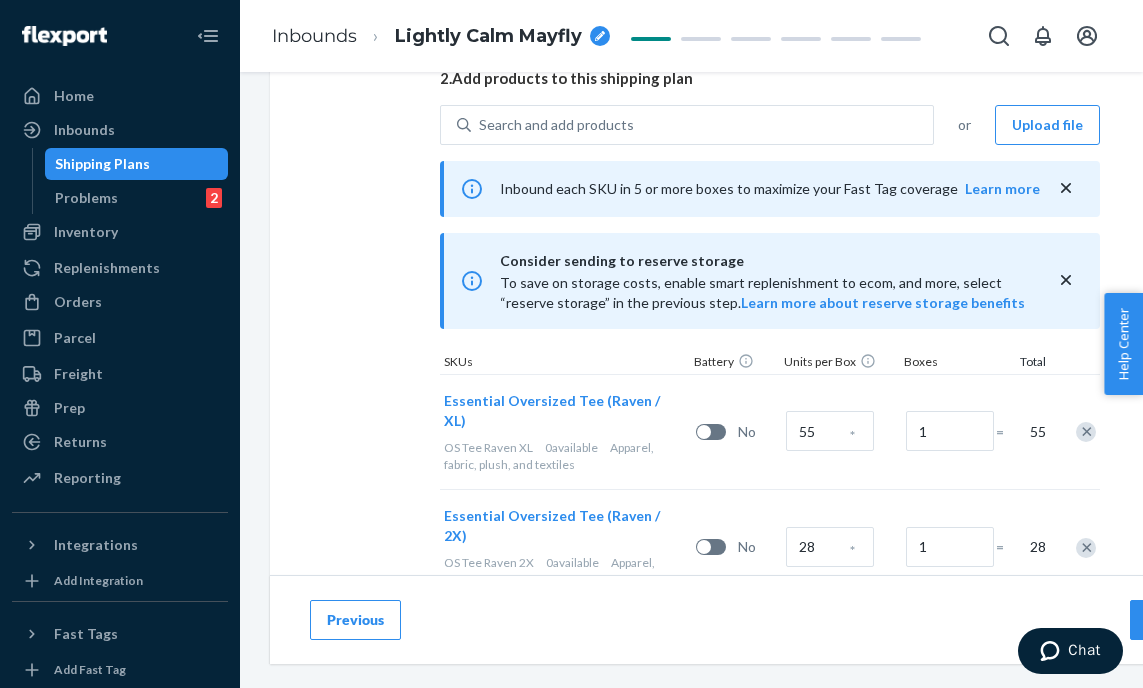scroll, scrollTop: 489, scrollLeft: 0, axis: vertical 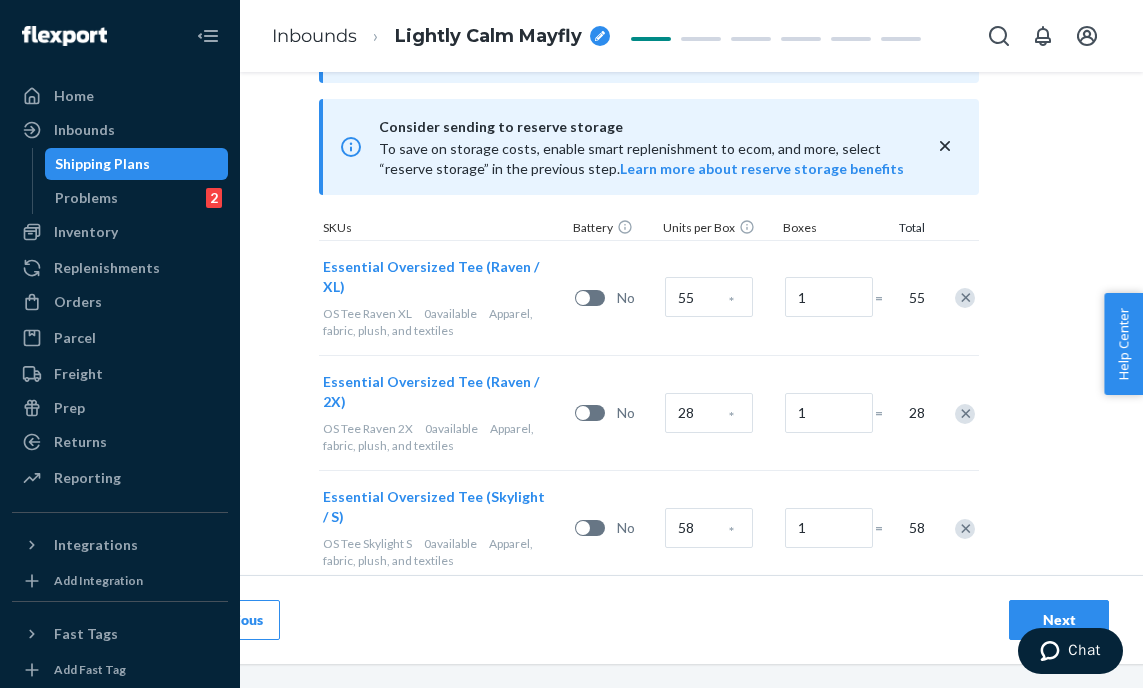 click at bounding box center (965, 414) 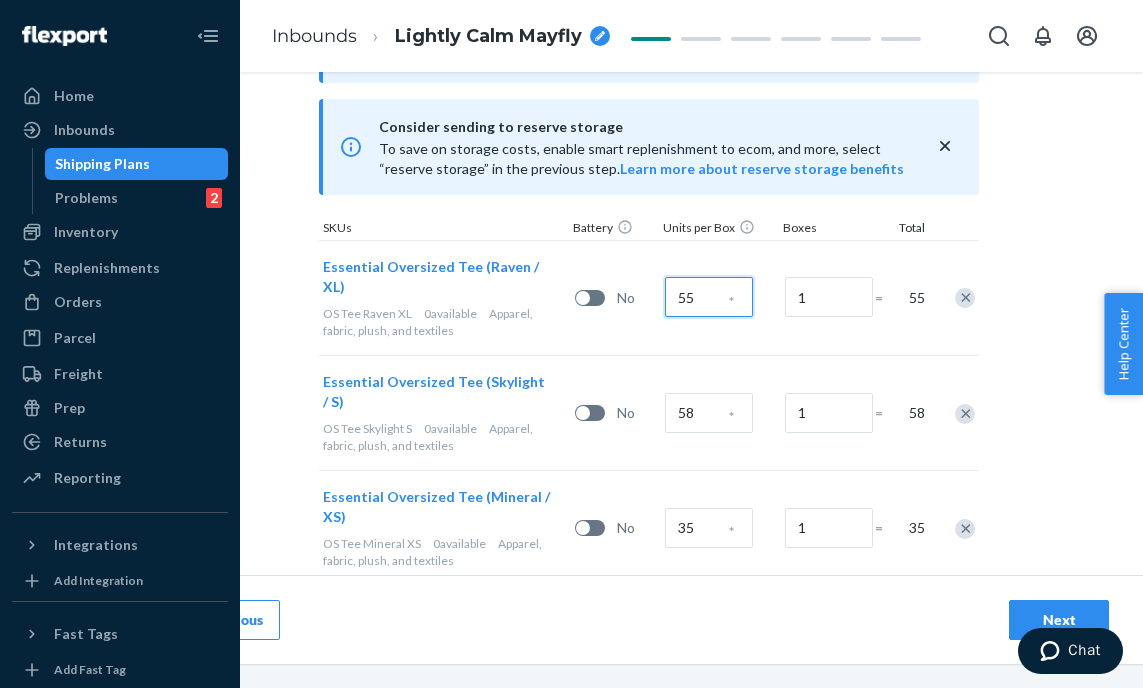 click on "55" at bounding box center (709, 297) 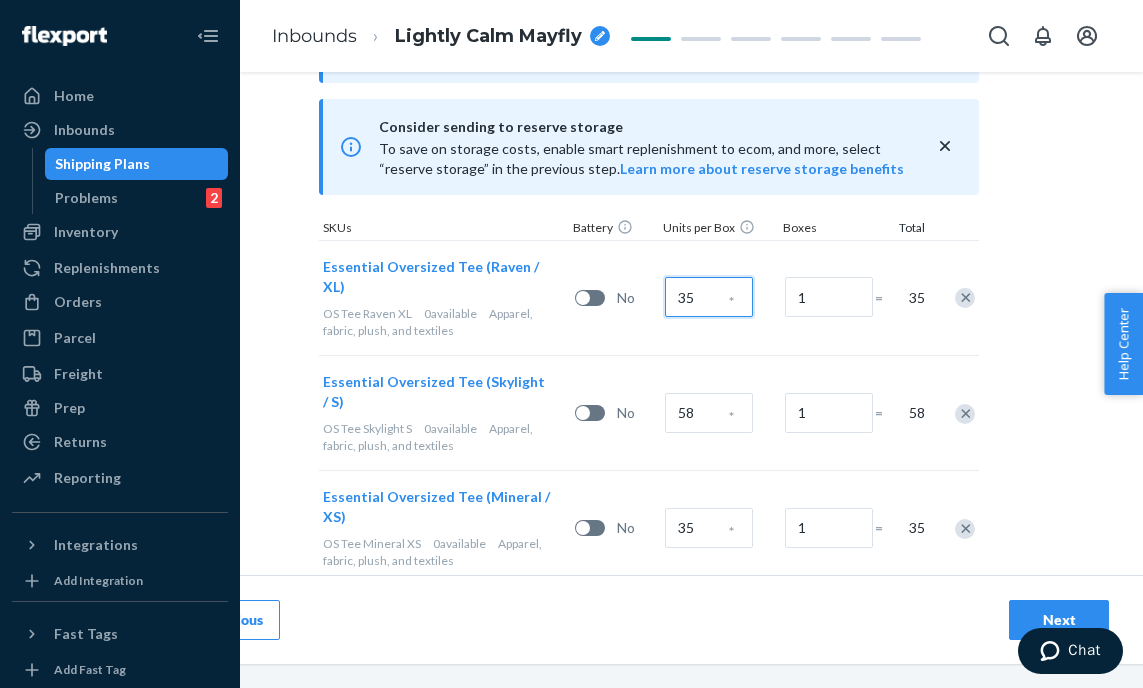 type on "35" 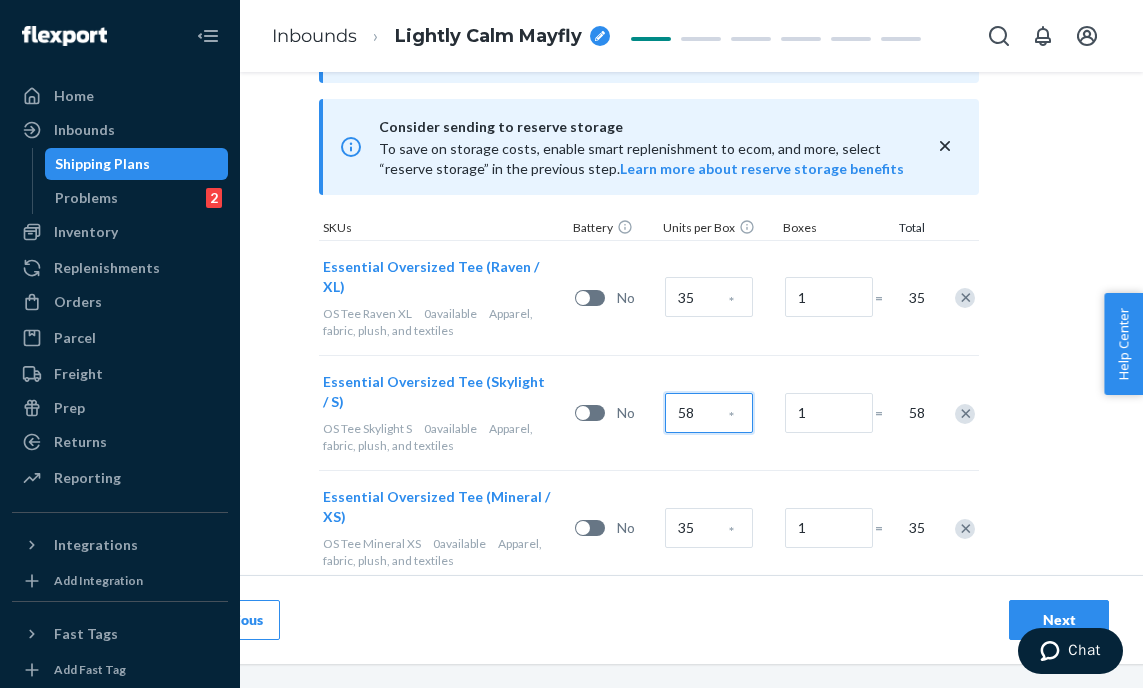 click on "58" at bounding box center [709, 413] 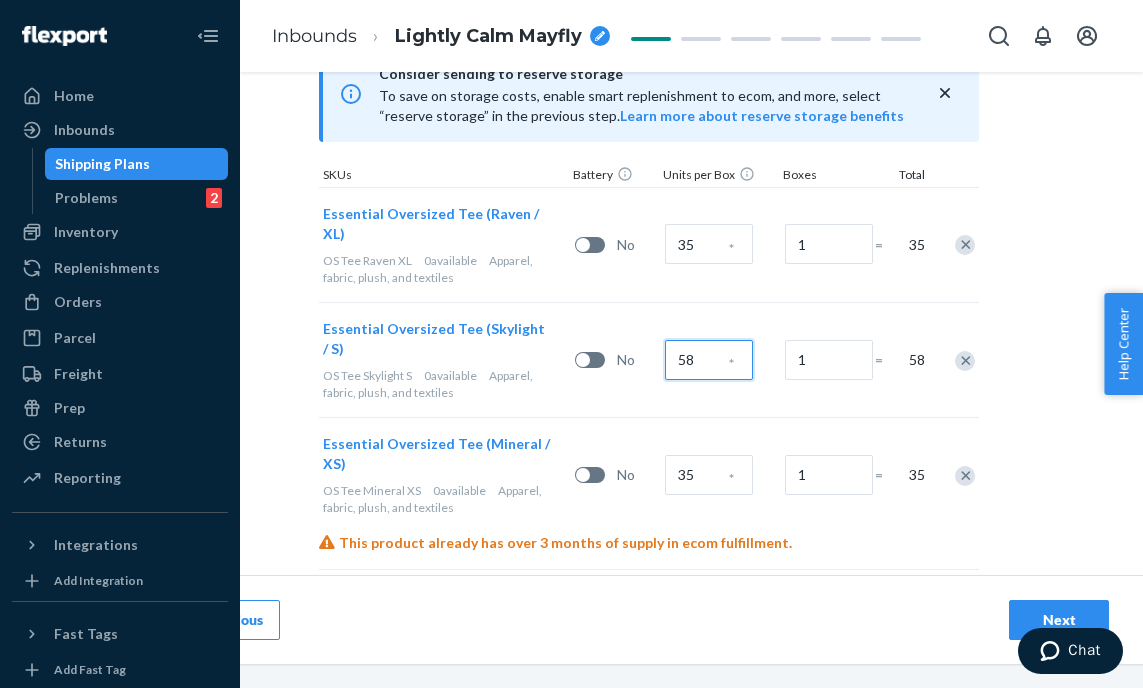 scroll, scrollTop: 677, scrollLeft: 121, axis: both 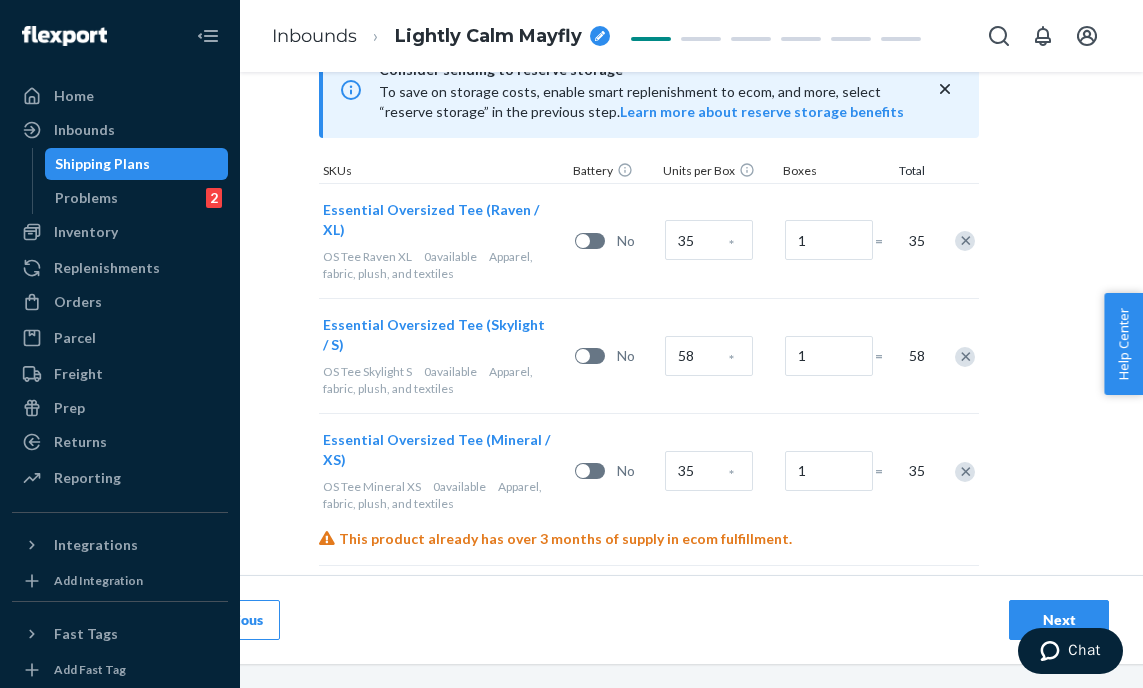click at bounding box center [965, 357] 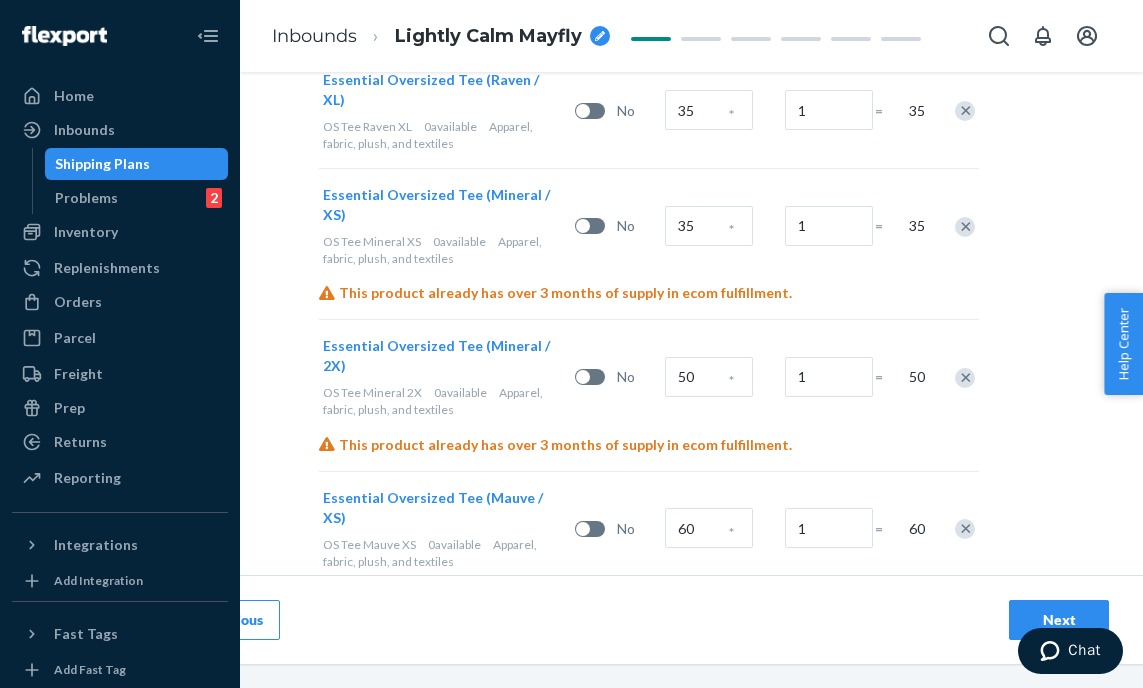 scroll, scrollTop: 825, scrollLeft: 121, axis: both 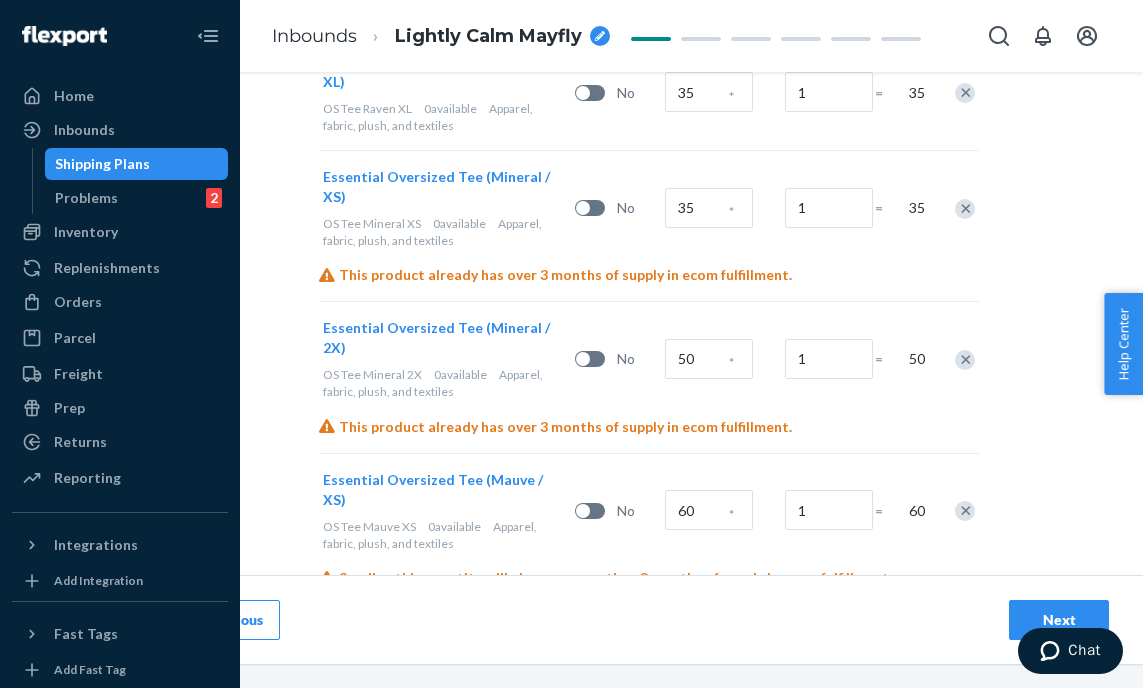 click at bounding box center [965, 209] 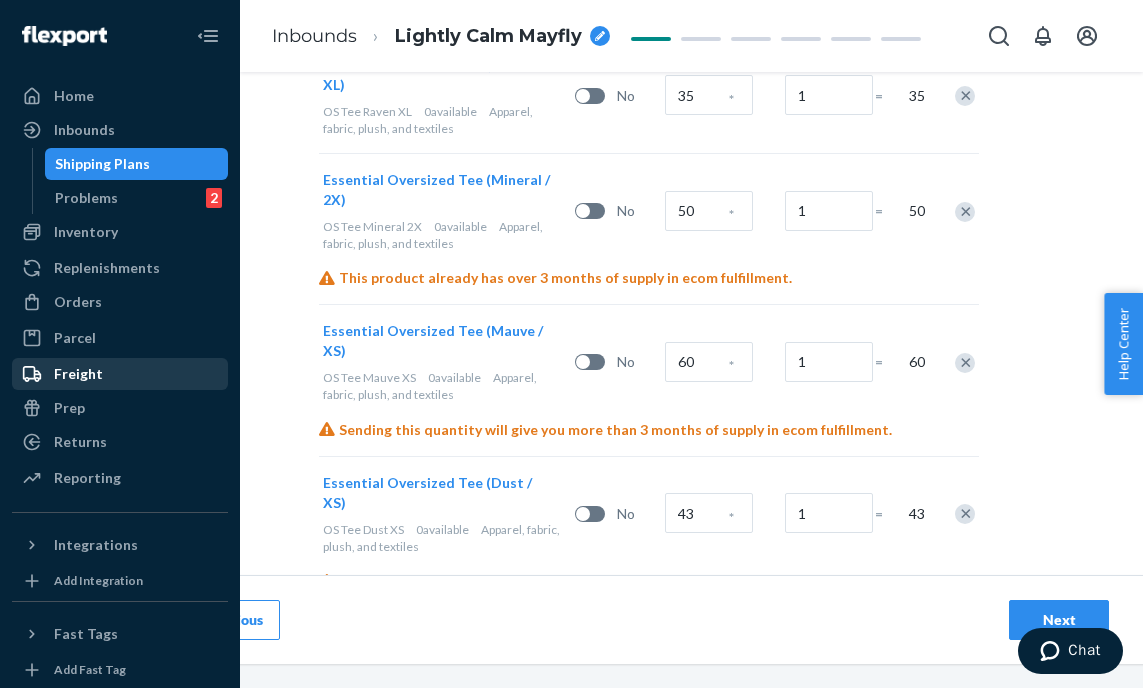 scroll, scrollTop: 839, scrollLeft: 121, axis: both 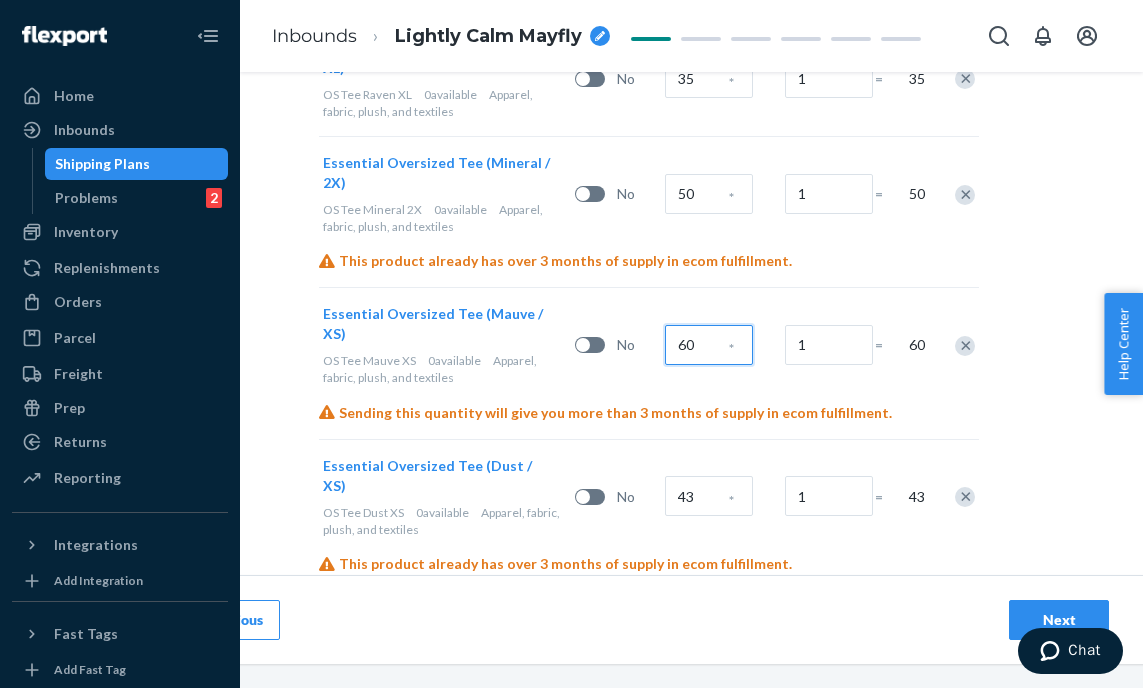 click on "60" at bounding box center [709, 345] 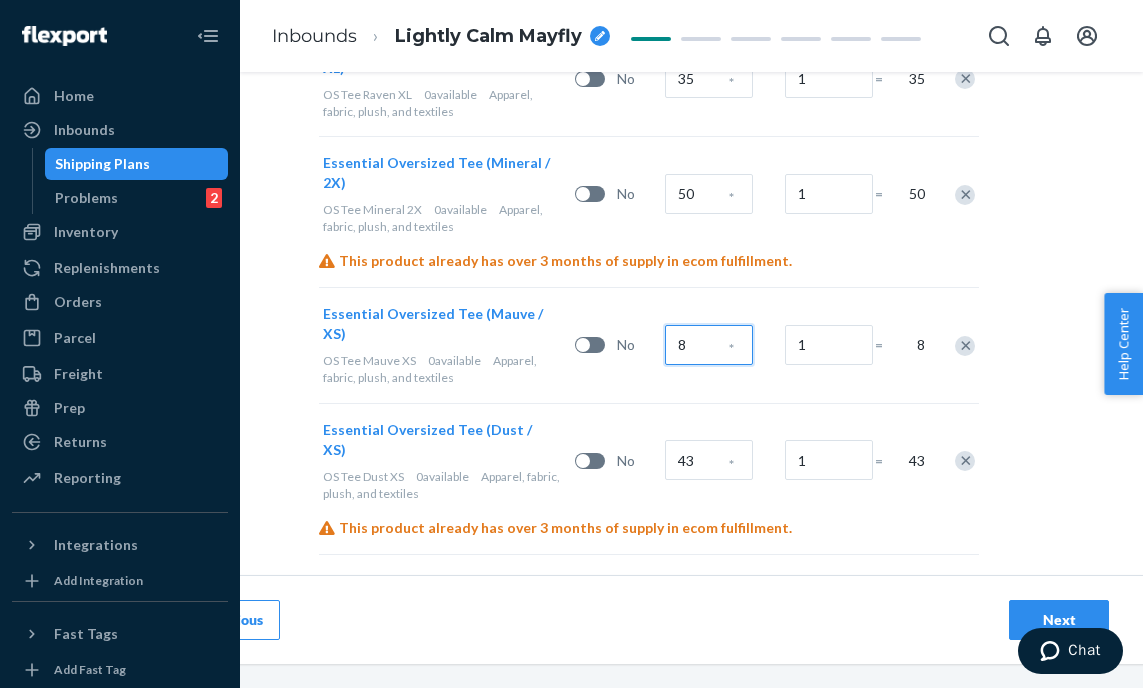 type on "8" 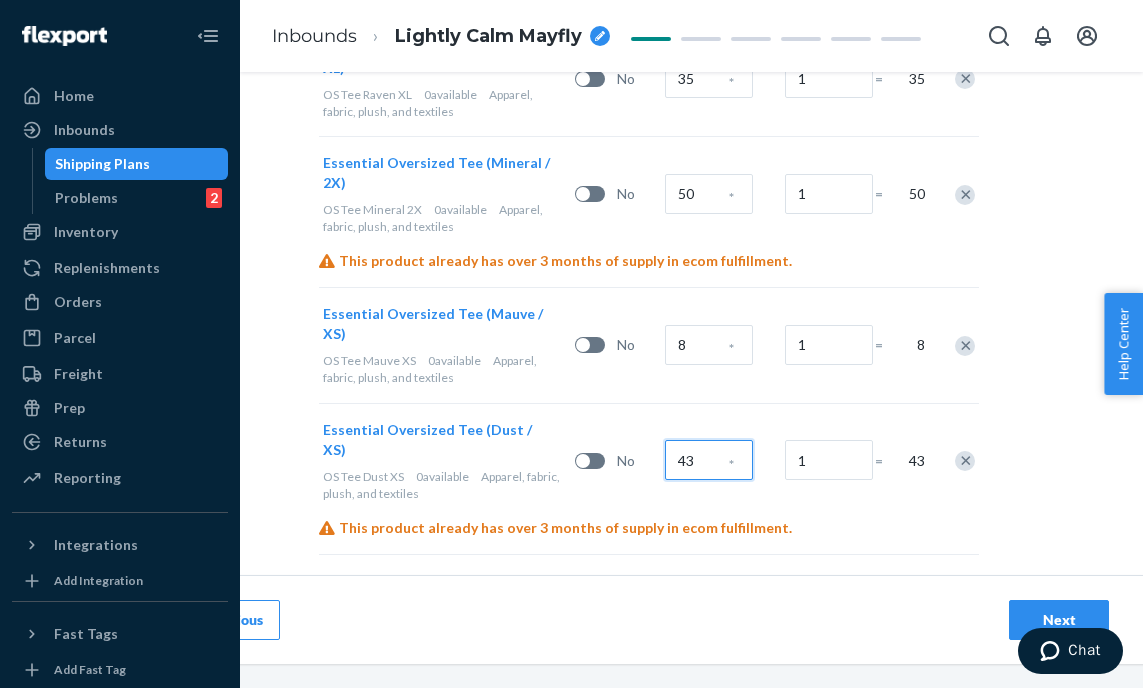 click on "43" at bounding box center [709, 460] 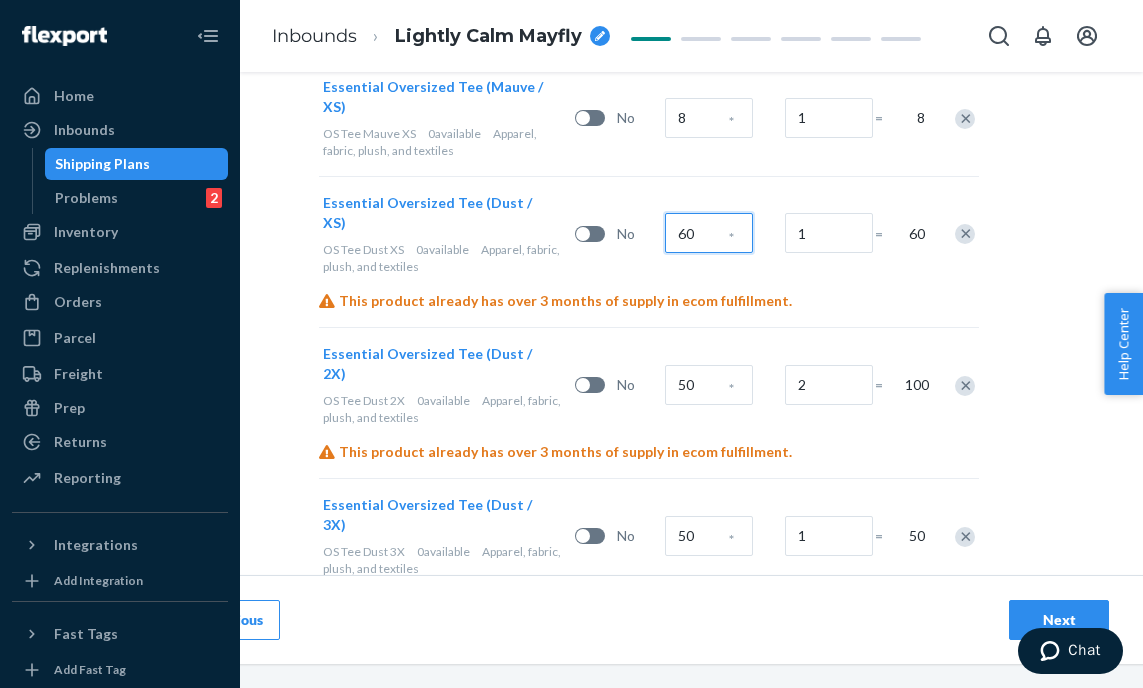 type on "60" 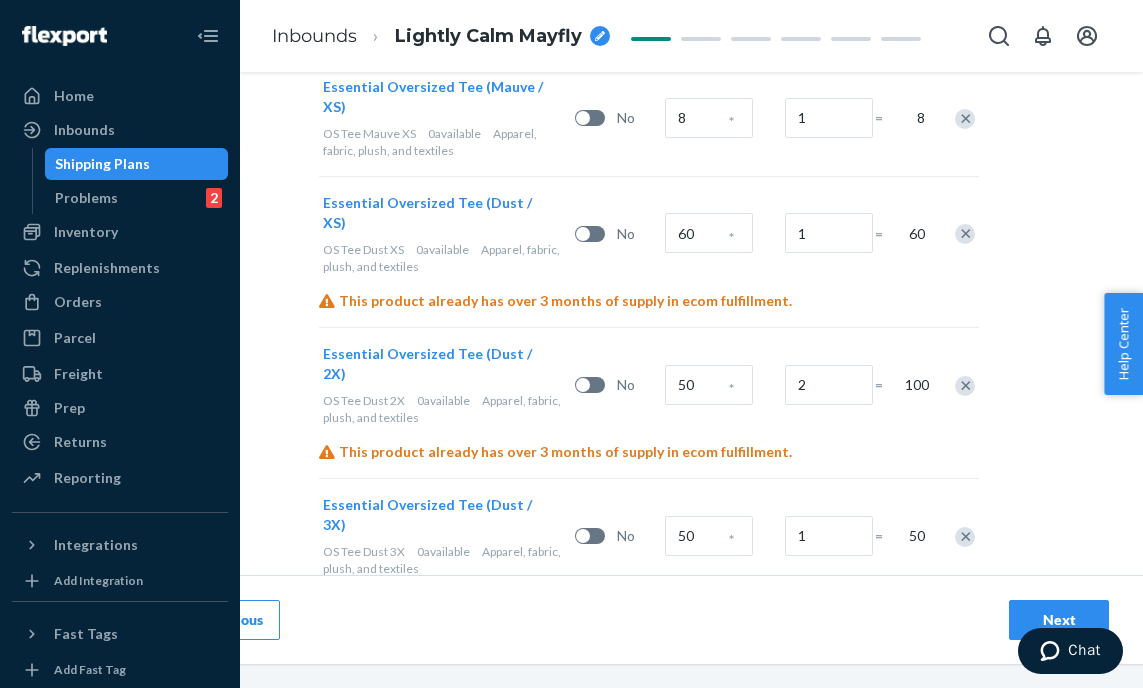 scroll, scrollTop: 1066, scrollLeft: 121, axis: both 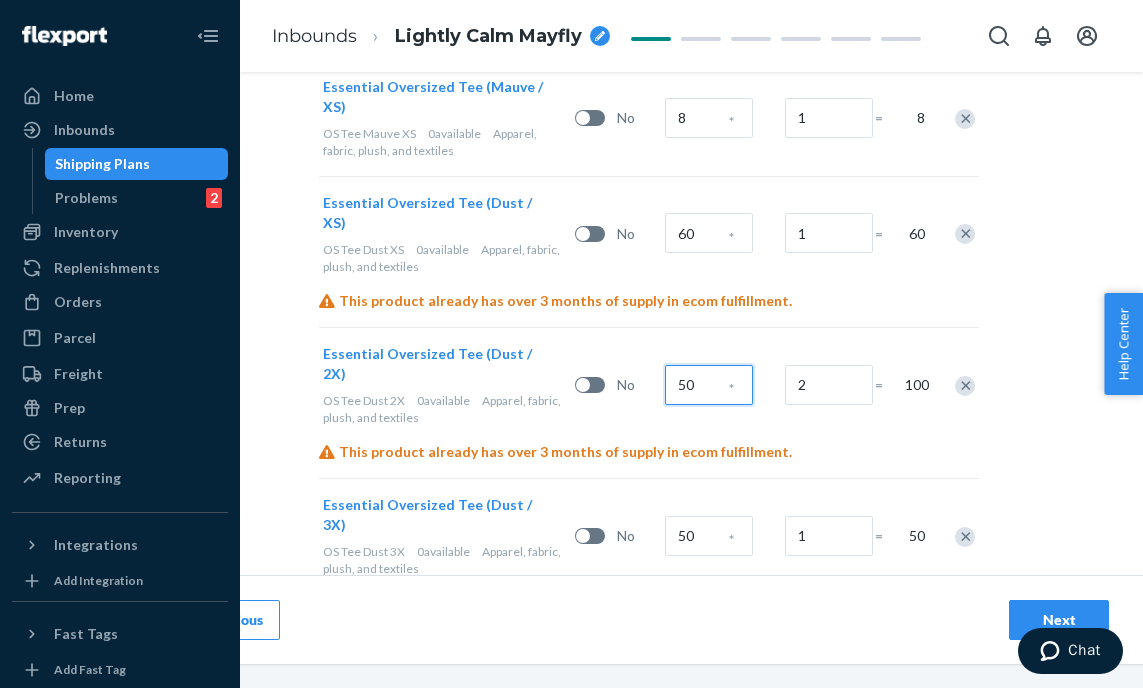 click on "50" at bounding box center [709, 385] 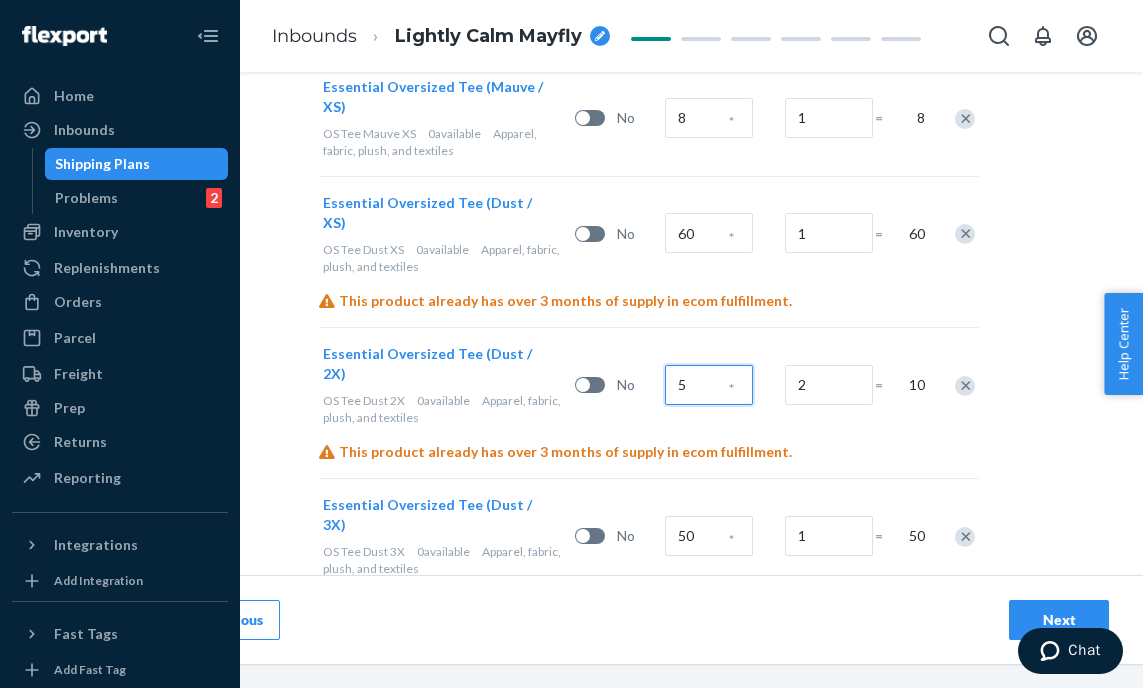 type on "5" 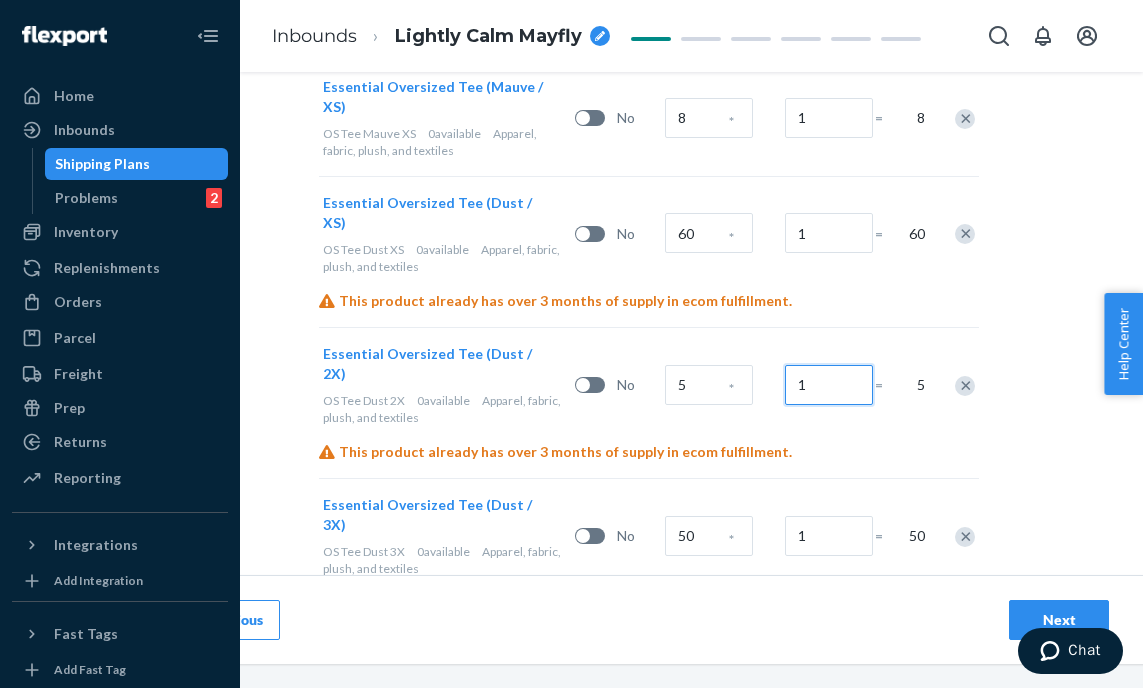 type on "1" 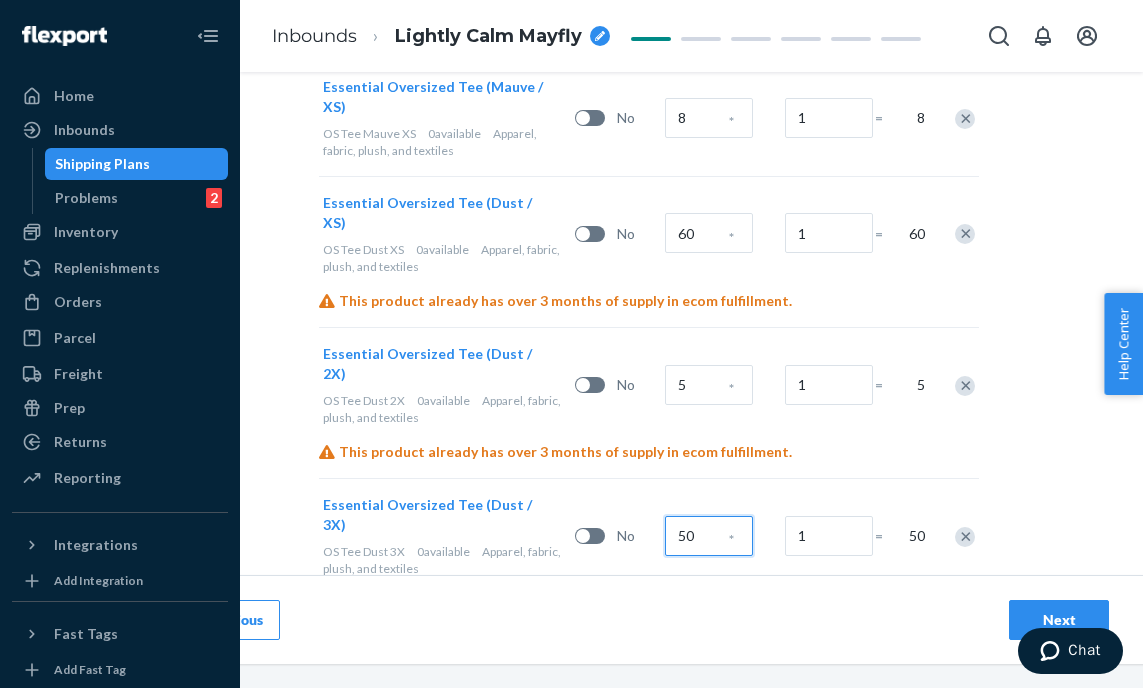 click on "50" at bounding box center [709, 536] 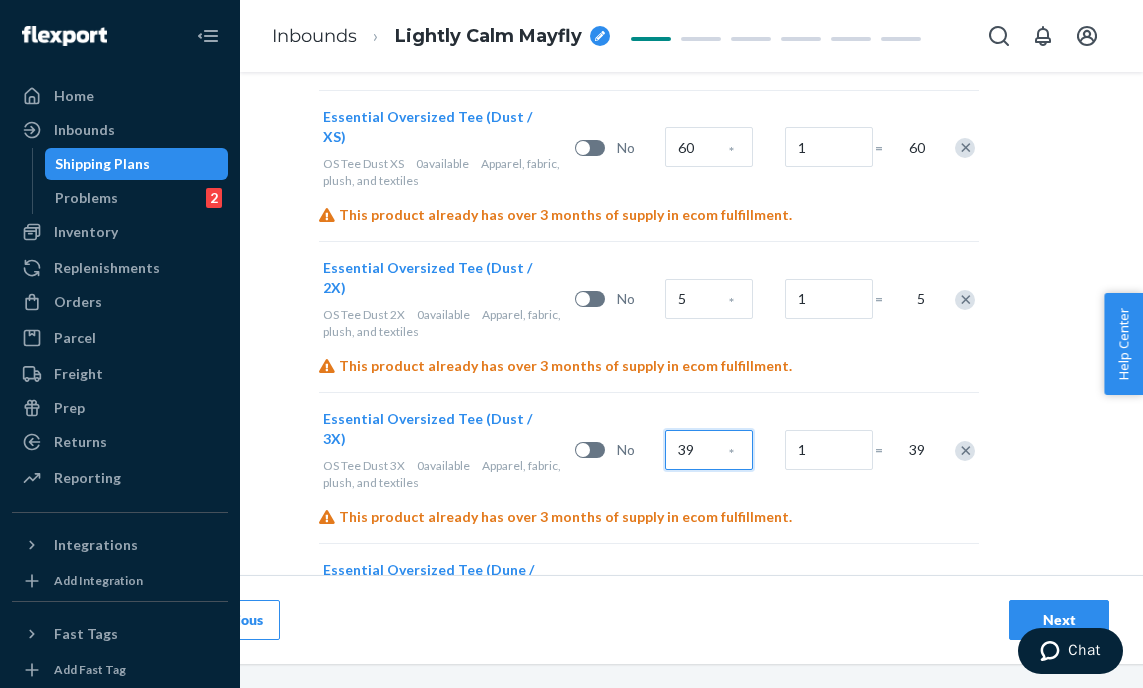 scroll, scrollTop: 1355, scrollLeft: 121, axis: both 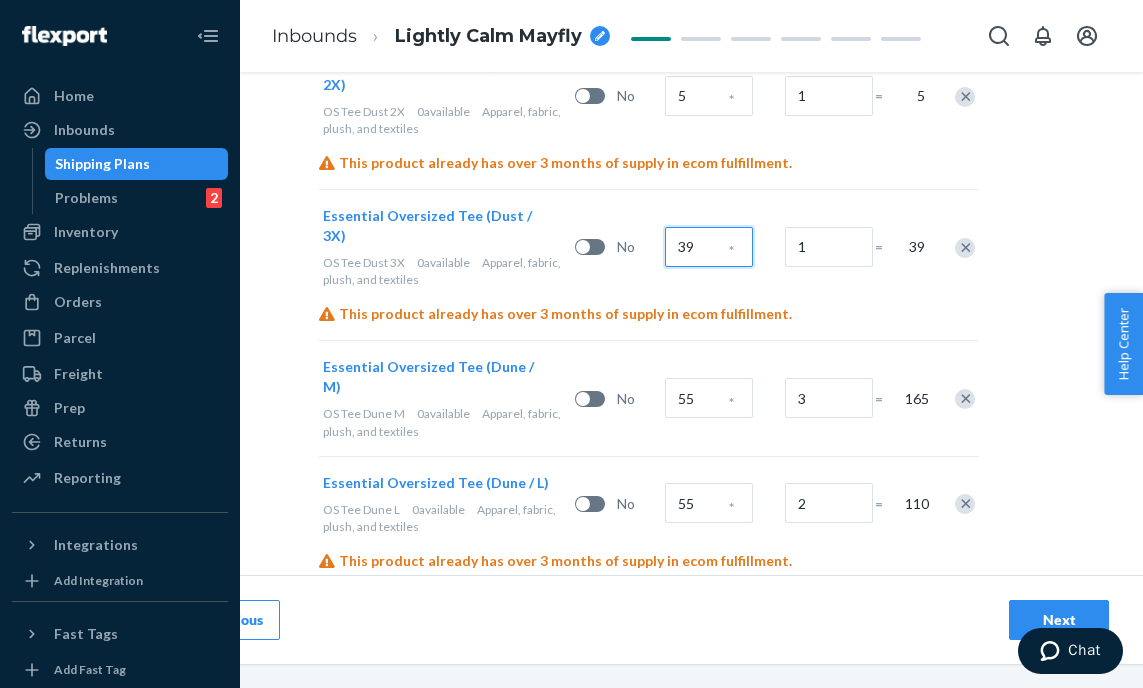 type on "39" 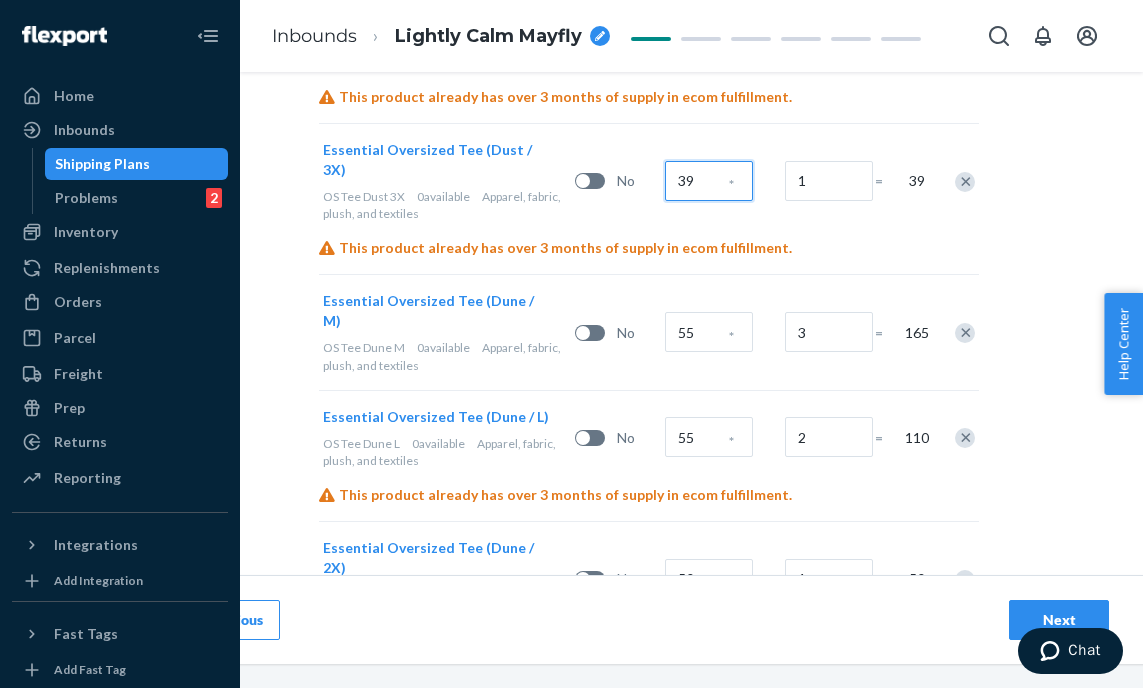 scroll, scrollTop: 1420, scrollLeft: 121, axis: both 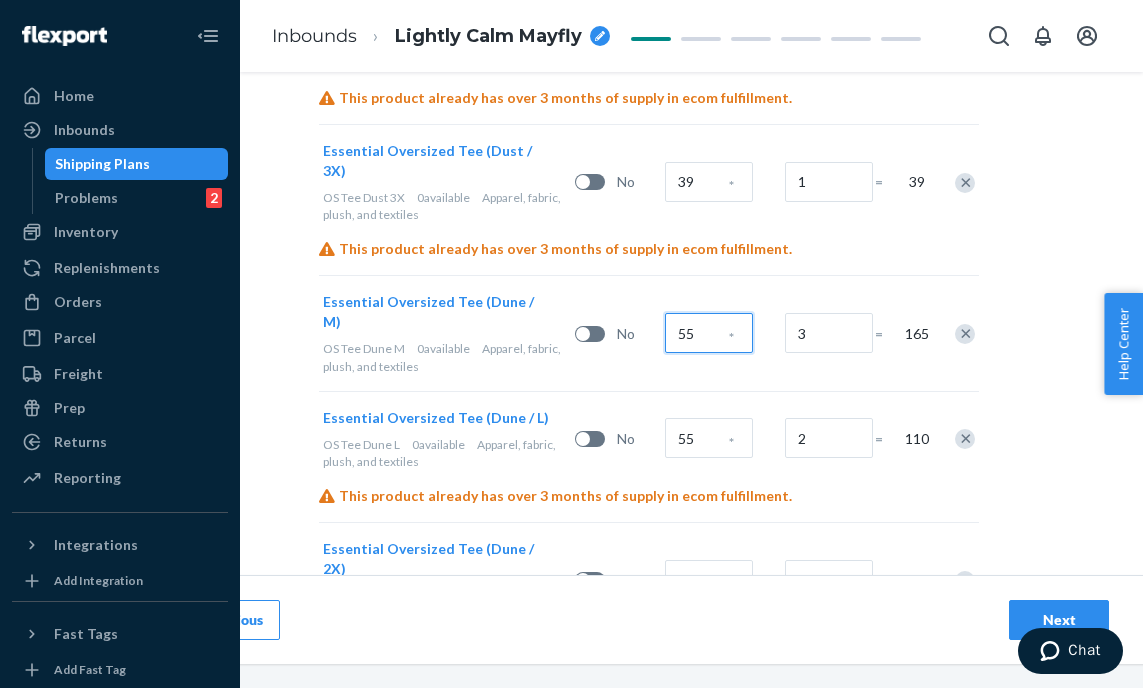 click on "55" at bounding box center [709, 333] 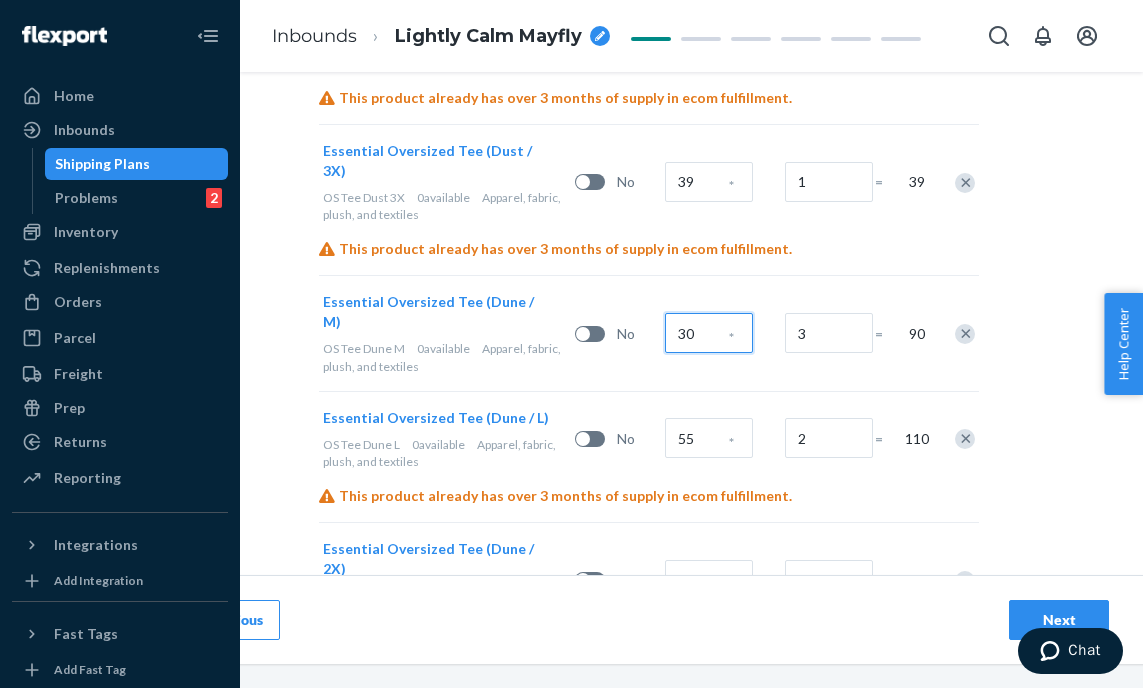 type on "30" 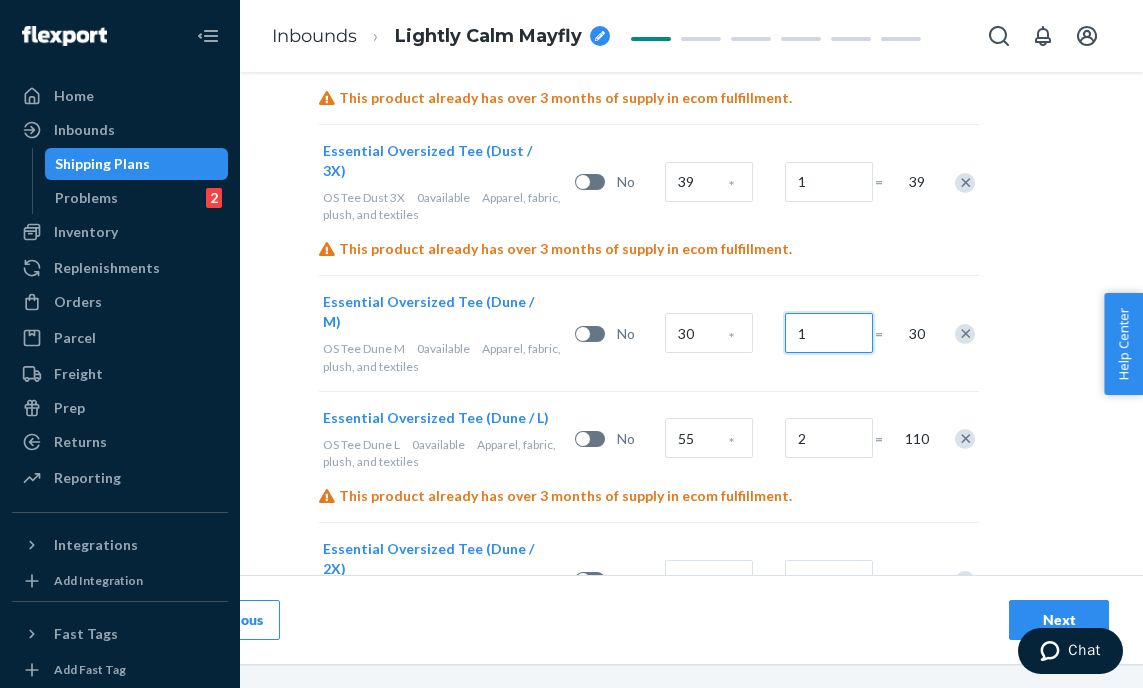 type on "1" 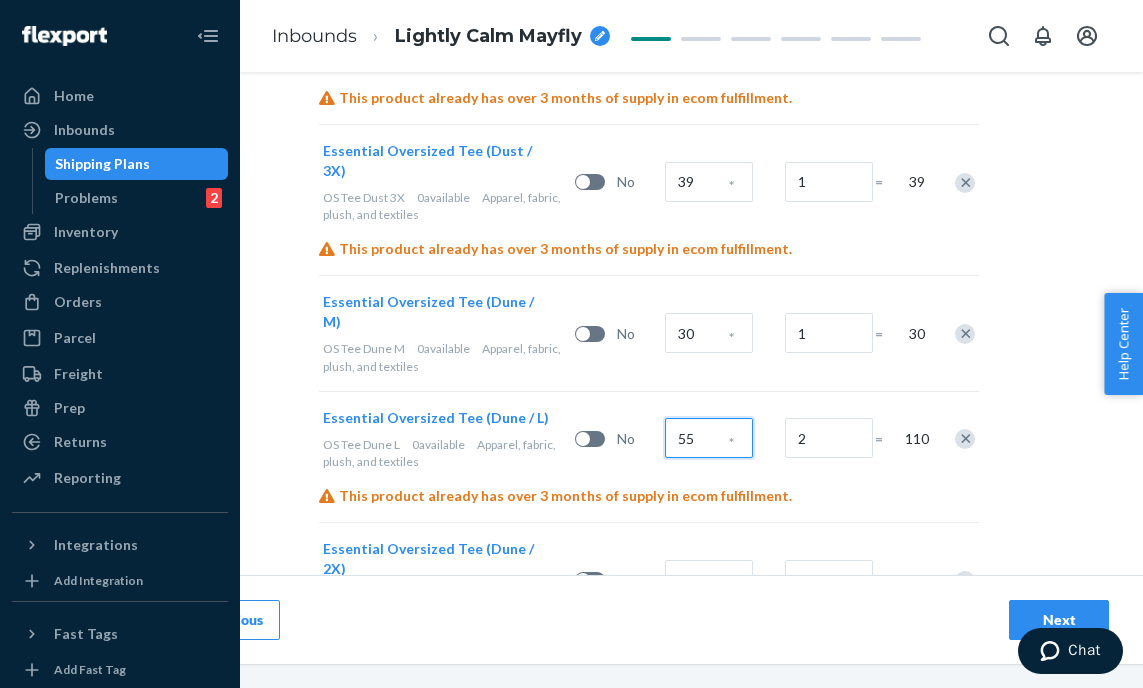 click on "55" at bounding box center (709, 438) 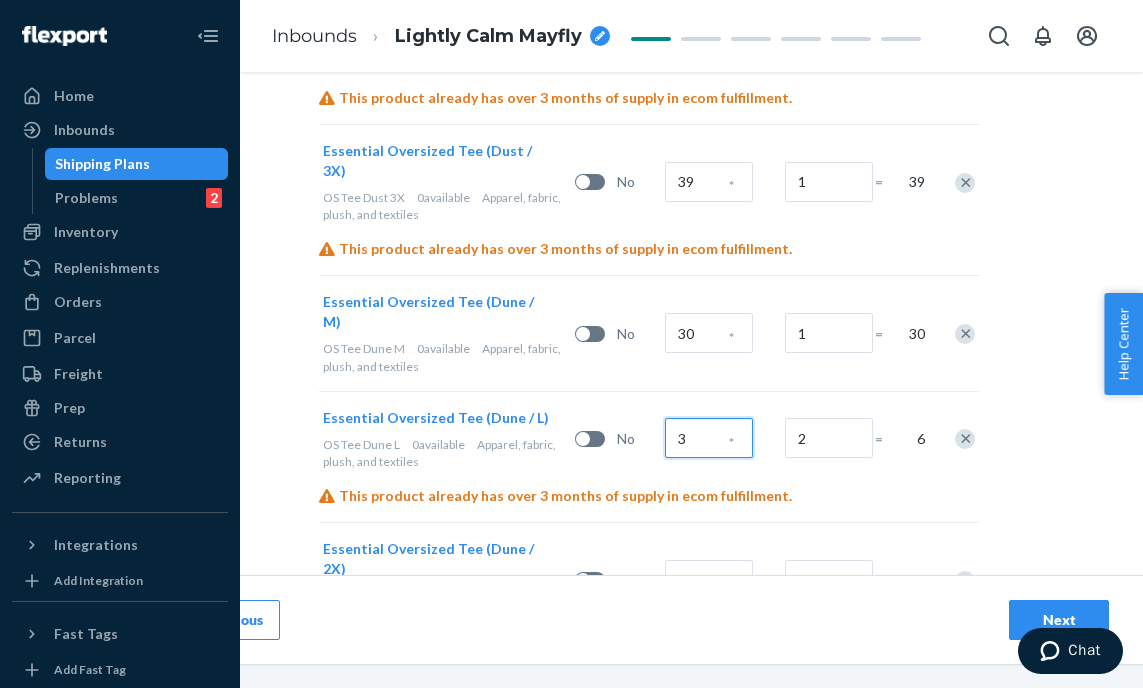 type on "3" 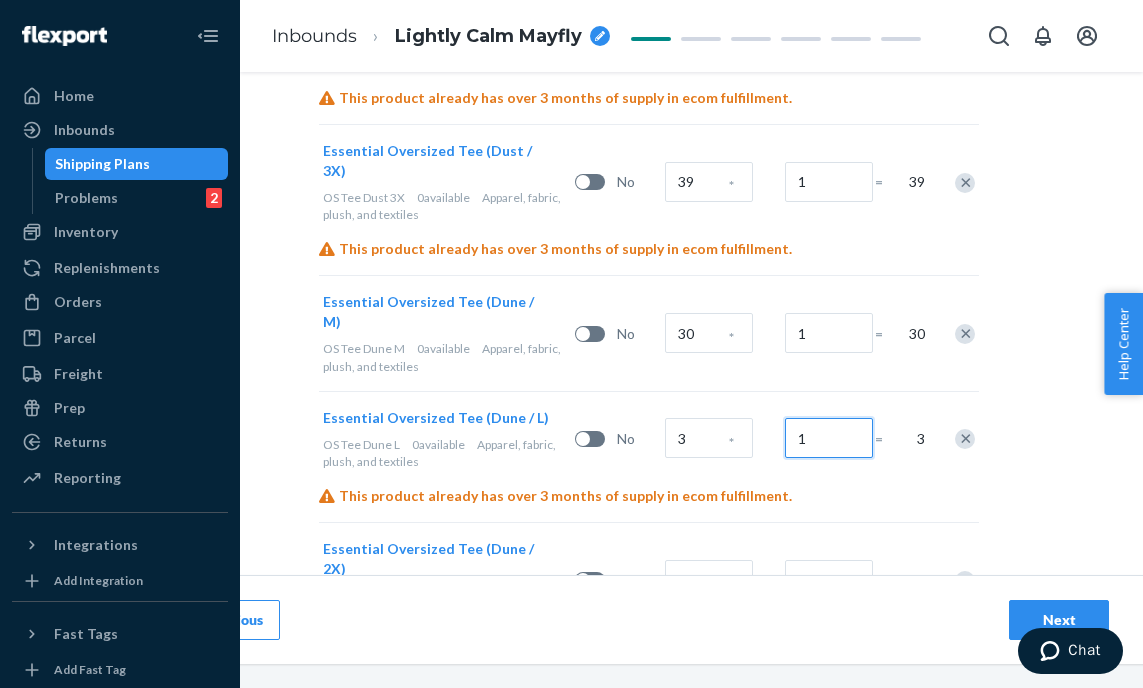 type on "1" 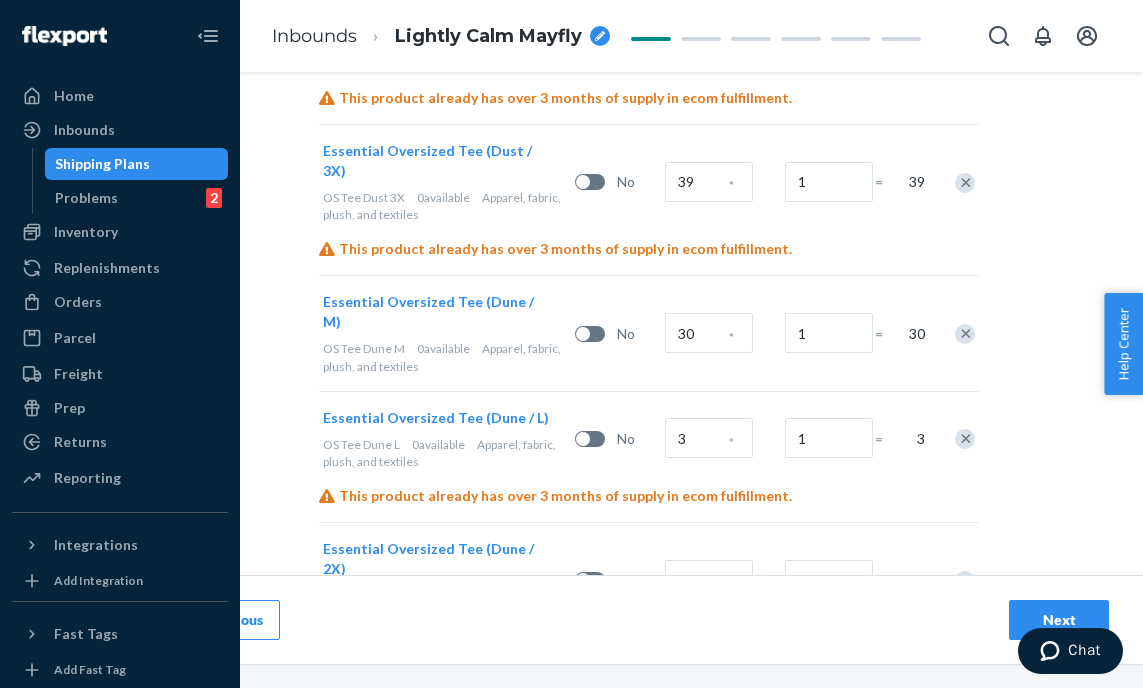 click on "50 *" at bounding box center (721, 580) 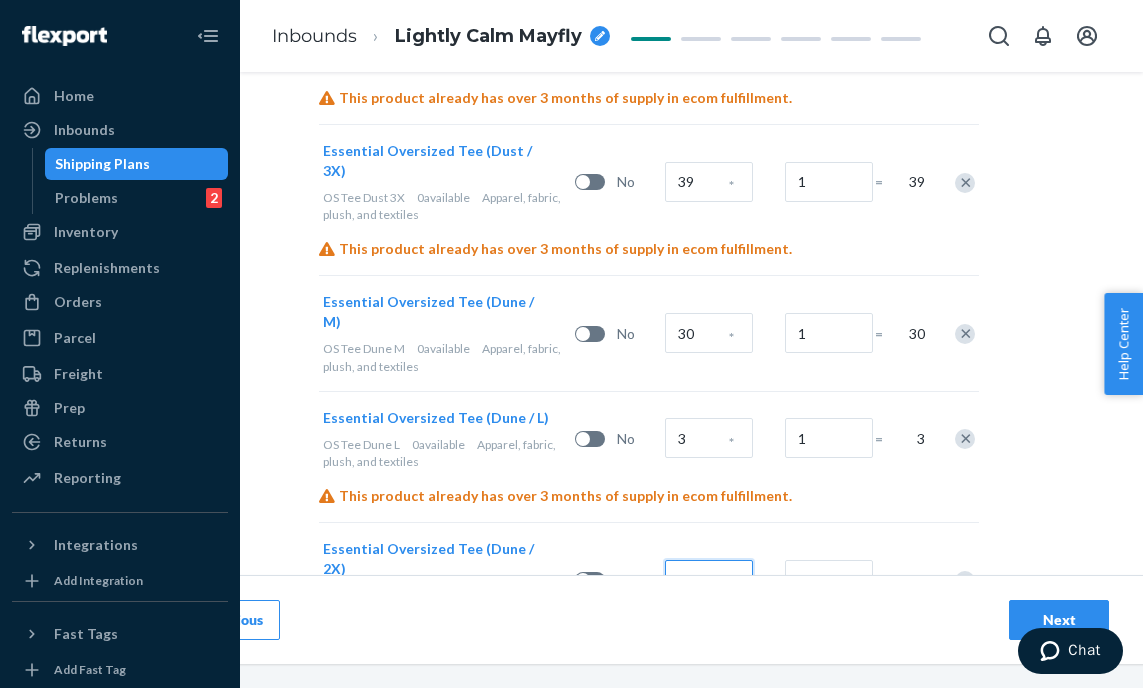 click on "50" at bounding box center (709, 580) 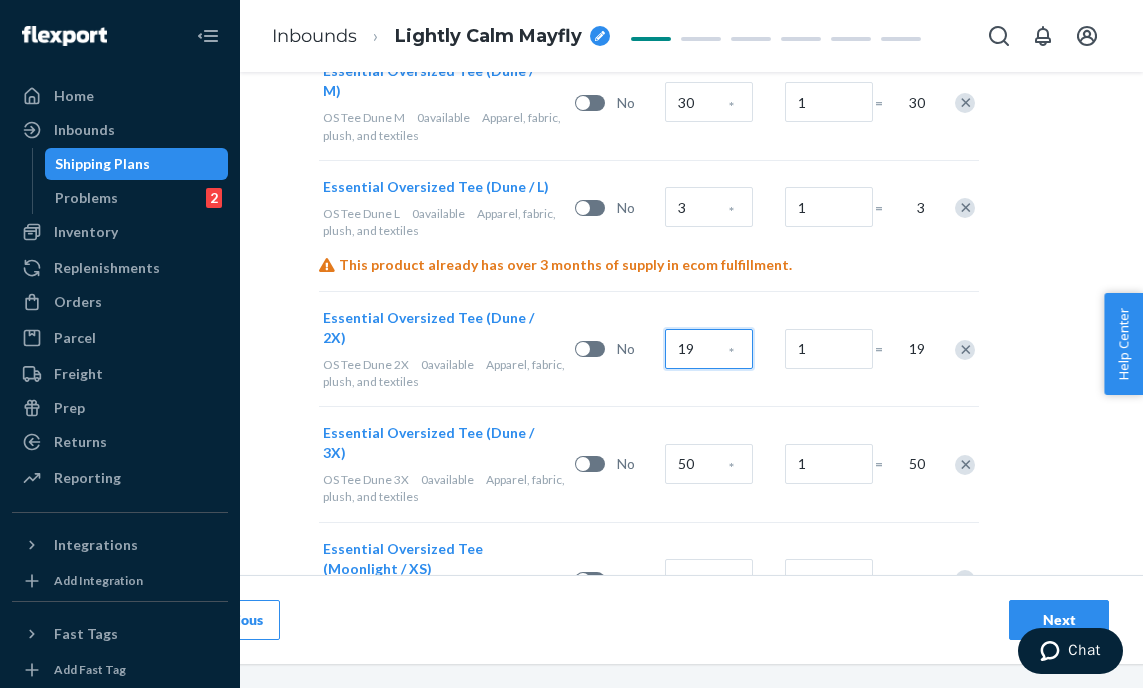 scroll, scrollTop: 1653, scrollLeft: 121, axis: both 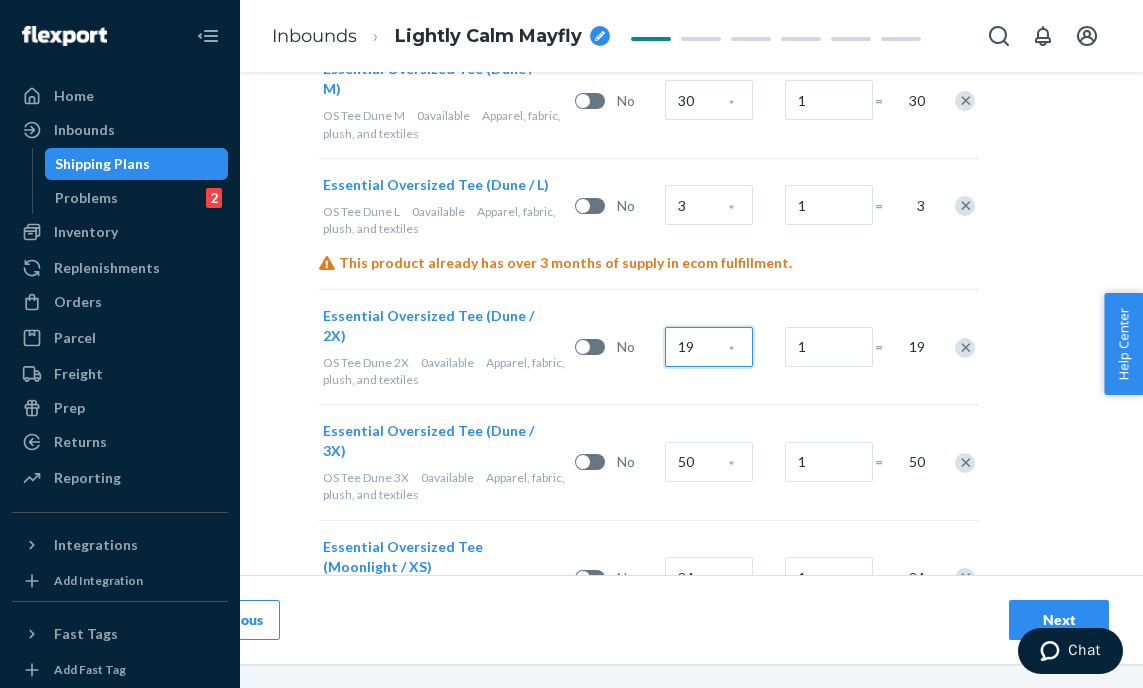 type on "19" 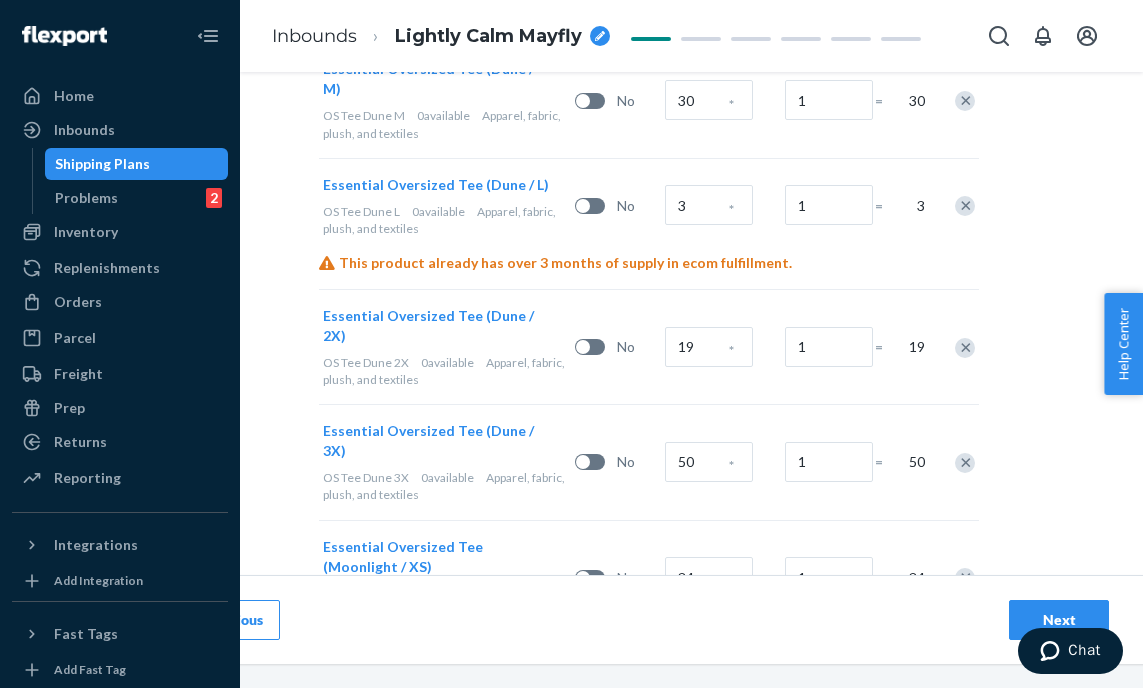 click on "*" at bounding box center (731, 466) 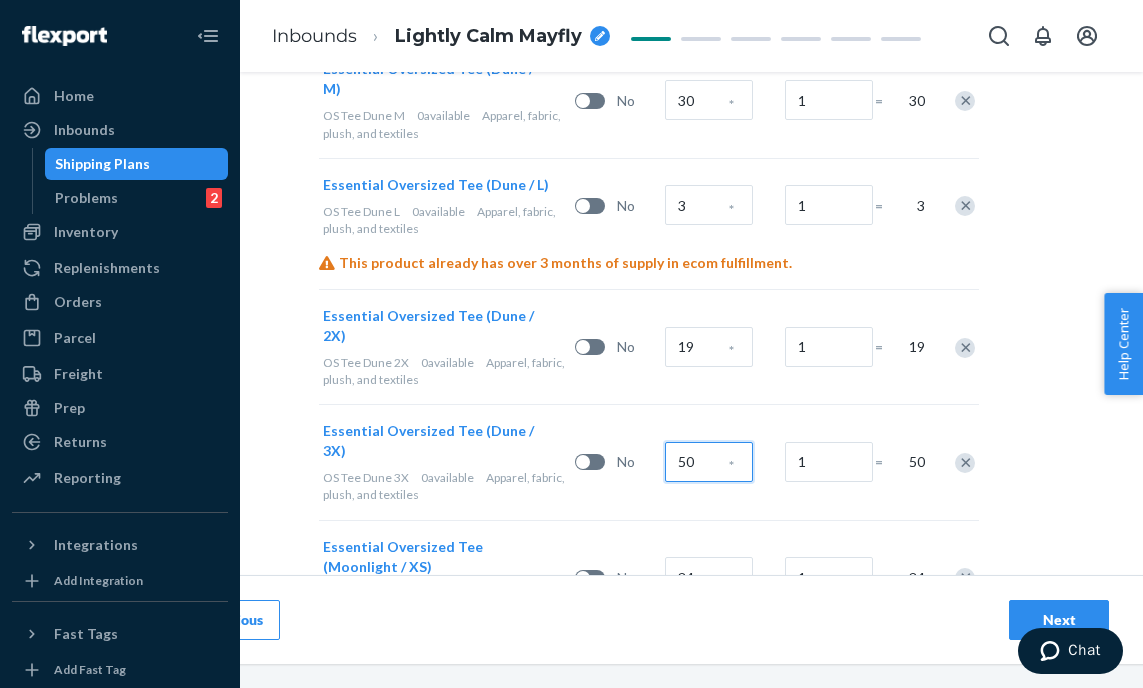 click on "50" at bounding box center [709, 462] 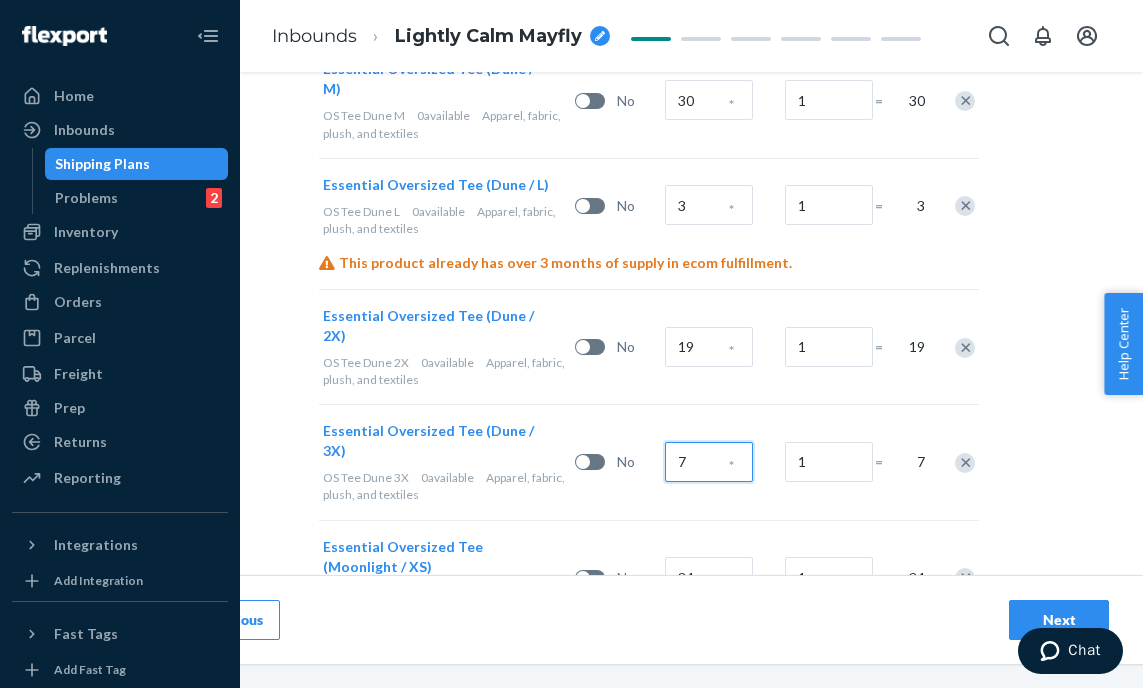 type on "7" 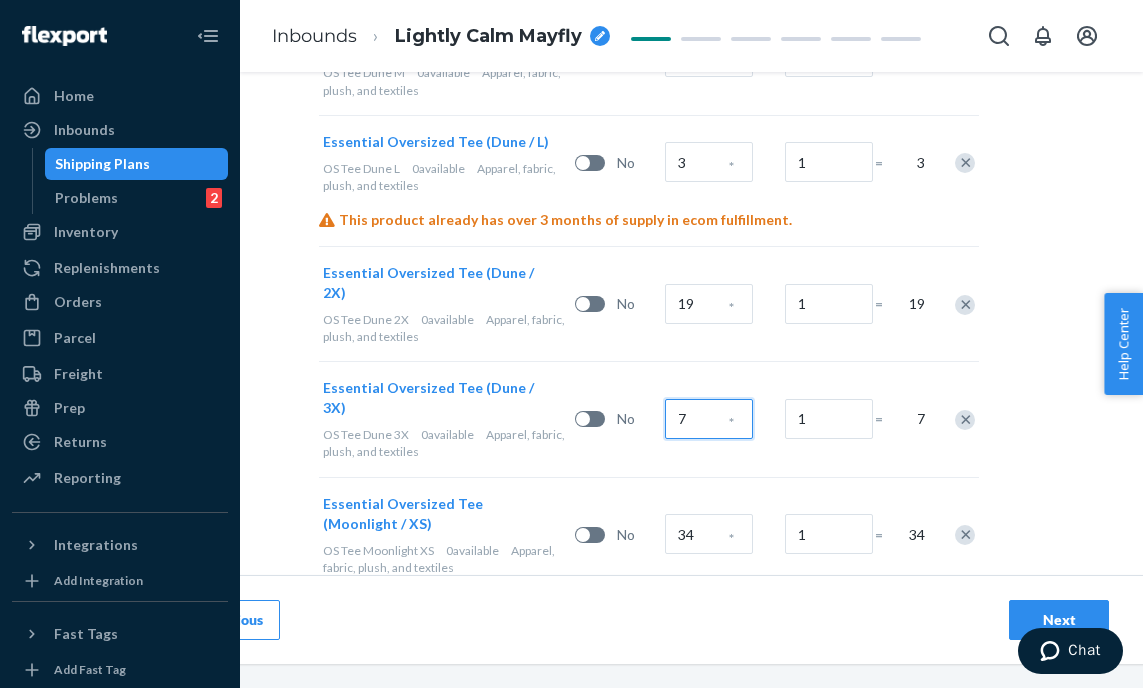scroll, scrollTop: 1698, scrollLeft: 121, axis: both 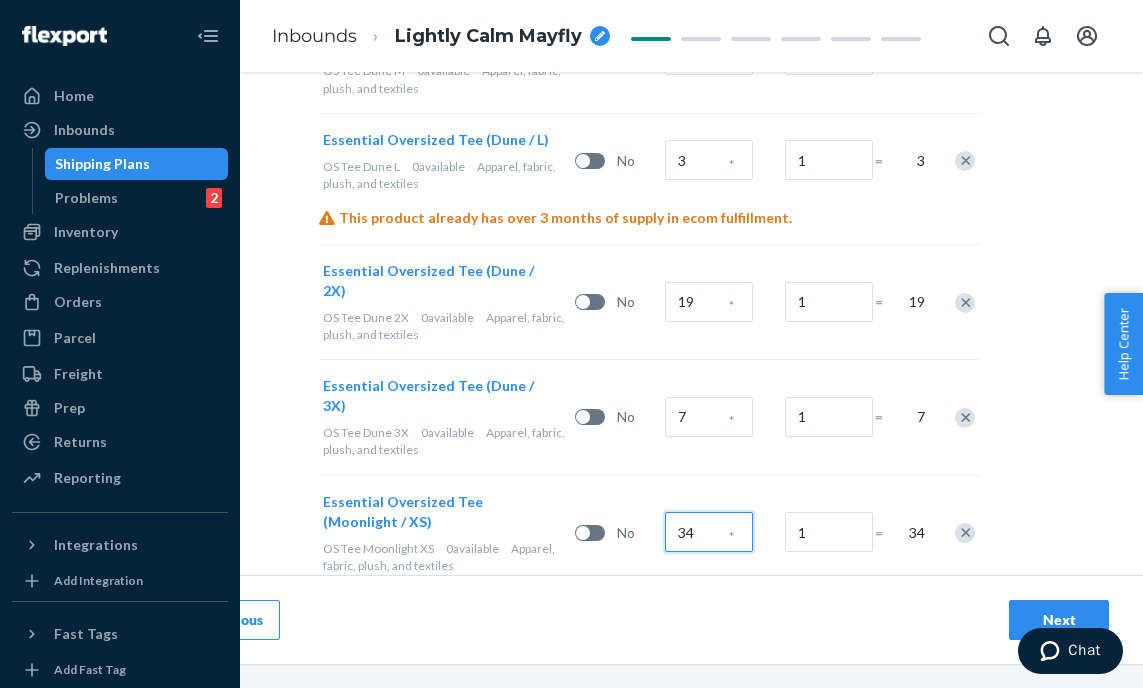 click on "34" at bounding box center [709, 532] 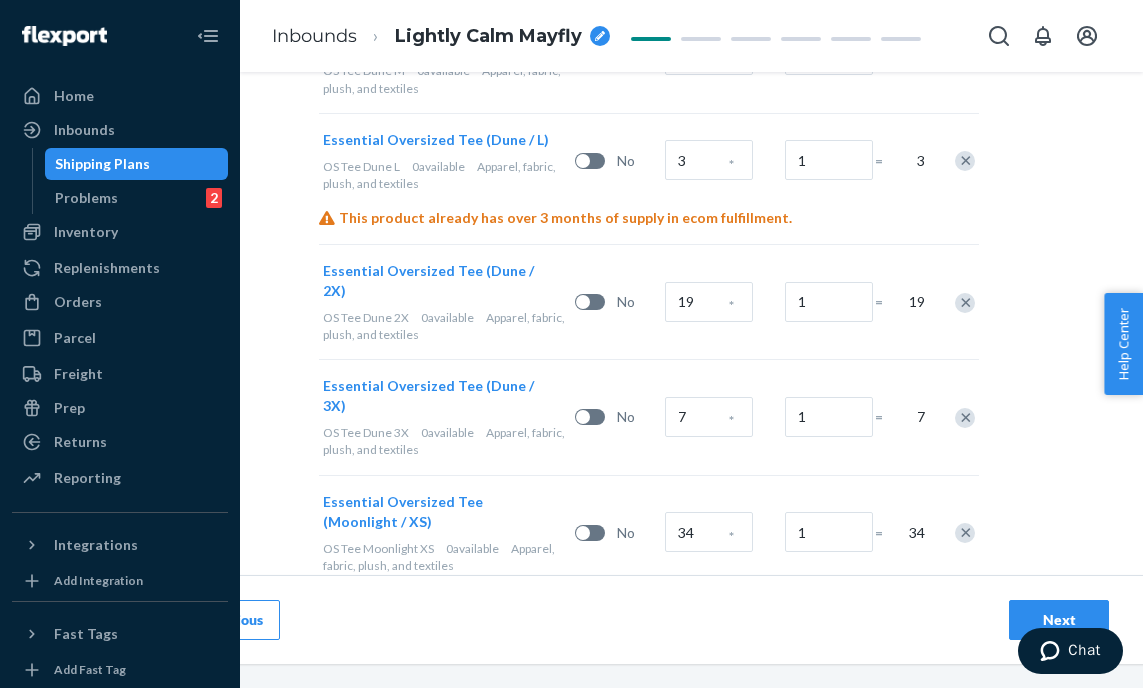 click at bounding box center [965, 533] 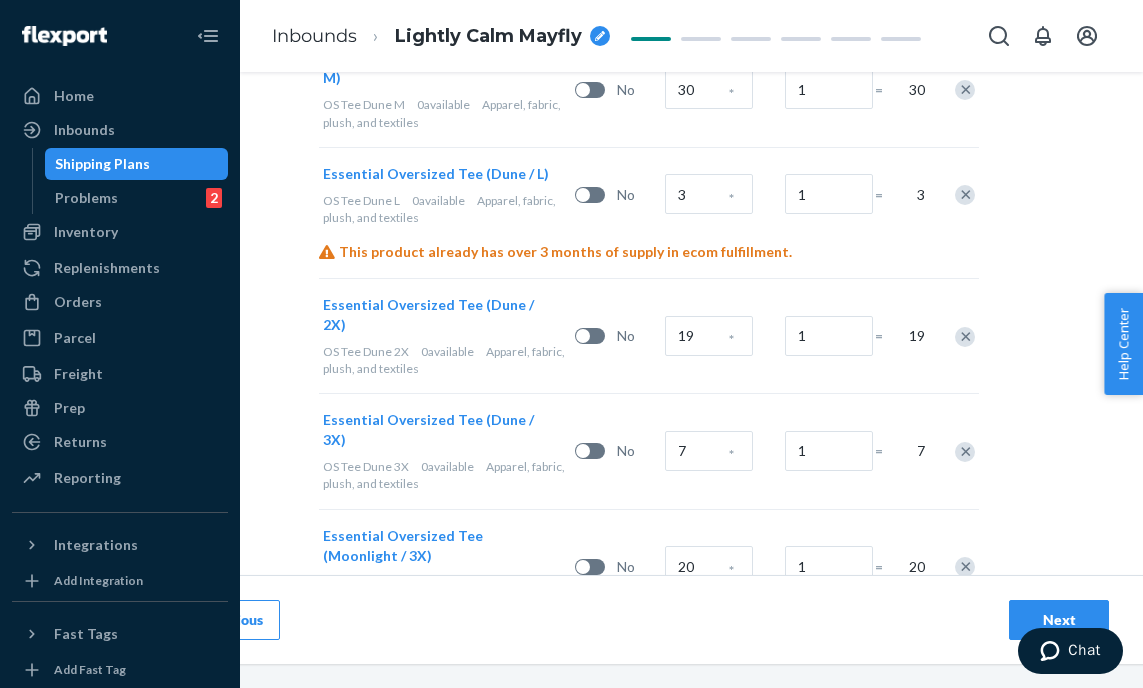 click at bounding box center [965, 567] 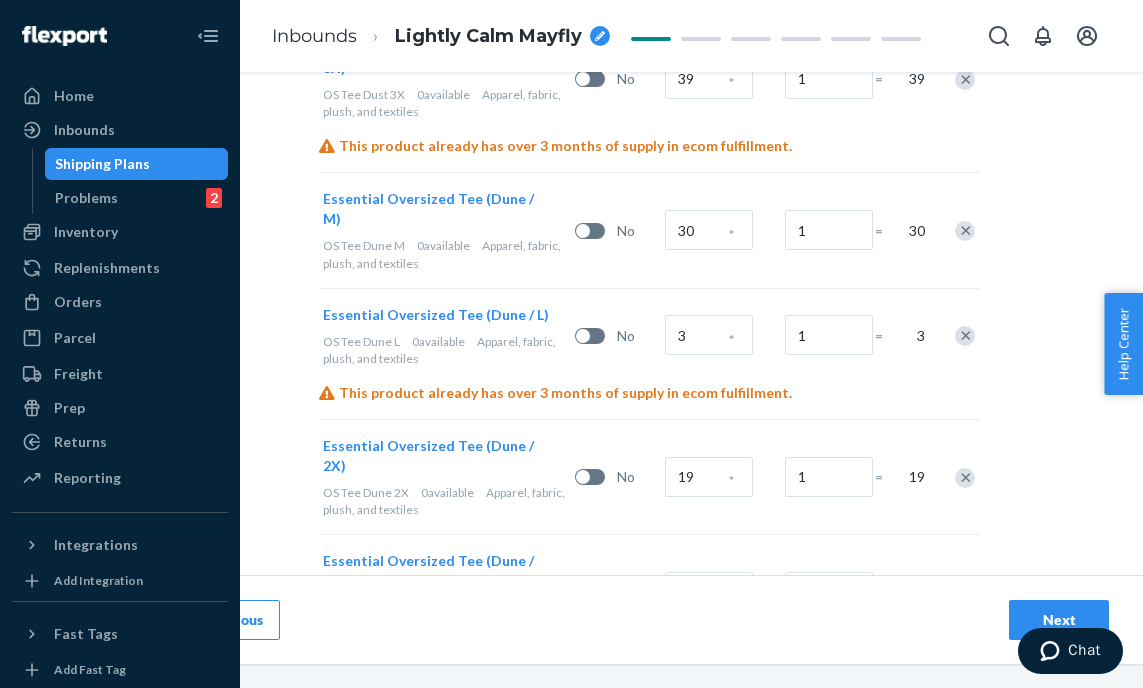 scroll, scrollTop: 1512, scrollLeft: 121, axis: both 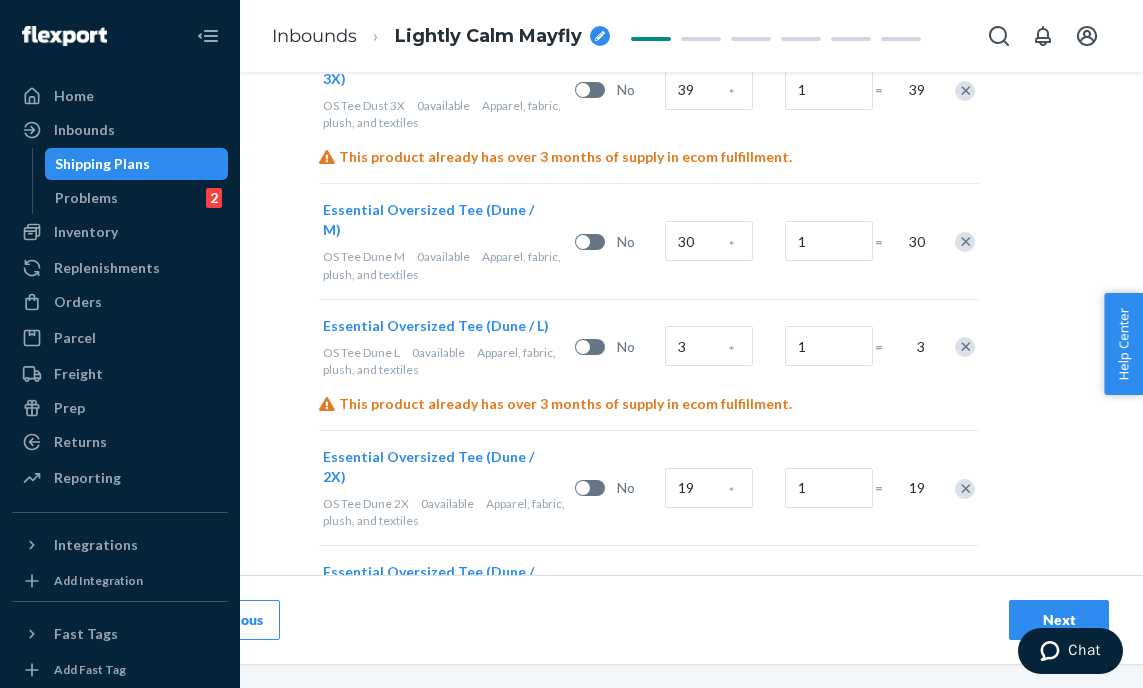 click on "Next" at bounding box center (1059, 620) 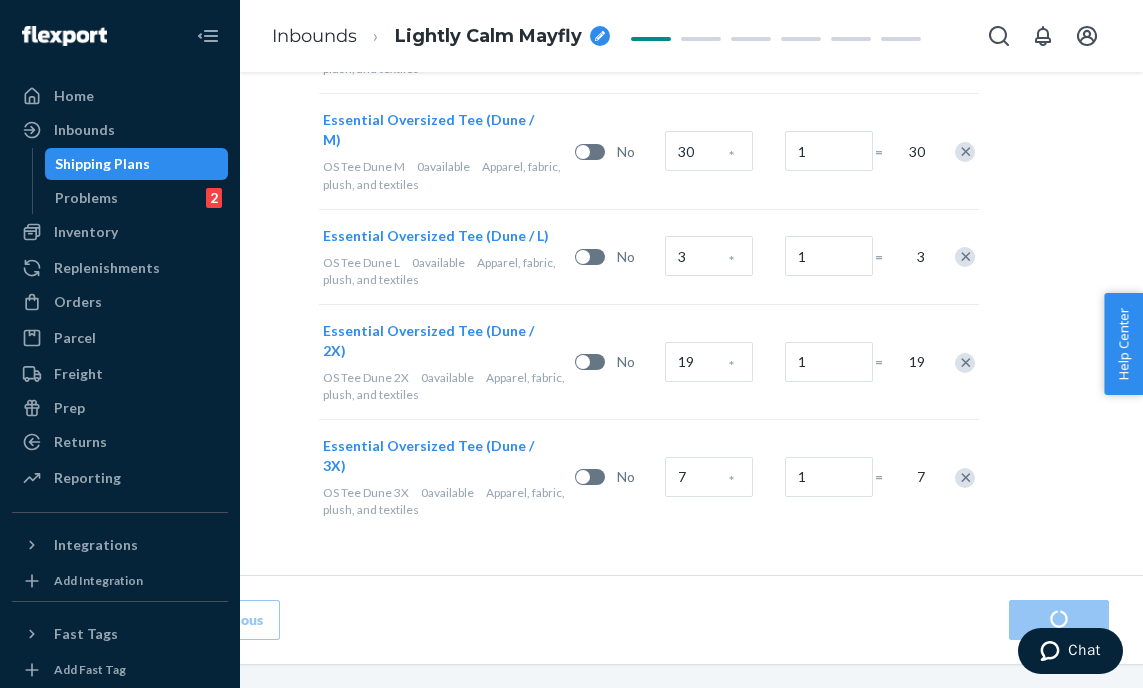 scroll, scrollTop: 0, scrollLeft: 0, axis: both 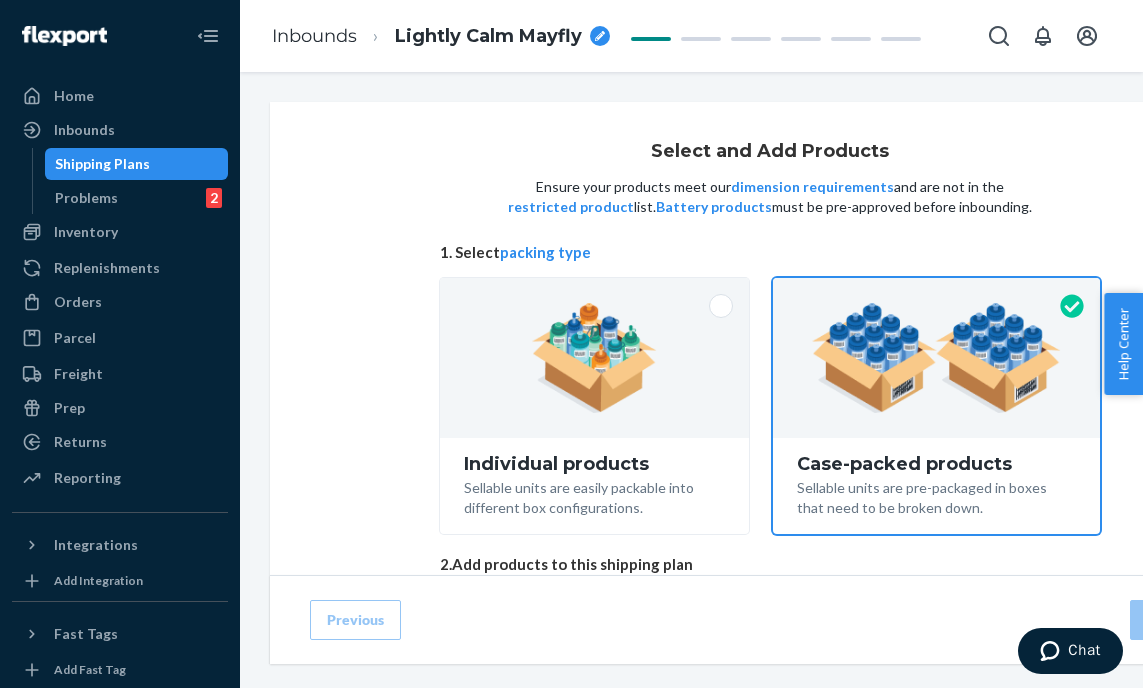 radio on "true" 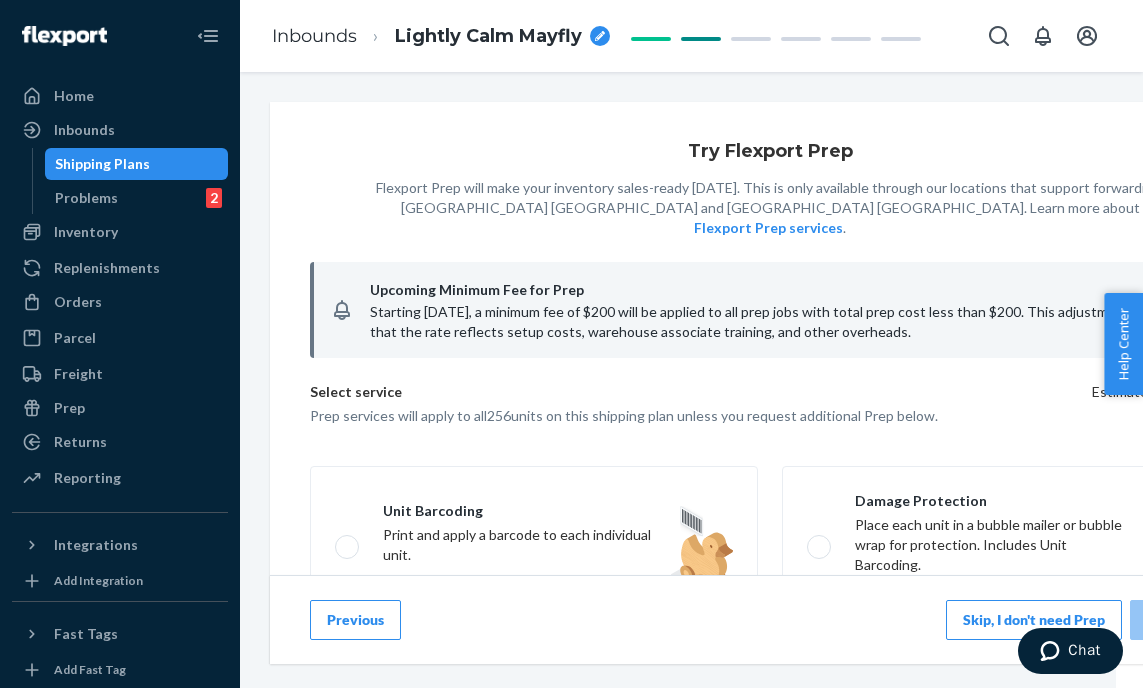click on "Skip, I don't need Prep" at bounding box center (1034, 620) 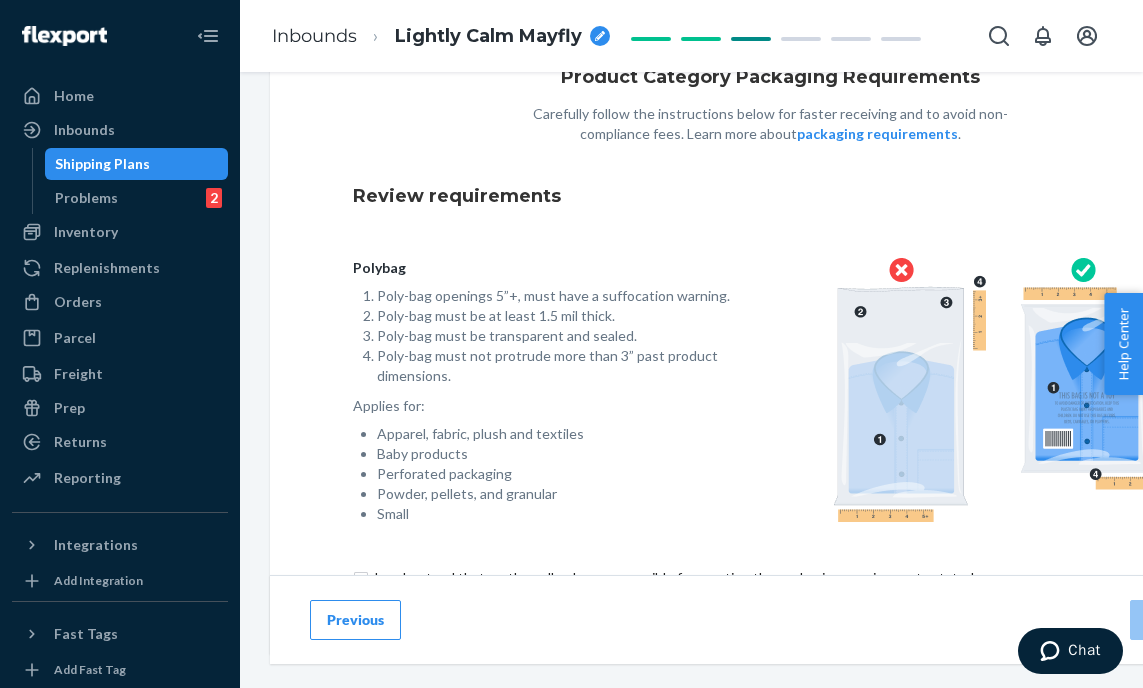 scroll, scrollTop: 193, scrollLeft: 0, axis: vertical 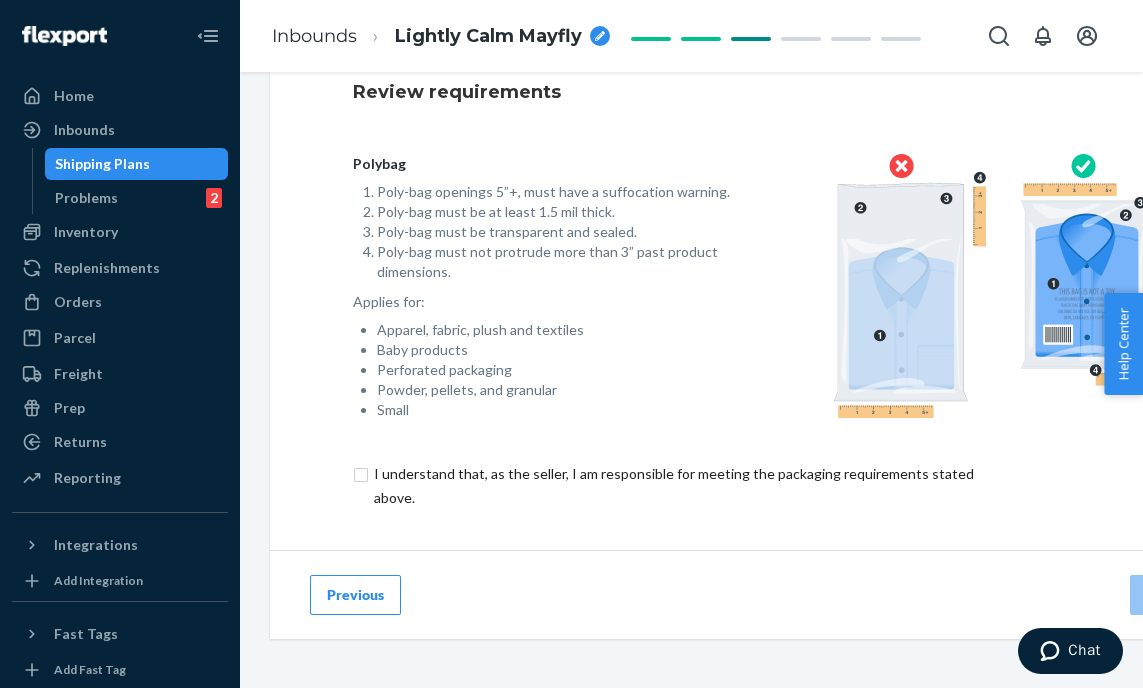 click at bounding box center (685, 486) 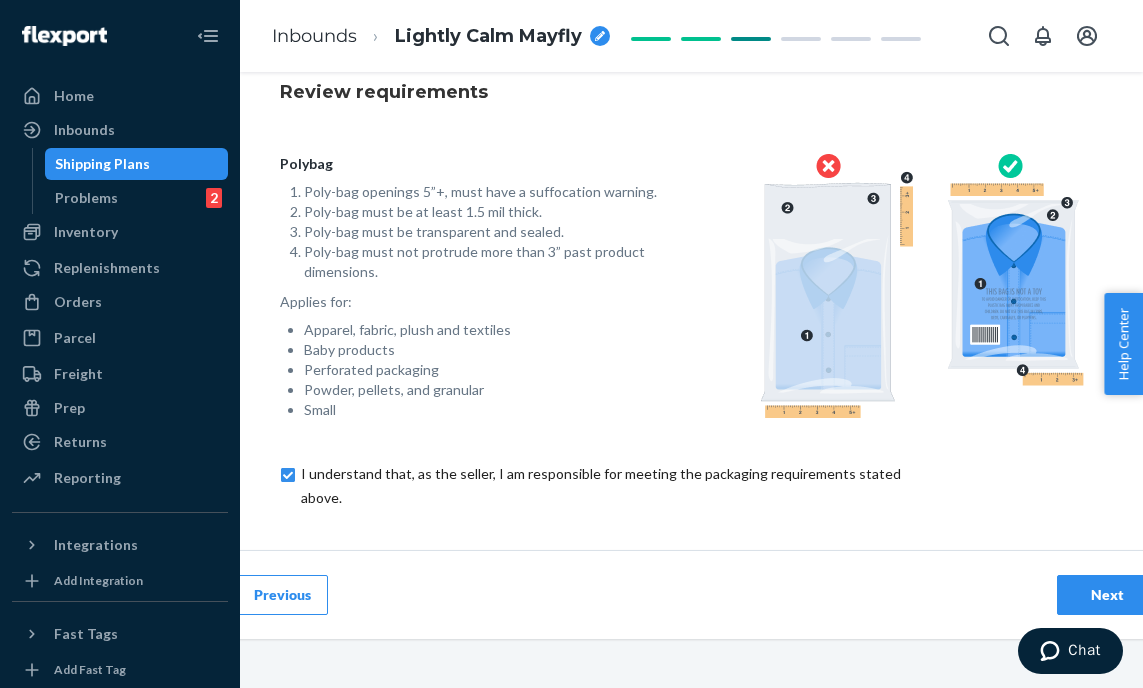 click on "Next" at bounding box center (1107, 595) 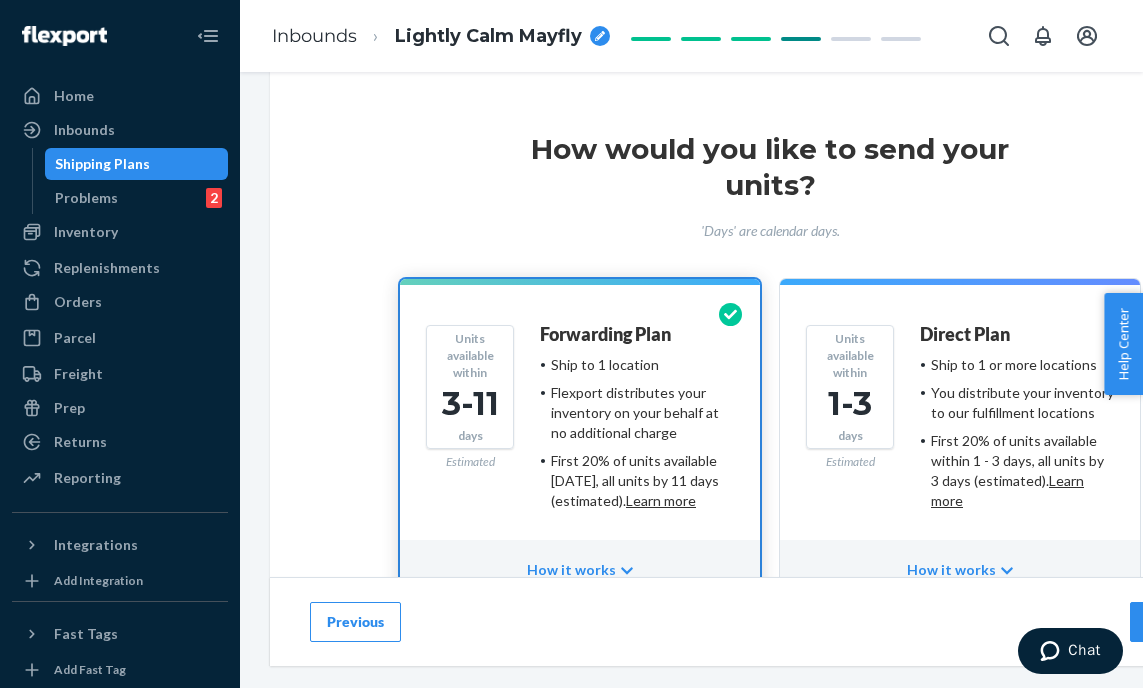 scroll, scrollTop: 181, scrollLeft: 0, axis: vertical 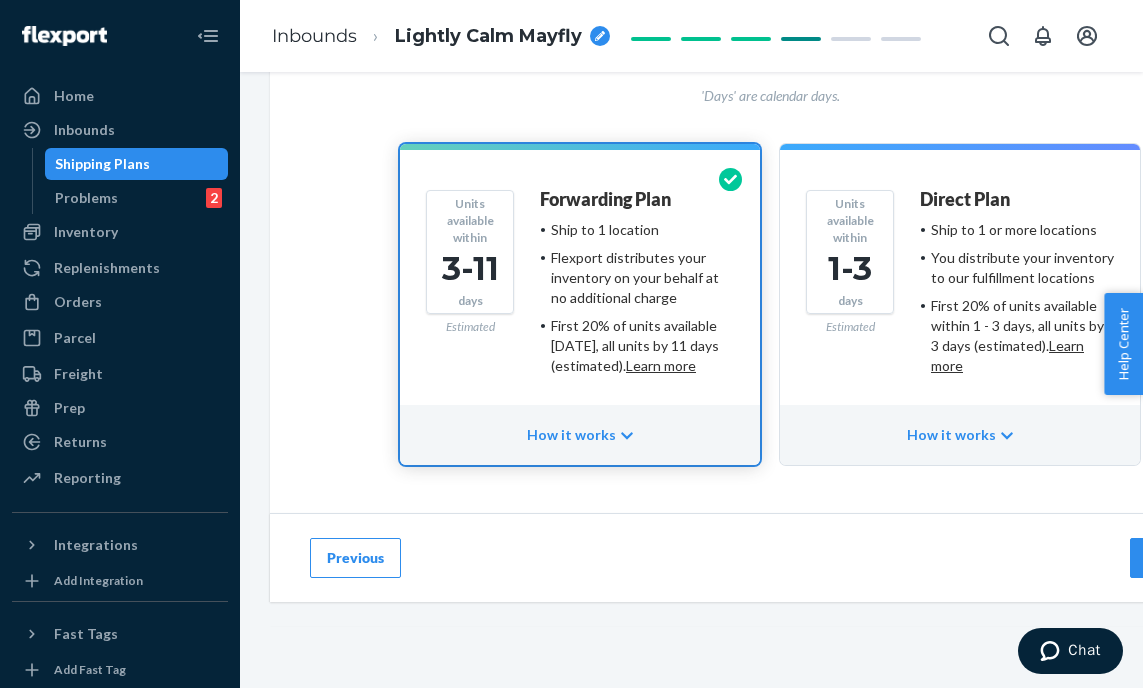 click on "How it works" at bounding box center (960, 435) 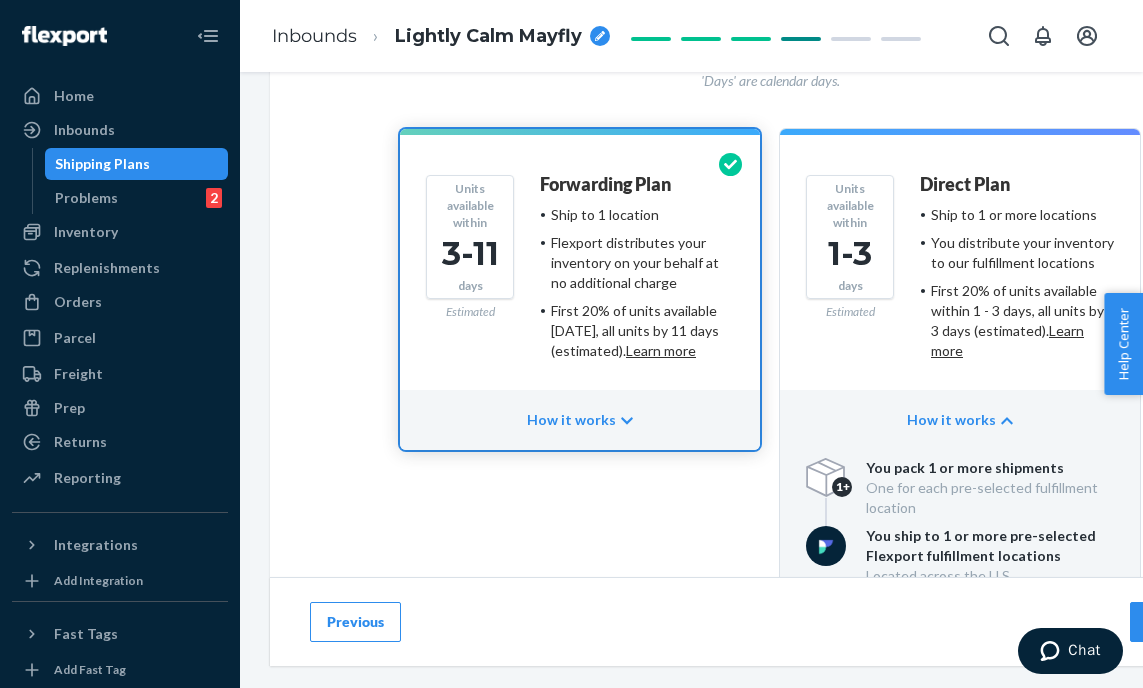 click on "Estimated" at bounding box center (850, 311) 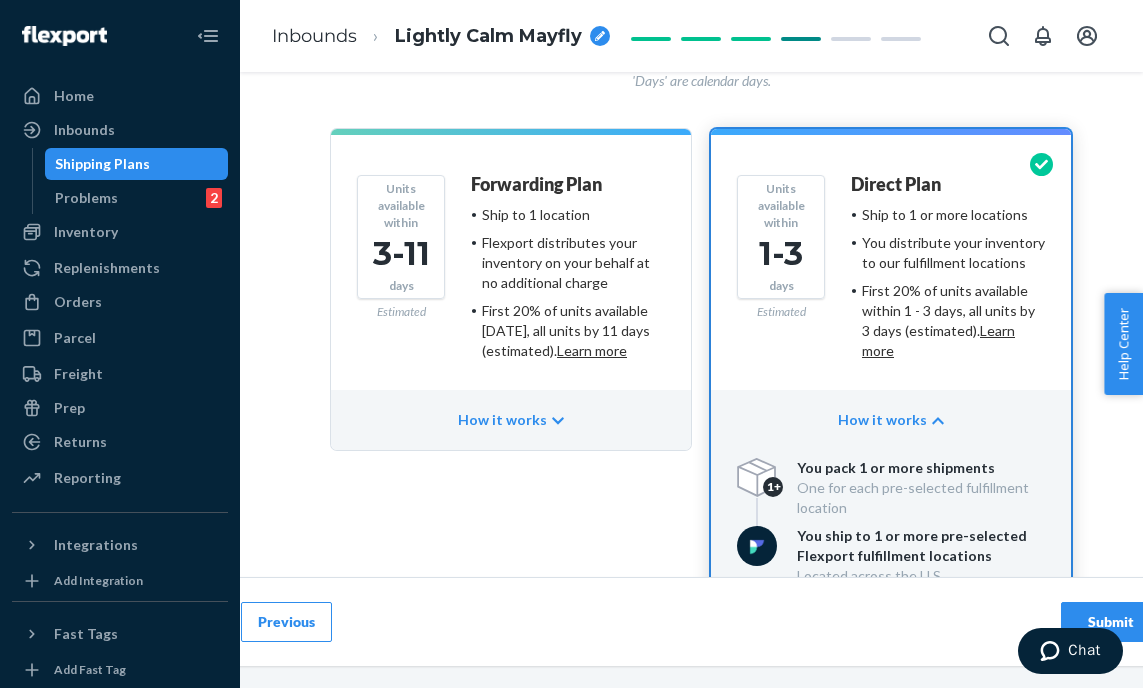 scroll, scrollTop: 181, scrollLeft: 145, axis: both 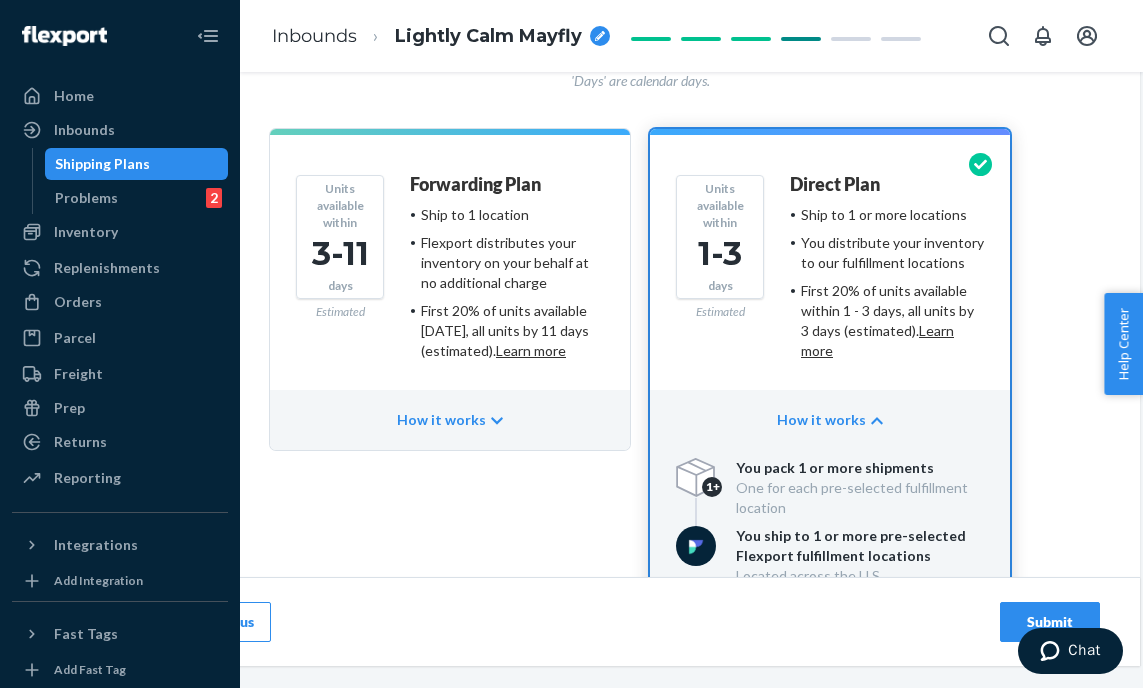 click on "Submit" at bounding box center (1050, 622) 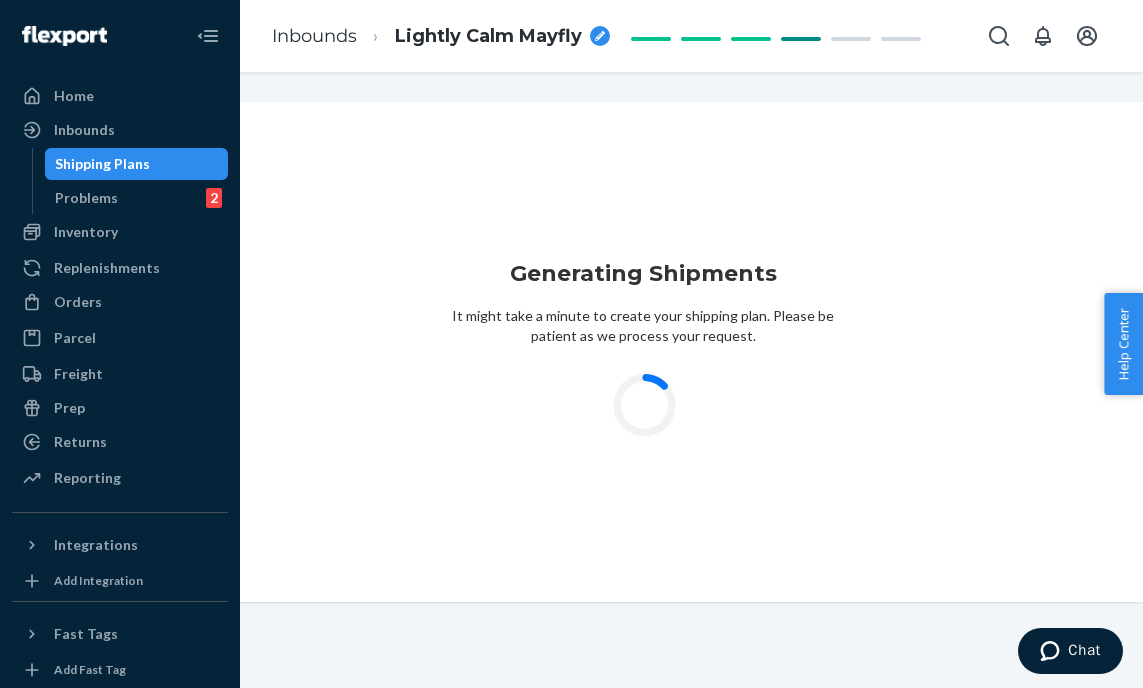 scroll, scrollTop: 0, scrollLeft: 142, axis: horizontal 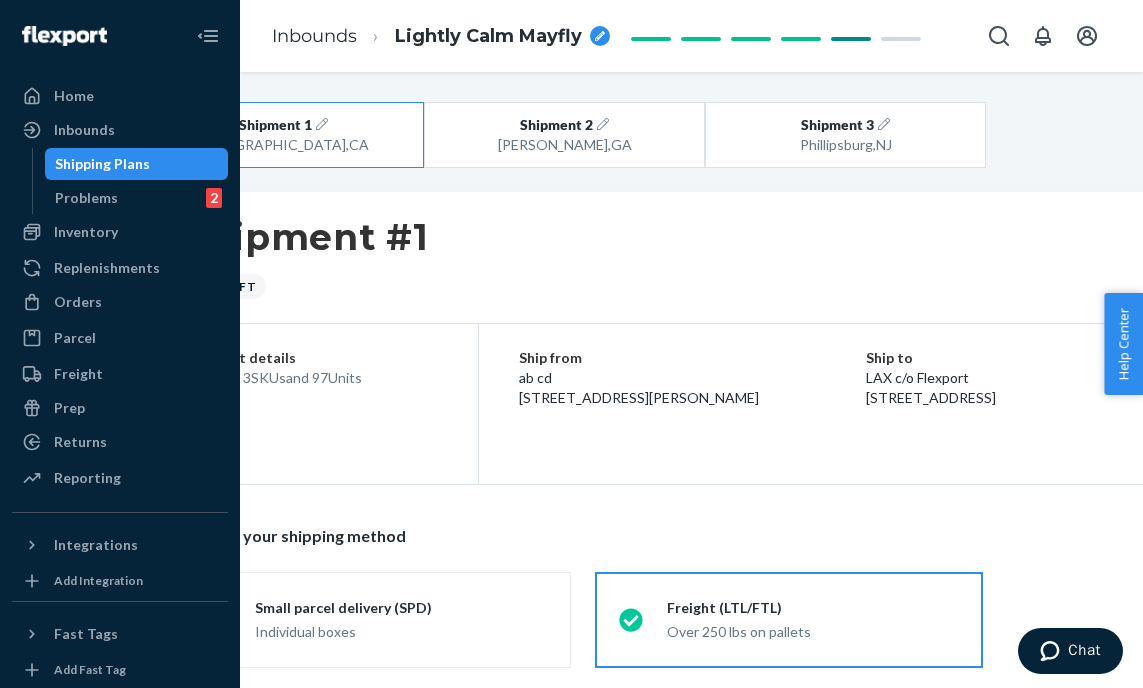 radio on "true" 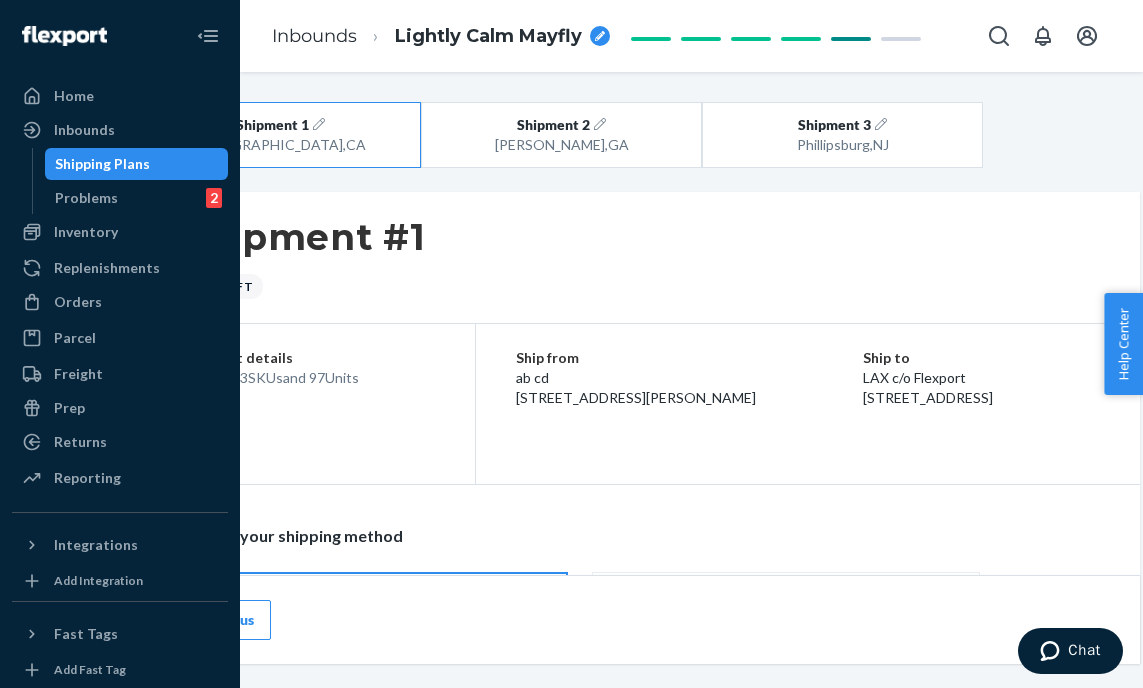 scroll, scrollTop: 0, scrollLeft: 0, axis: both 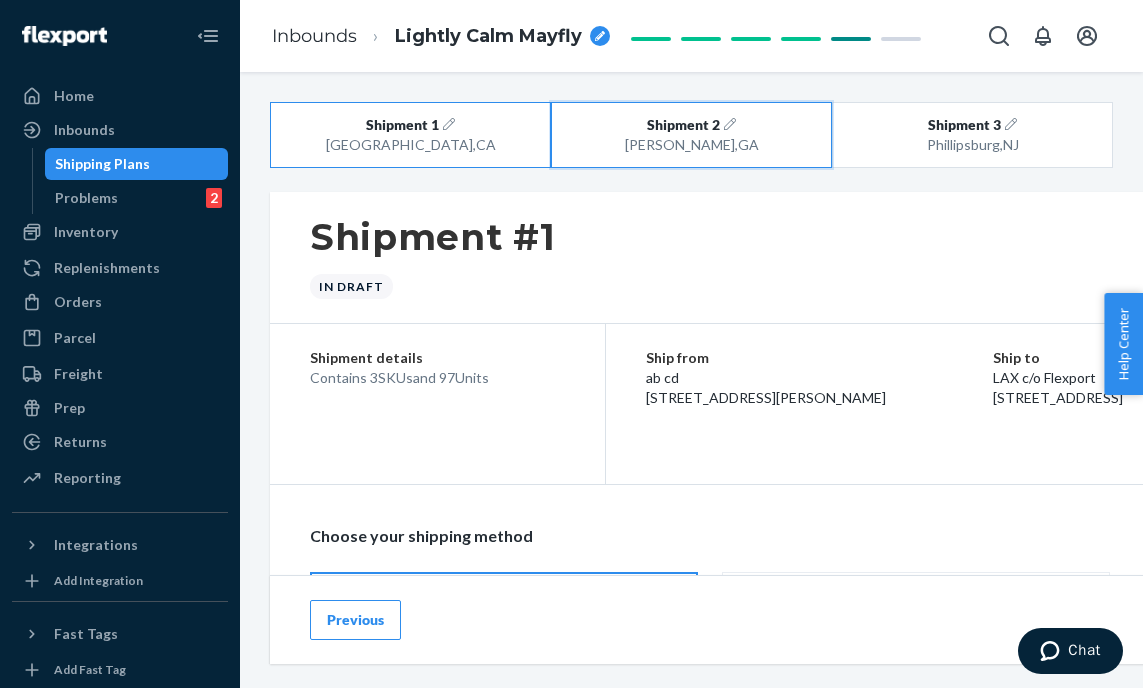 click on "[GEOGRAPHIC_DATA] ,  [GEOGRAPHIC_DATA]" at bounding box center (691, 145) 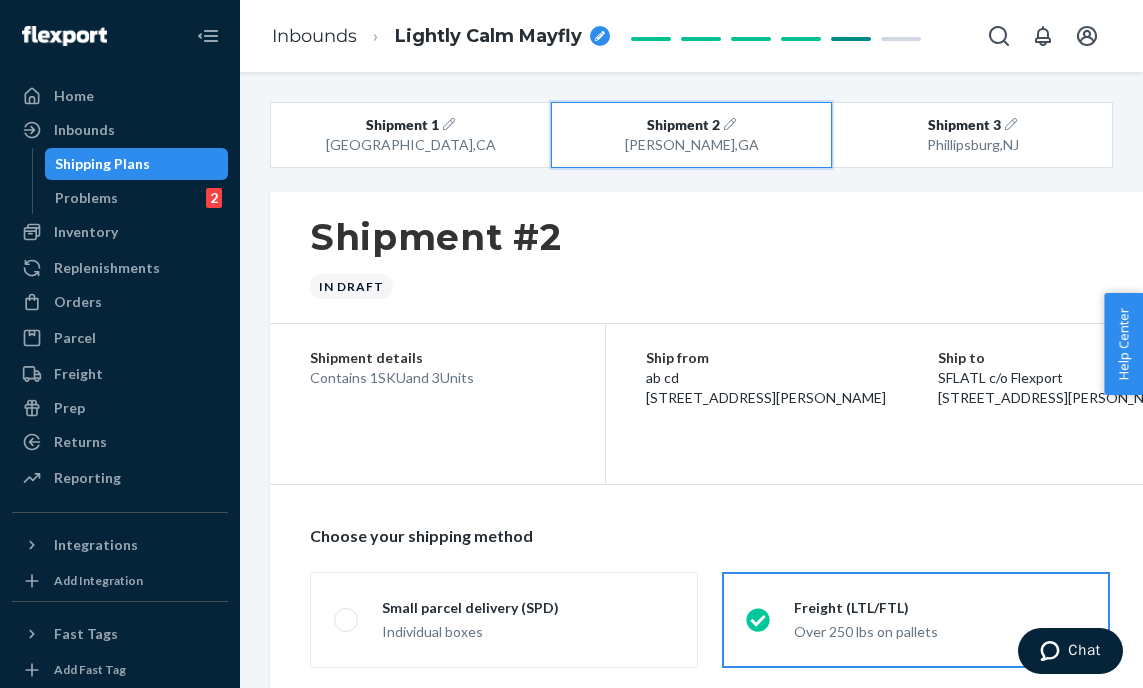 radio on "true" 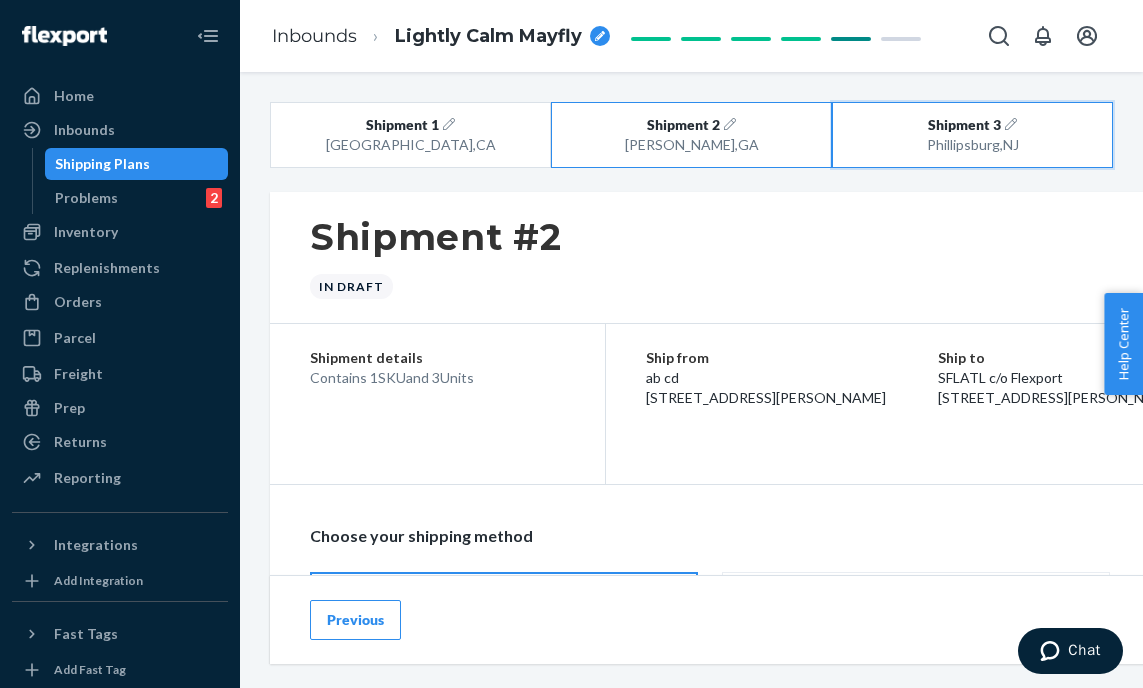 click on "Shipment 3" at bounding box center [964, 125] 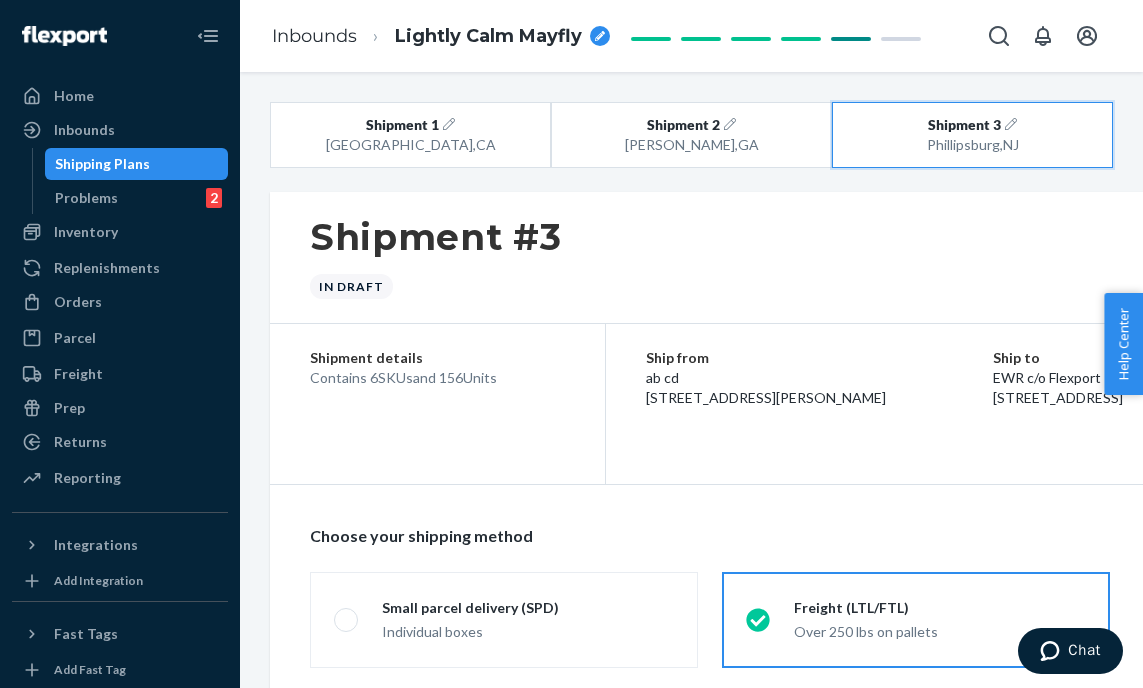 click on "Shipment 3" at bounding box center [964, 125] 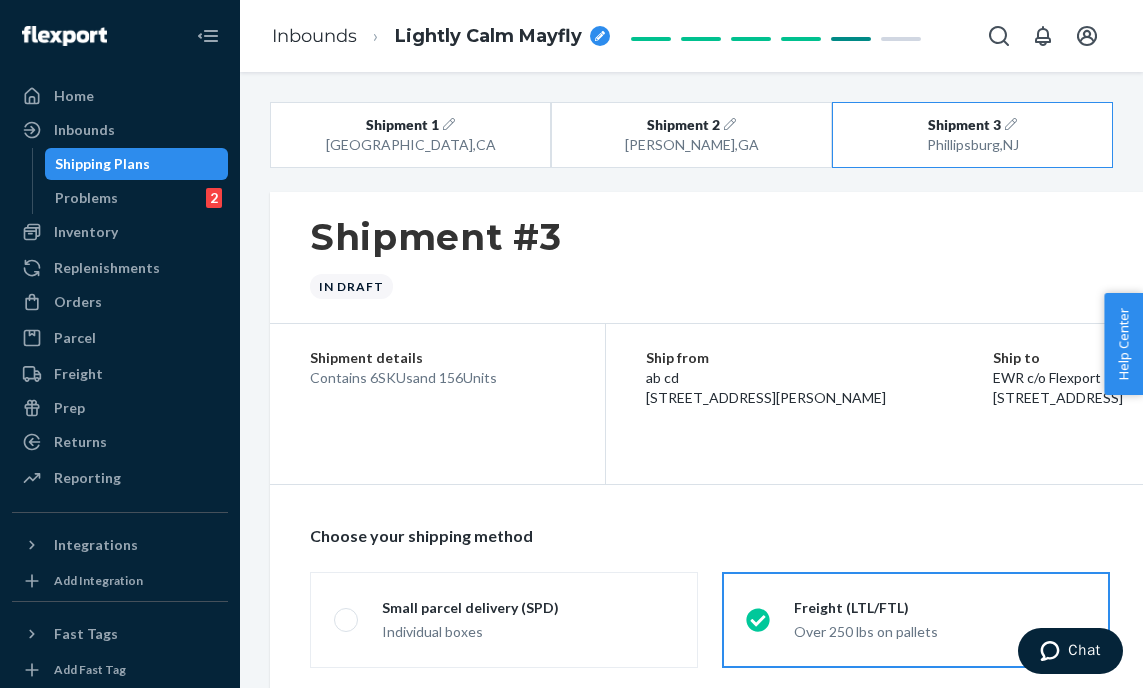 radio on "true" 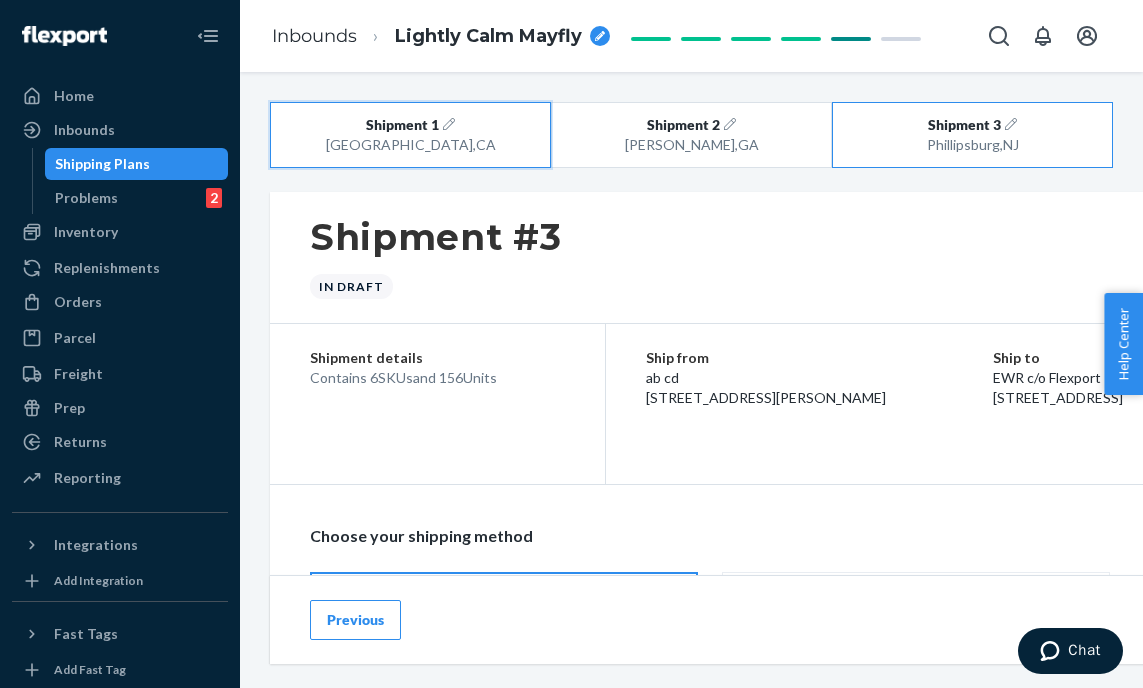 click on "[GEOGRAPHIC_DATA] ,  [GEOGRAPHIC_DATA]" at bounding box center [410, 145] 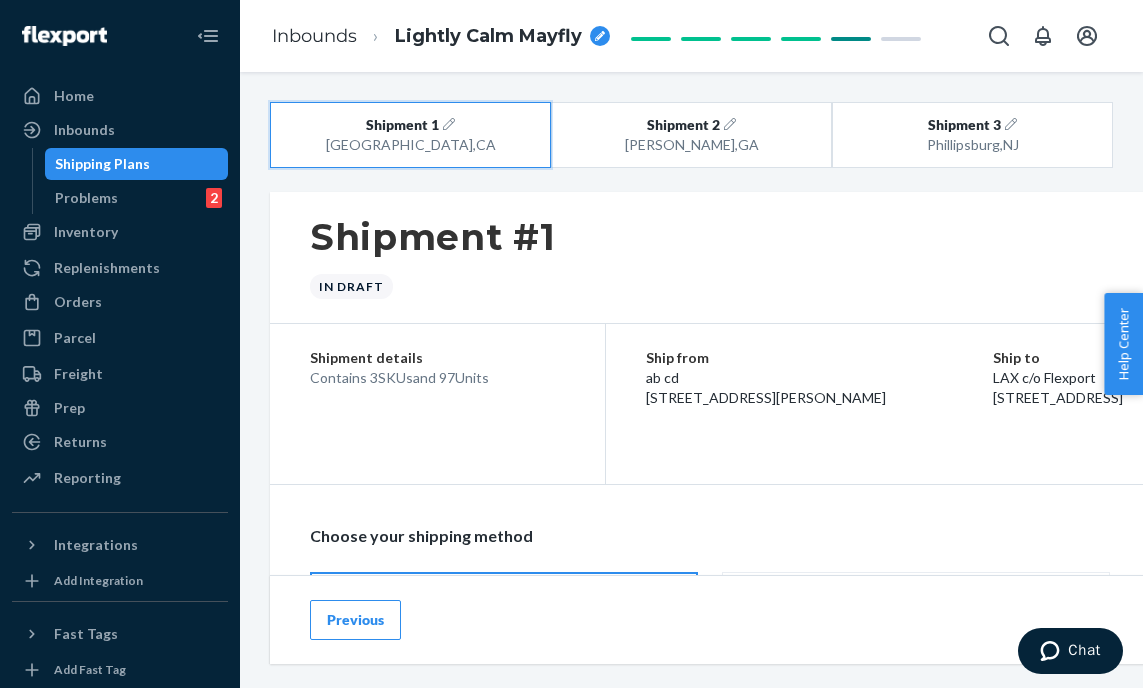 click on "[GEOGRAPHIC_DATA] ,  [GEOGRAPHIC_DATA]" at bounding box center (410, 145) 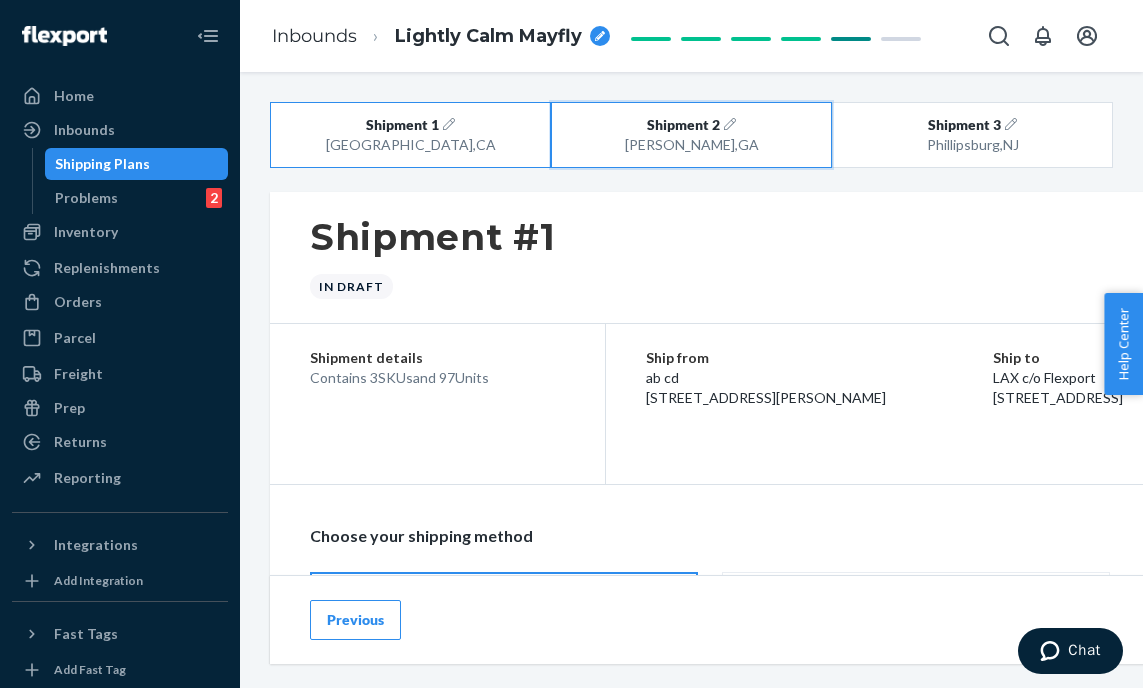 click on "[GEOGRAPHIC_DATA] ,  [GEOGRAPHIC_DATA]" at bounding box center [691, 145] 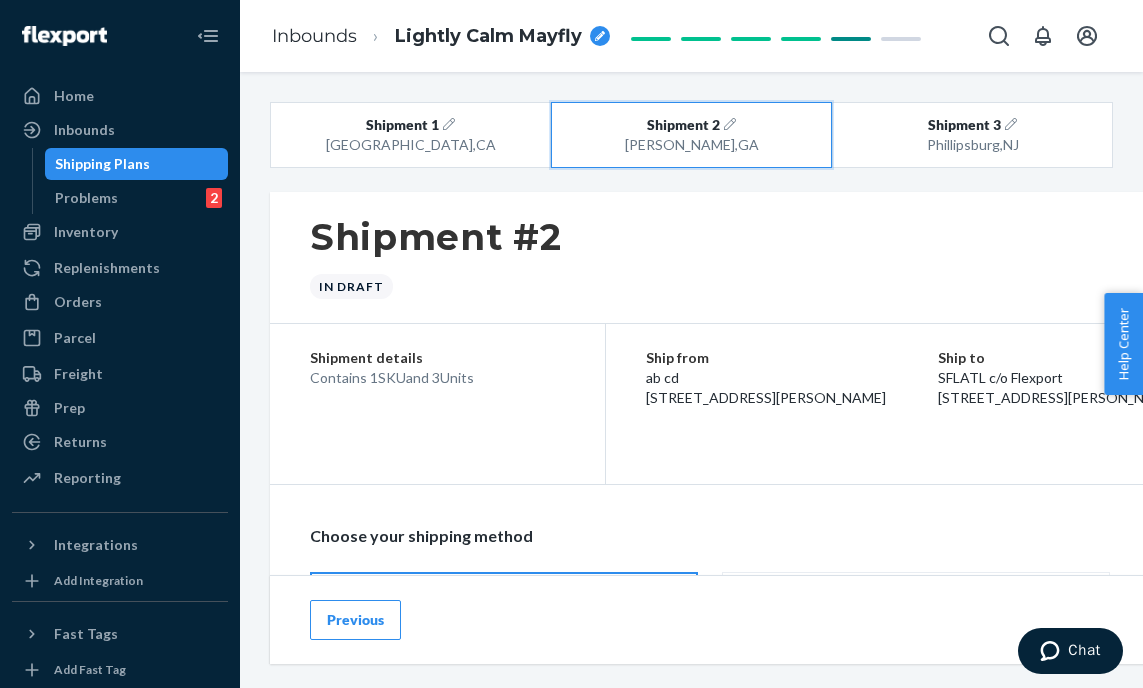 click on "[GEOGRAPHIC_DATA] ,  [GEOGRAPHIC_DATA]" at bounding box center [691, 145] 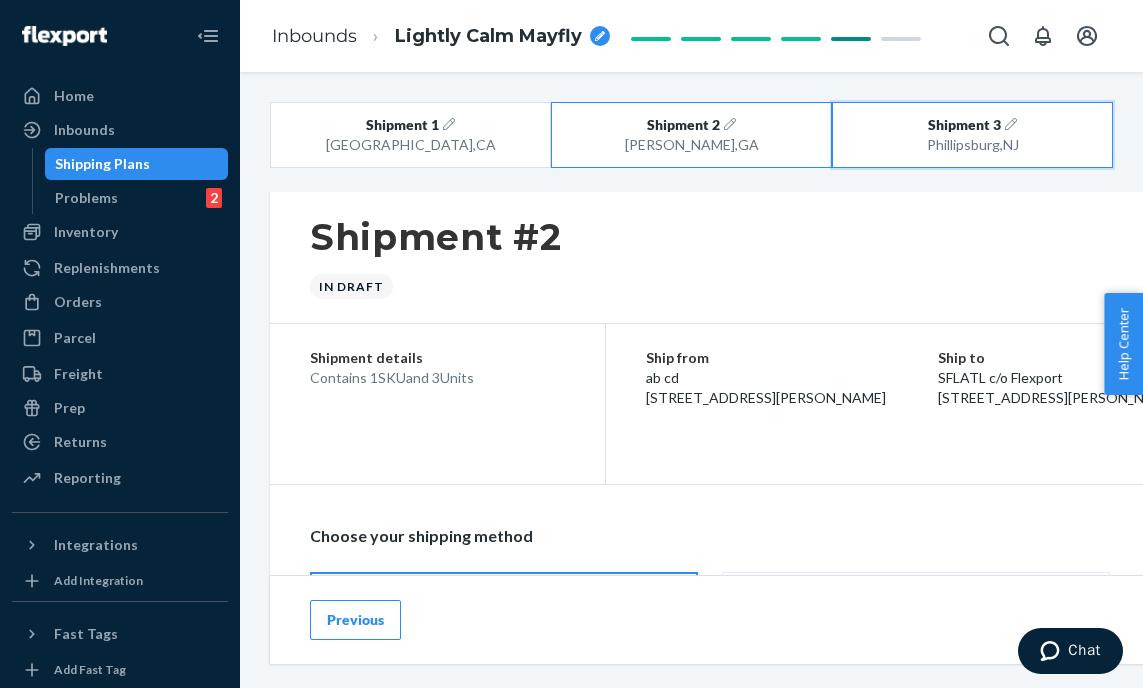 click on "[GEOGRAPHIC_DATA] ,  [GEOGRAPHIC_DATA]" at bounding box center (972, 145) 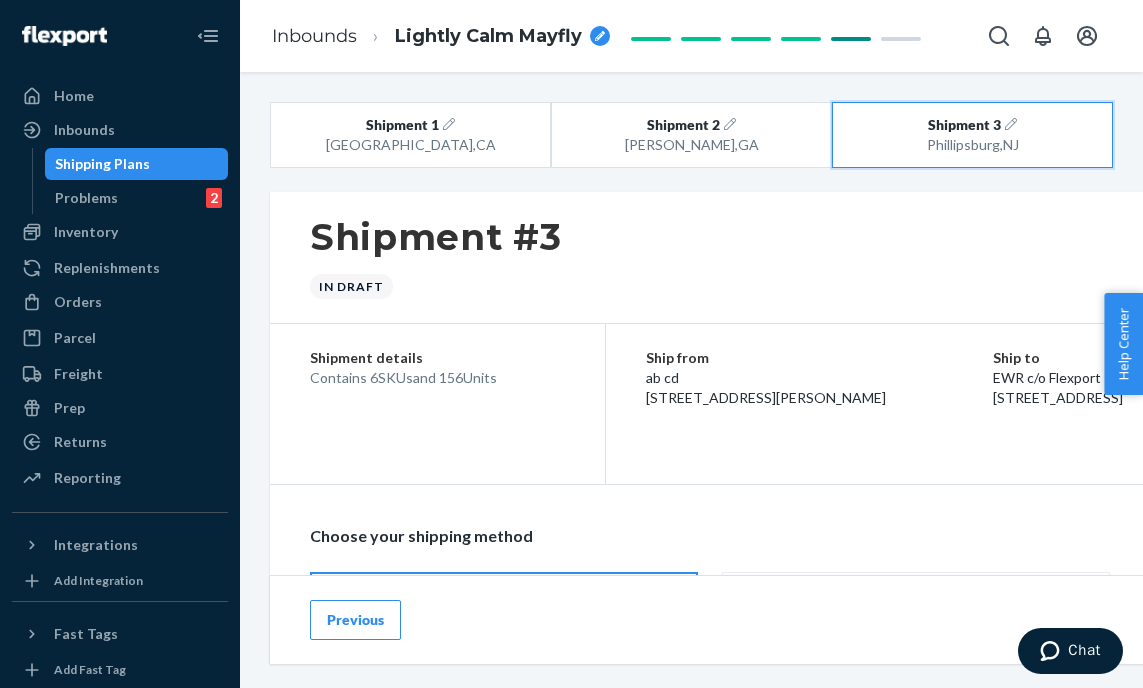 click on "[GEOGRAPHIC_DATA] ,  [GEOGRAPHIC_DATA]" at bounding box center (972, 145) 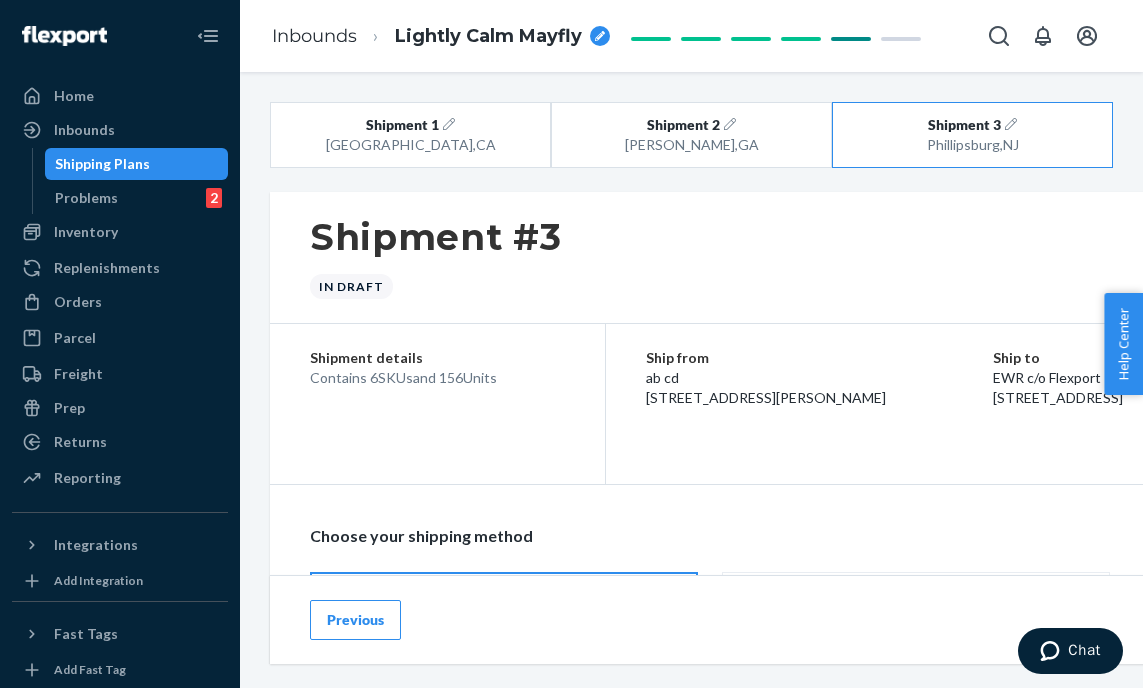 click on "Lightly Calm Mayfly" at bounding box center (488, 37) 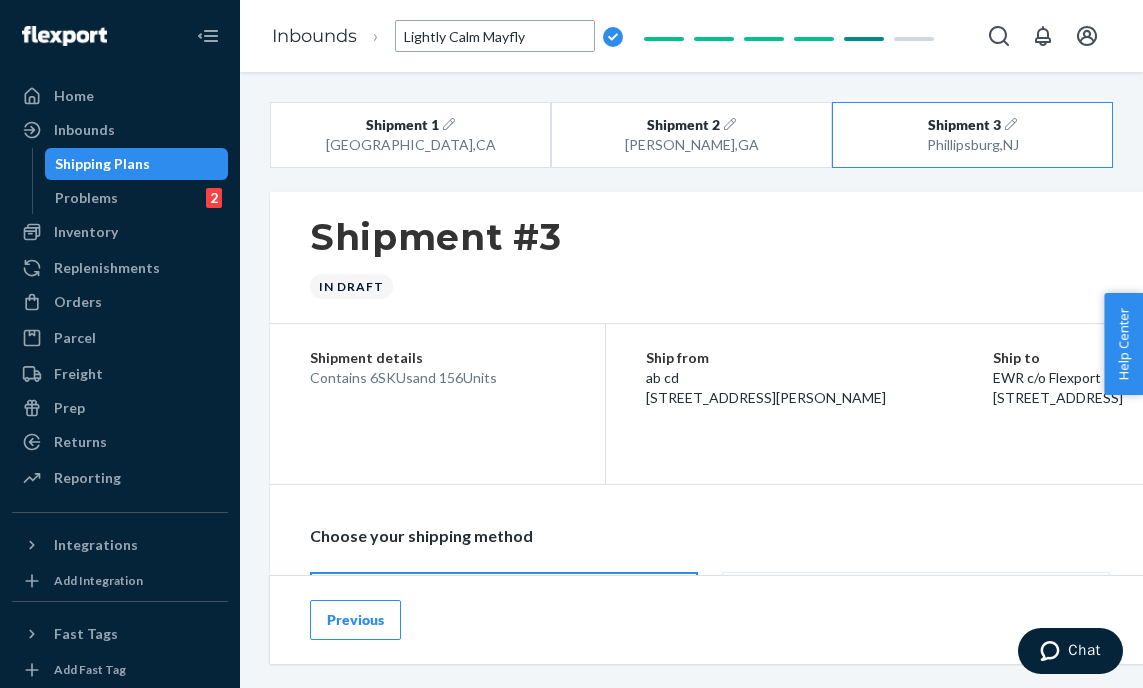 click on "Lightly Calm Mayfly" at bounding box center (495, 36) 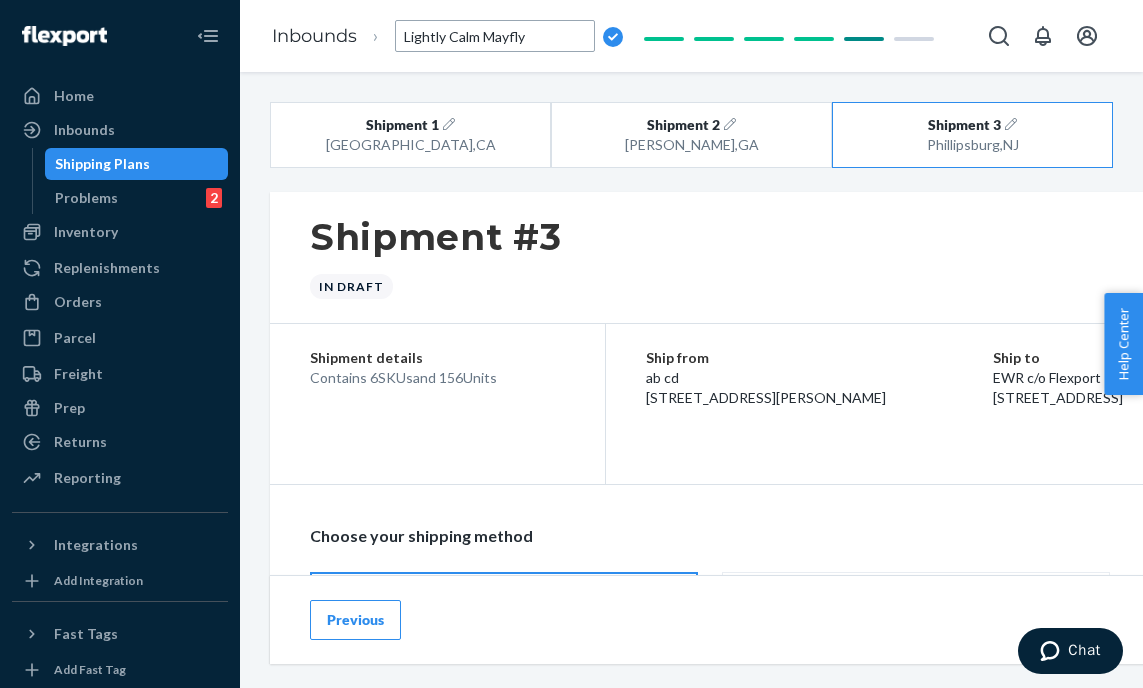 type on "256 Essential Oversized Tees - XL Raven XS, 2XL Mineral XS Mauve XS,2XL-3XL Dust M-L,2X-3X Dune  - by Fast Sea" 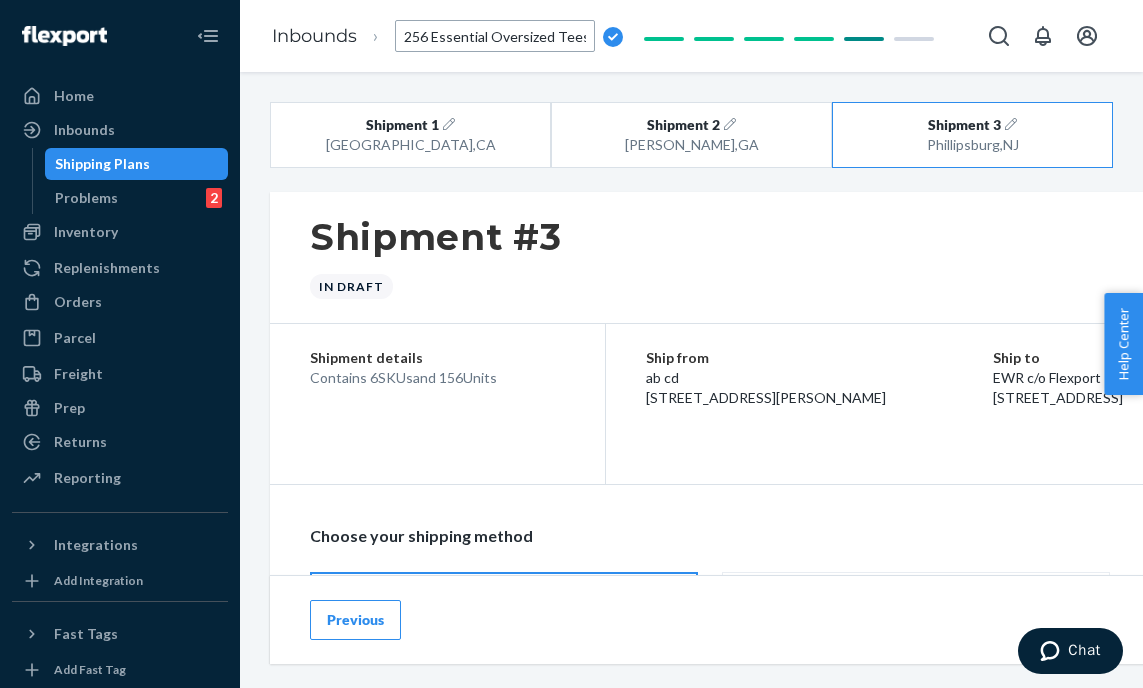 scroll, scrollTop: 0, scrollLeft: 522, axis: horizontal 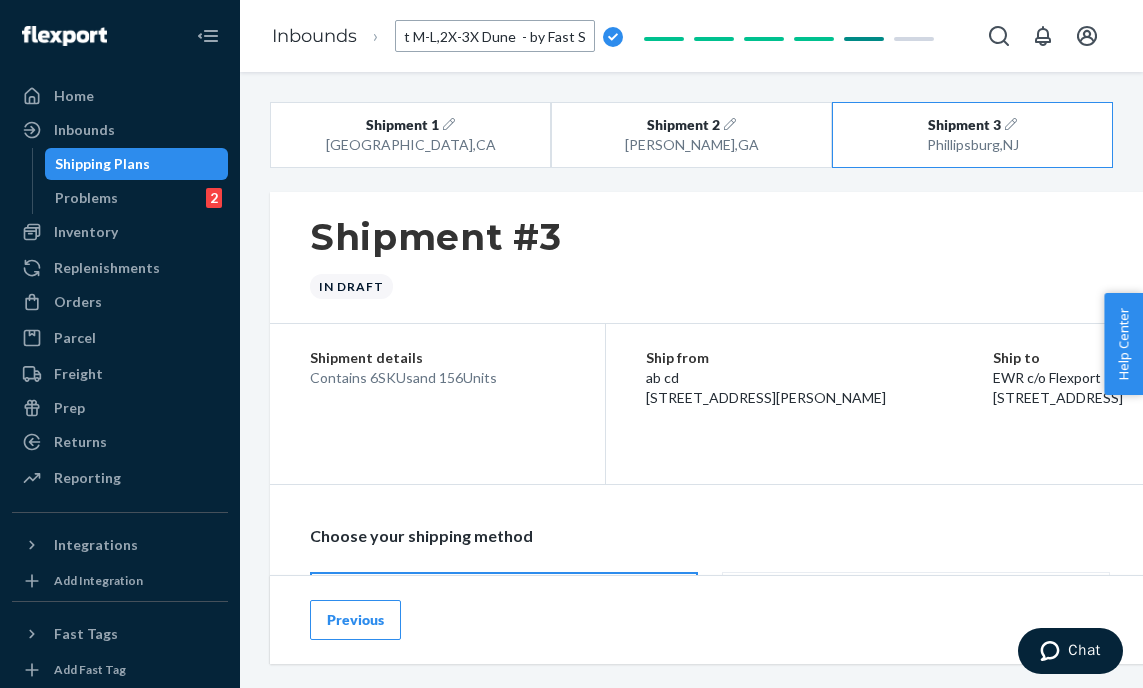 click on "Shipment 1 San Bernardino ,  CA Shipment 2 Moreland ,  GA Shipment 3 Phillipsburg ,  NJ Shipment #3 In draft Shipment details Contains 6  SKUs  and 156  Units Ship from ab cd
577 Howard St
San Francisco, CA 94105 Ship to EWR c/o Flexport 3000 Rand Blvd
Phillipsburg, NJ 08865 Choose your shipping method Small parcel delivery (SPD) Individual boxes Freight (LTL/FTL) Over 250 lbs on pallets Choose your carrier Flexport Partner Recommended Hassle free, transparent tracking Your carrier Use your own transportation Flexport's small parcel delivery does not support large shipments over 250 lbs. Please use LTL or FTL pallet delivery, or your own rates. 1 Shipment Packages and Boxes How will your shipment be packed? One SKU per box SKU Total Qty # per Box # of Boxes Boxed Qty Box Weight (lb) Box Dimensions (in) Remove configuration Essential Oversized Tee (Dust / XS) OS Tee Dust XS 60 60 1 60 x x Add another box config Essential Oversized Tee (Dune / 2X) OS Tee Dune 2X 19 19 1 19 x x Add another box config 7 7 1 7 x x" at bounding box center (691, 380) 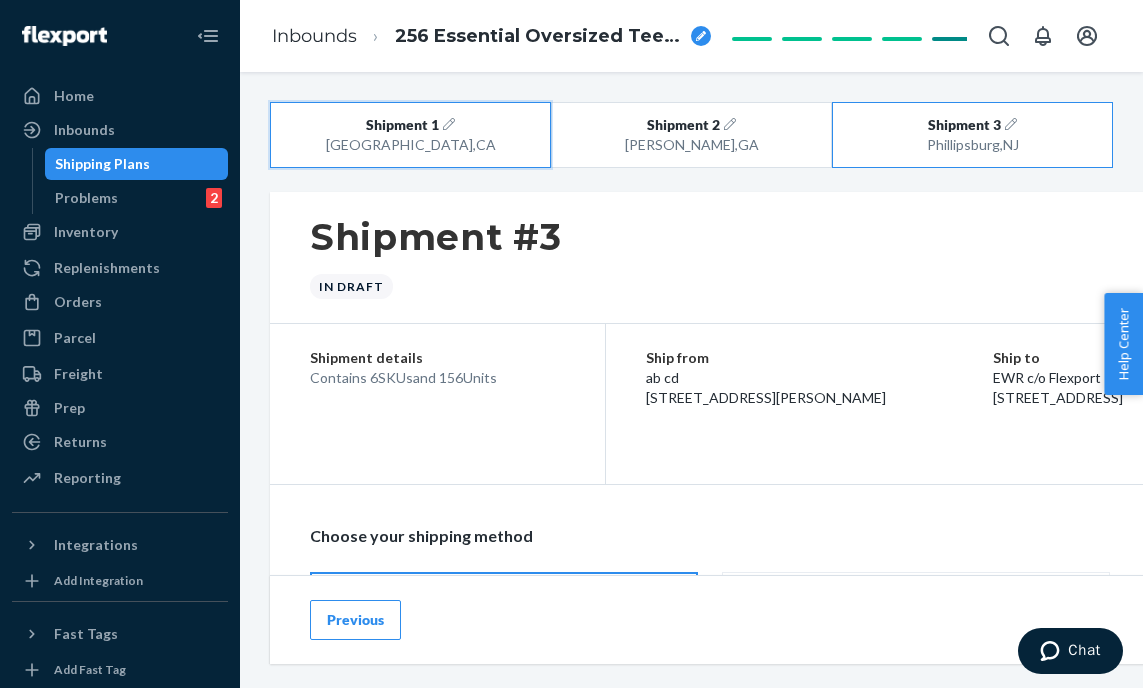 click on "[GEOGRAPHIC_DATA] ,  [GEOGRAPHIC_DATA]" at bounding box center [410, 145] 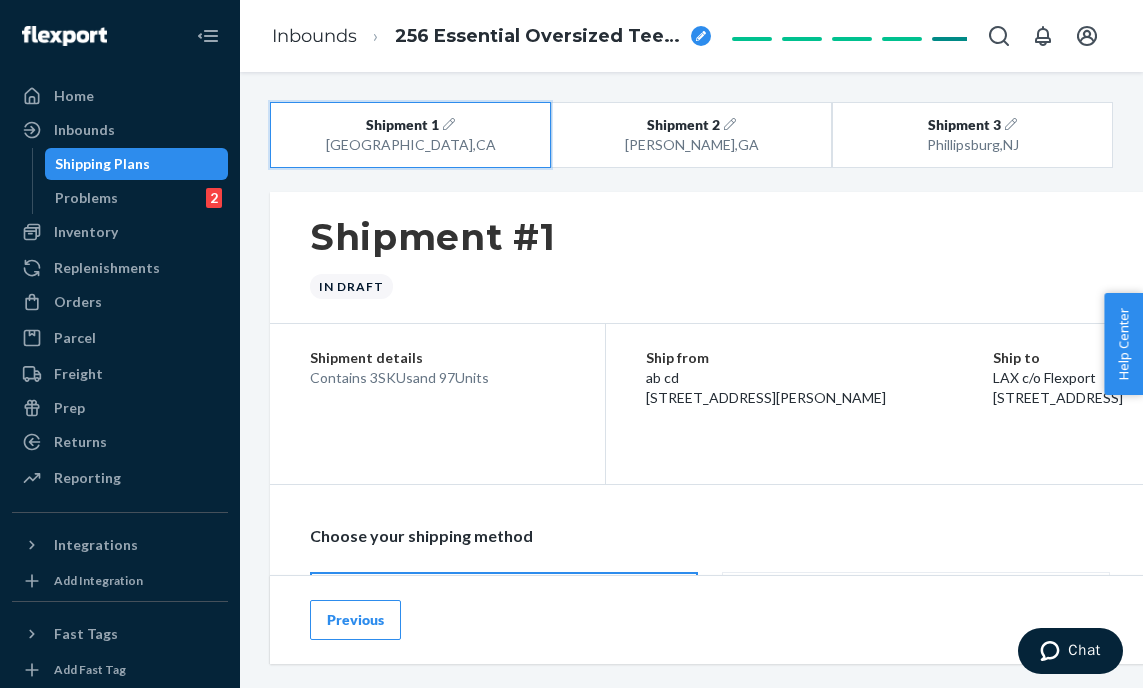 click on "[GEOGRAPHIC_DATA] ,  [GEOGRAPHIC_DATA]" at bounding box center [410, 145] 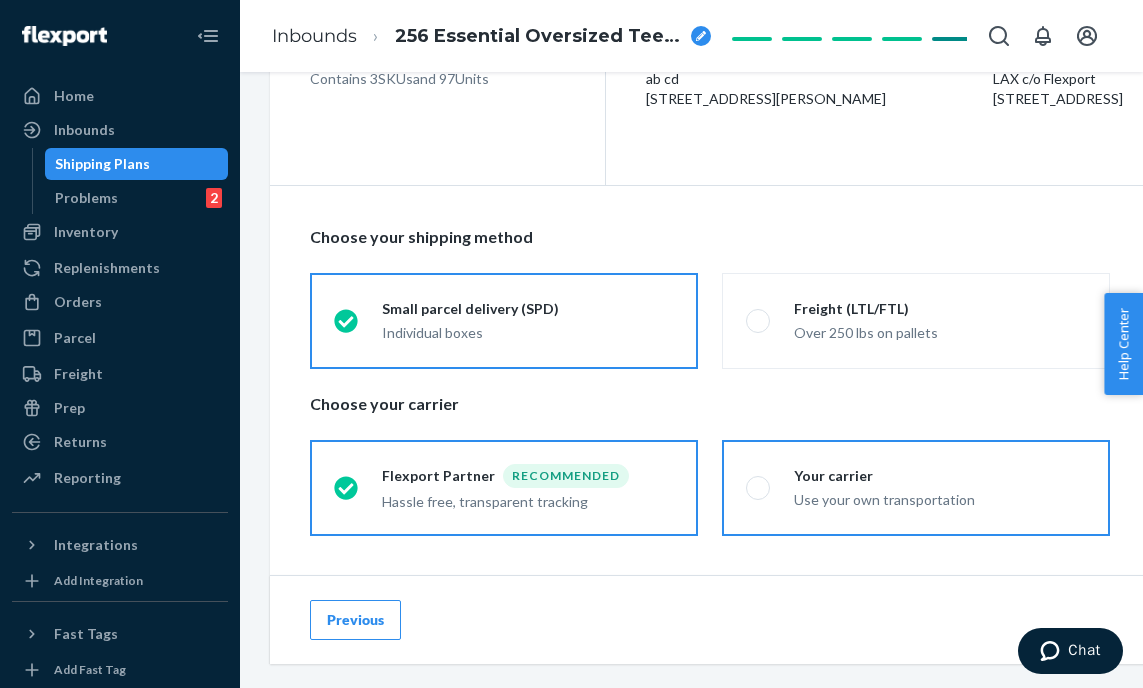 scroll, scrollTop: 322, scrollLeft: 0, axis: vertical 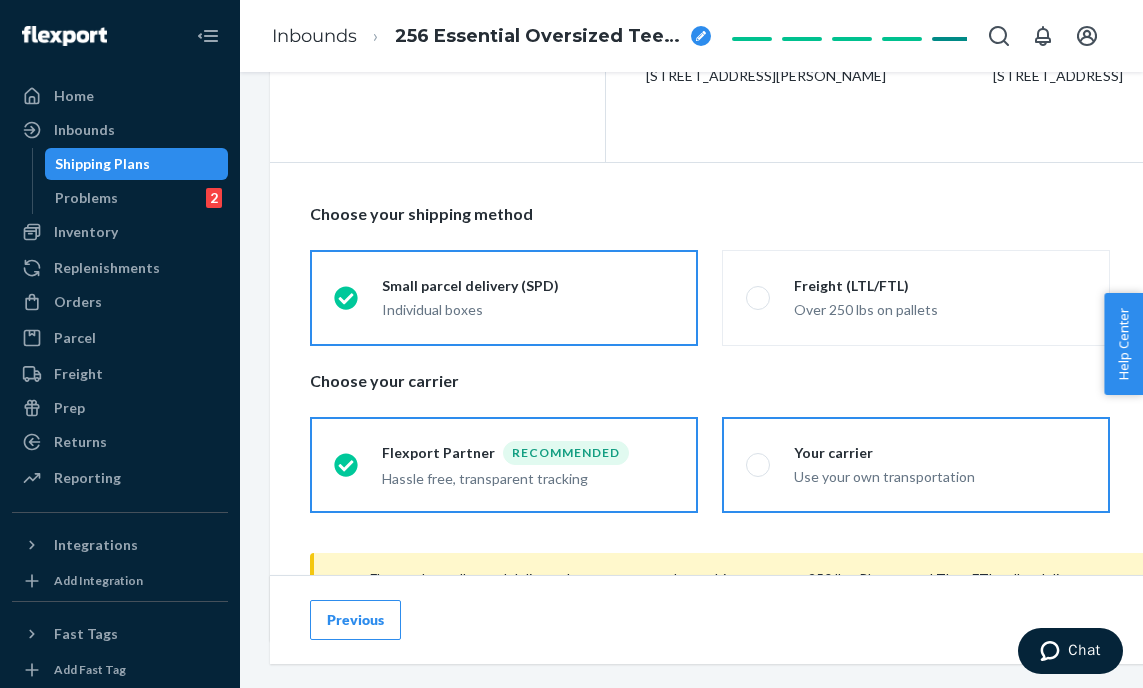click on "Your carrier Use your own transportation" at bounding box center (916, 465) 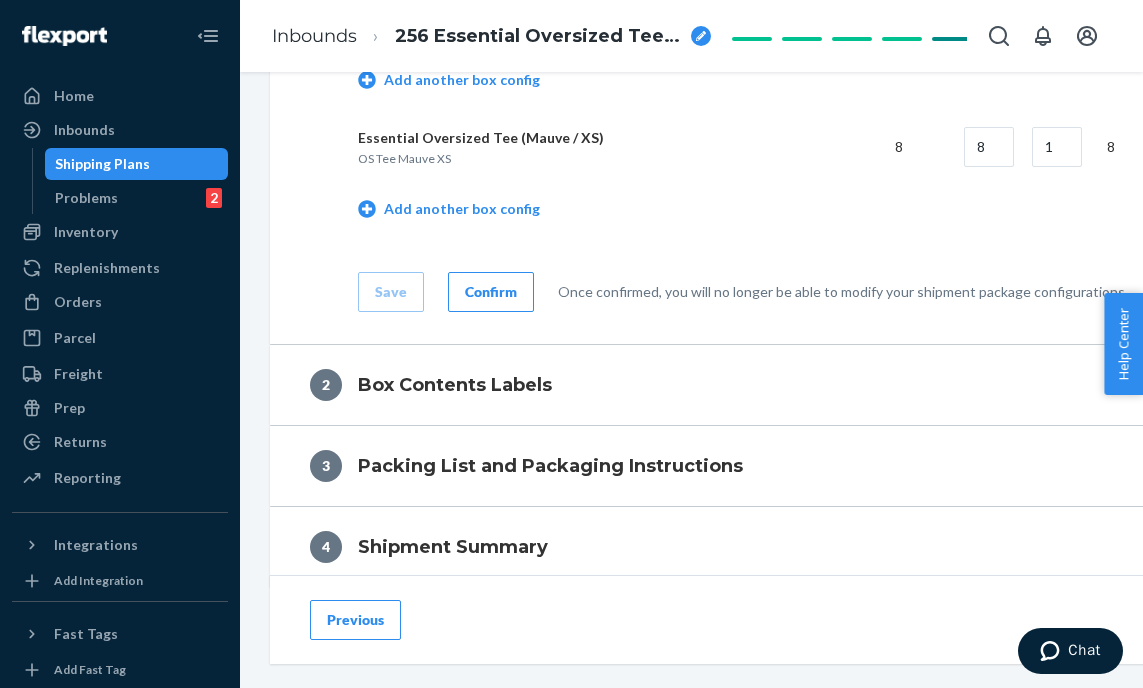 scroll, scrollTop: 1265, scrollLeft: 0, axis: vertical 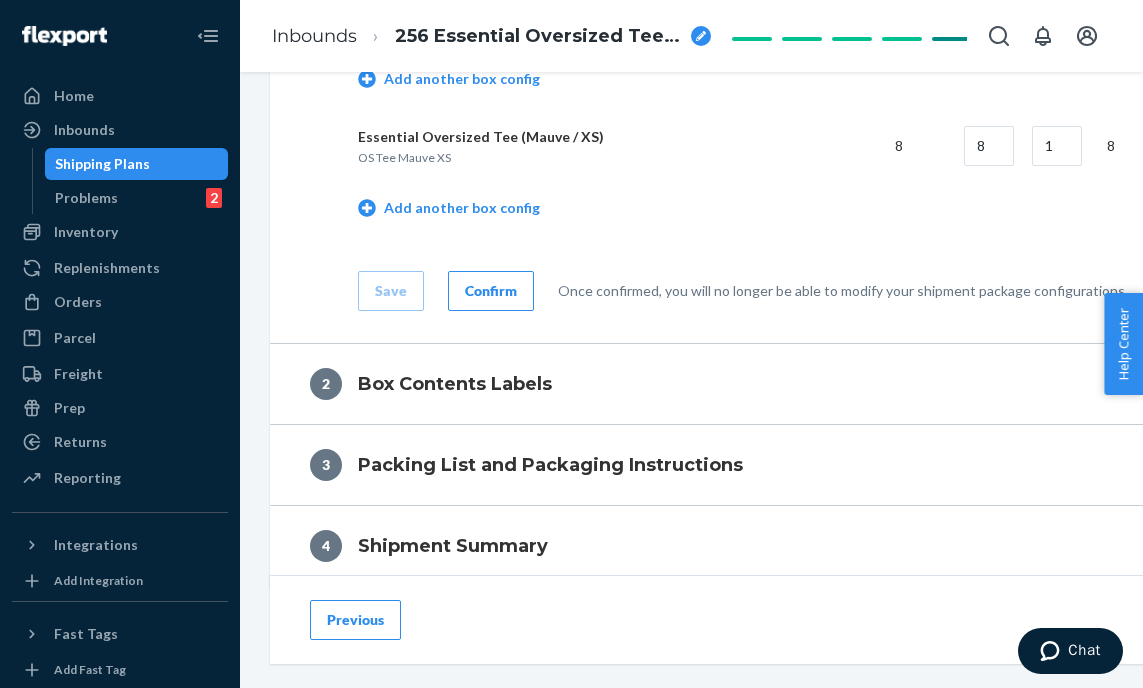 click on "Confirm" at bounding box center (491, 291) 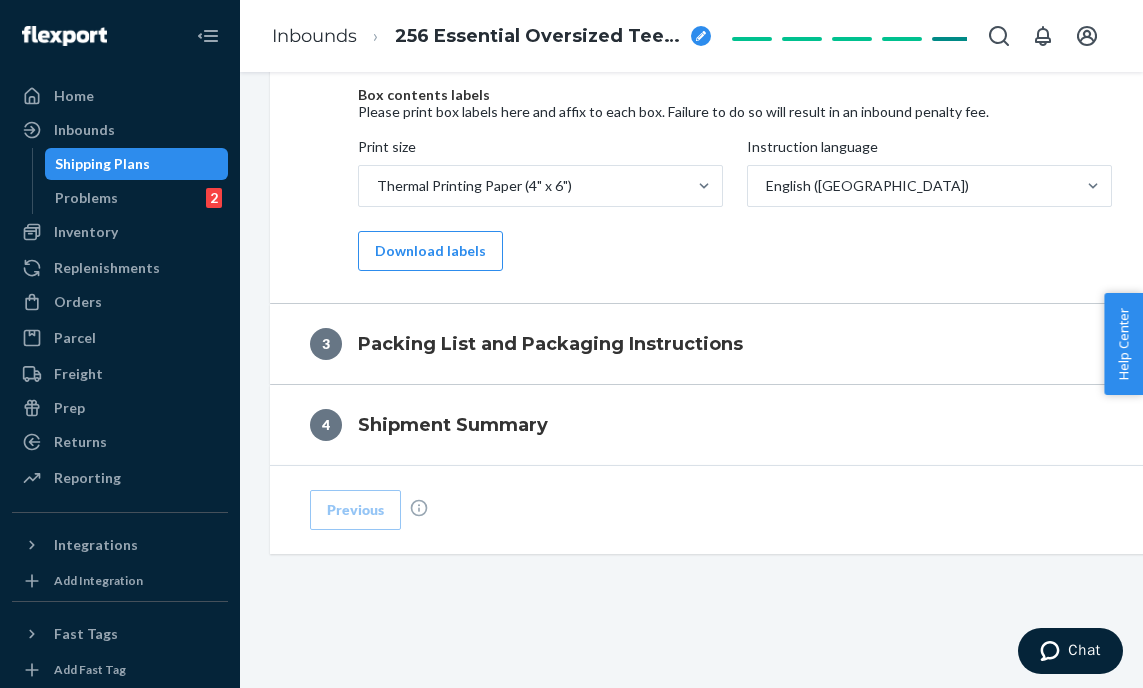 scroll, scrollTop: 996, scrollLeft: 0, axis: vertical 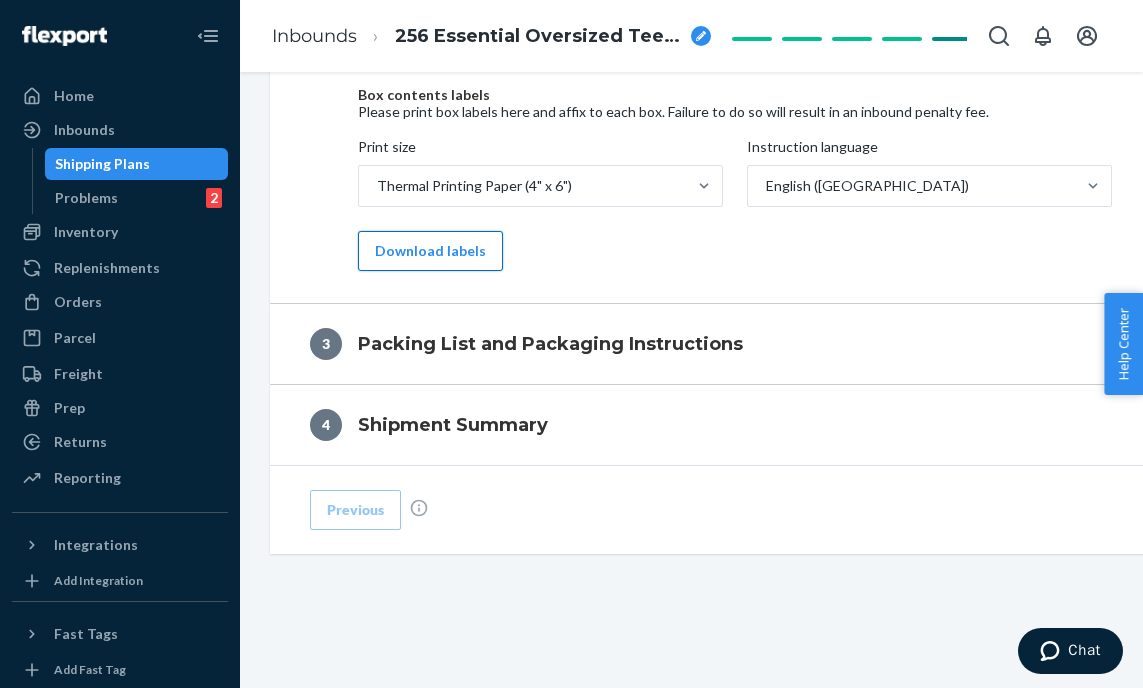 click on "Download labels" at bounding box center [430, 251] 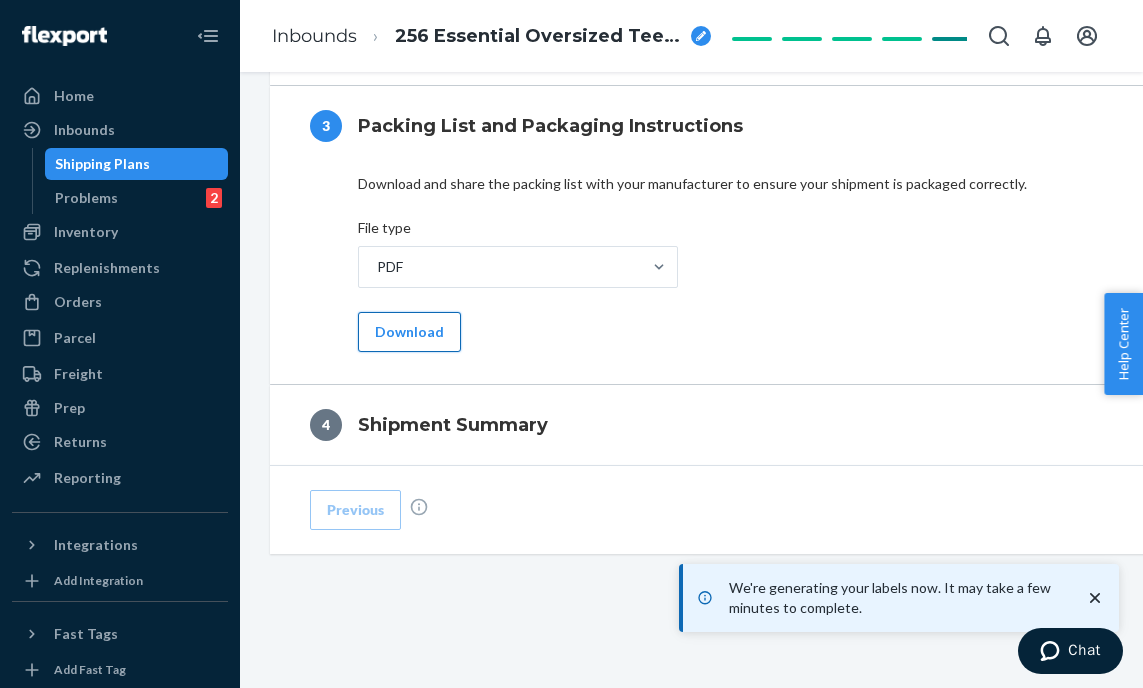 scroll, scrollTop: 990, scrollLeft: 0, axis: vertical 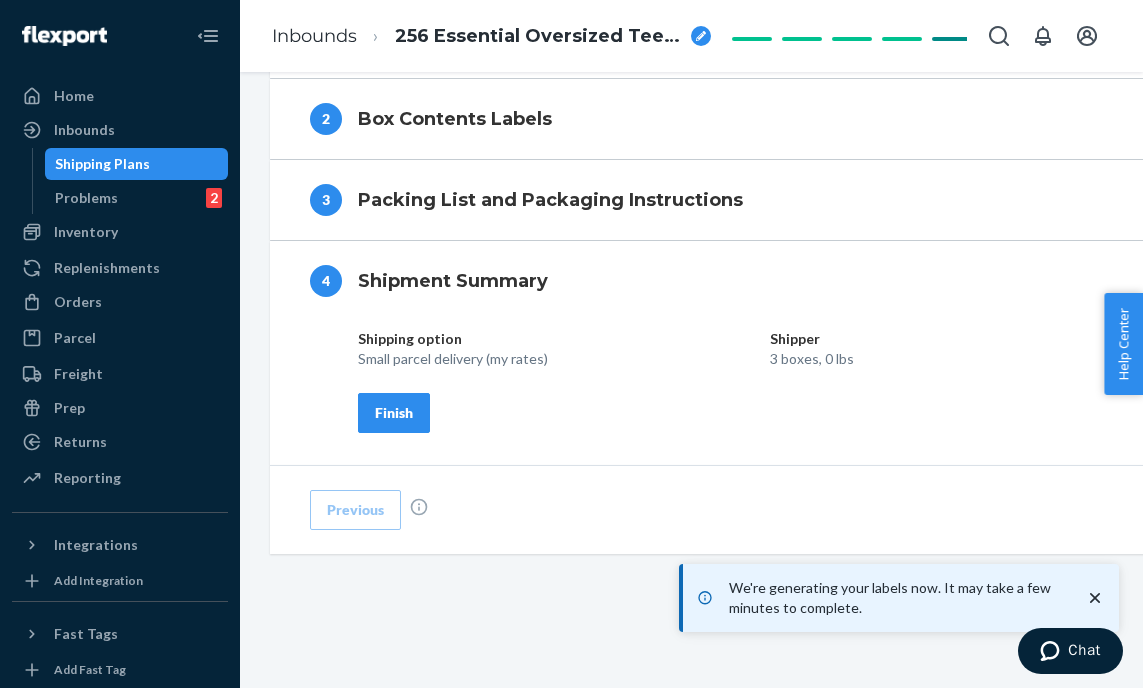 click on "Finish" at bounding box center (394, 413) 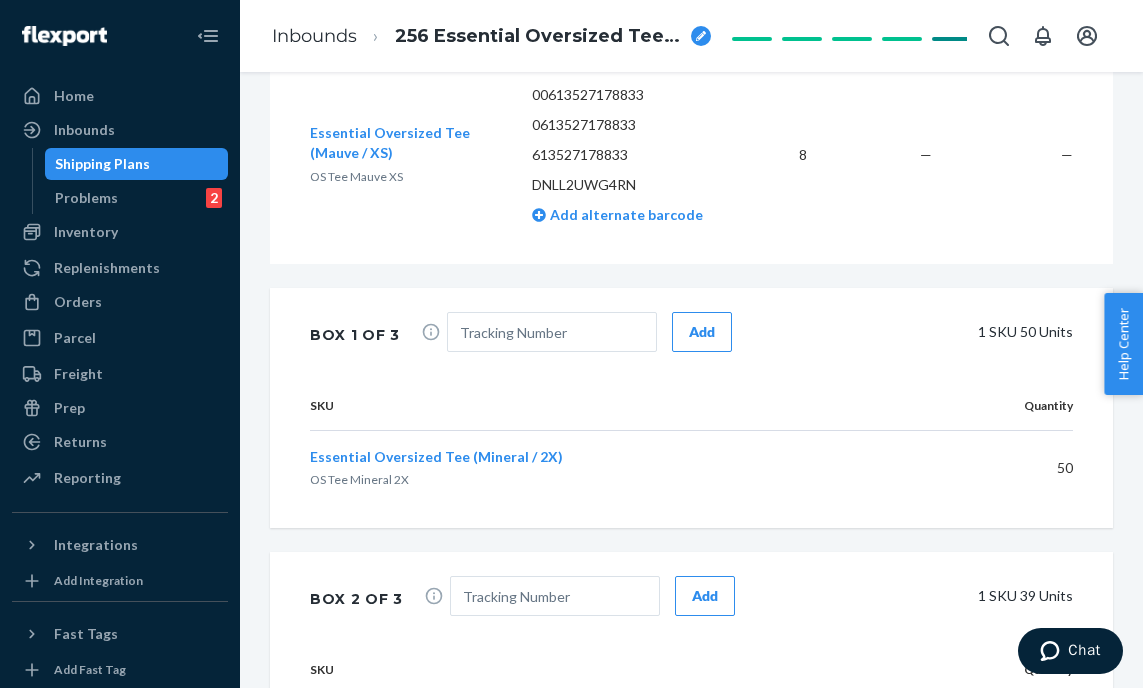 scroll, scrollTop: 0, scrollLeft: 0, axis: both 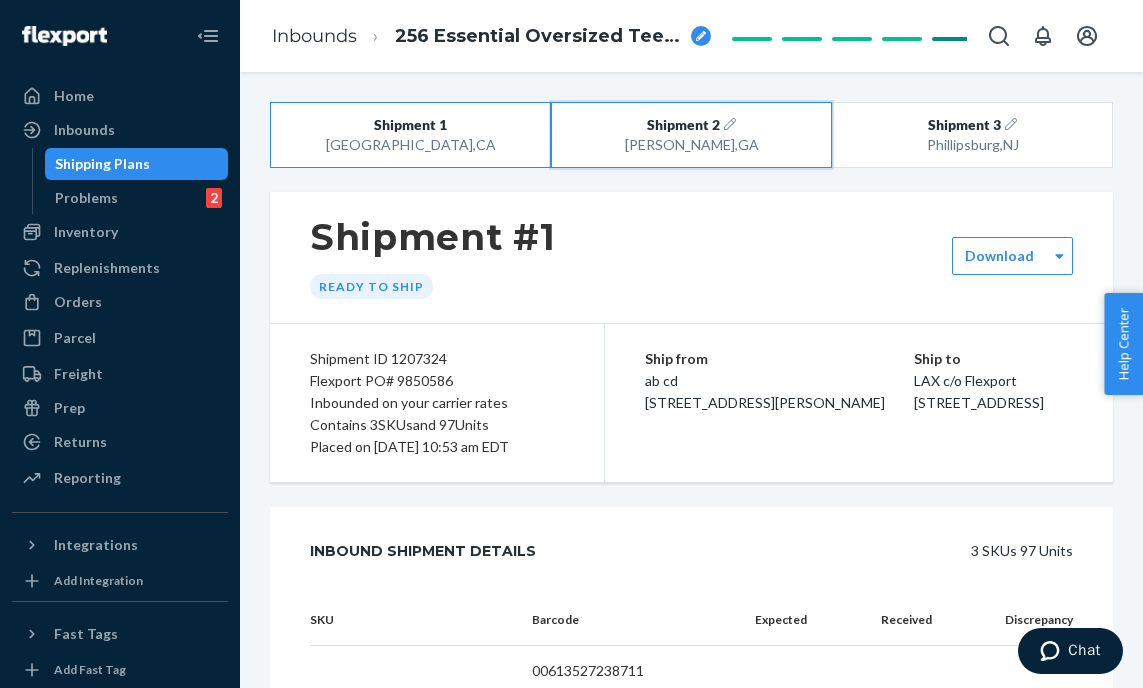 click on "[GEOGRAPHIC_DATA] ,  [GEOGRAPHIC_DATA]" at bounding box center (691, 145) 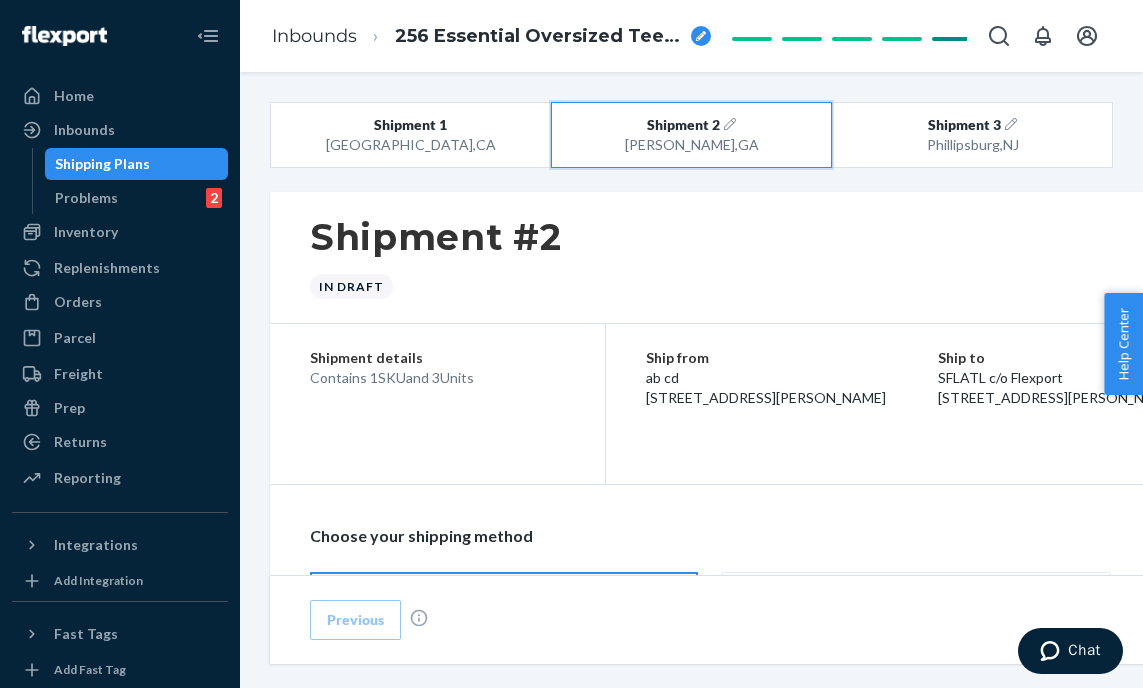 click on "[GEOGRAPHIC_DATA] ,  [GEOGRAPHIC_DATA]" at bounding box center [691, 145] 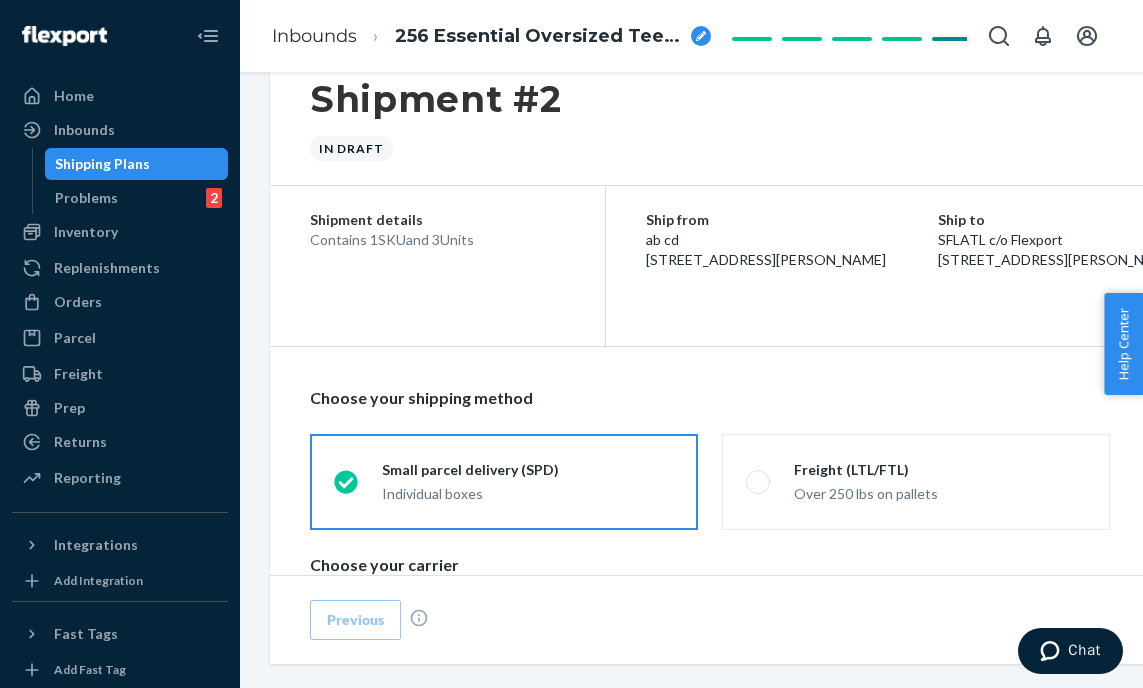 scroll, scrollTop: 334, scrollLeft: 0, axis: vertical 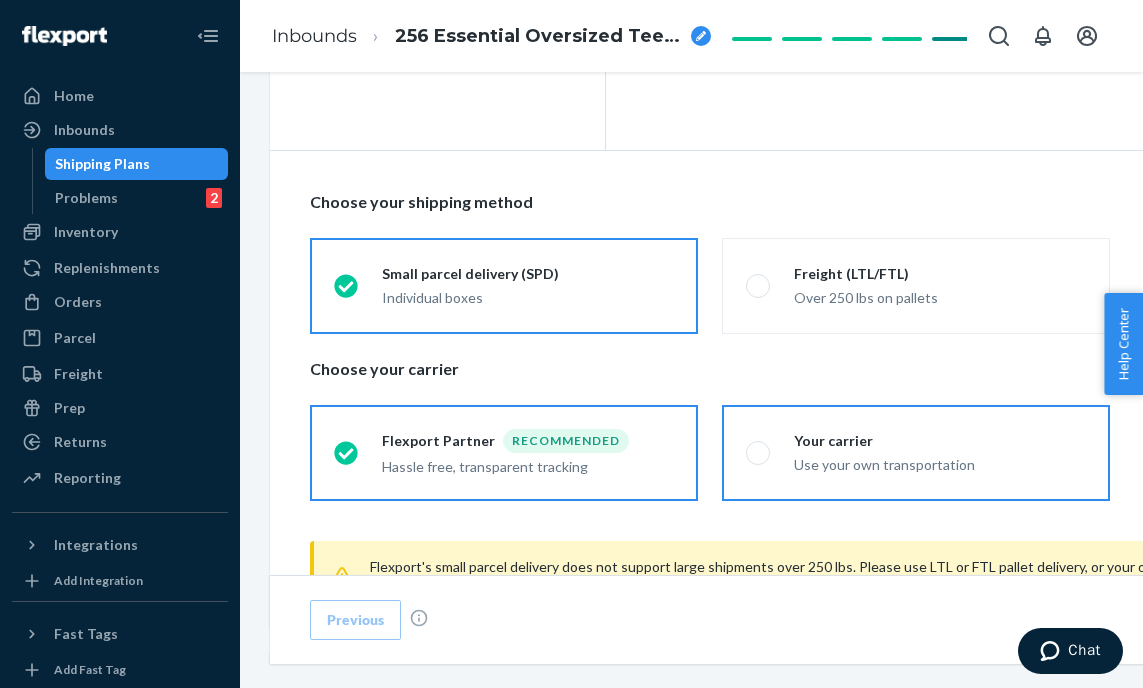 click at bounding box center [758, 453] 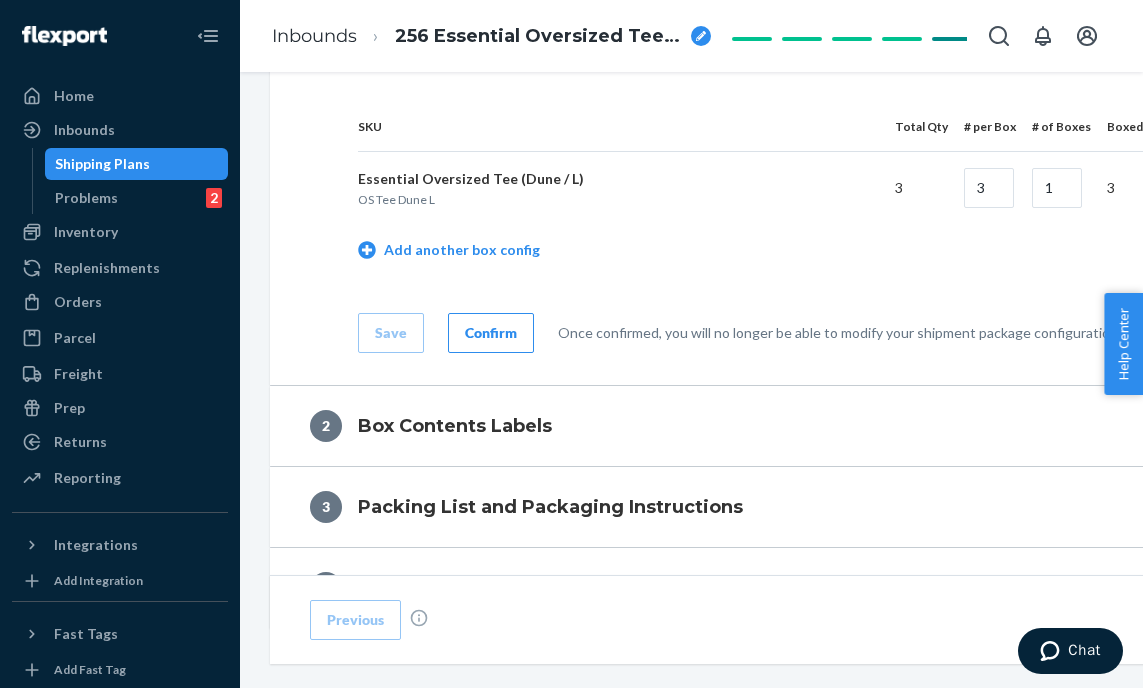 scroll, scrollTop: 978, scrollLeft: 0, axis: vertical 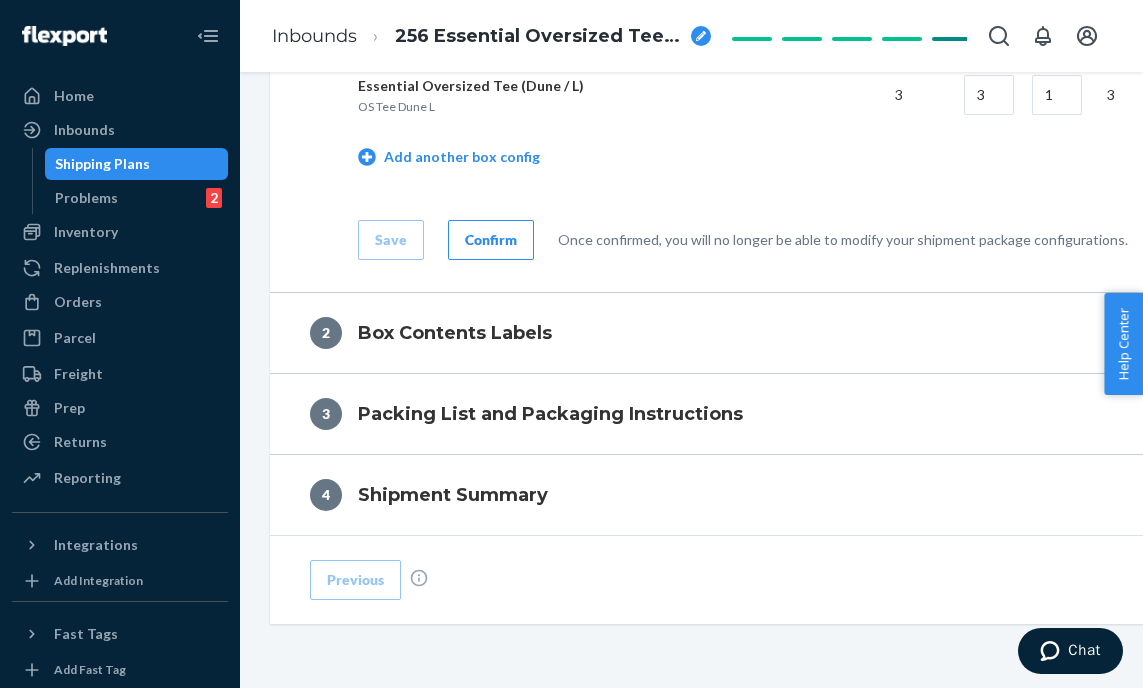 click on "Confirm" at bounding box center [491, 240] 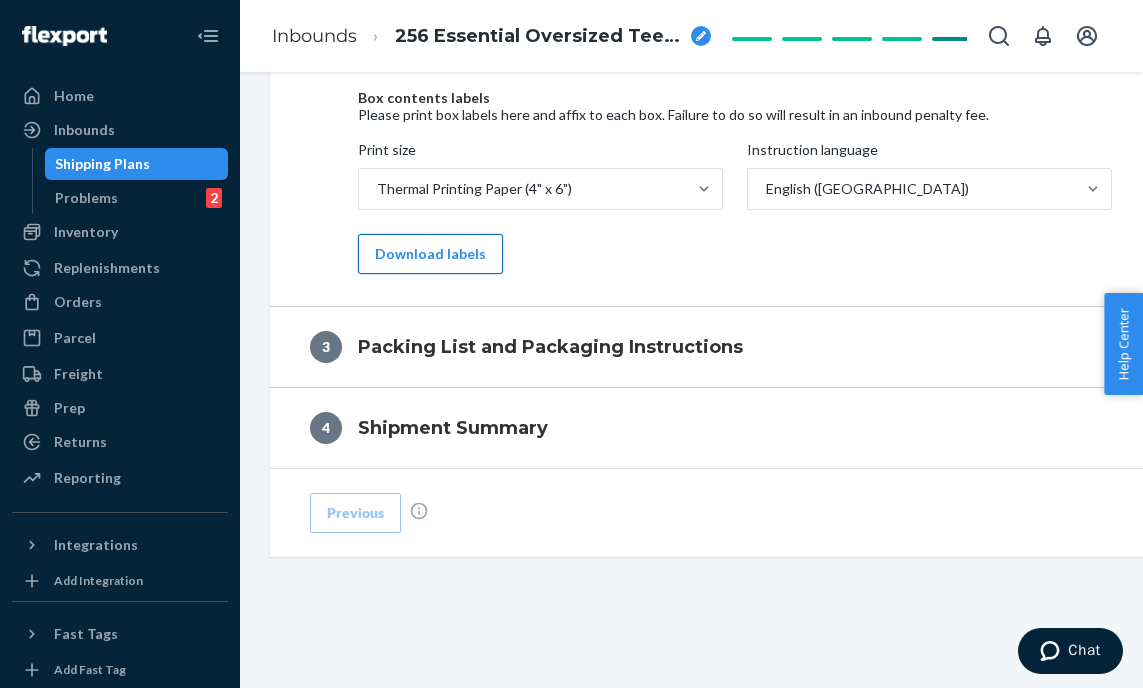 click on "Download labels" at bounding box center [430, 254] 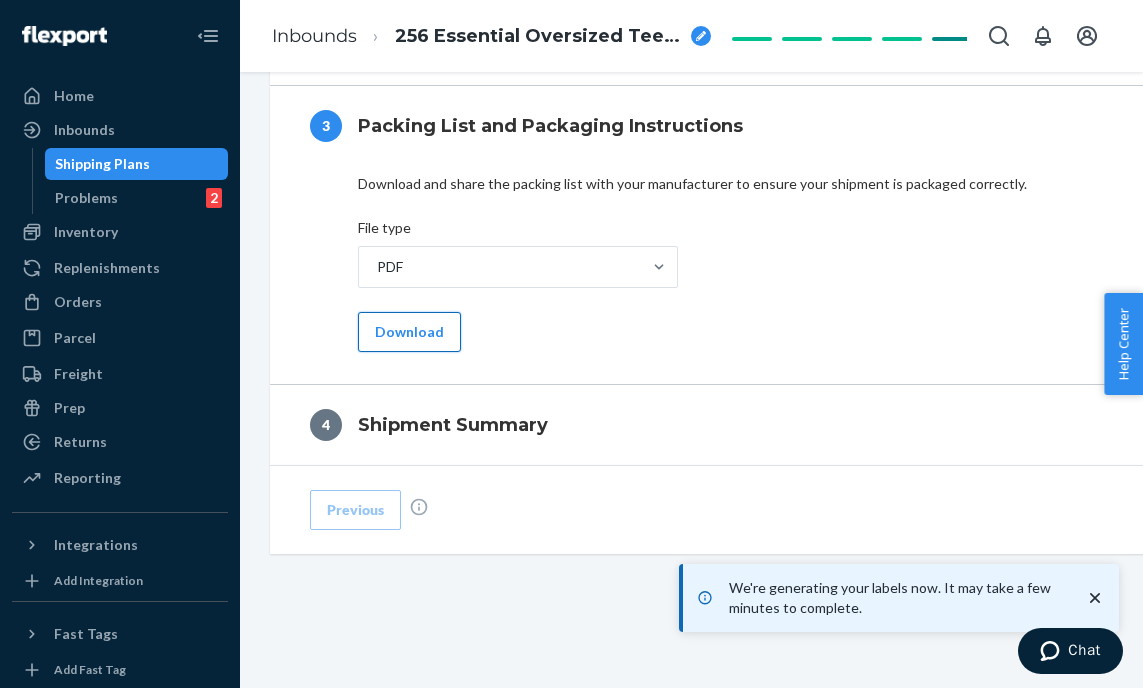 click on "Download" at bounding box center [409, 332] 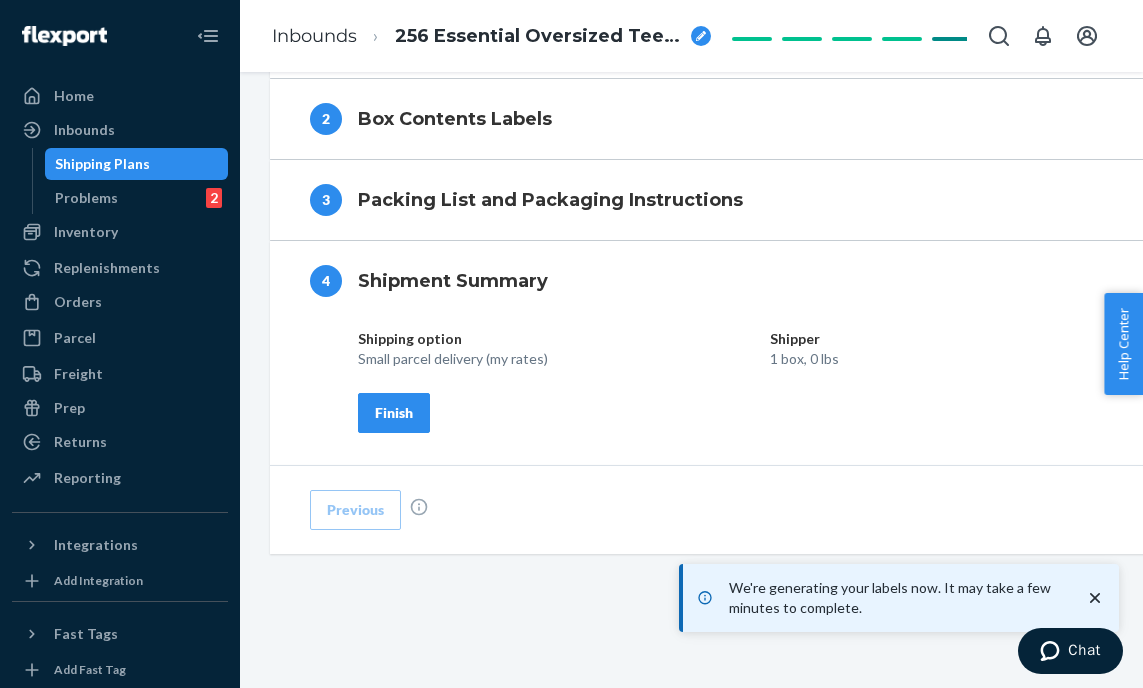scroll, scrollTop: 916, scrollLeft: 0, axis: vertical 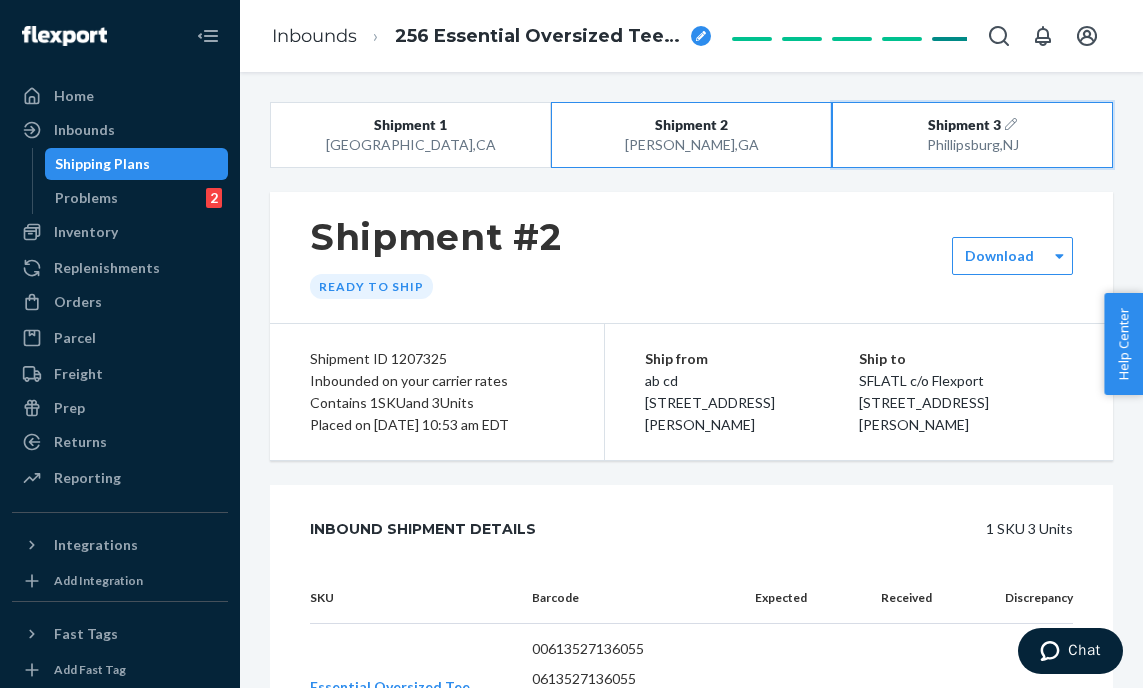 click on "[GEOGRAPHIC_DATA] ,  [GEOGRAPHIC_DATA]" at bounding box center (972, 145) 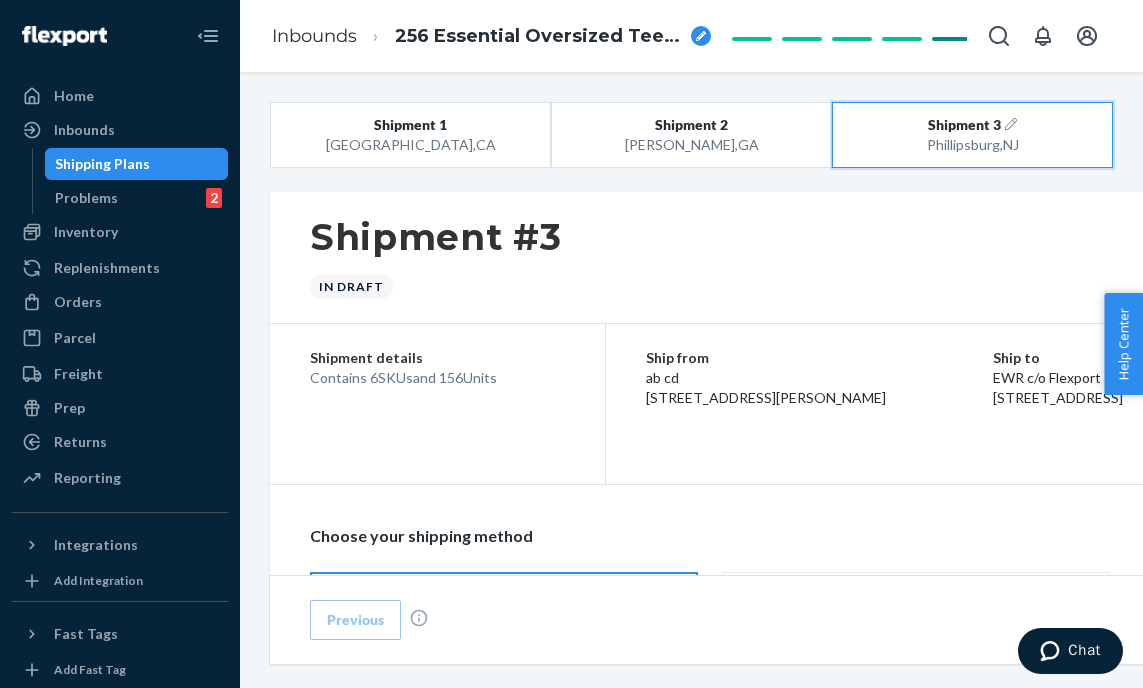 click on "Shipment 3" at bounding box center [964, 125] 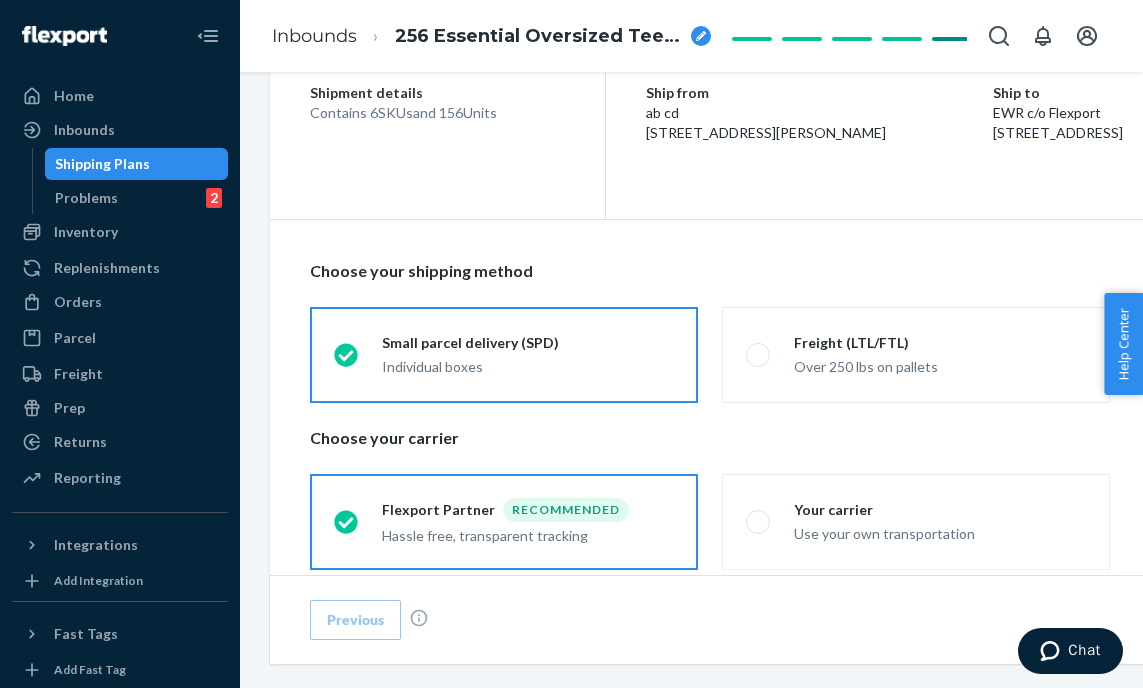 scroll, scrollTop: 268, scrollLeft: 0, axis: vertical 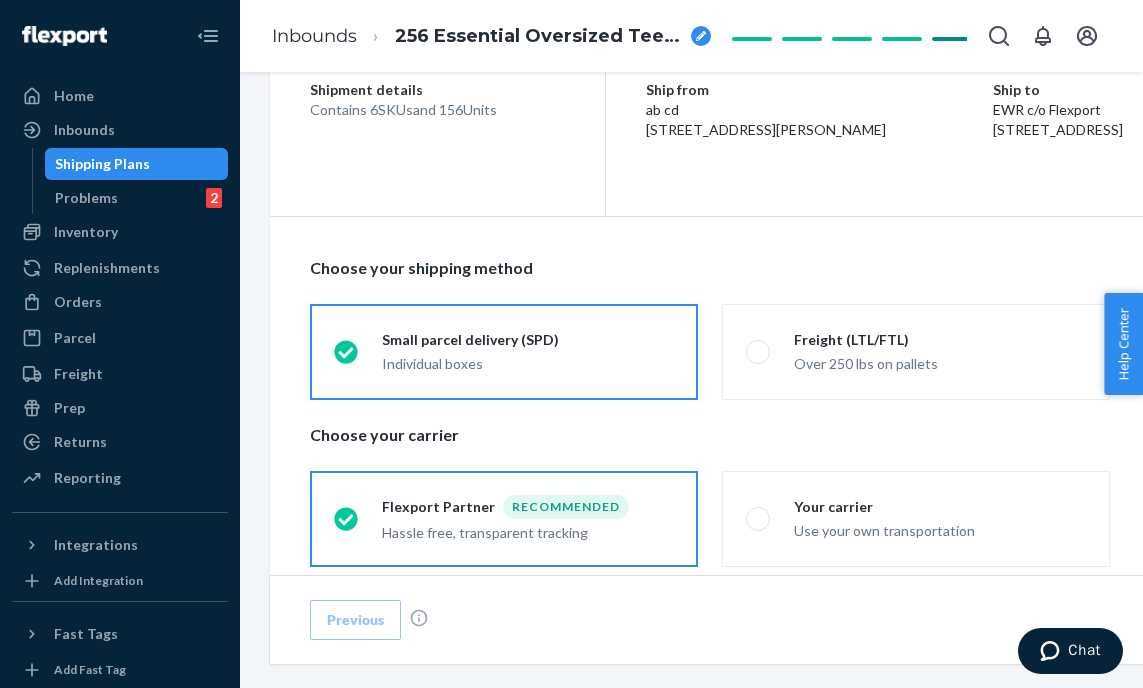 click on "Your carrier Use your own transportation" at bounding box center (916, 519) 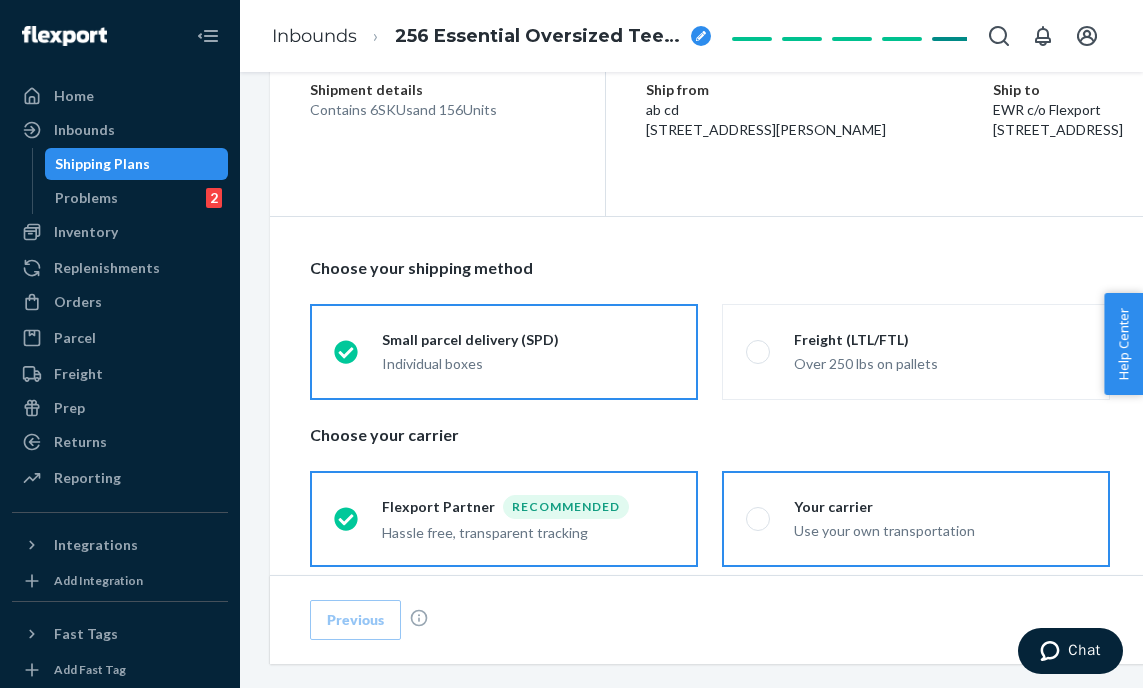click on "Your carrier Use your own transportation" at bounding box center (752, 518) 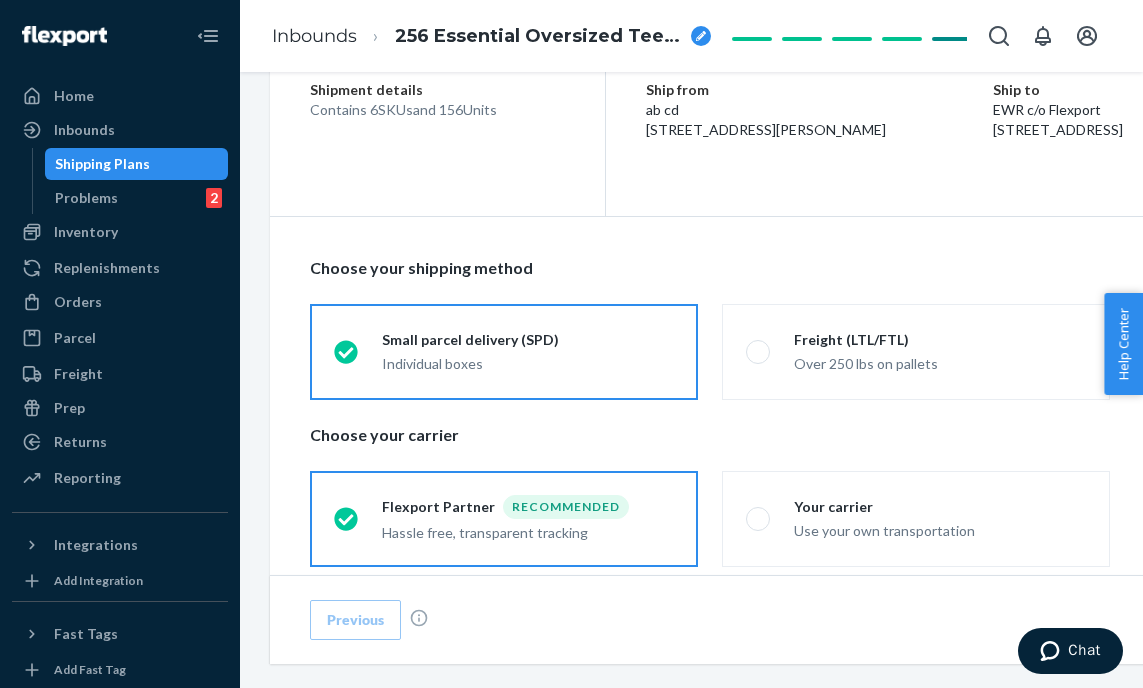 radio on "true" 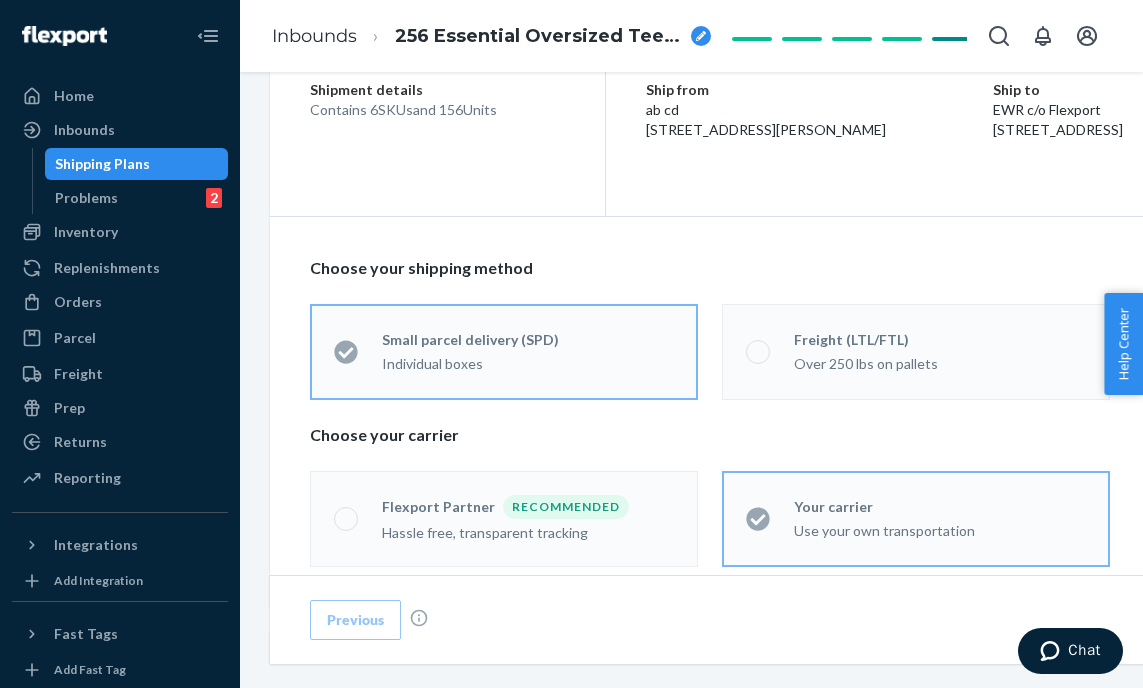 radio on "false" 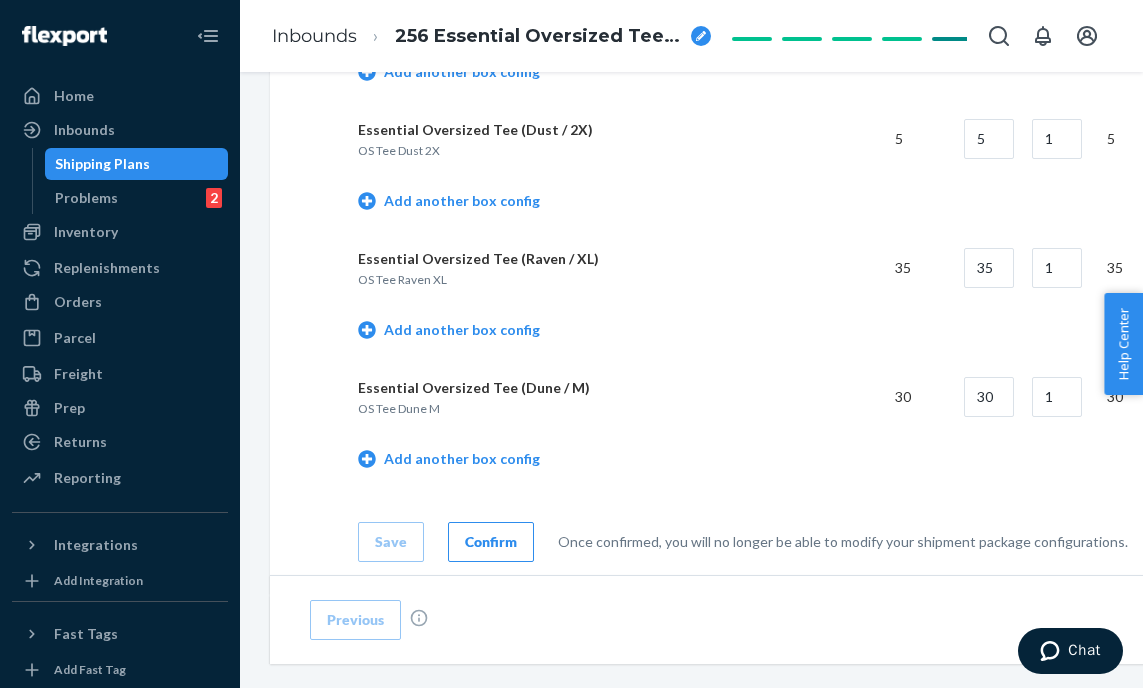 scroll, scrollTop: 1677, scrollLeft: 0, axis: vertical 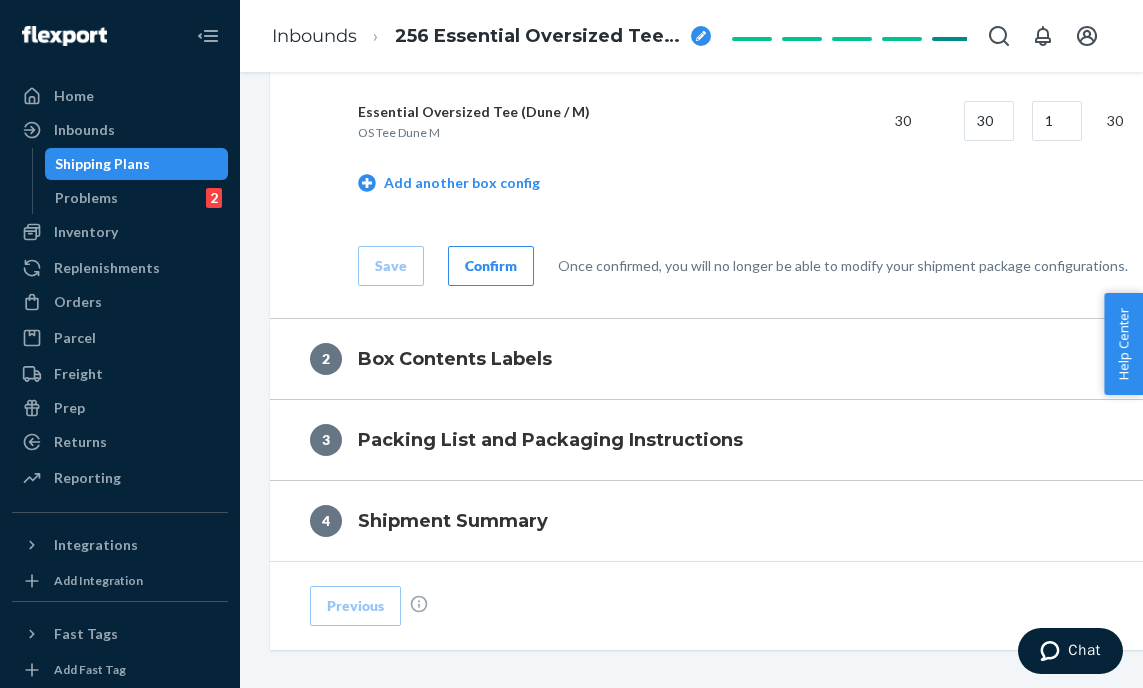 click on "Confirm" at bounding box center [491, 266] 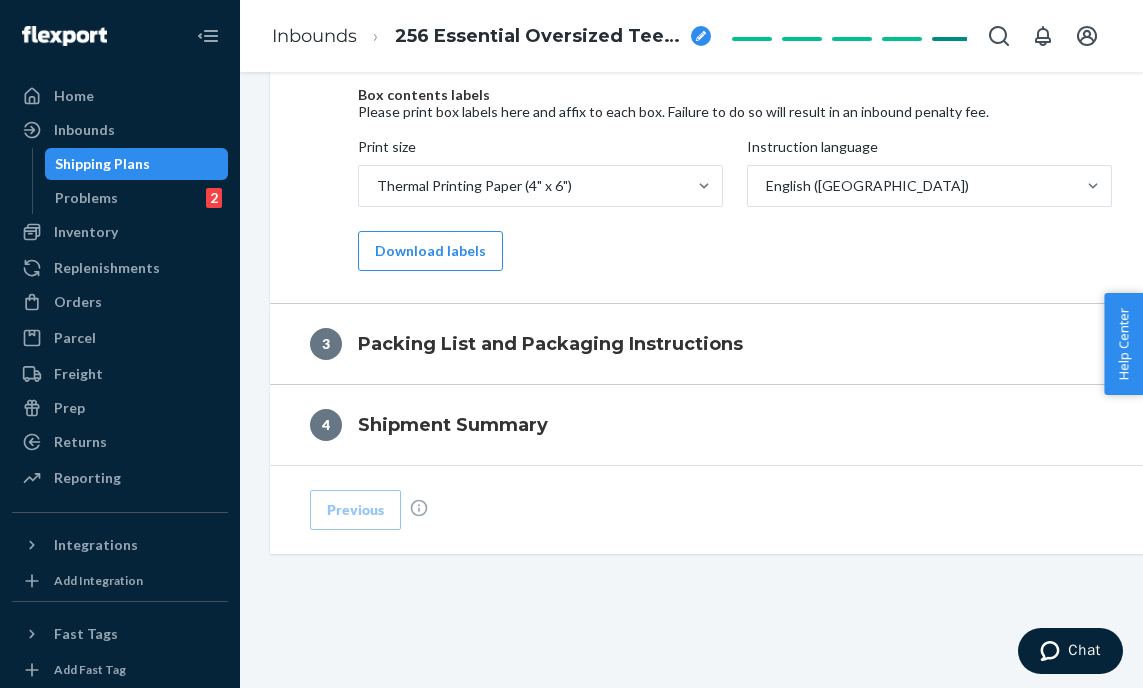 scroll, scrollTop: 996, scrollLeft: 0, axis: vertical 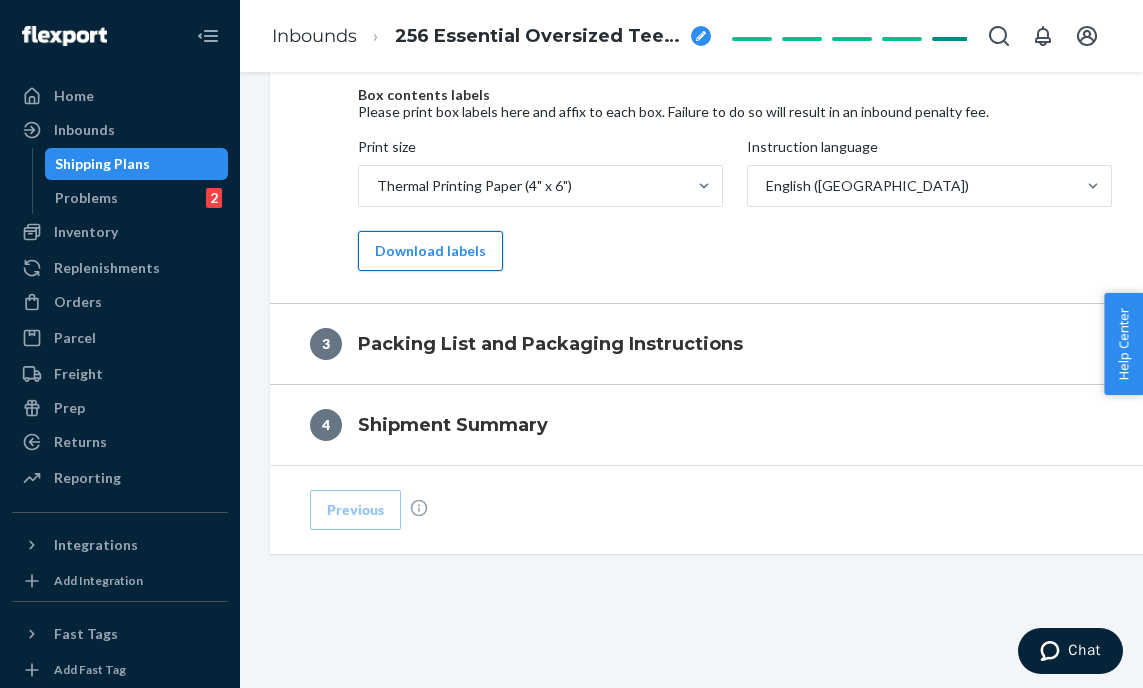 click on "Download labels" at bounding box center [430, 251] 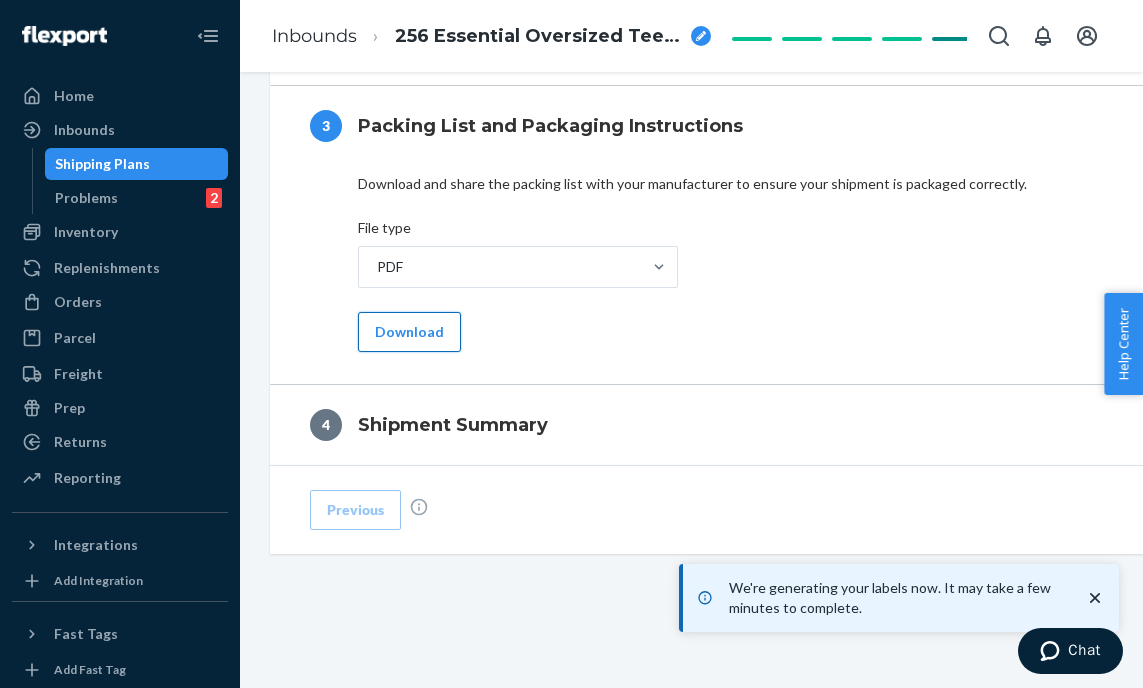 click on "Download" at bounding box center (409, 332) 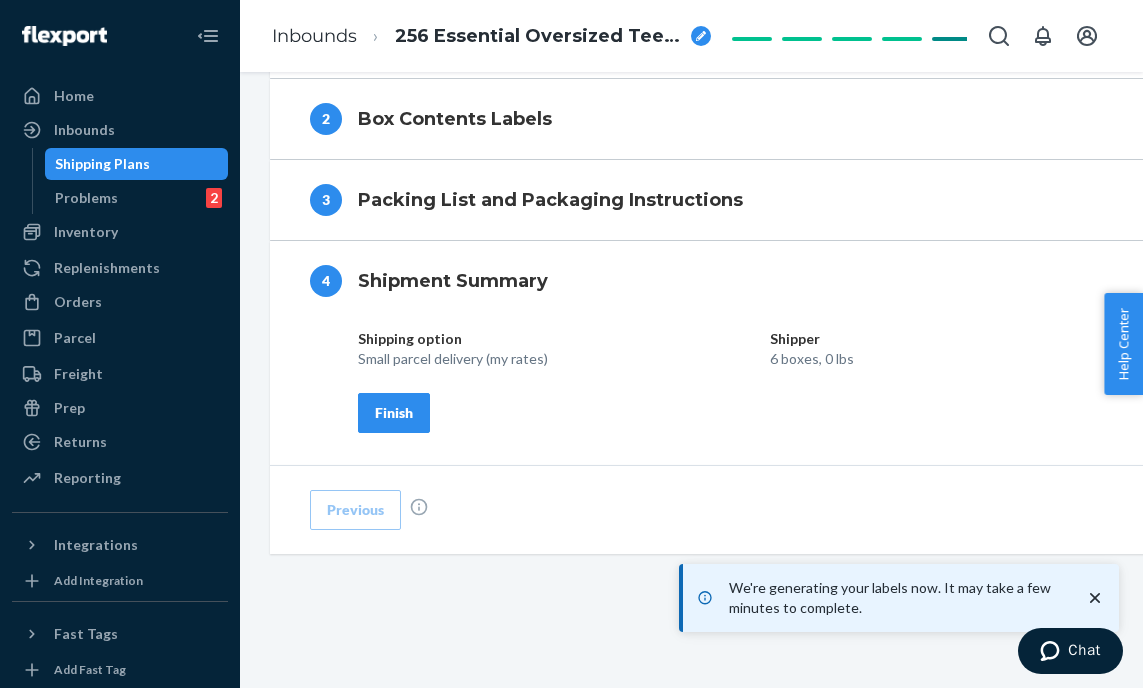 scroll, scrollTop: 916, scrollLeft: 0, axis: vertical 